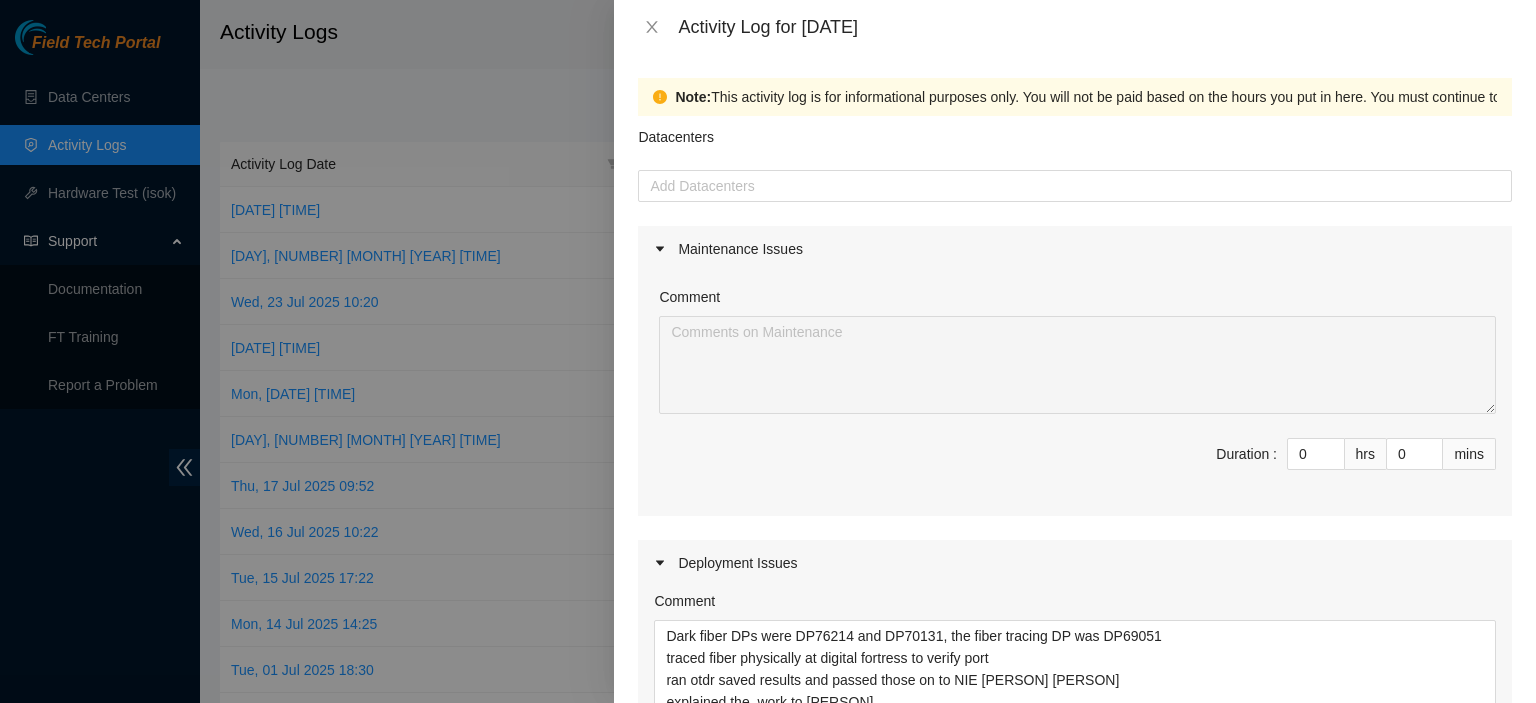 scroll, scrollTop: 0, scrollLeft: 0, axis: both 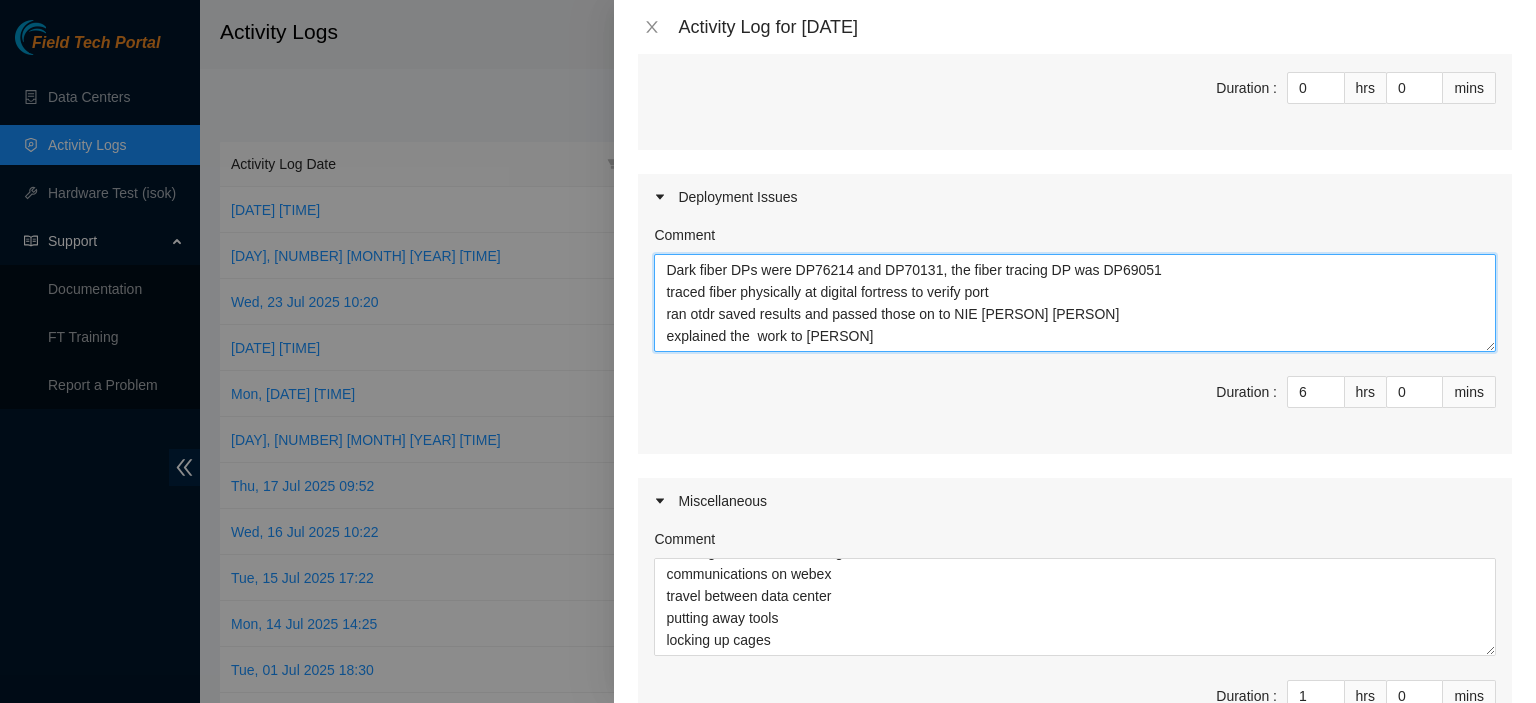 click on "Dark fiber DPs were DP76214 and DP70131, the fiber tracing DP was DP69051
traced fiber physically at digital fortress to verify port
ran otdr saved results and passed those on to NIE [PERSON] [PERSON]
explained the  work to [PERSON]" at bounding box center [1075, 303] 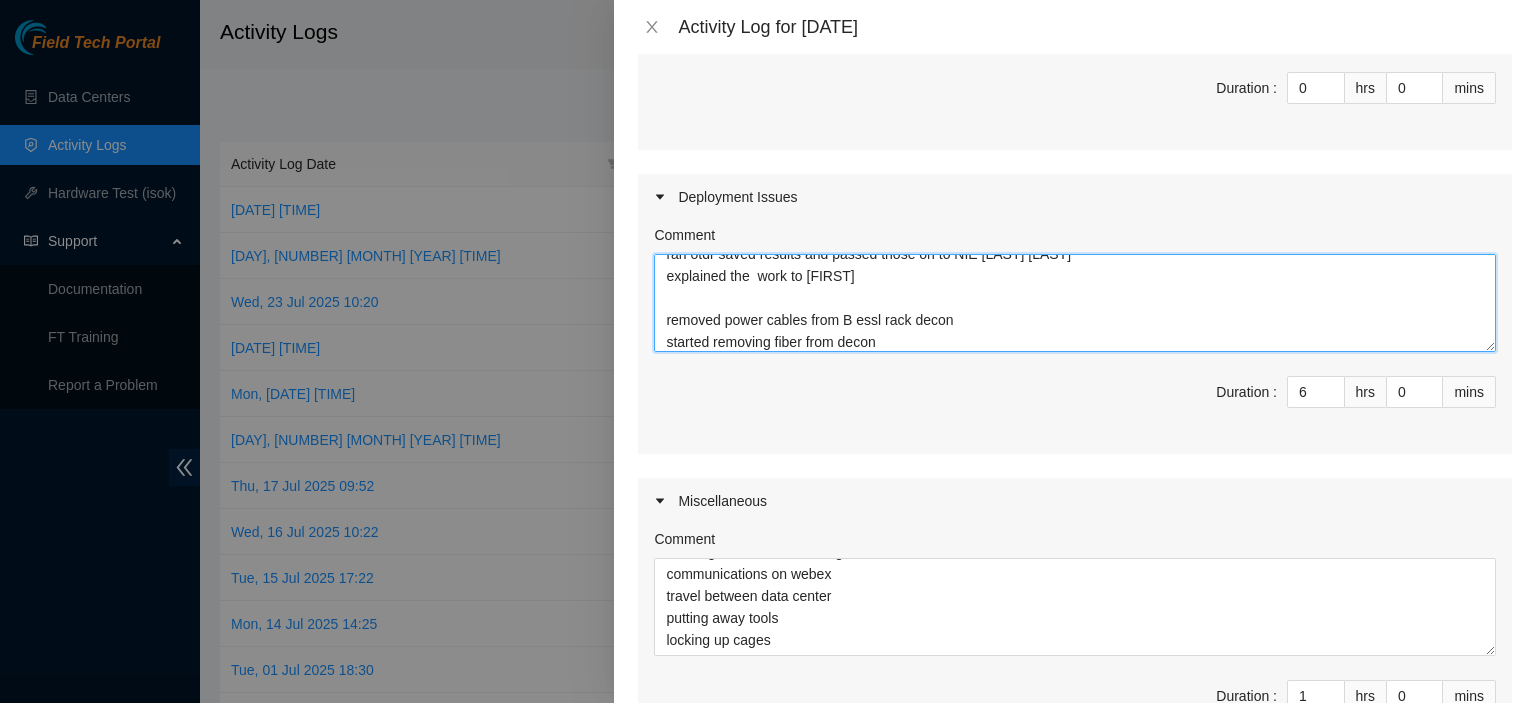 scroll, scrollTop: 82, scrollLeft: 0, axis: vertical 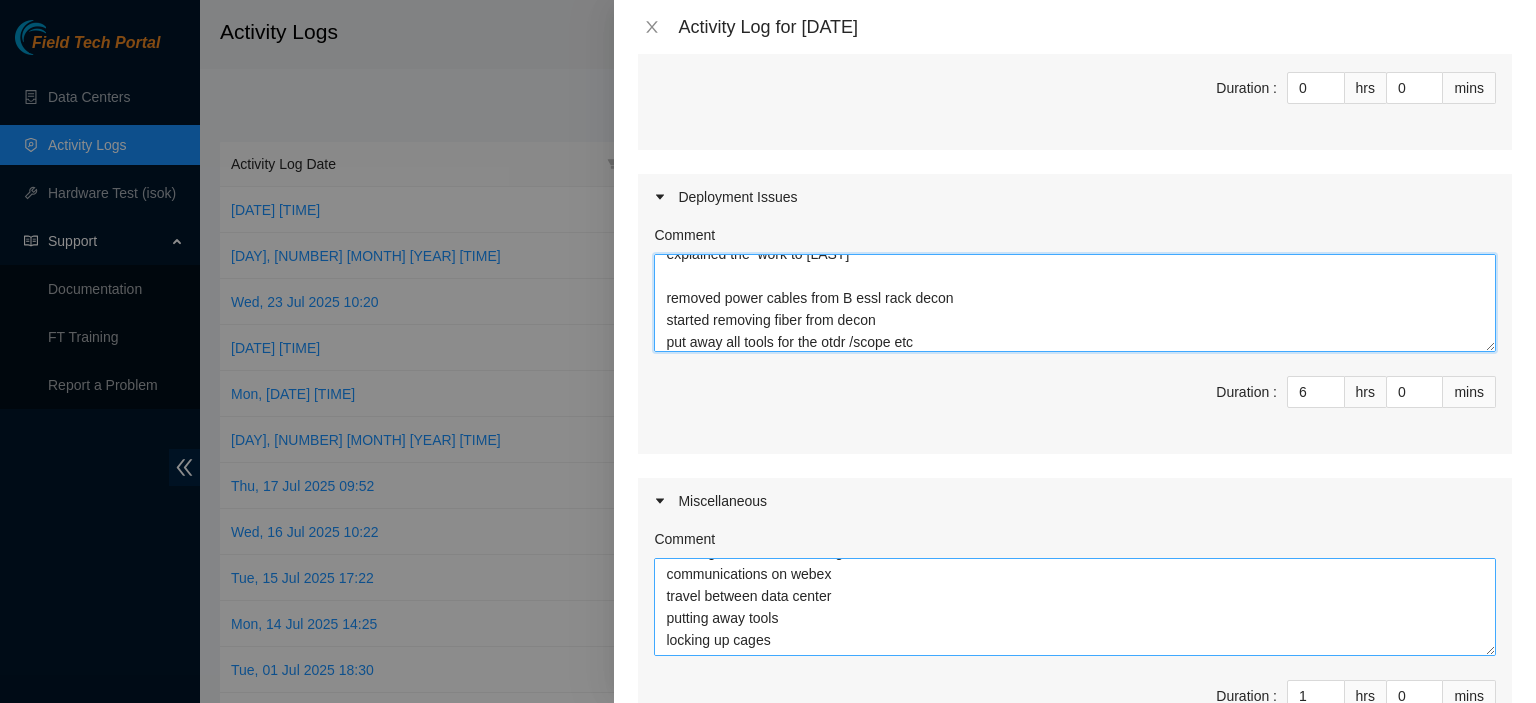 type on "Dark fiber DPs were DP76214 and DP70131, the fiber tracing DP was DP69051
traced fiber physically at digital fortress to verify port
ran otdr saved results and passed those on to NIE [LAST] [LAST]
explained the  work to [LAST]
removed power cables from B essl rack decon
started removing fiber from decon
put away all tools for the otdr /scope etc" 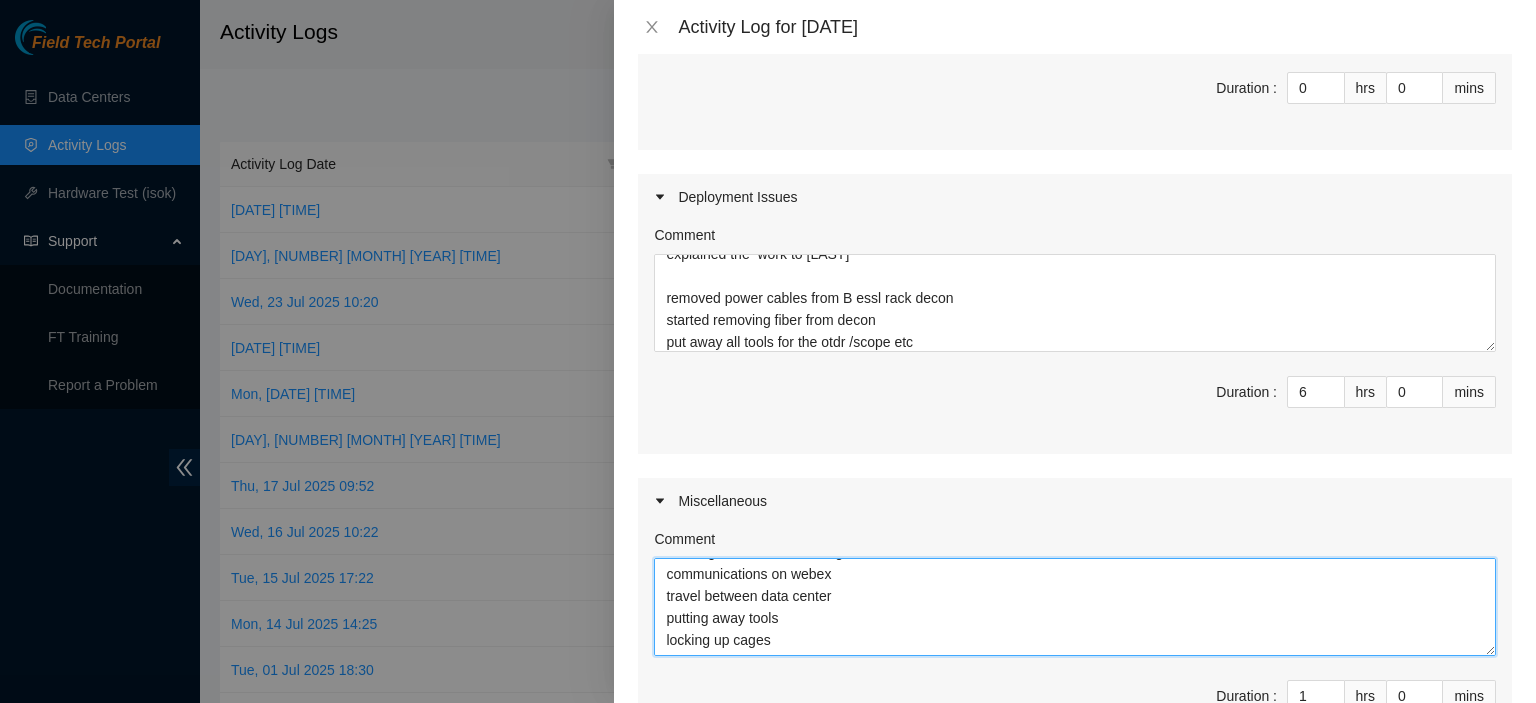 click on "work meeting
clarification of work duties
sending in work schedule again
communications on webex
travel between data center
putting away tools
locking up cages" at bounding box center (1075, 607) 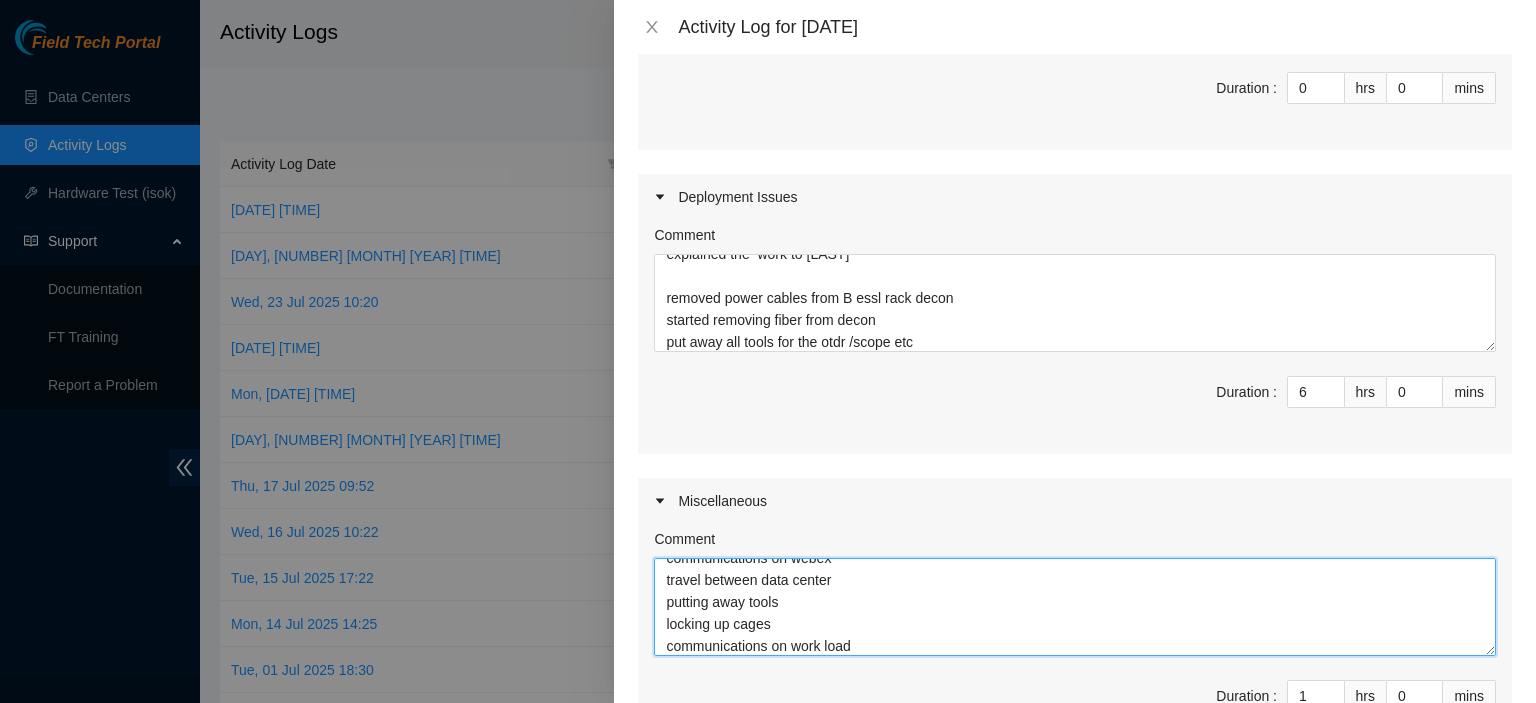 type on "work meeting
clarification of work duties
sending in work schedule again
communications on webex
travel between data center
putting away tools
locking up cages
communications on work load" 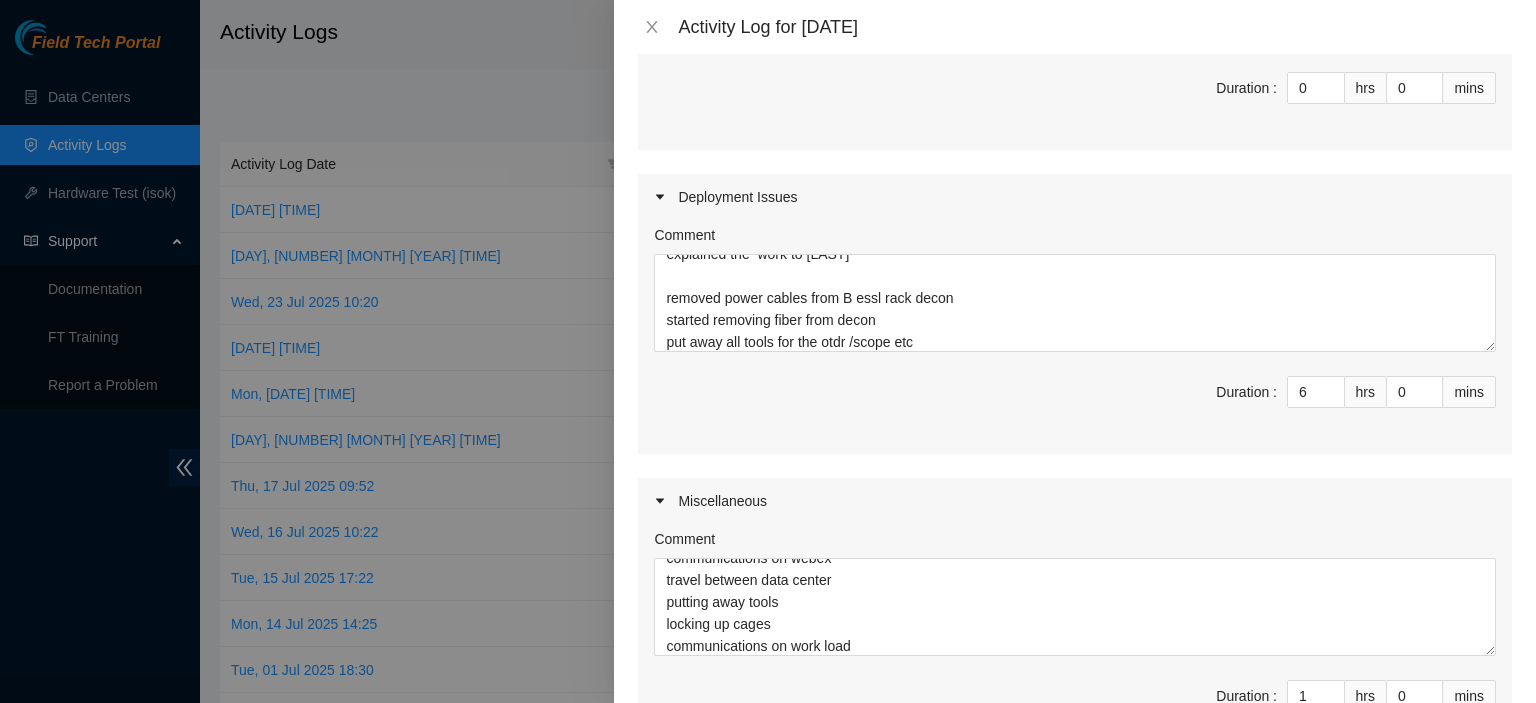 scroll, scrollTop: 635, scrollLeft: 0, axis: vertical 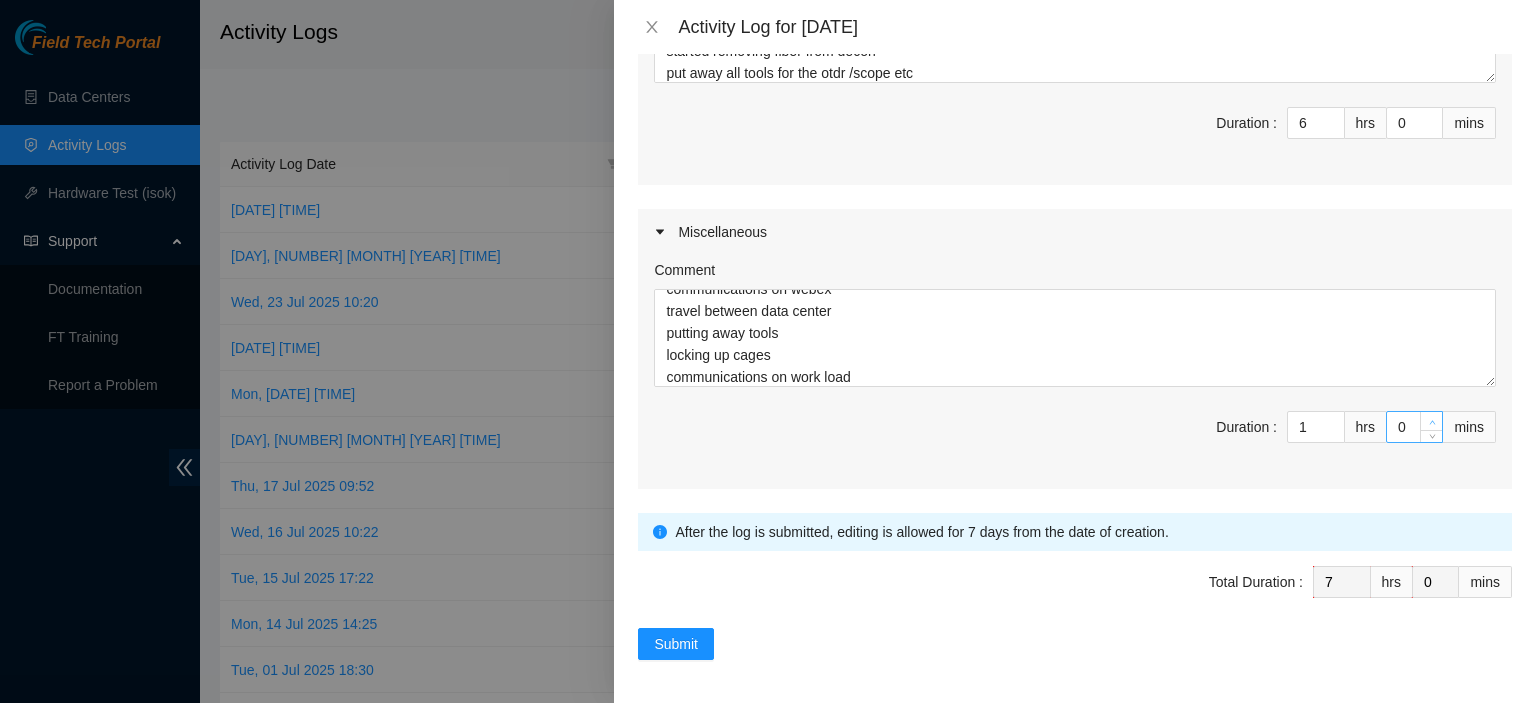 type on "1" 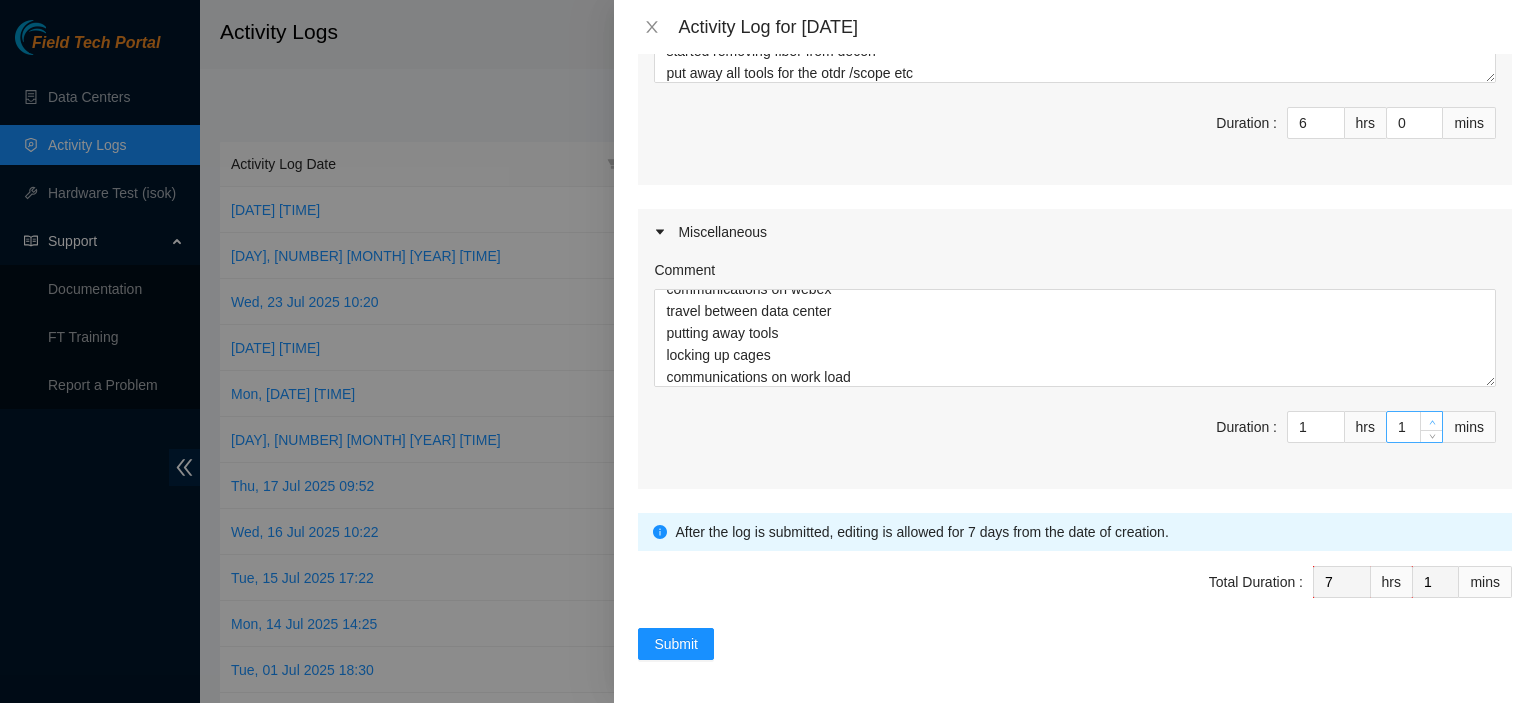 click at bounding box center [1431, 421] 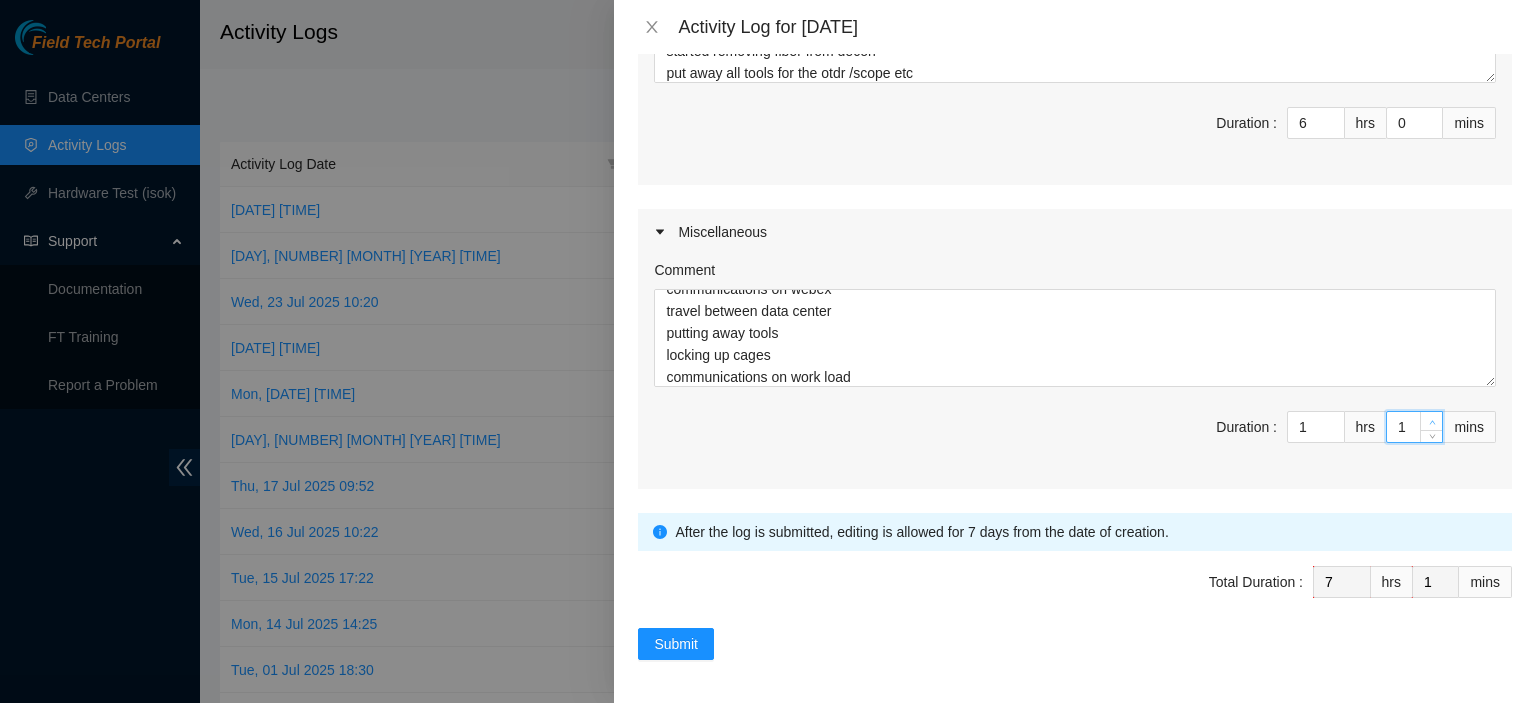 type on "2" 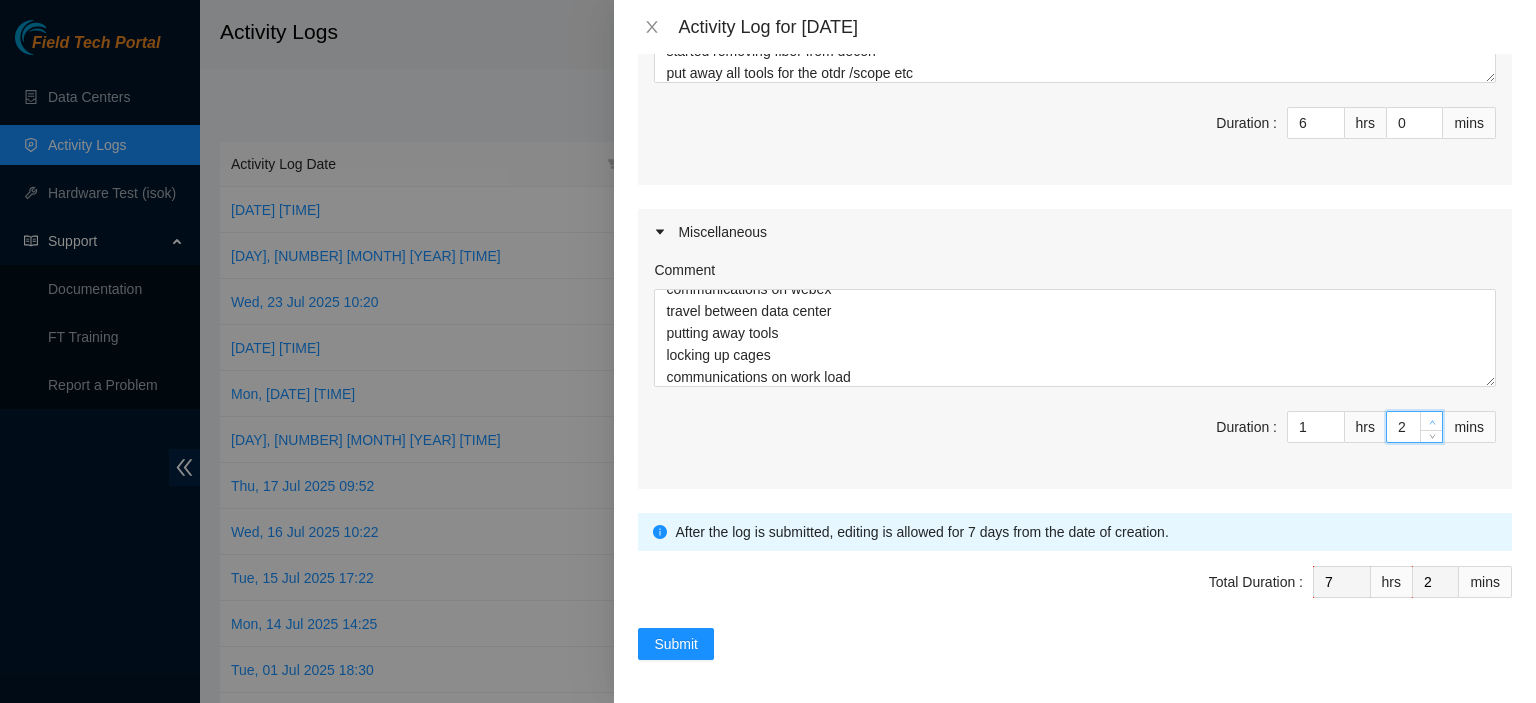click at bounding box center (1432, 422) 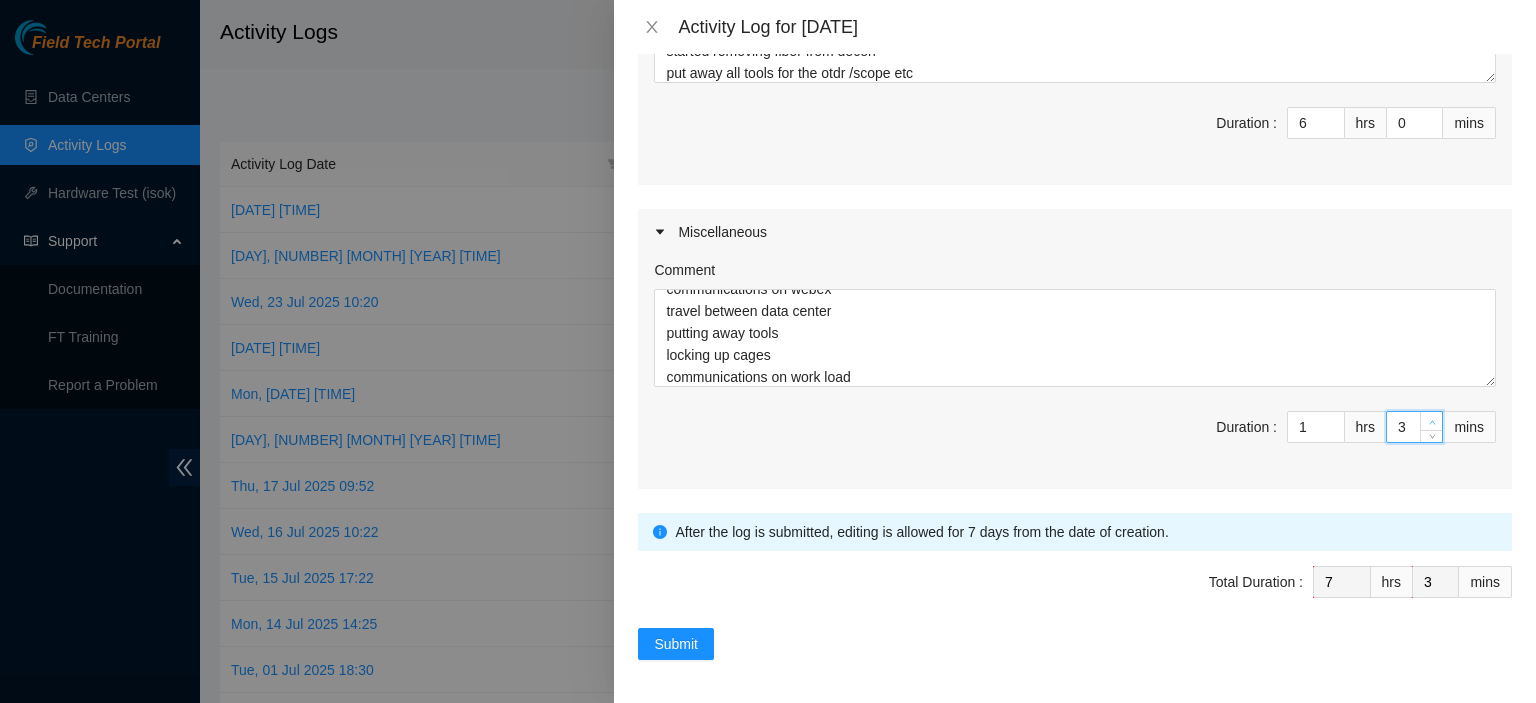 click at bounding box center [1432, 422] 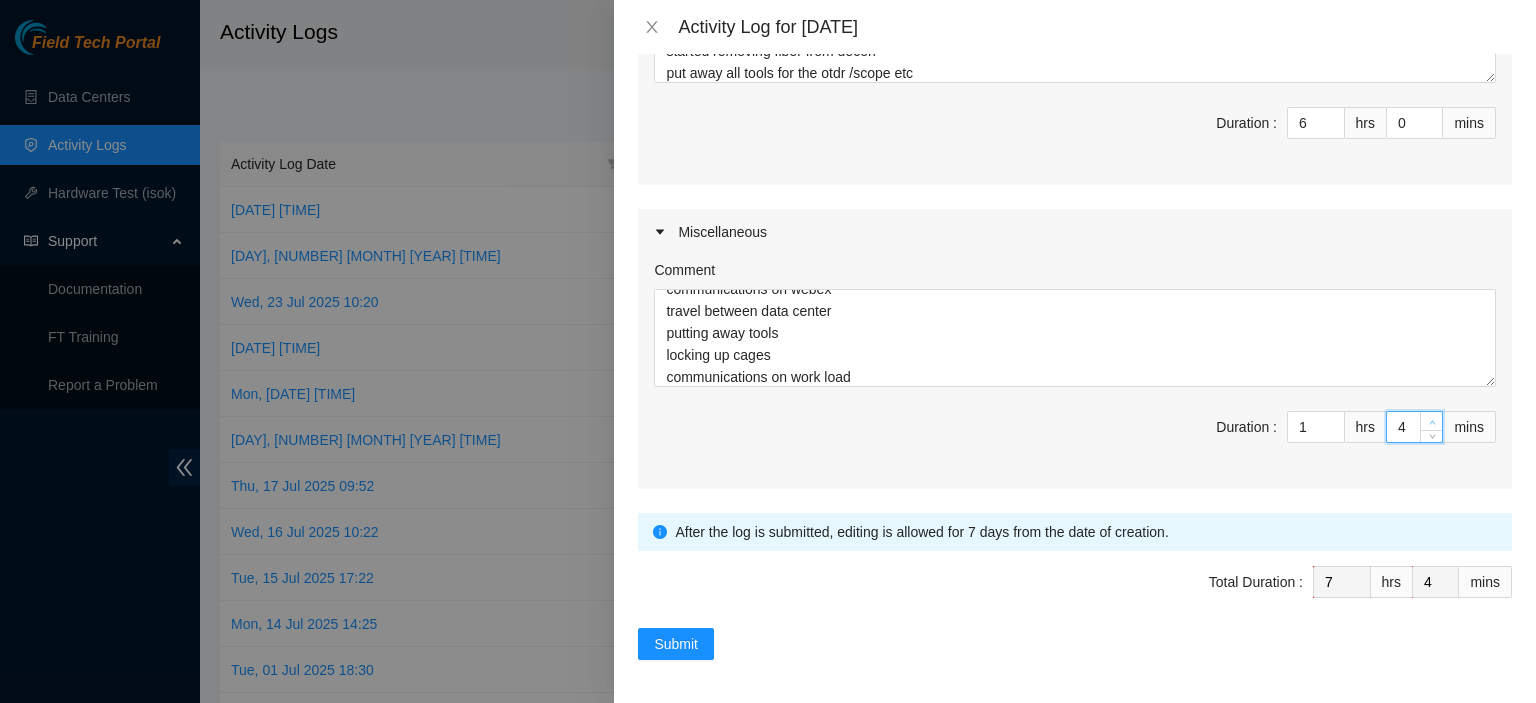 click at bounding box center (1432, 422) 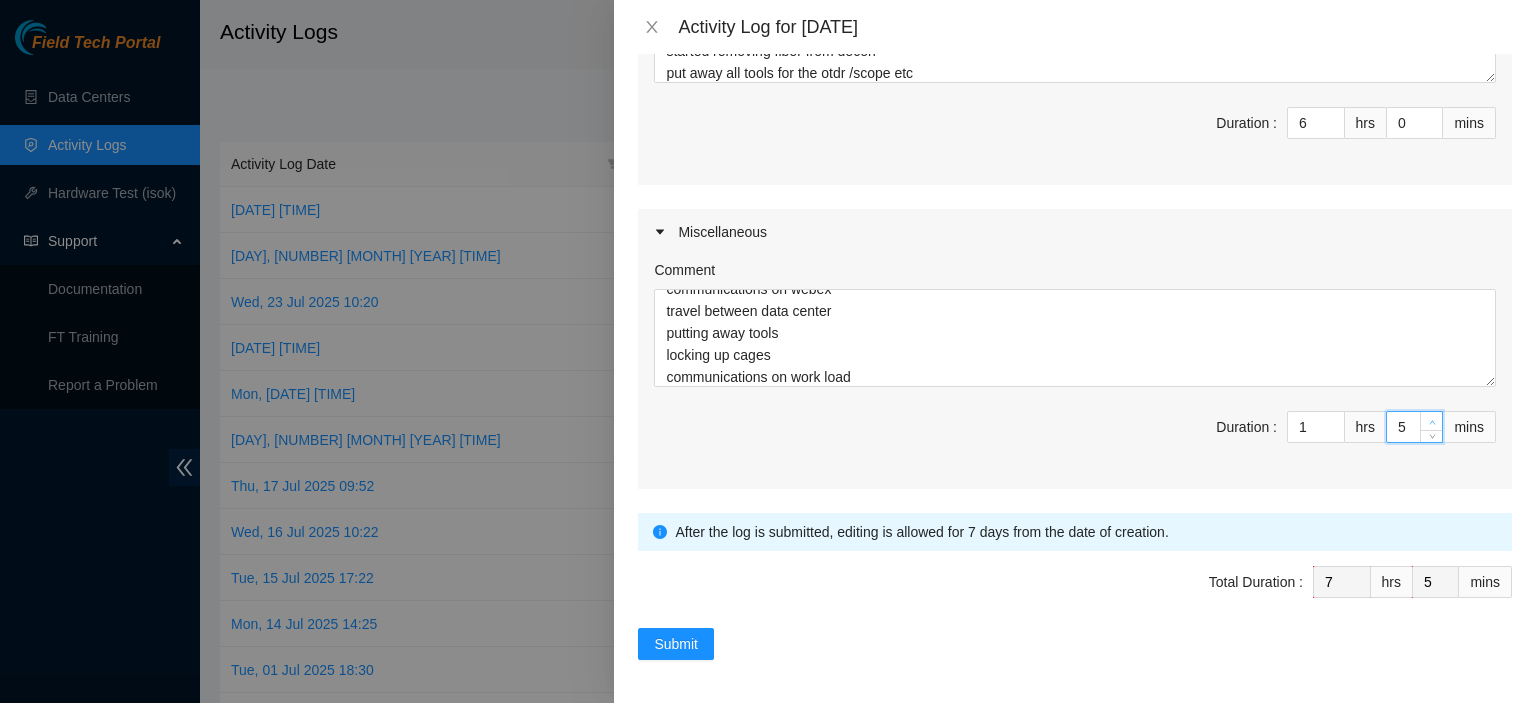 click at bounding box center (1432, 422) 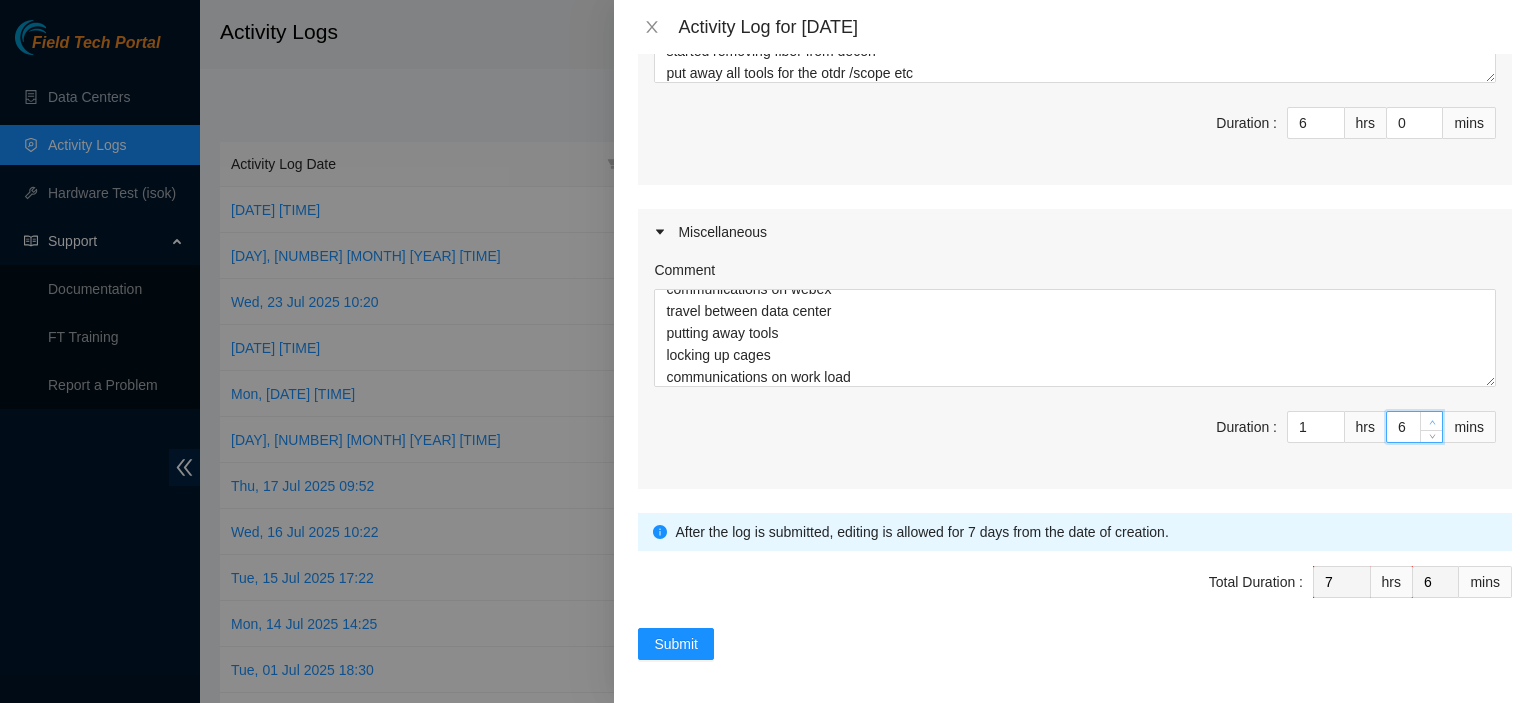 type on "7" 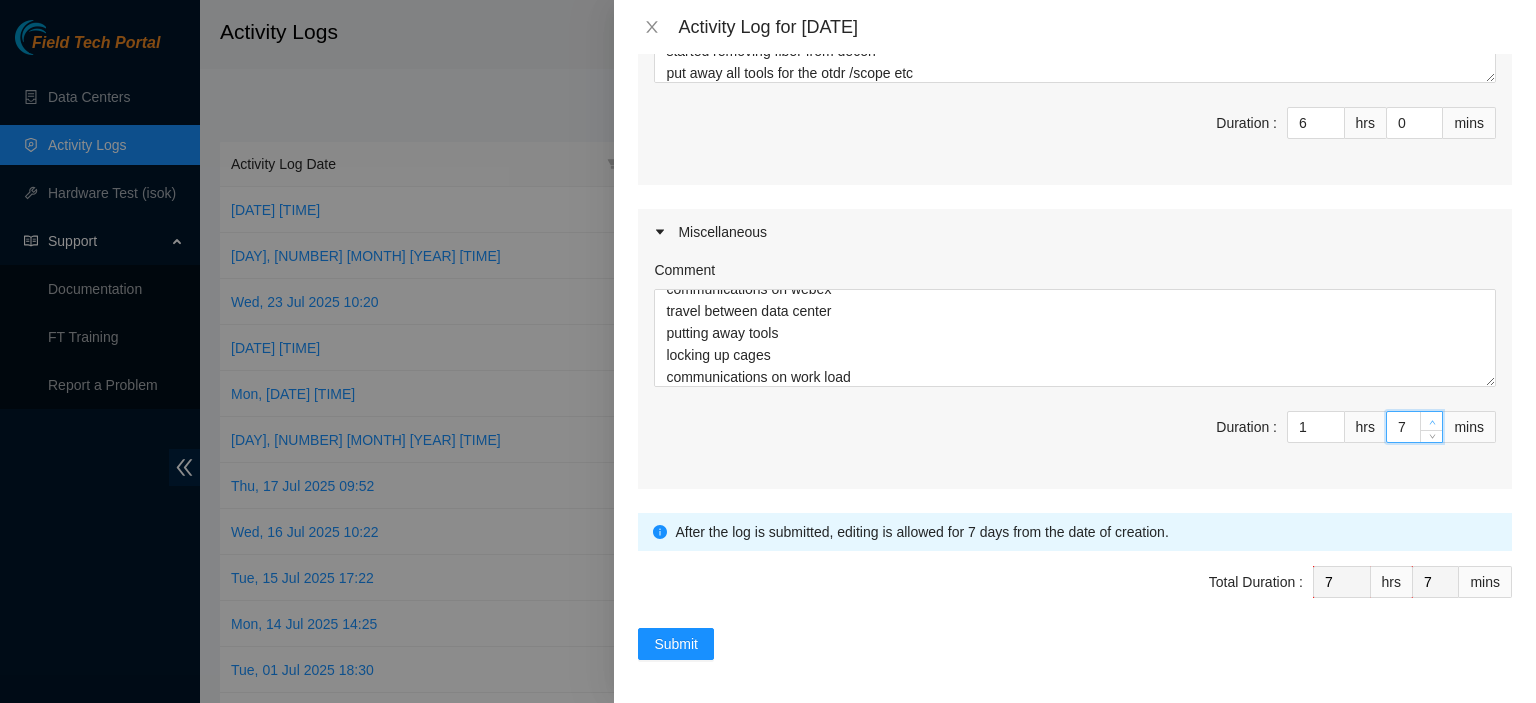 click at bounding box center [1432, 422] 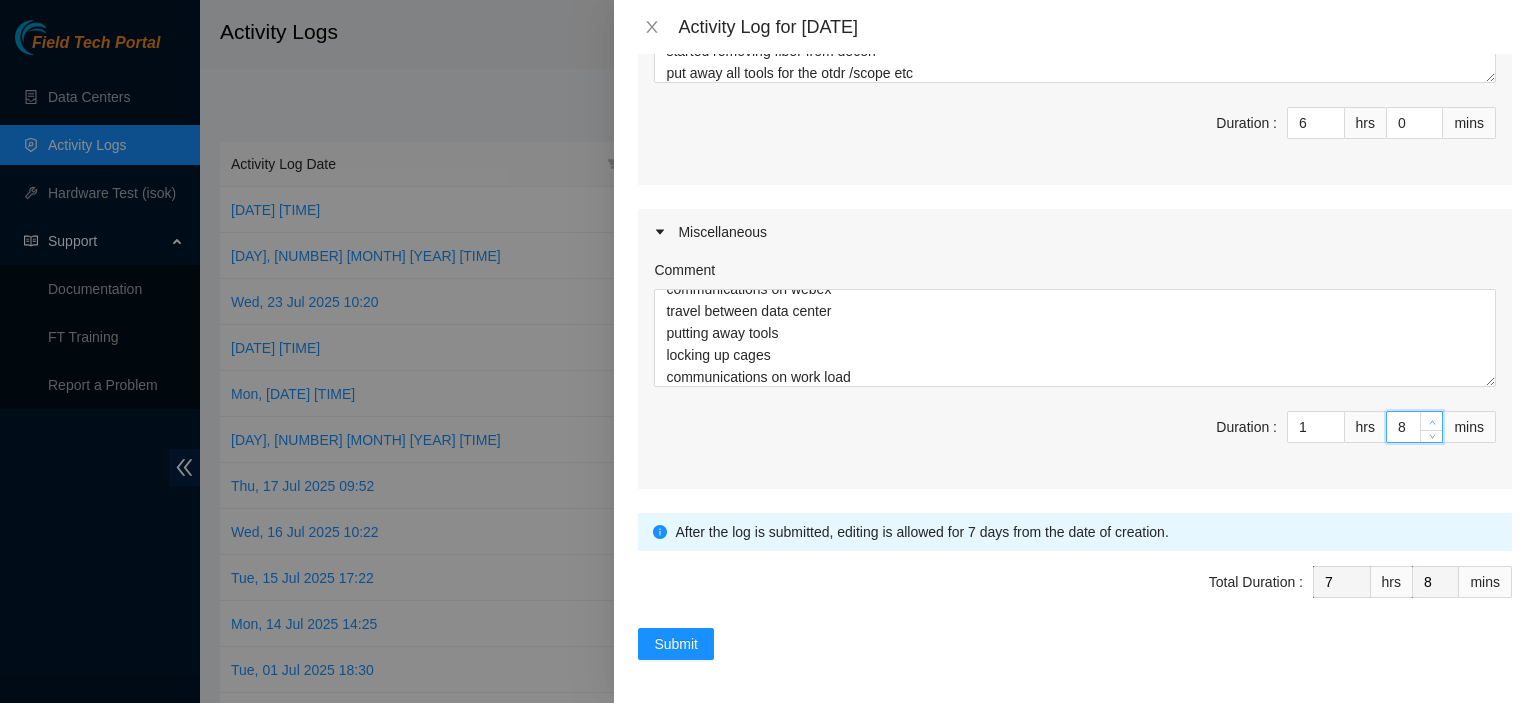 click at bounding box center [1432, 422] 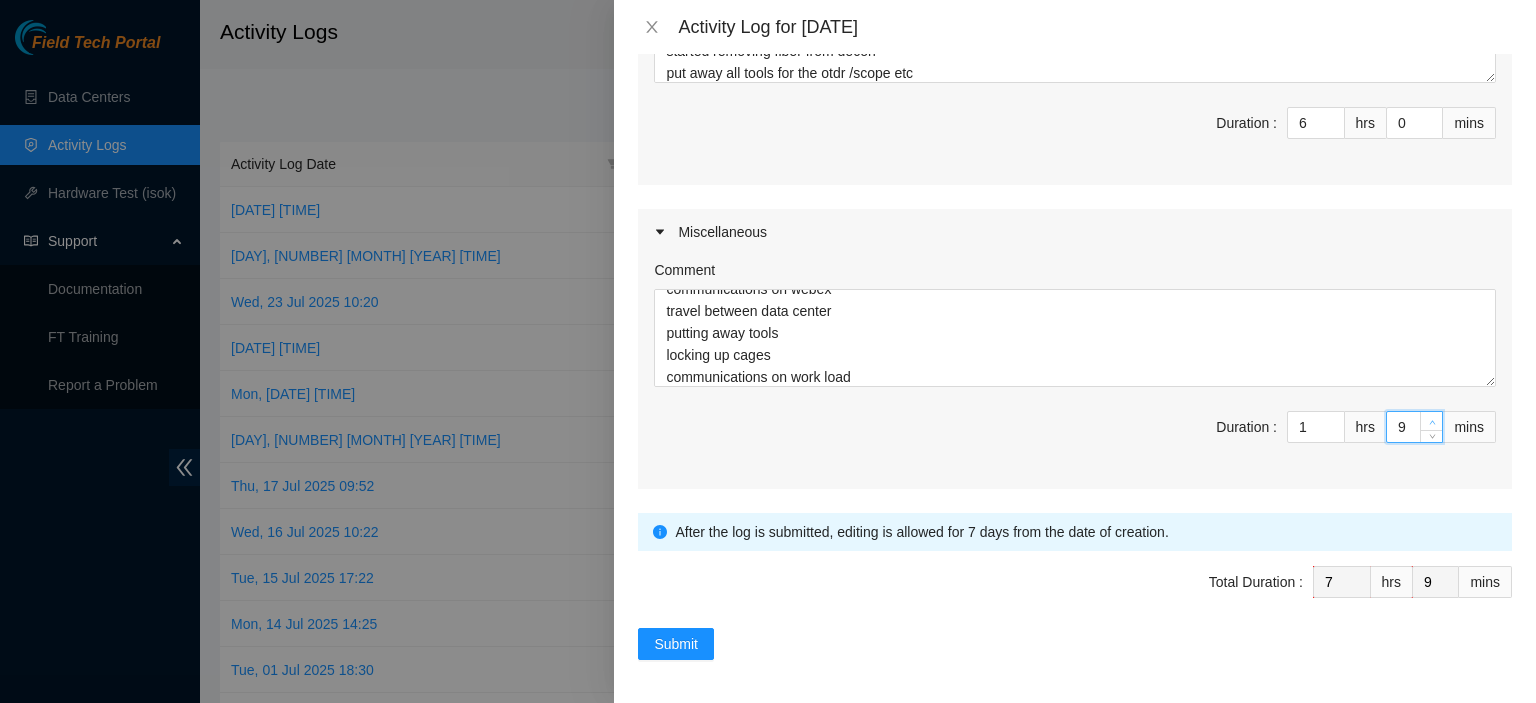 click at bounding box center (1432, 422) 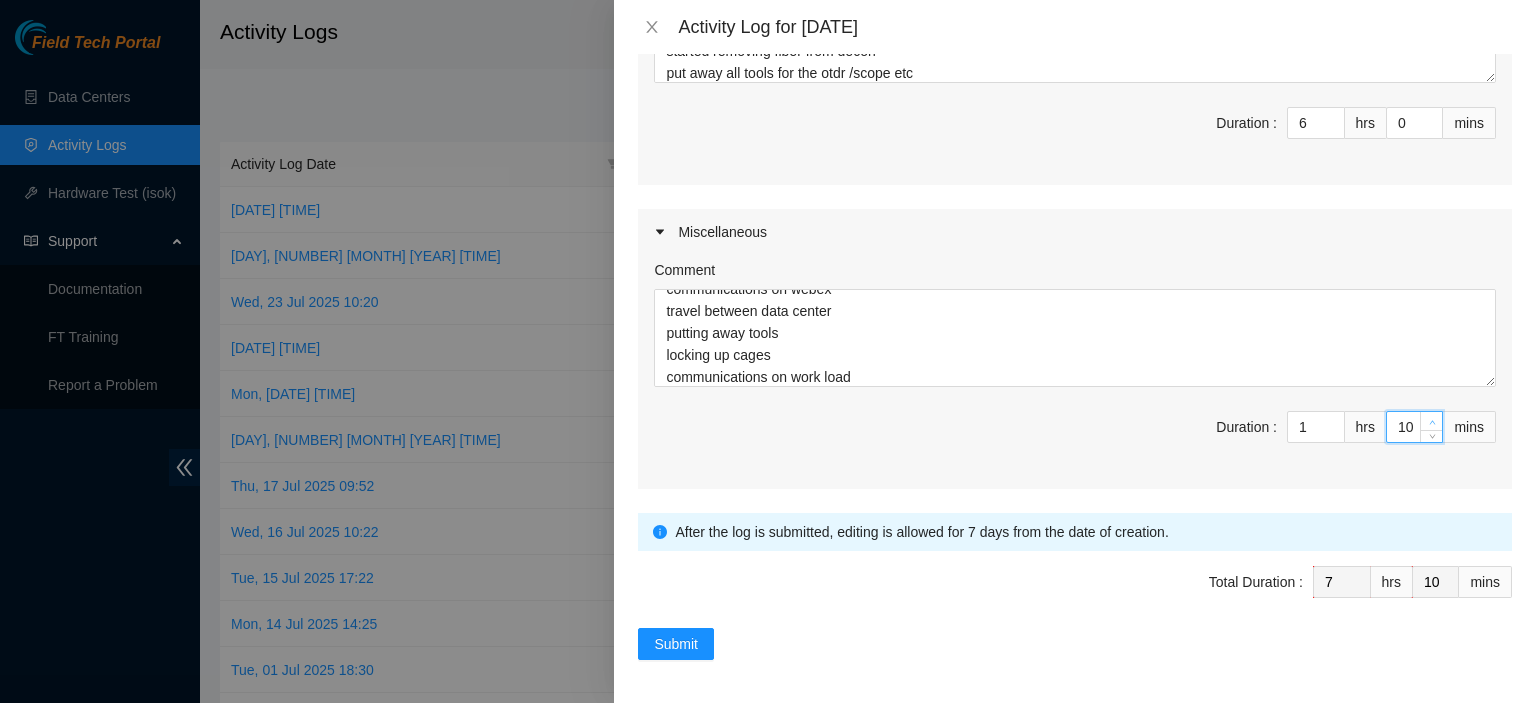click at bounding box center [1432, 422] 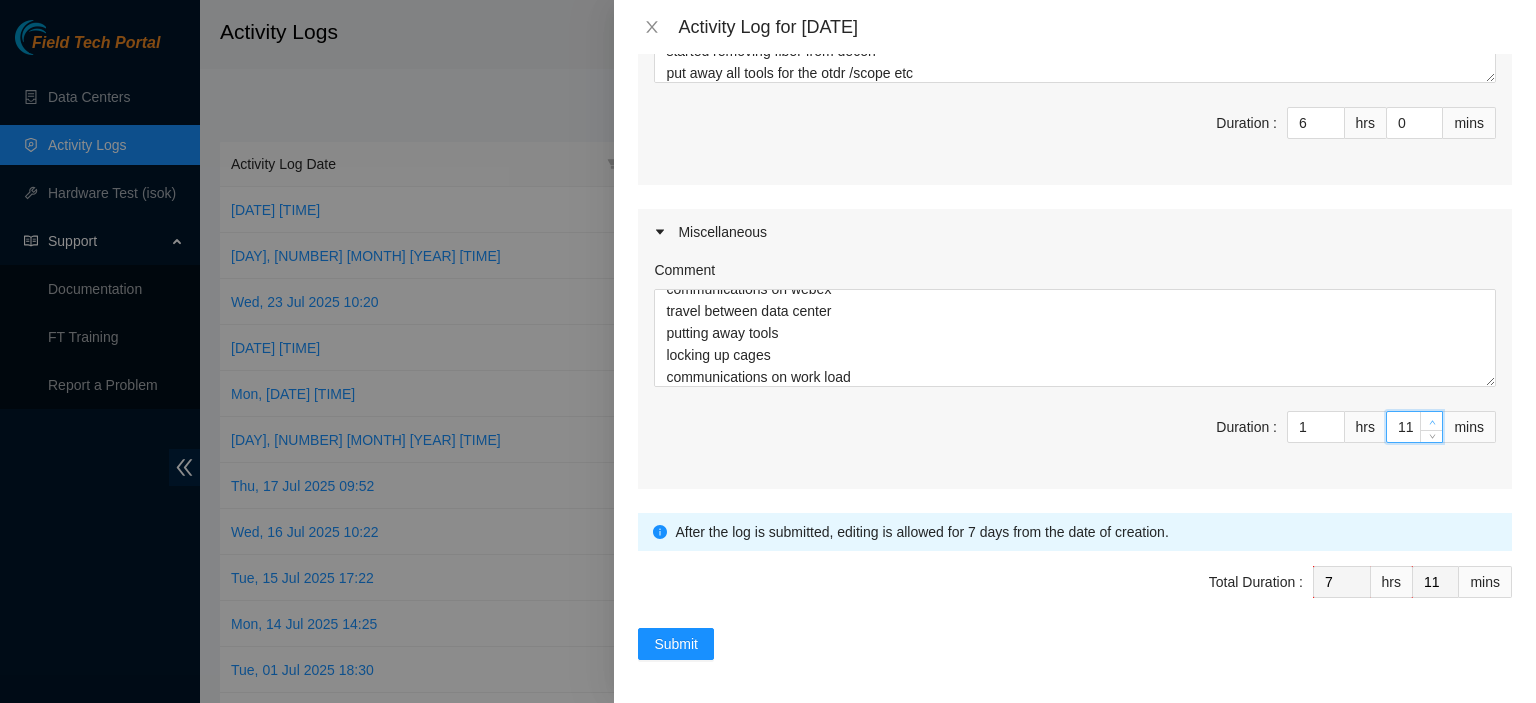 click at bounding box center (1432, 422) 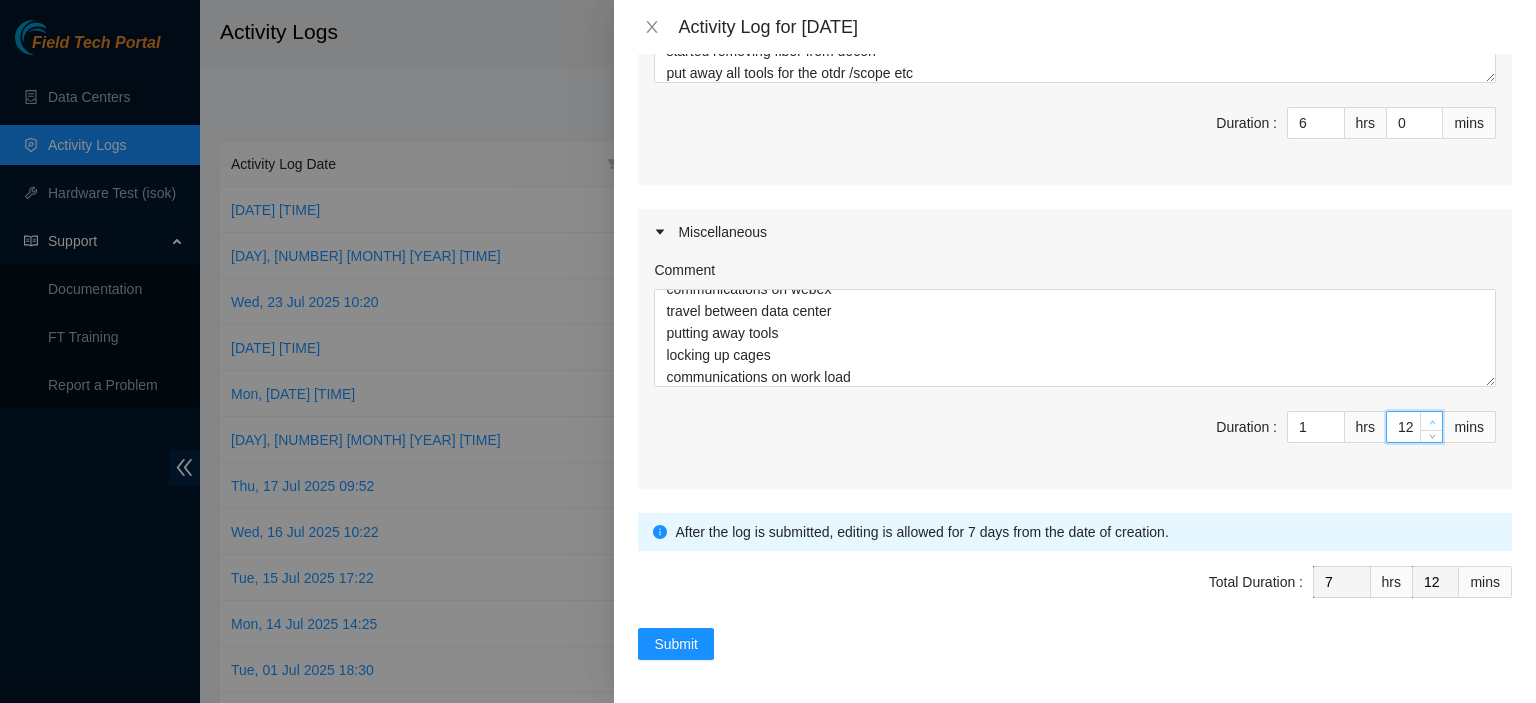 click at bounding box center [1432, 422] 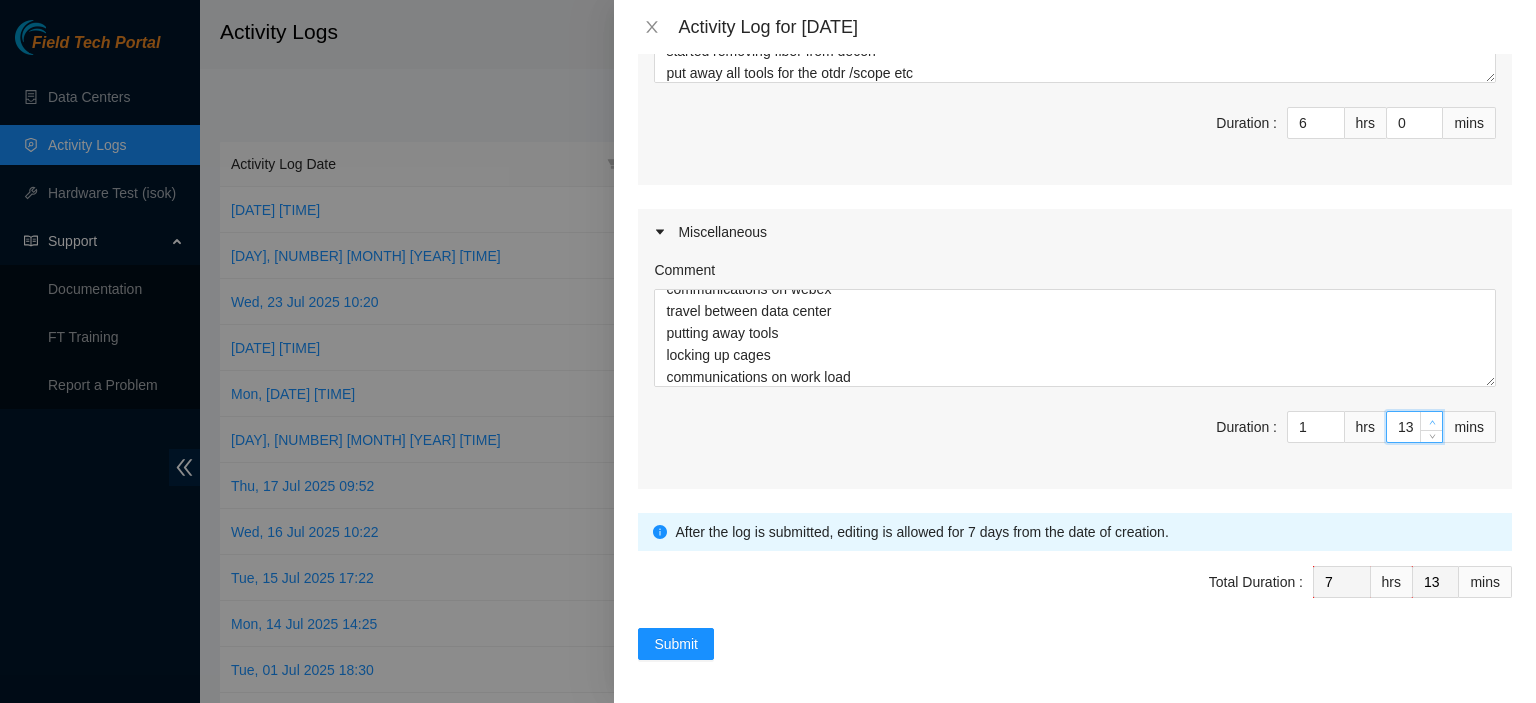 click at bounding box center [1432, 422] 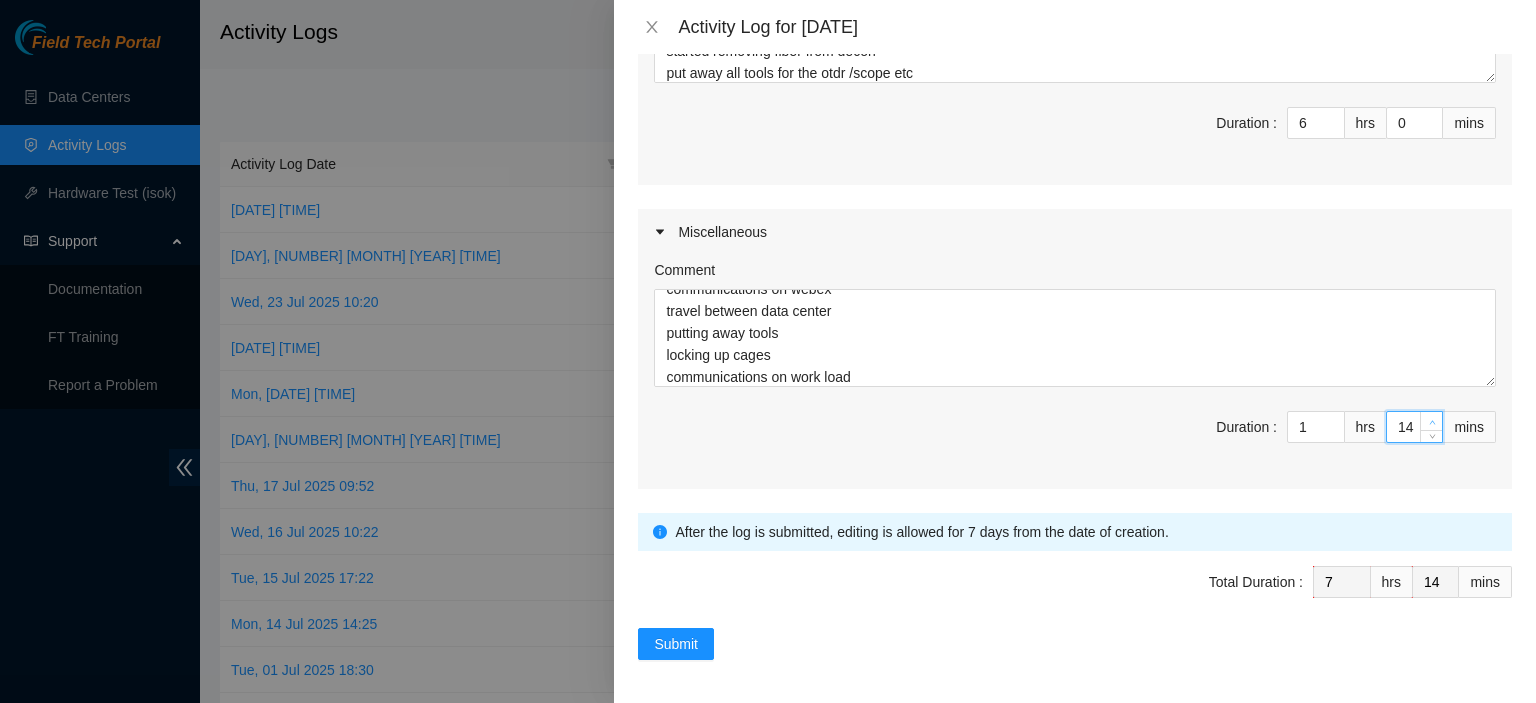 click at bounding box center (1432, 422) 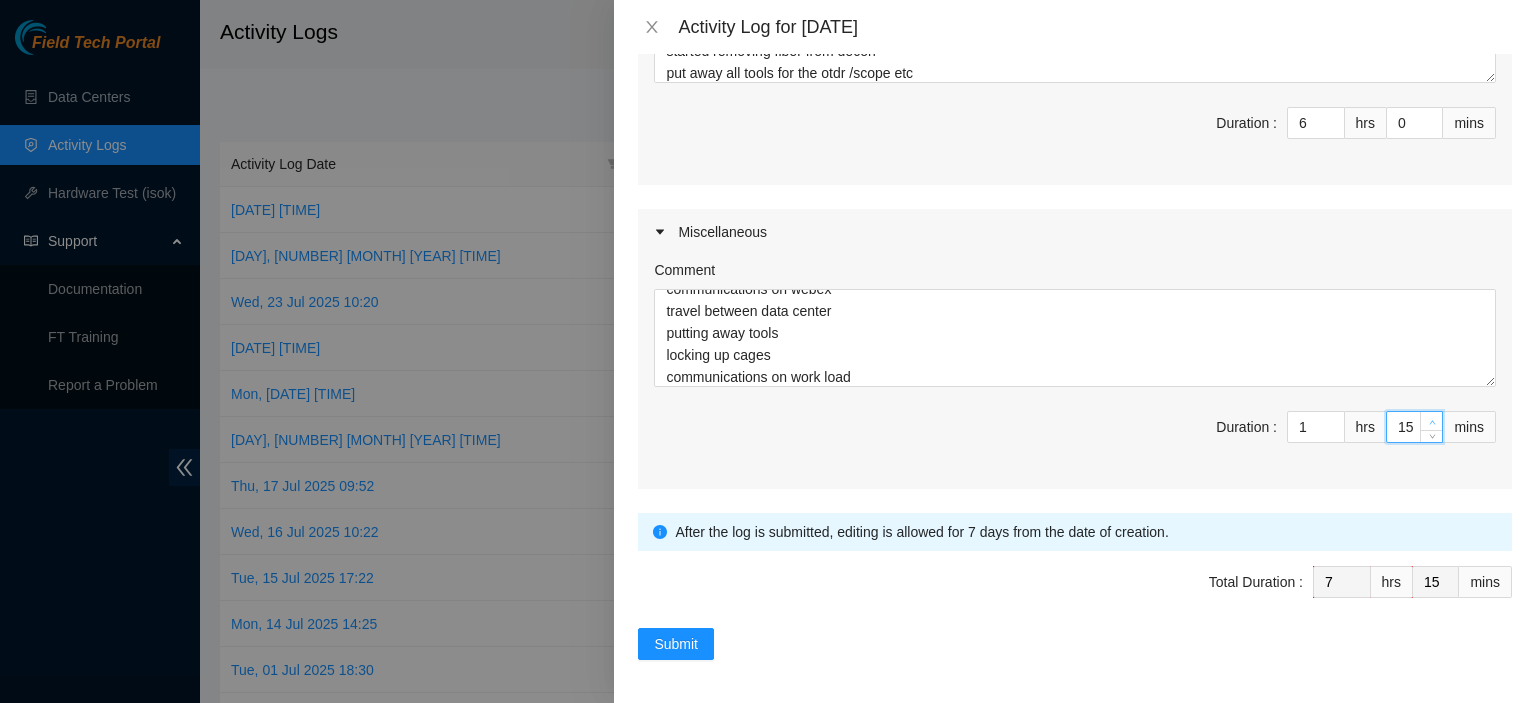 click at bounding box center (1432, 422) 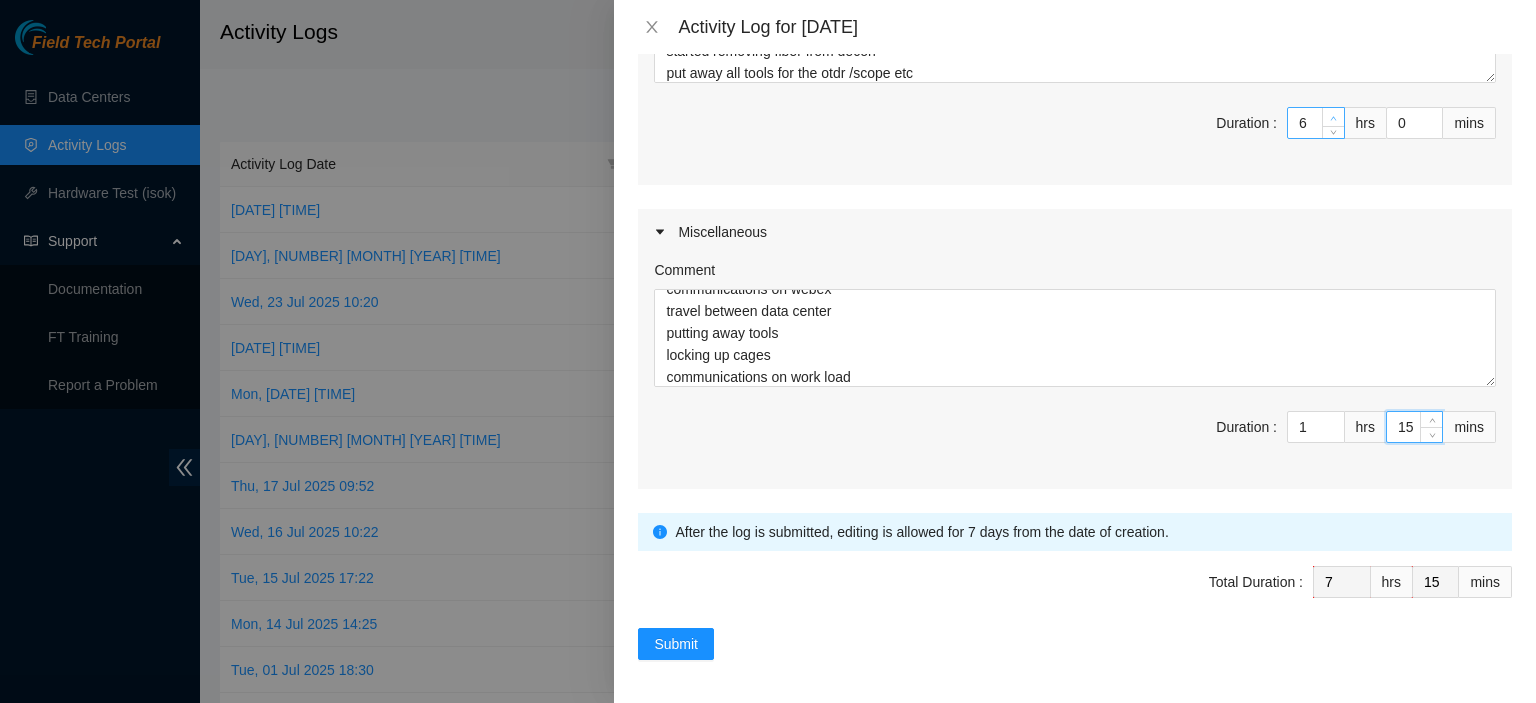 type on "7" 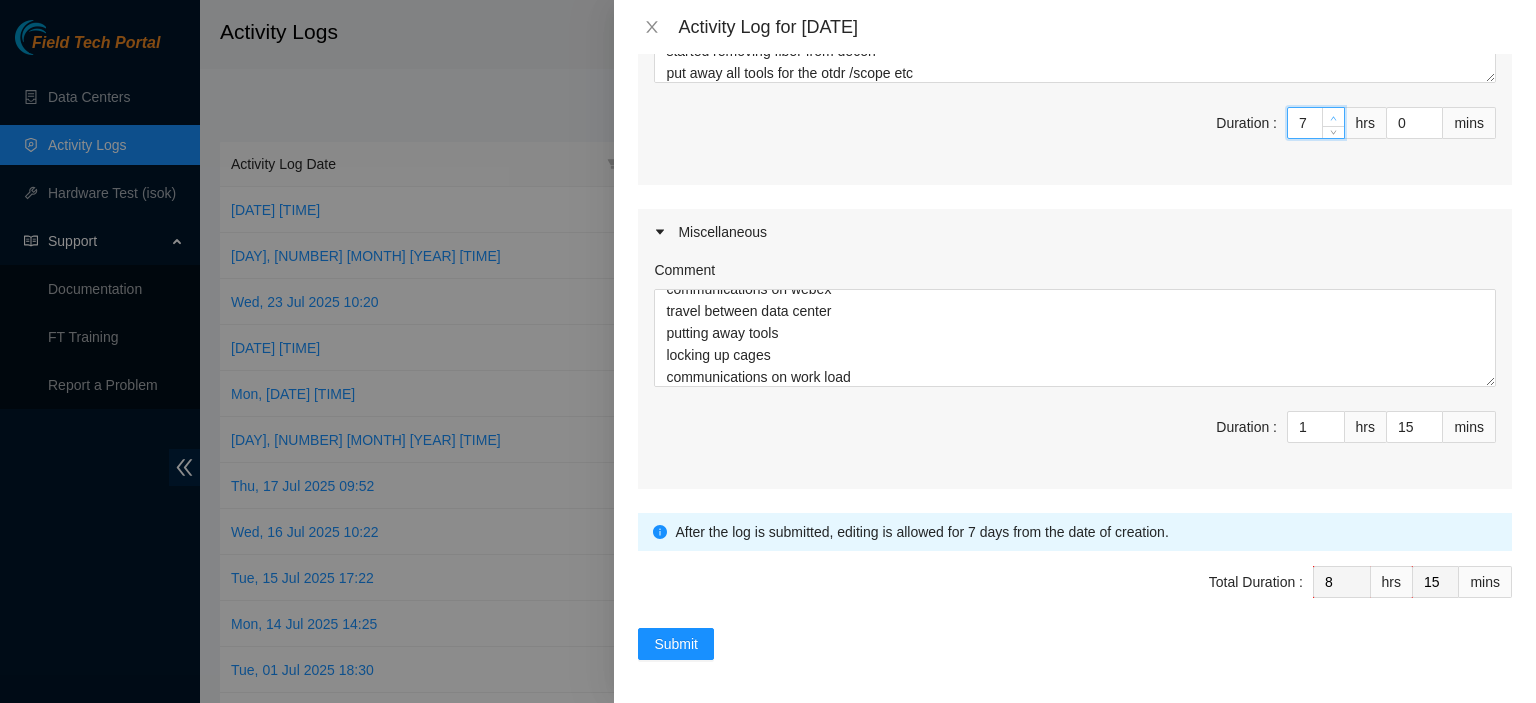 click at bounding box center [1334, 118] 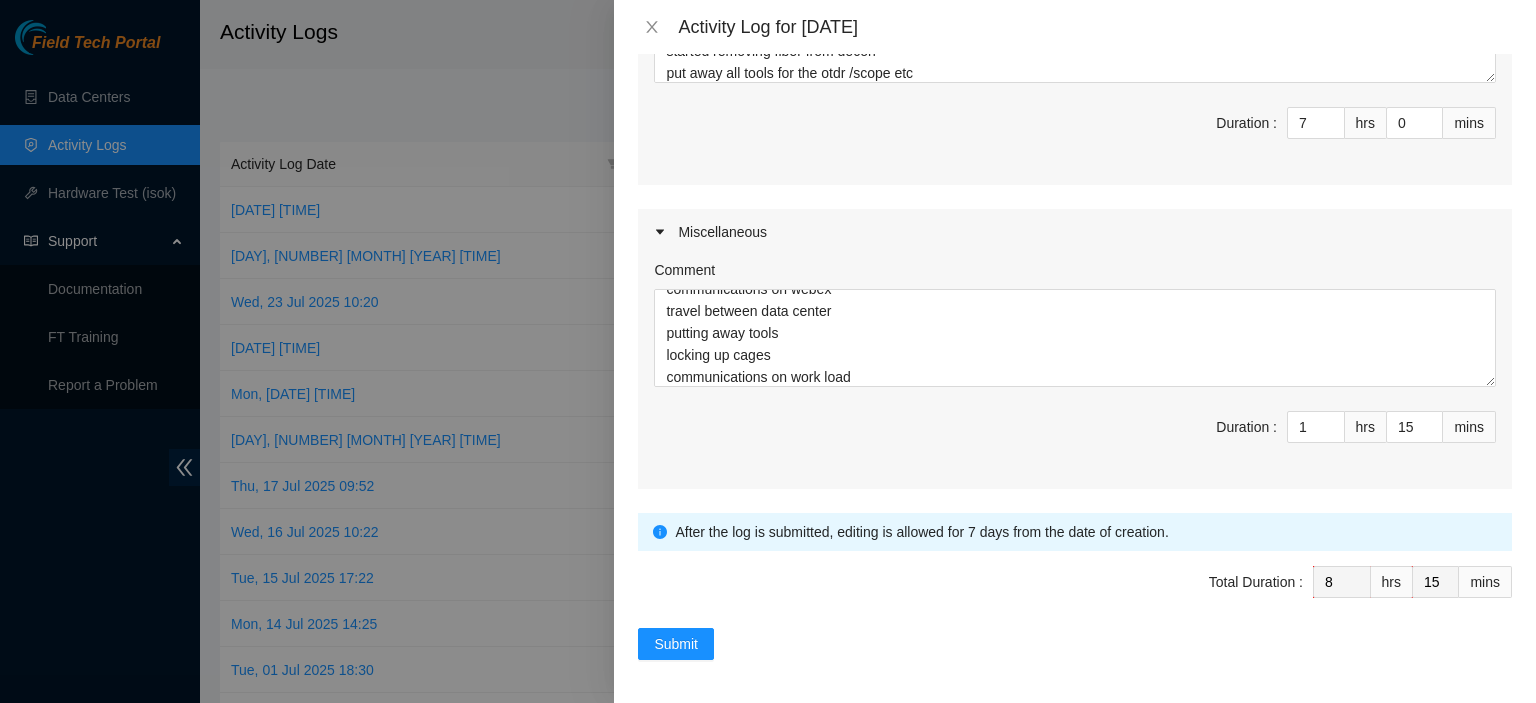 scroll, scrollTop: 604, scrollLeft: 0, axis: vertical 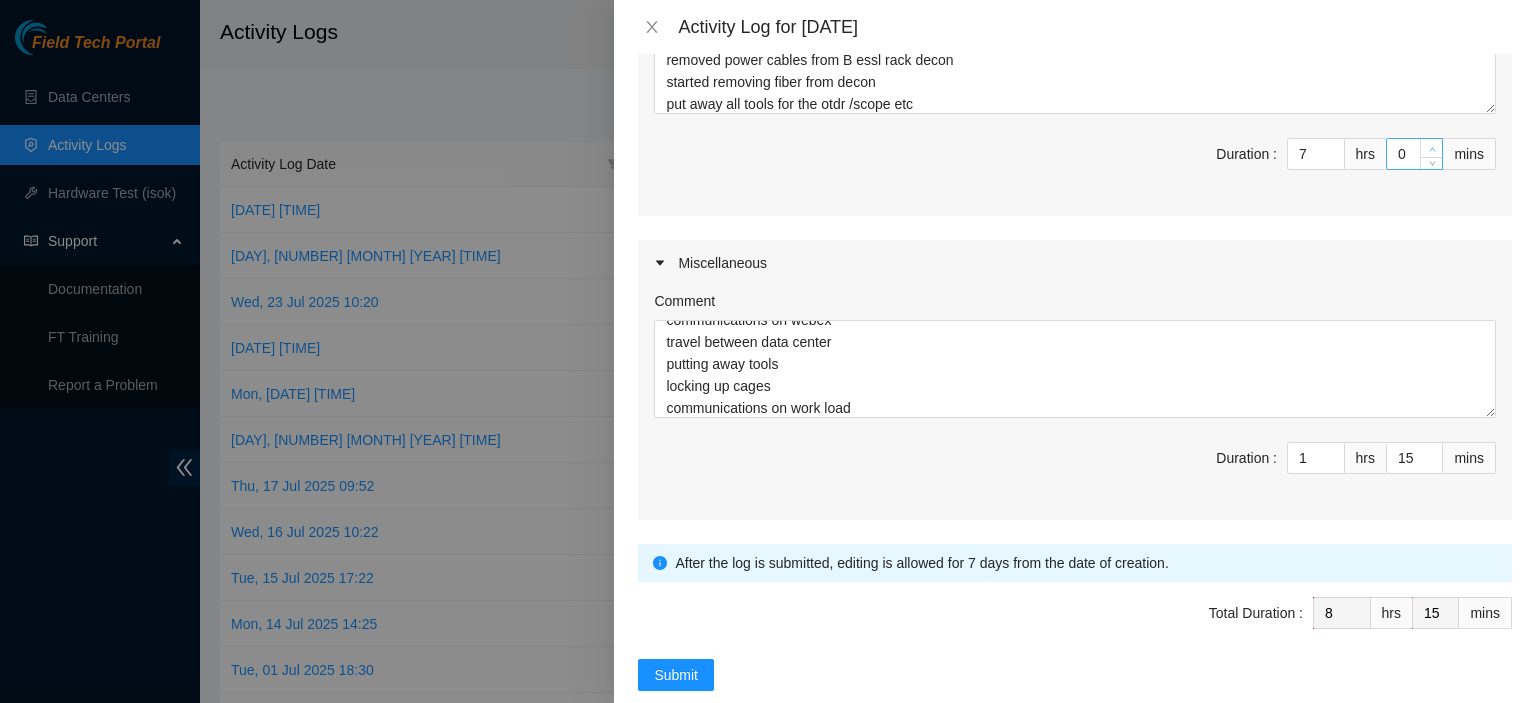 type on "1" 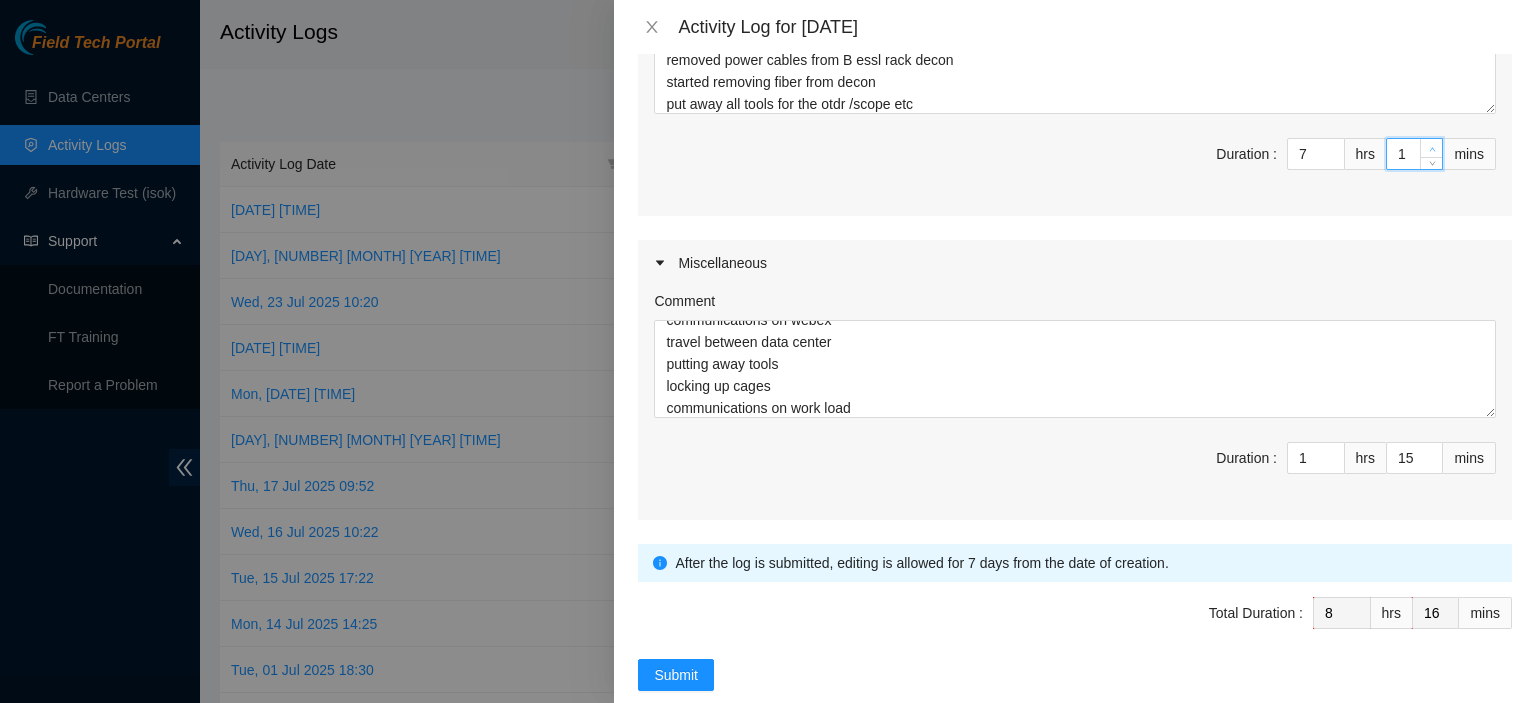 click 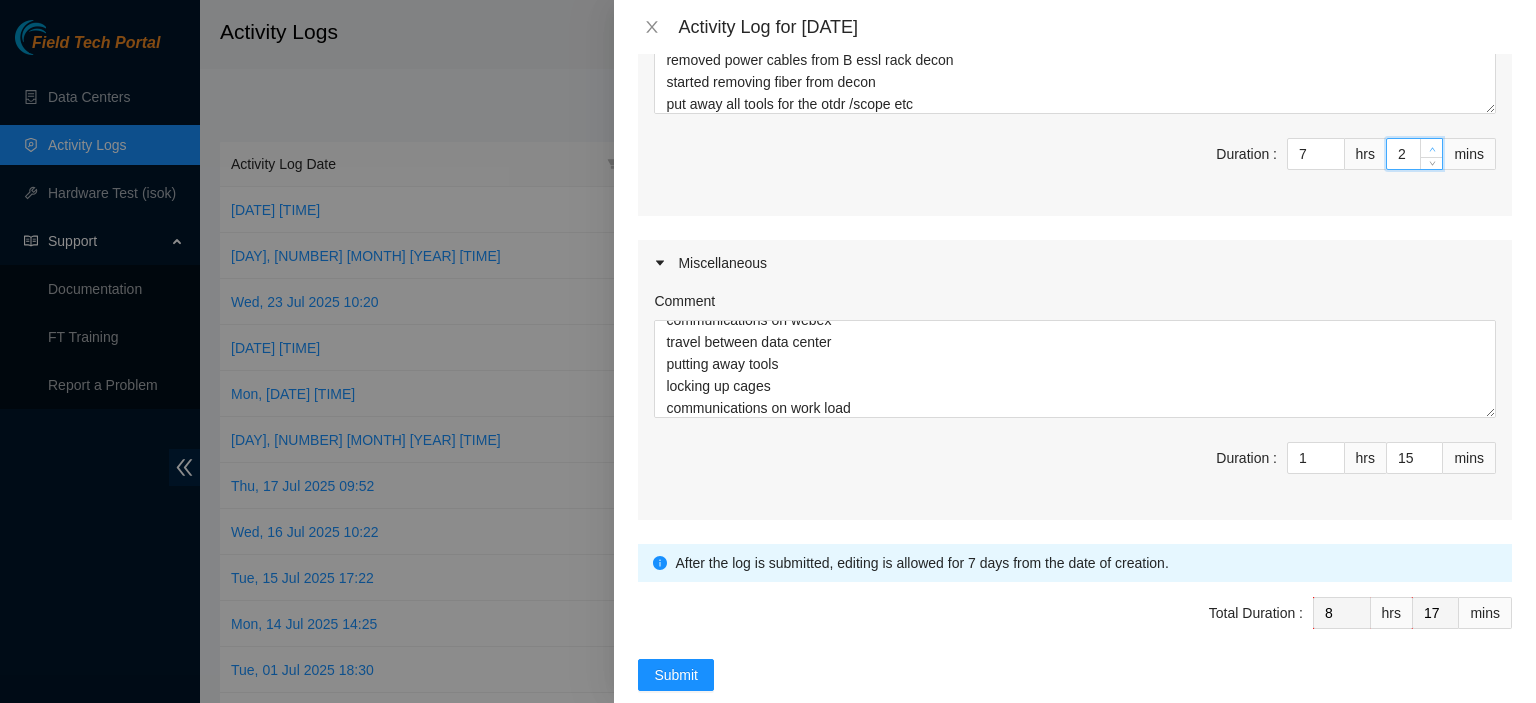 click 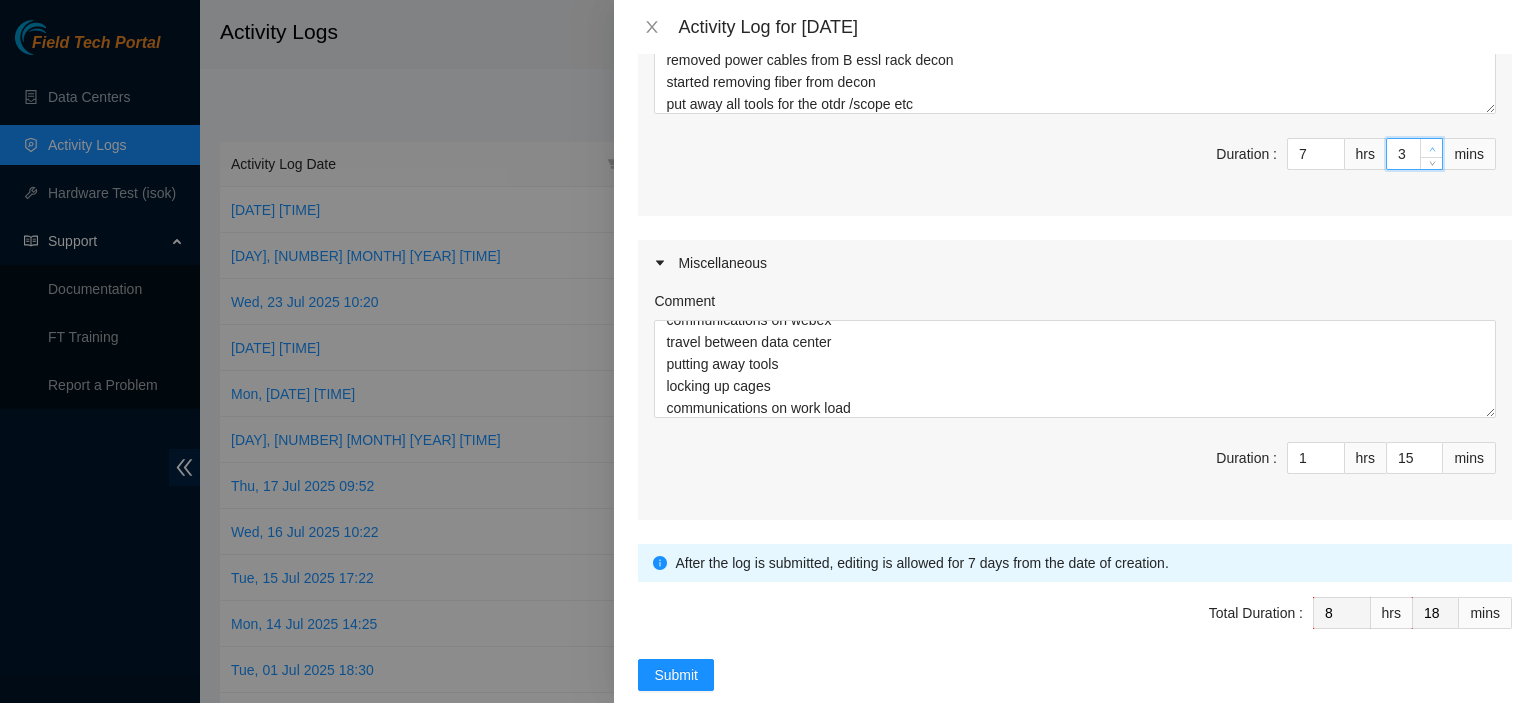 click 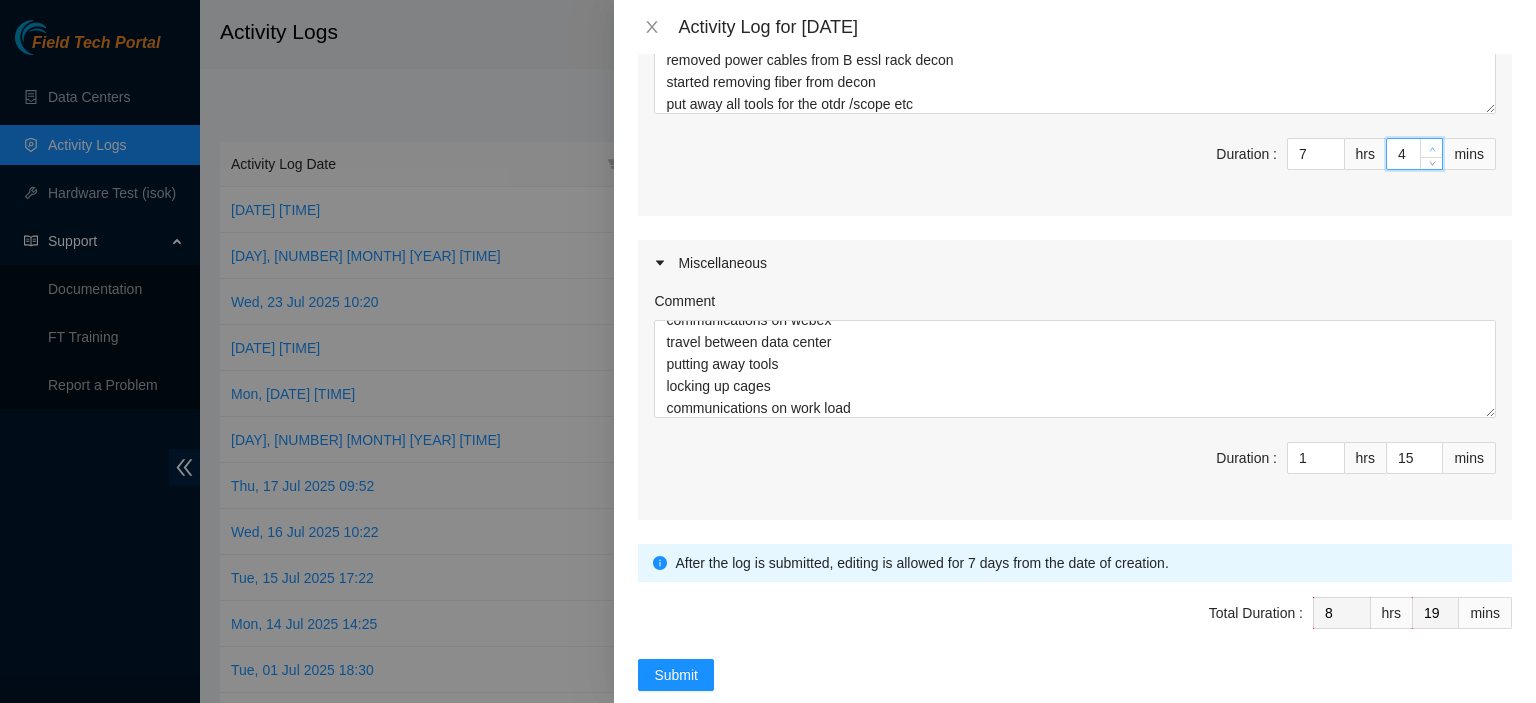 click 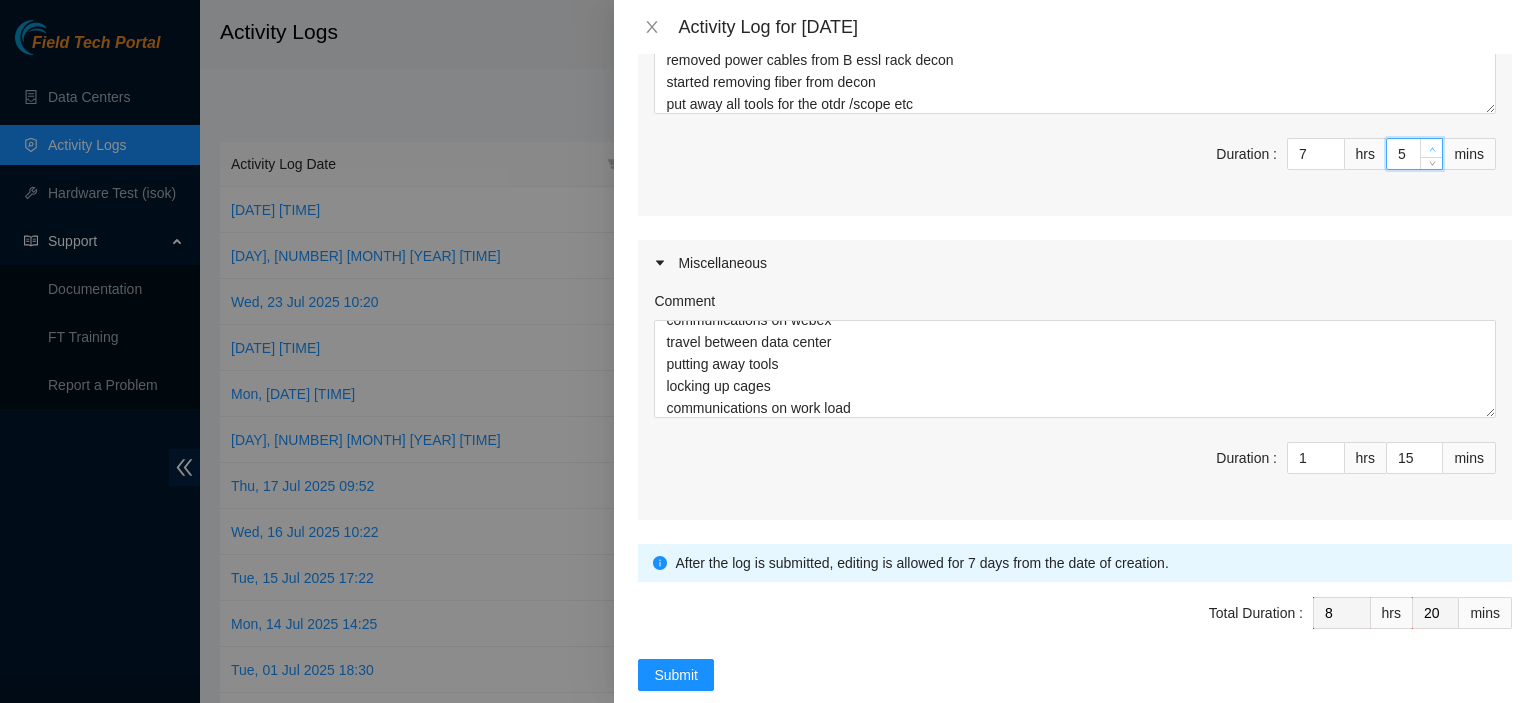 click 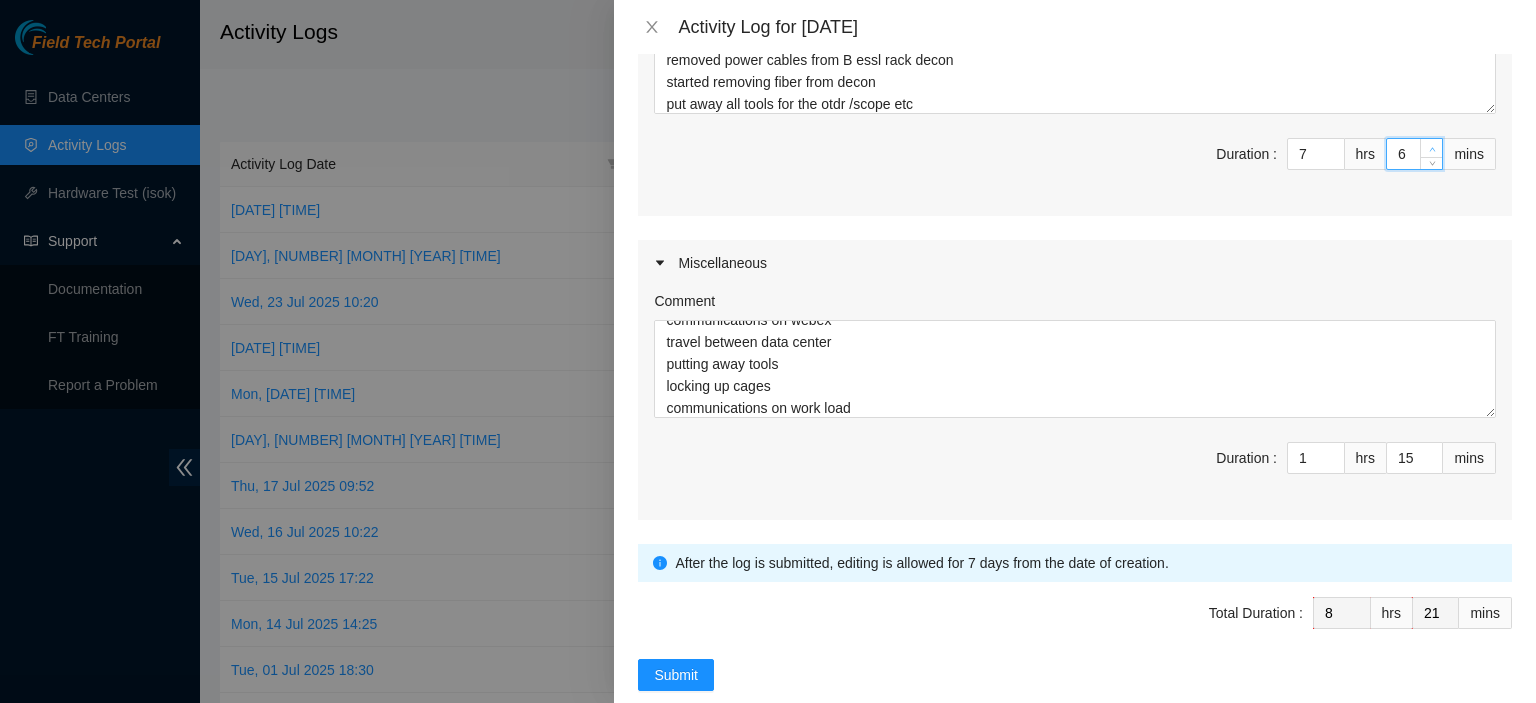click 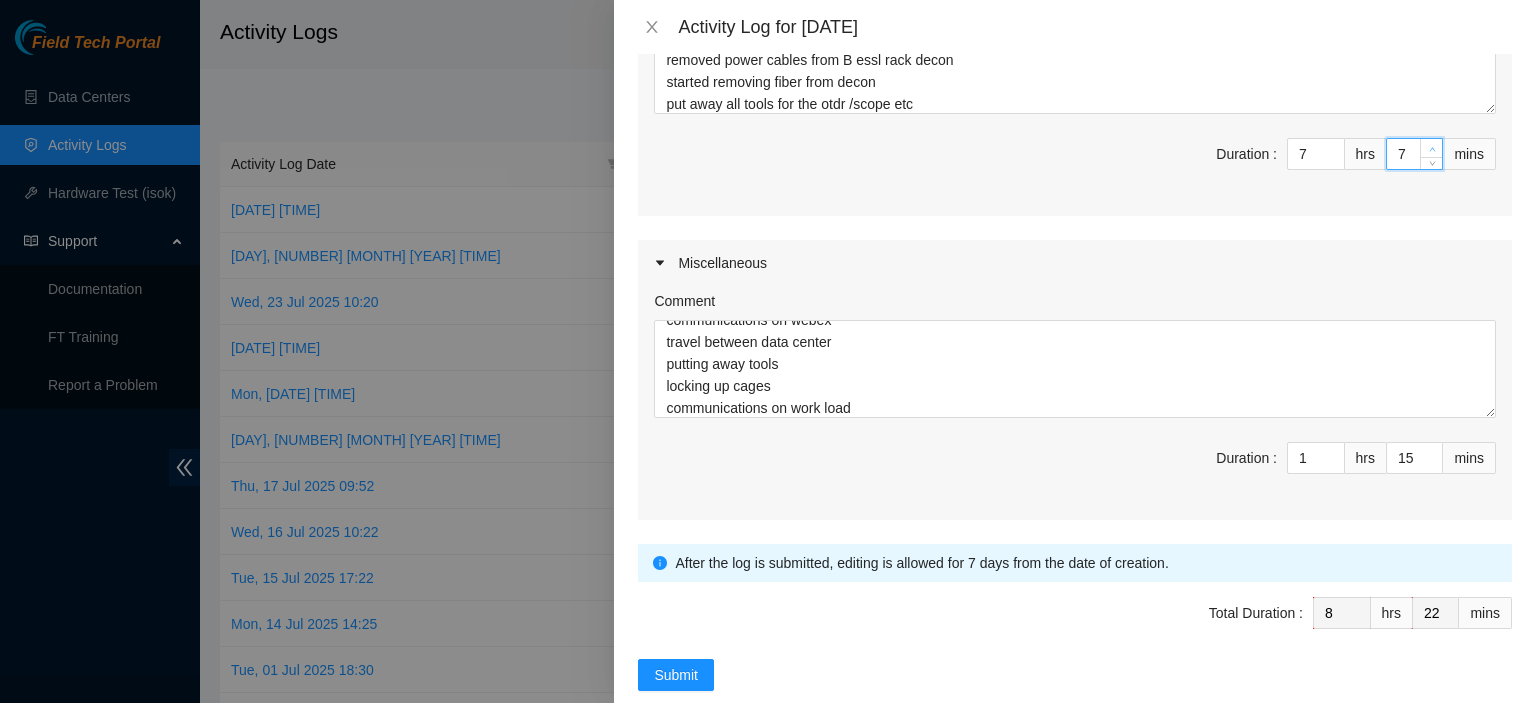 click 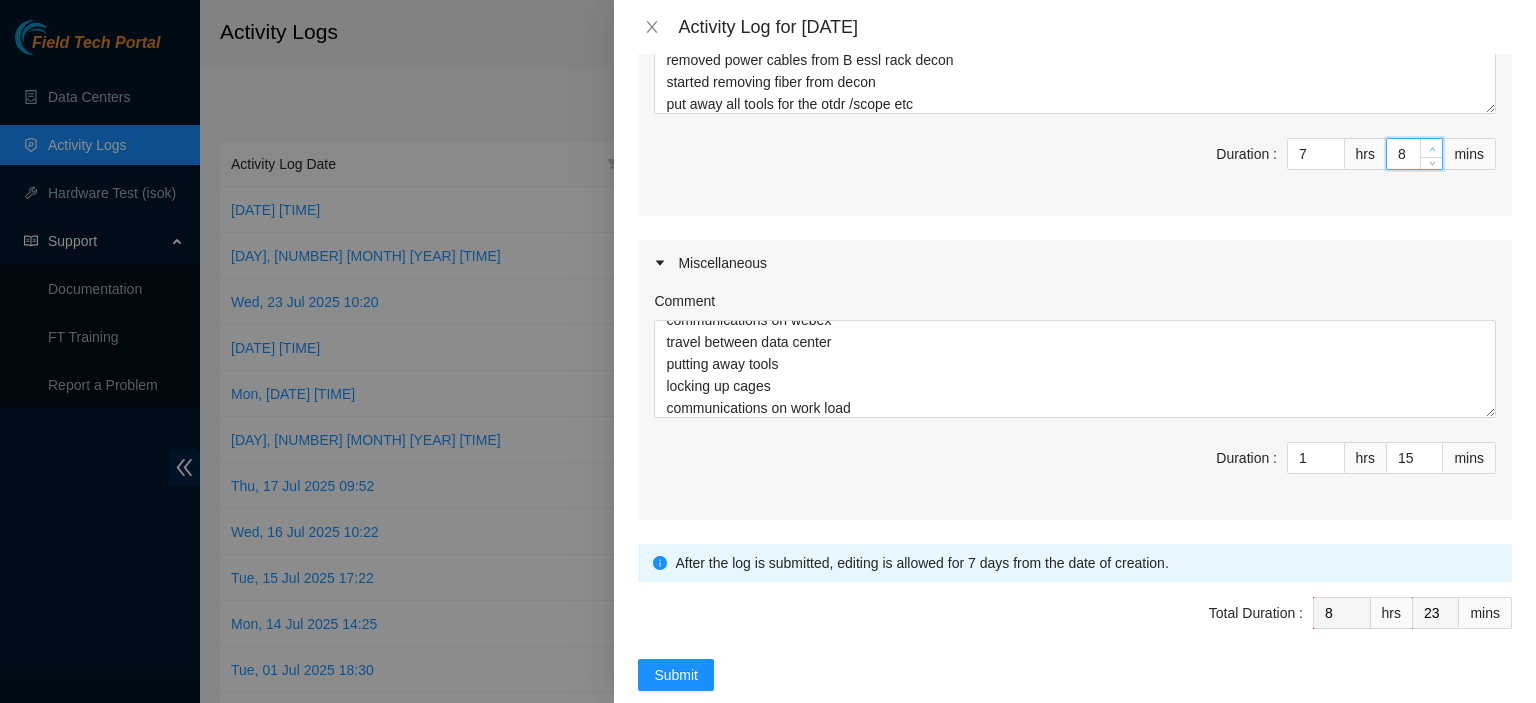 click 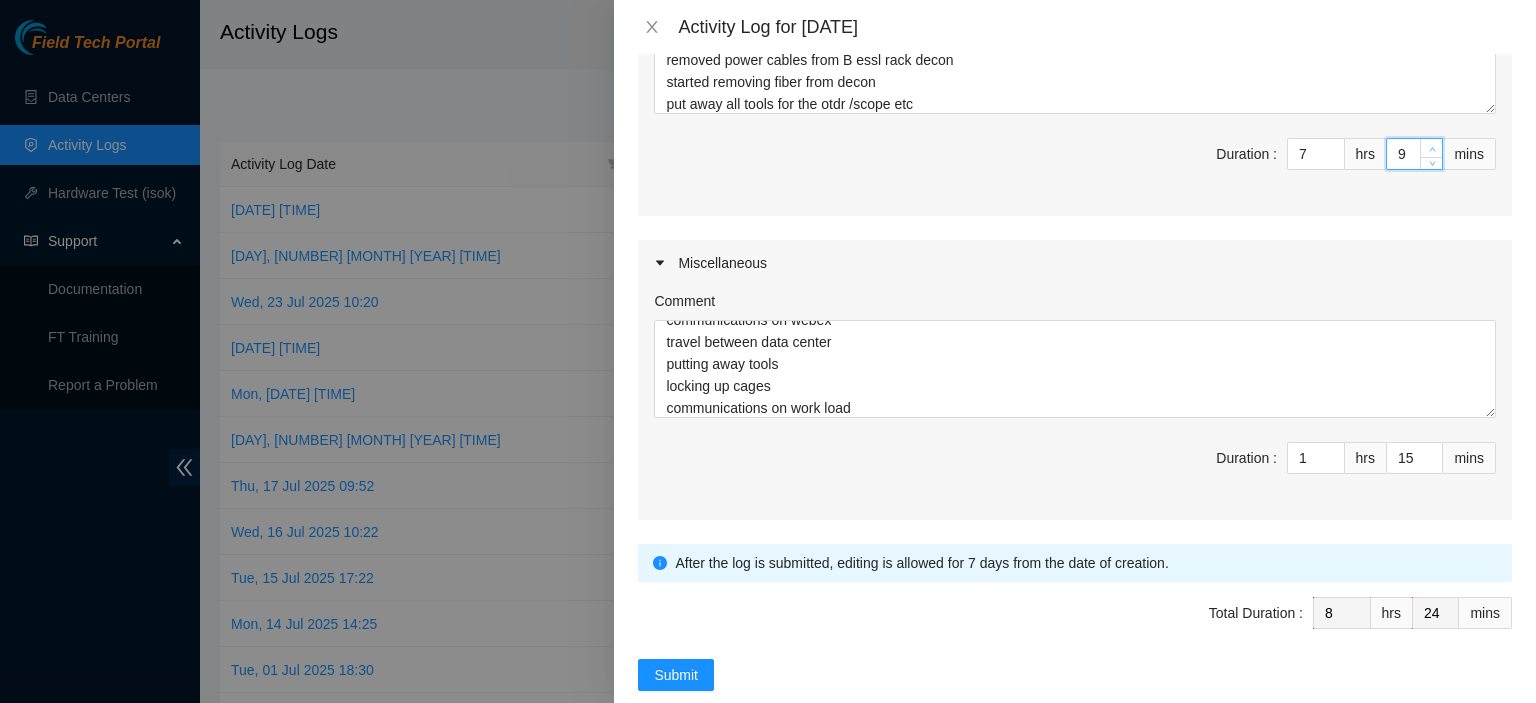 click 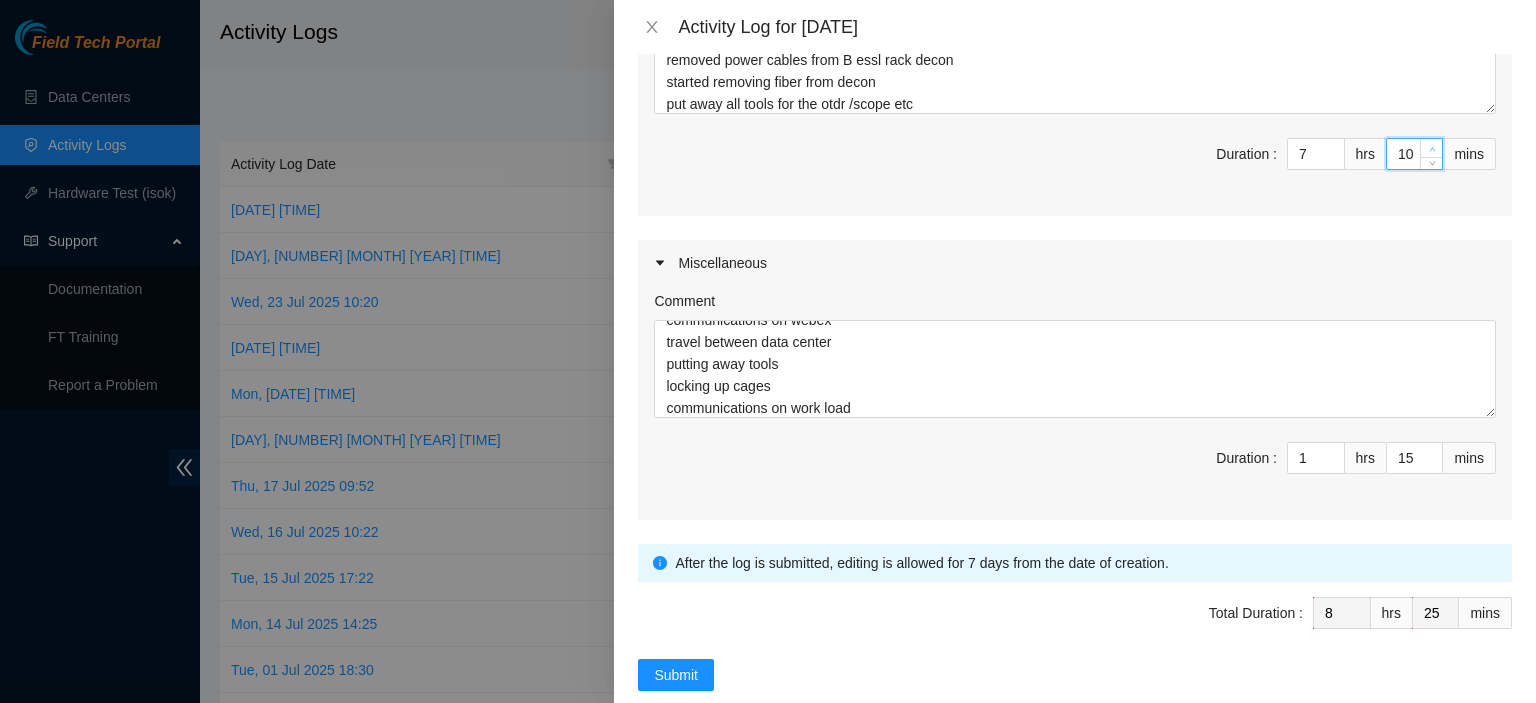 type on "11" 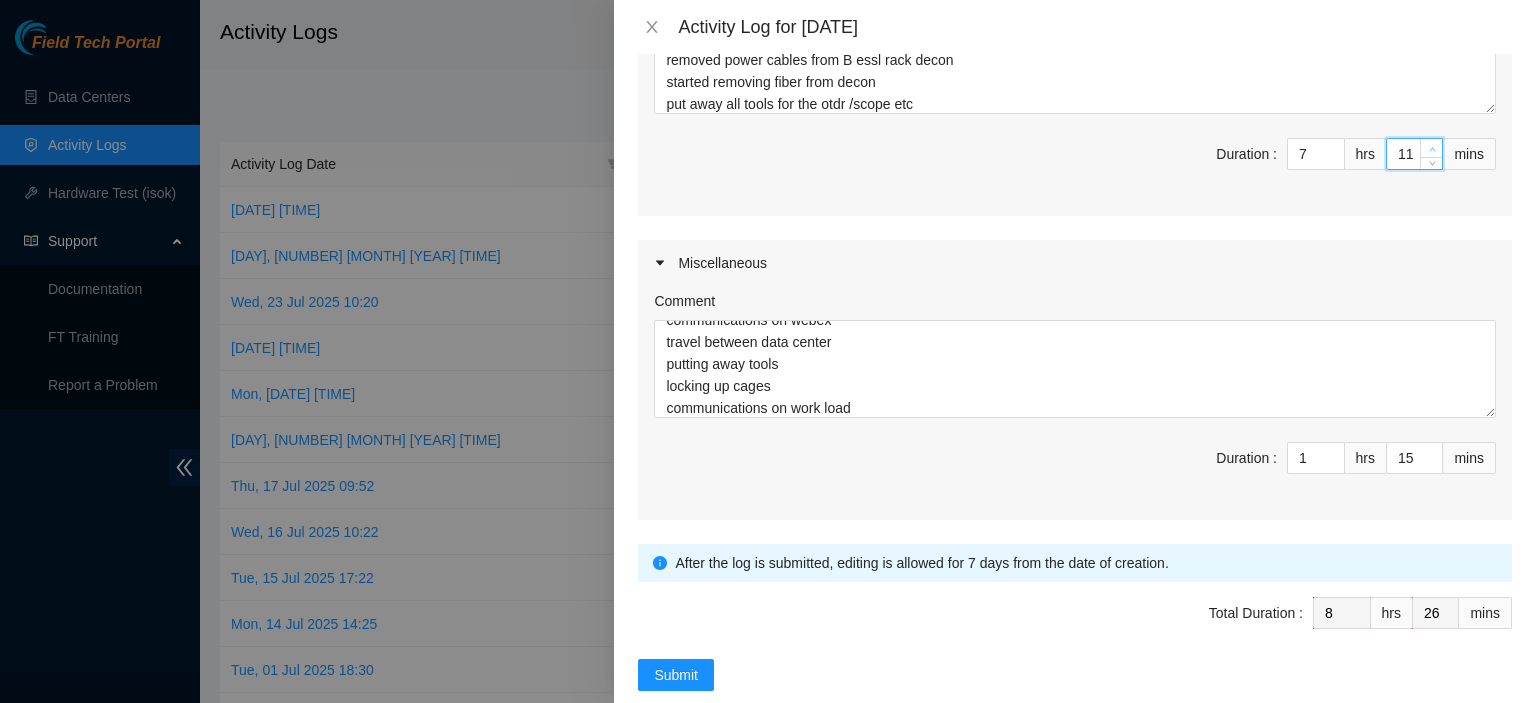 click 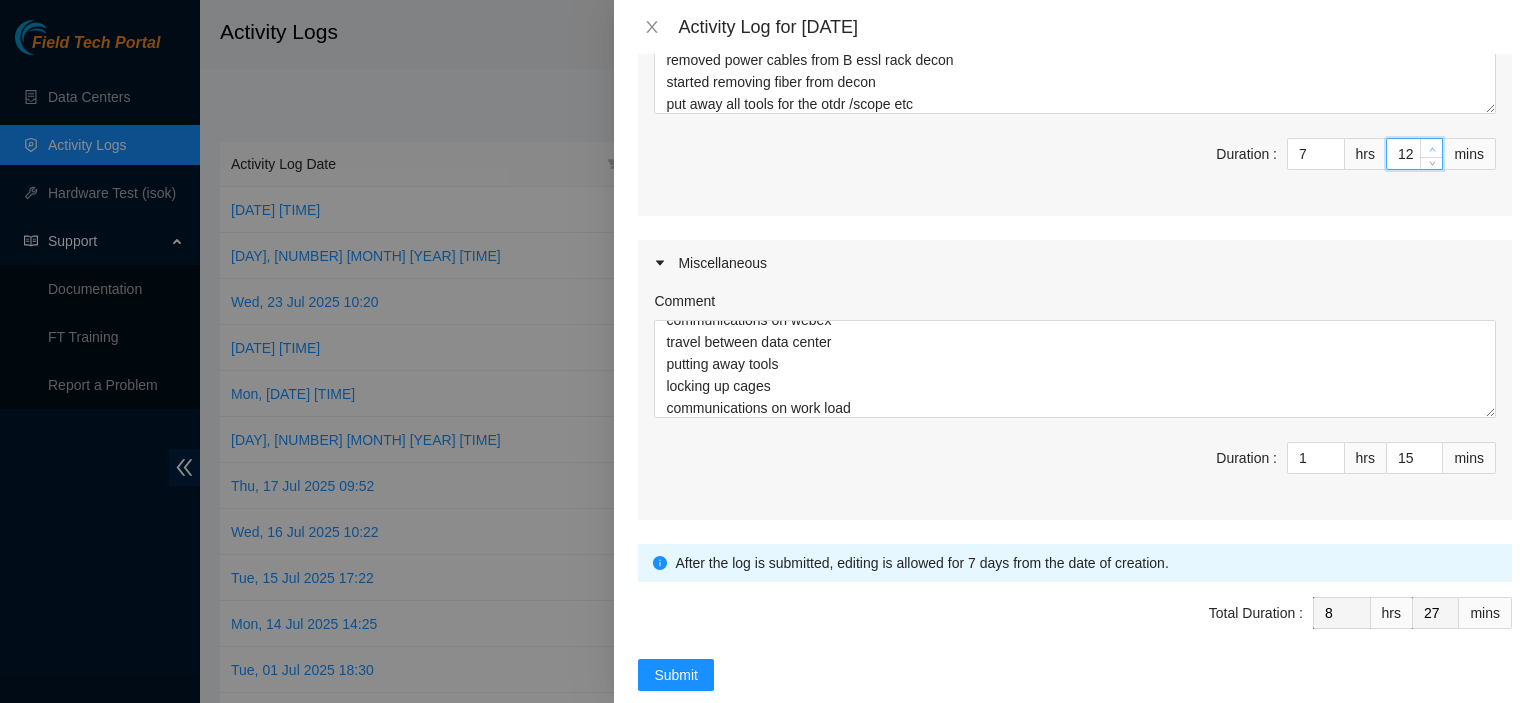 type on "13" 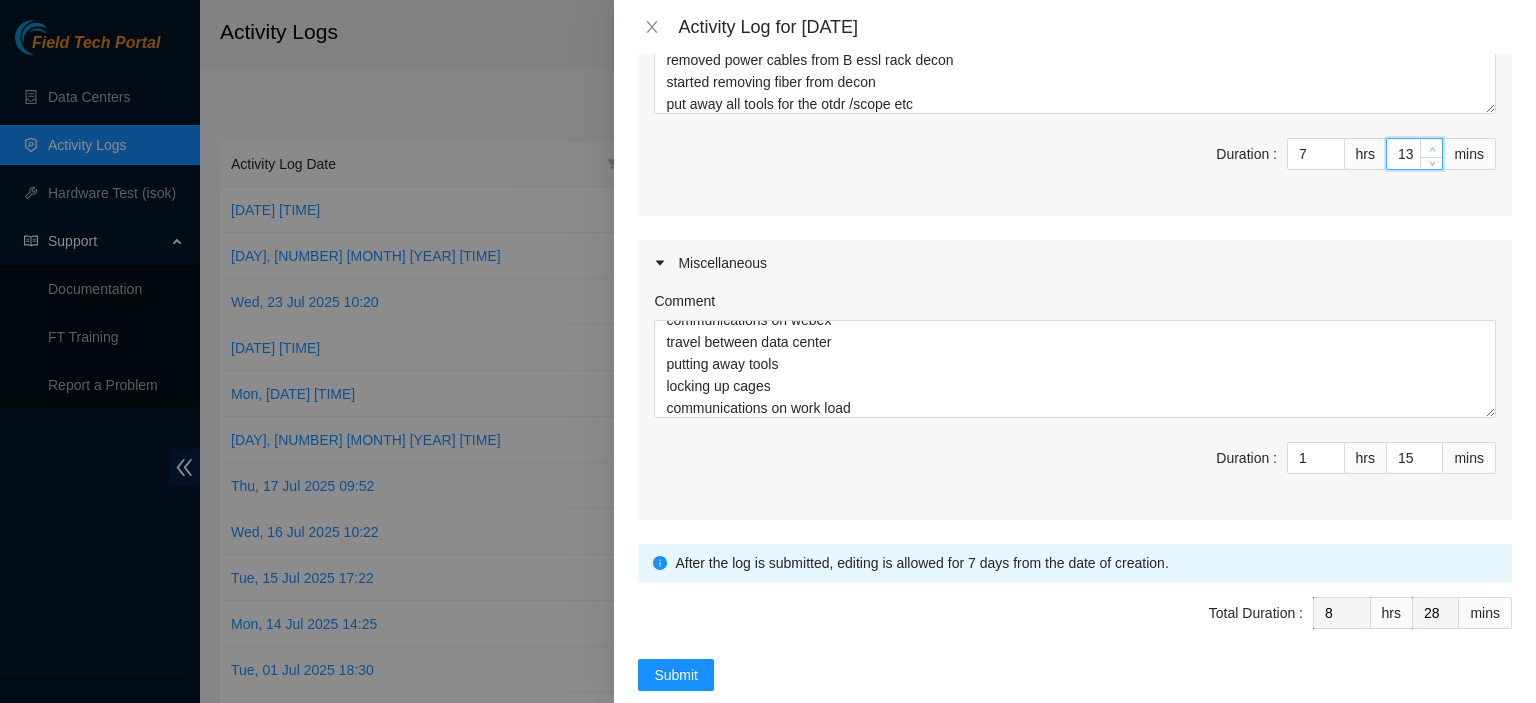 click 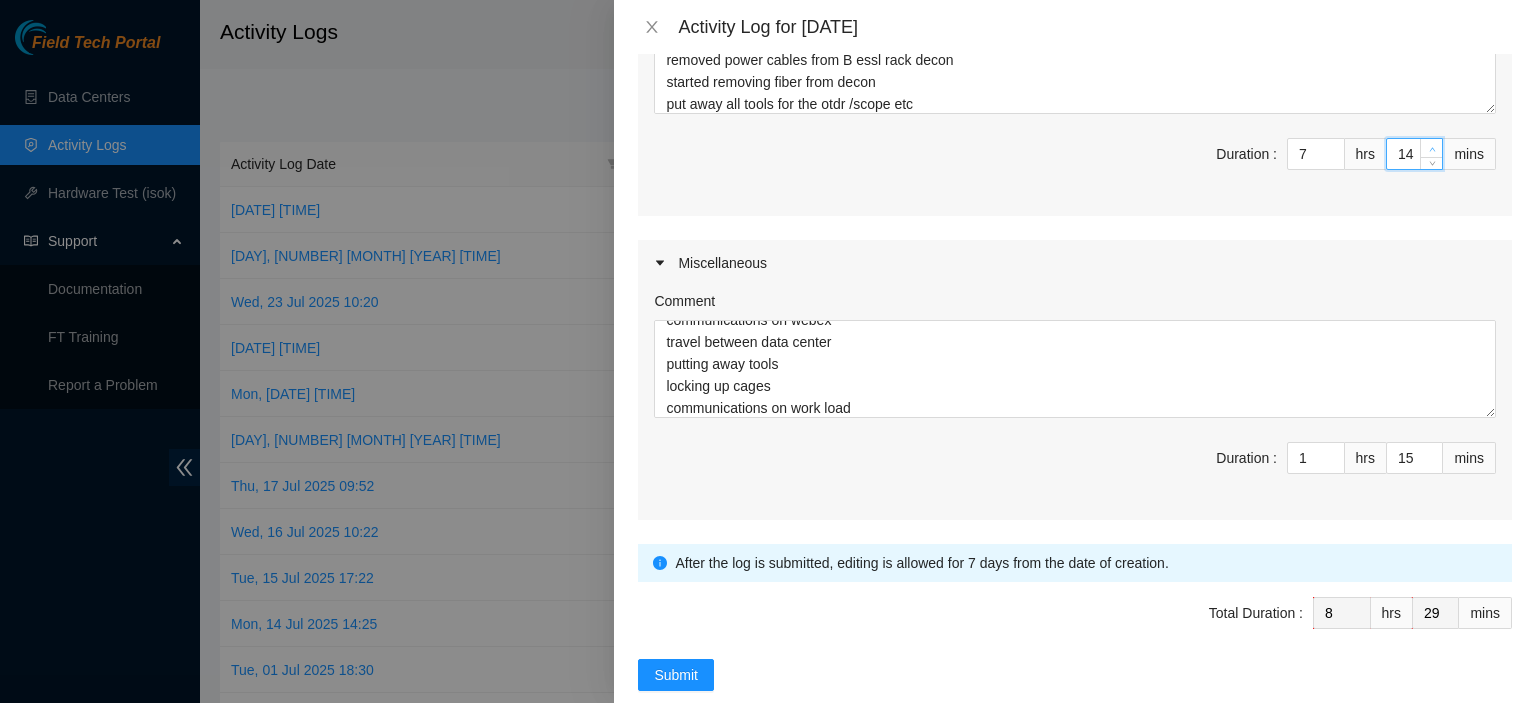 click 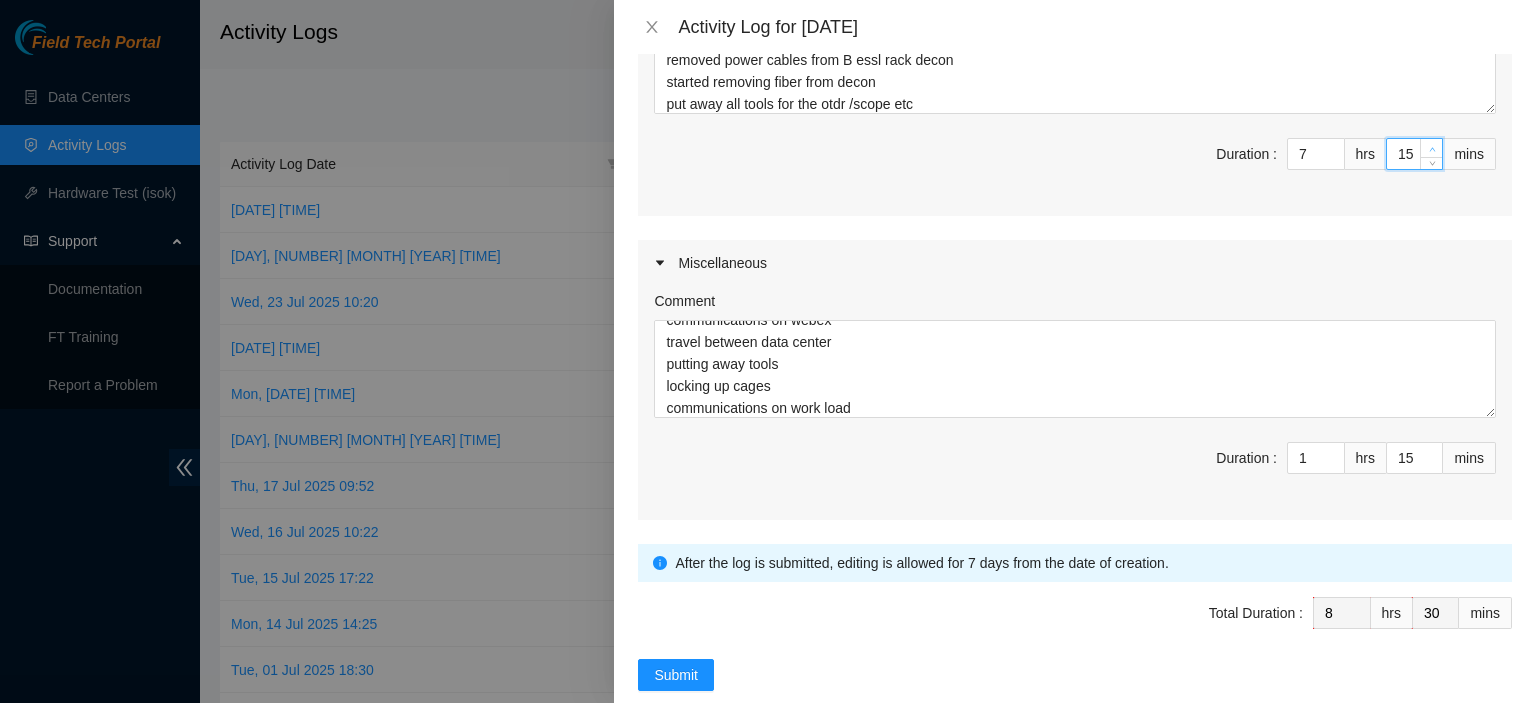 click 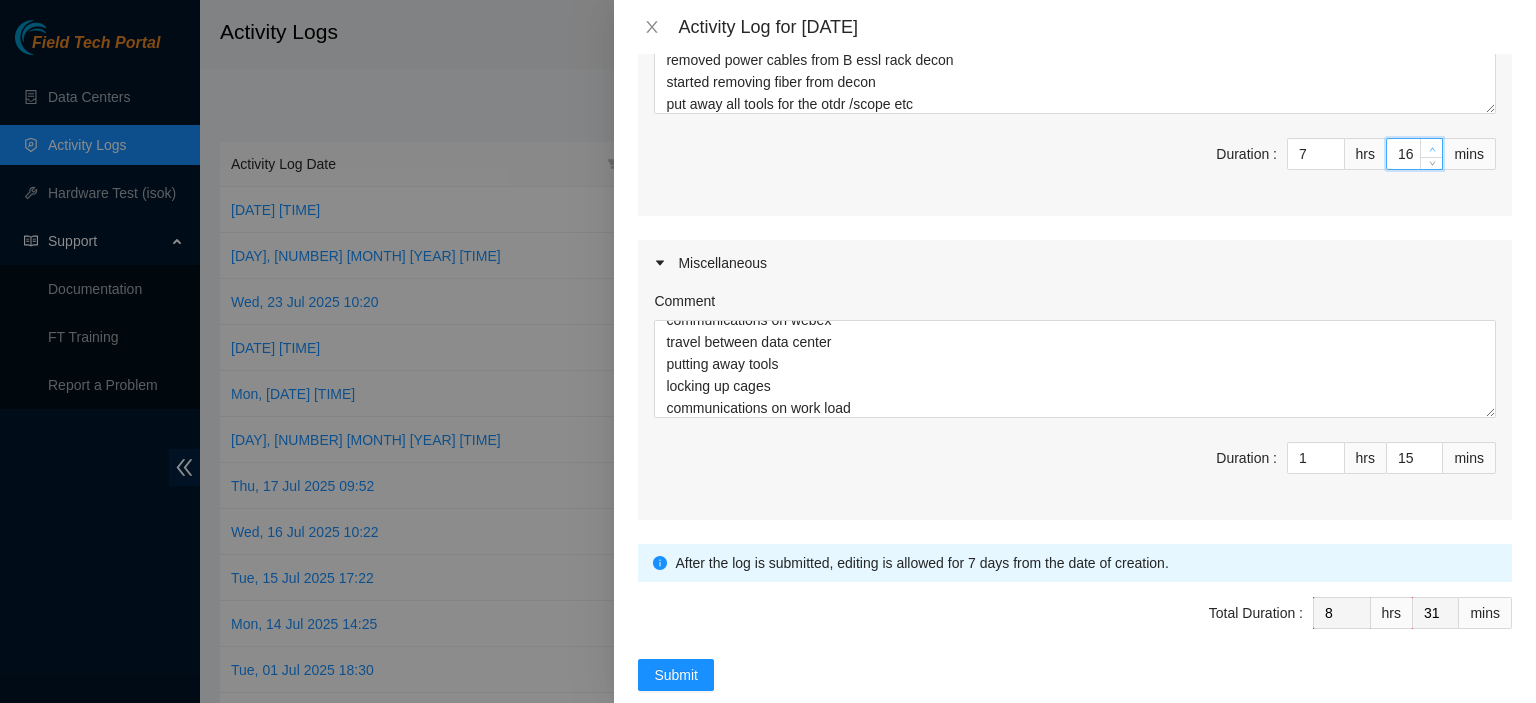 click 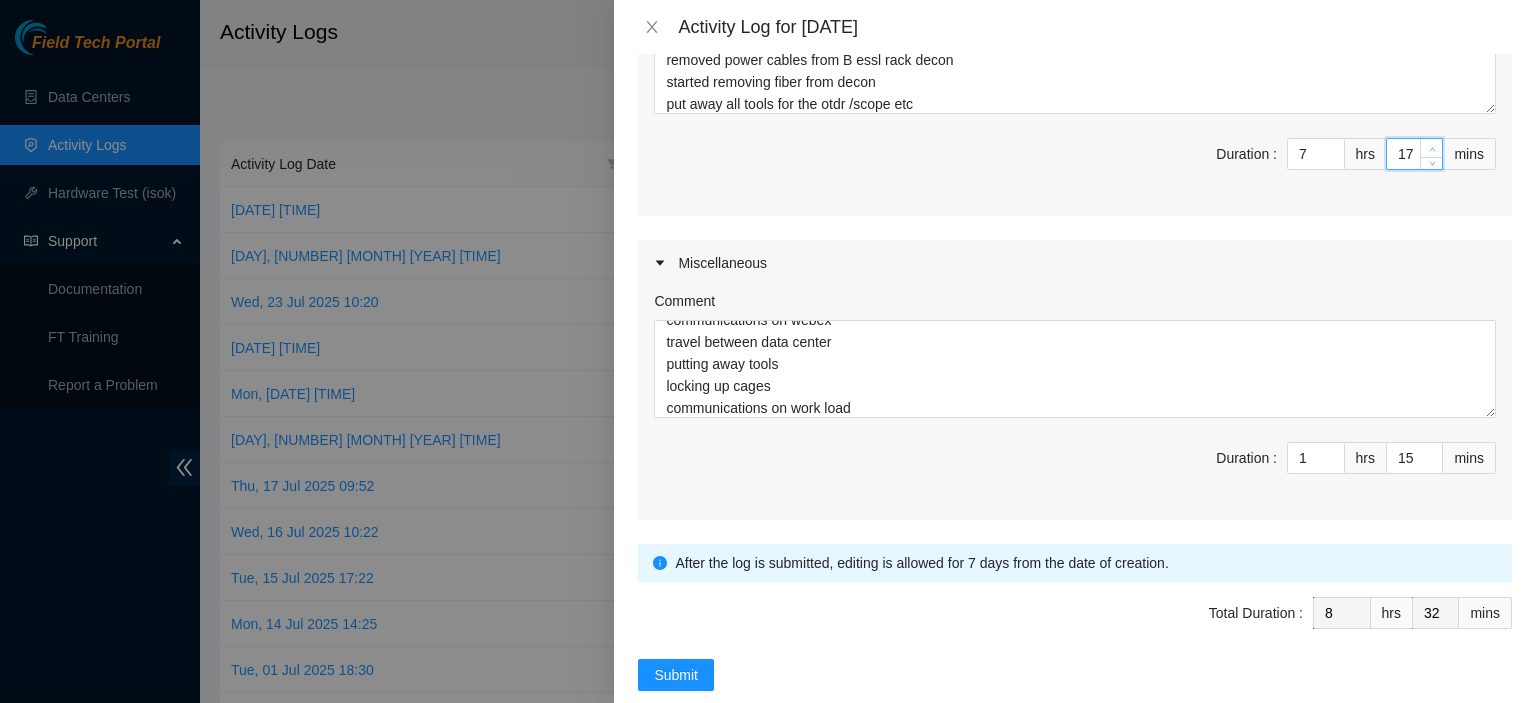 type on "18" 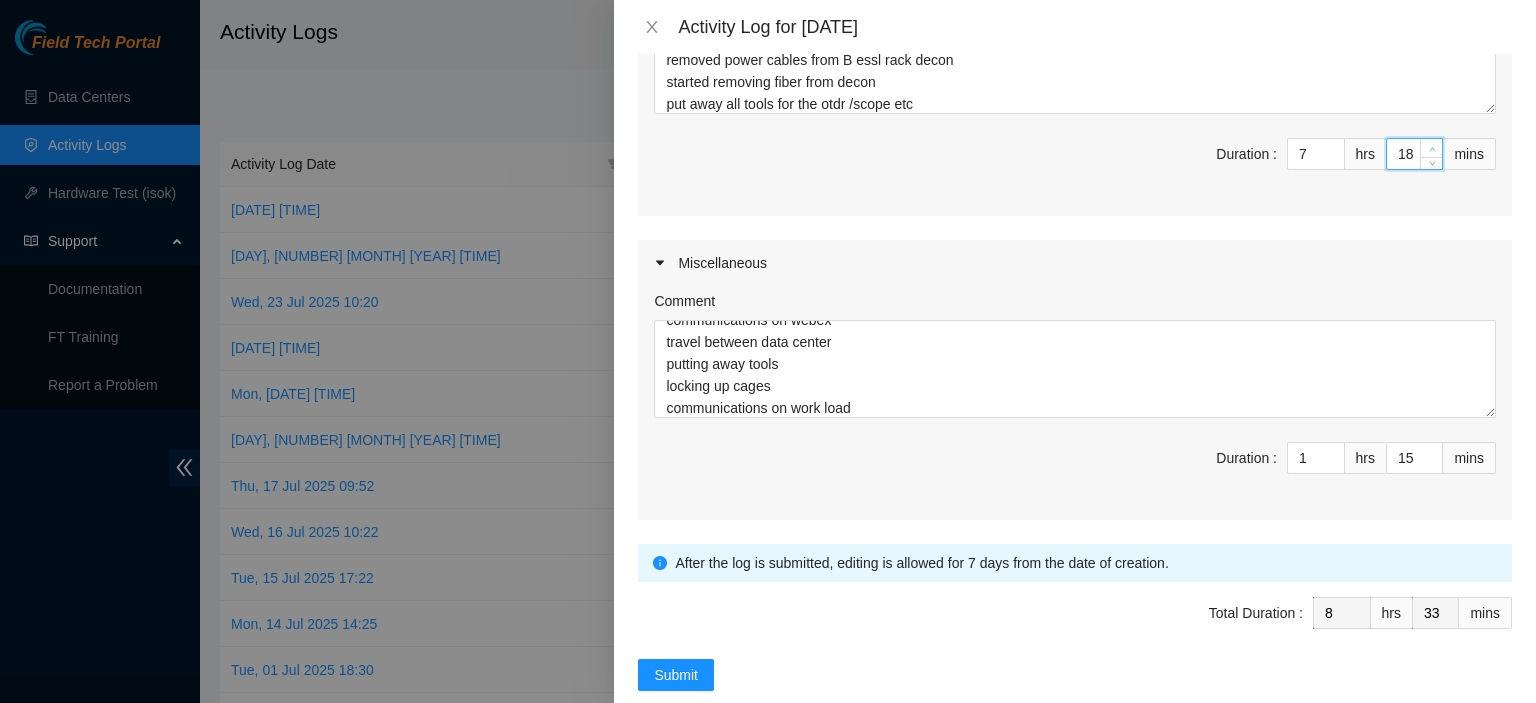 click 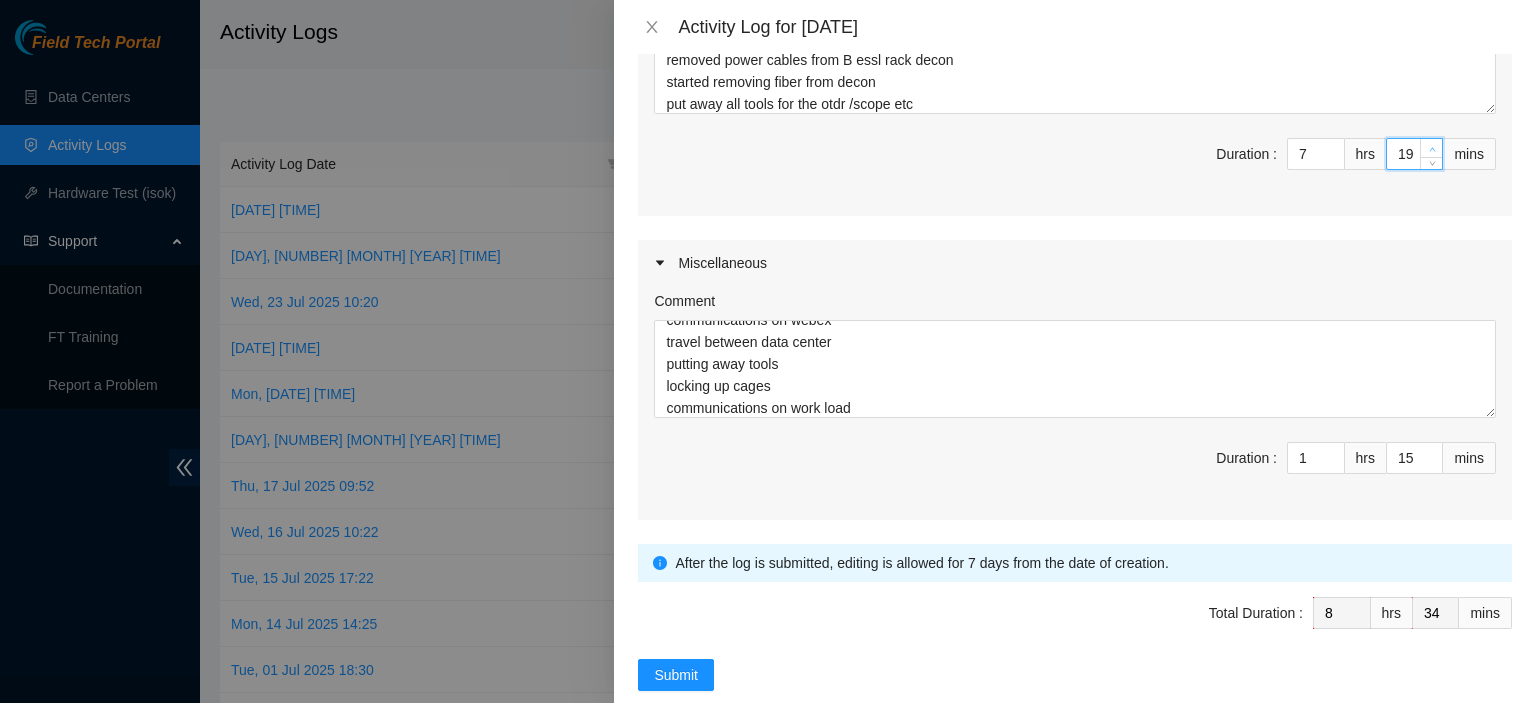 type on "20" 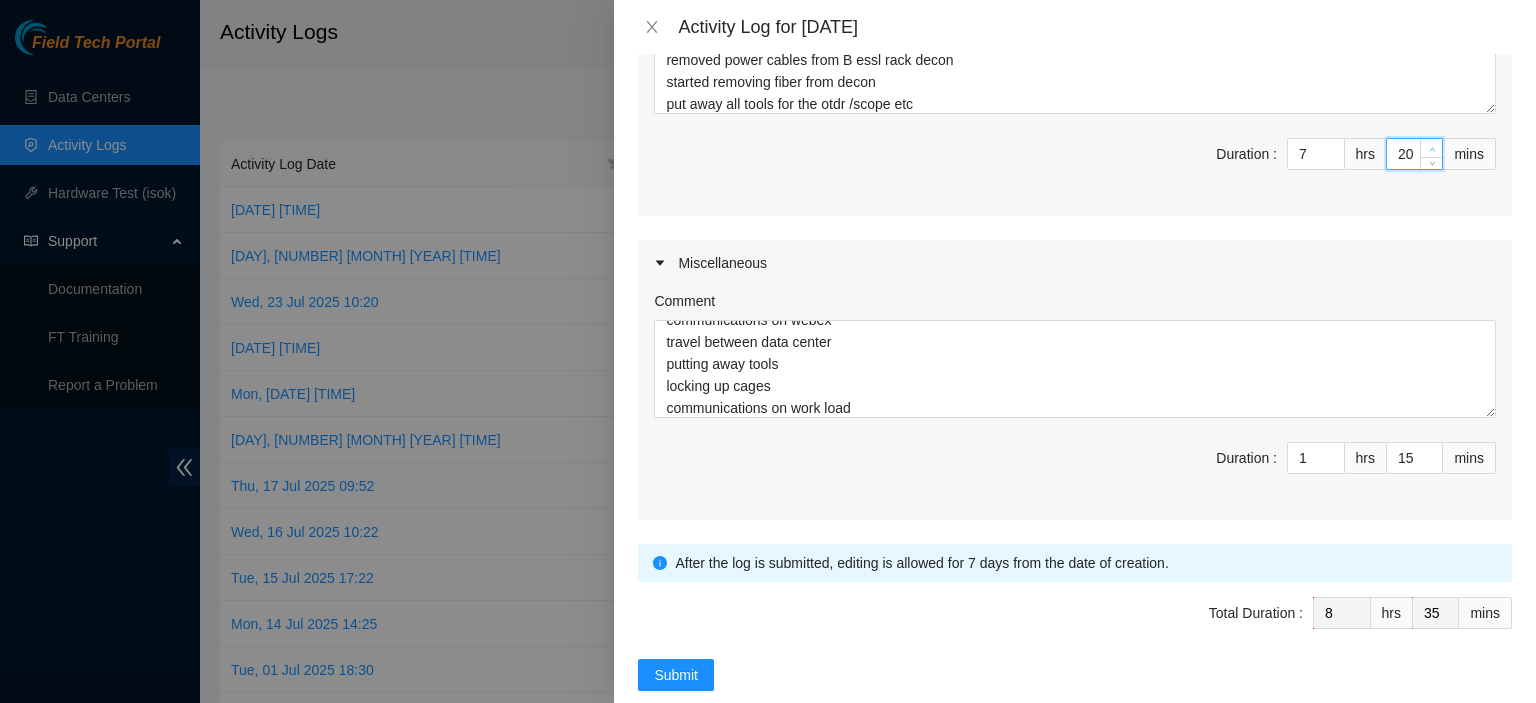 click 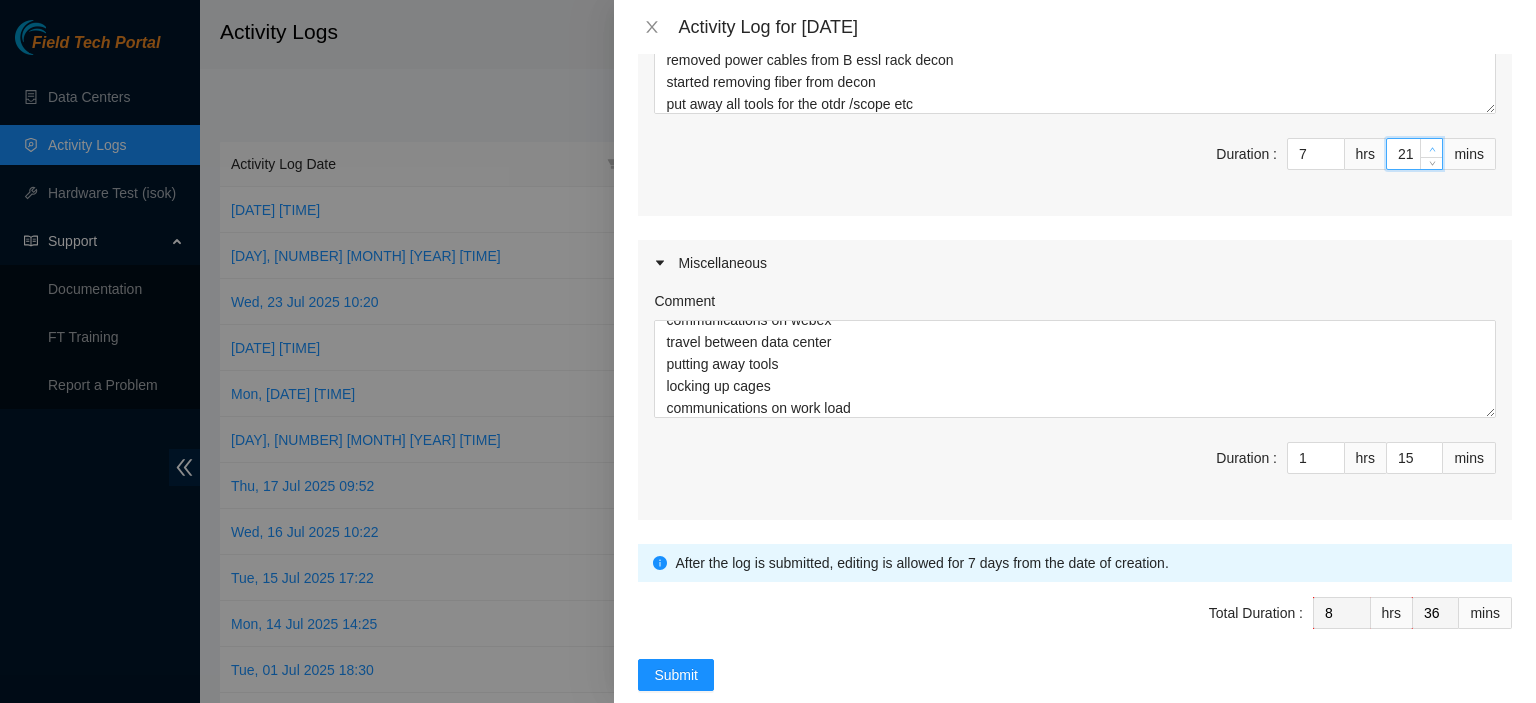 click 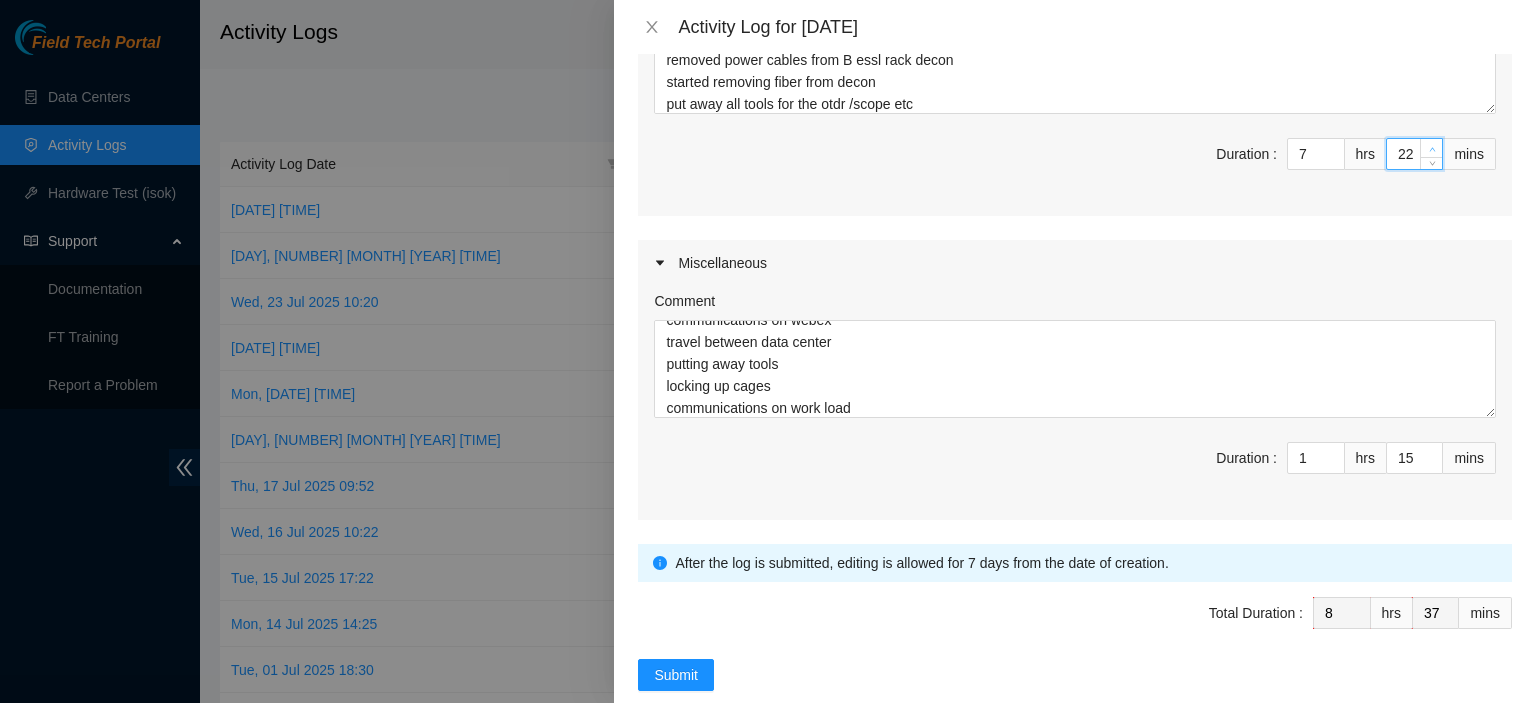 click 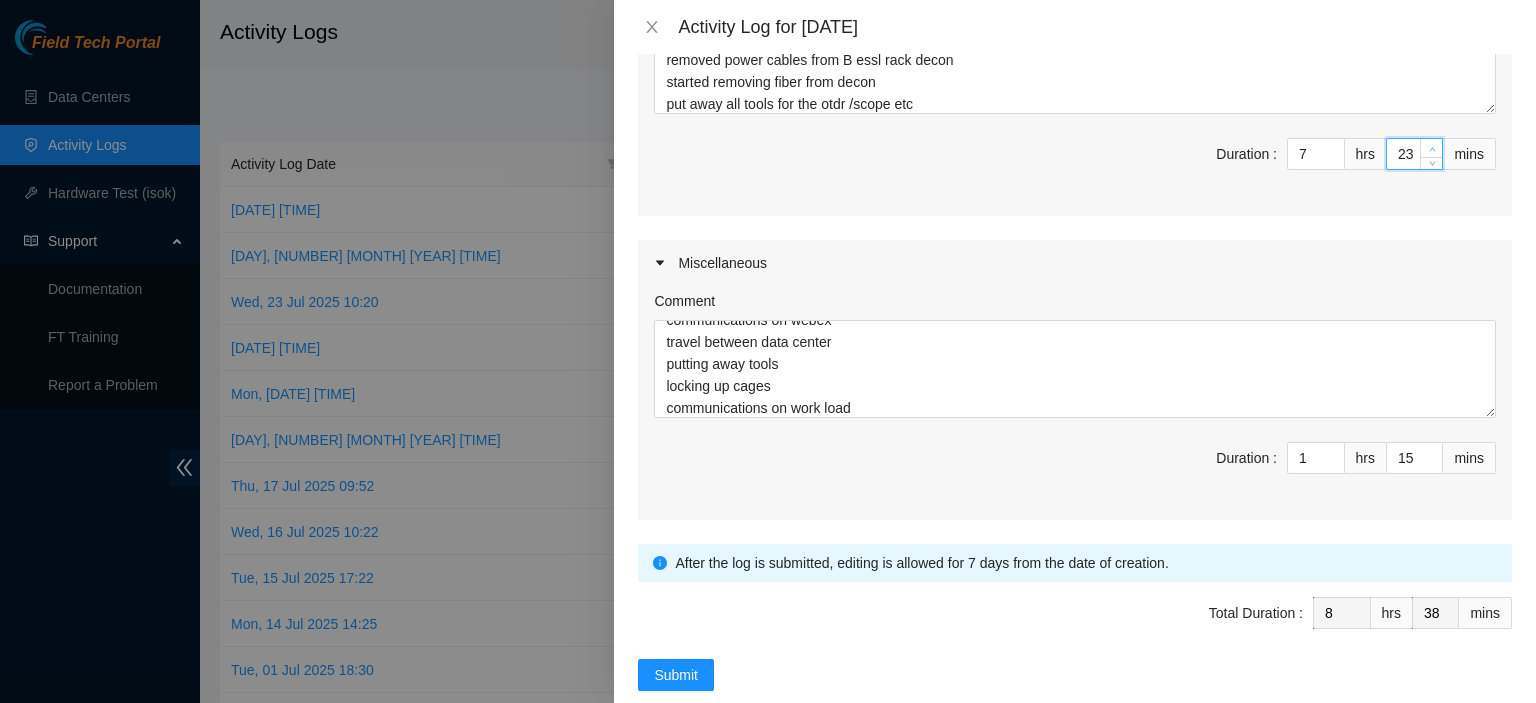 click 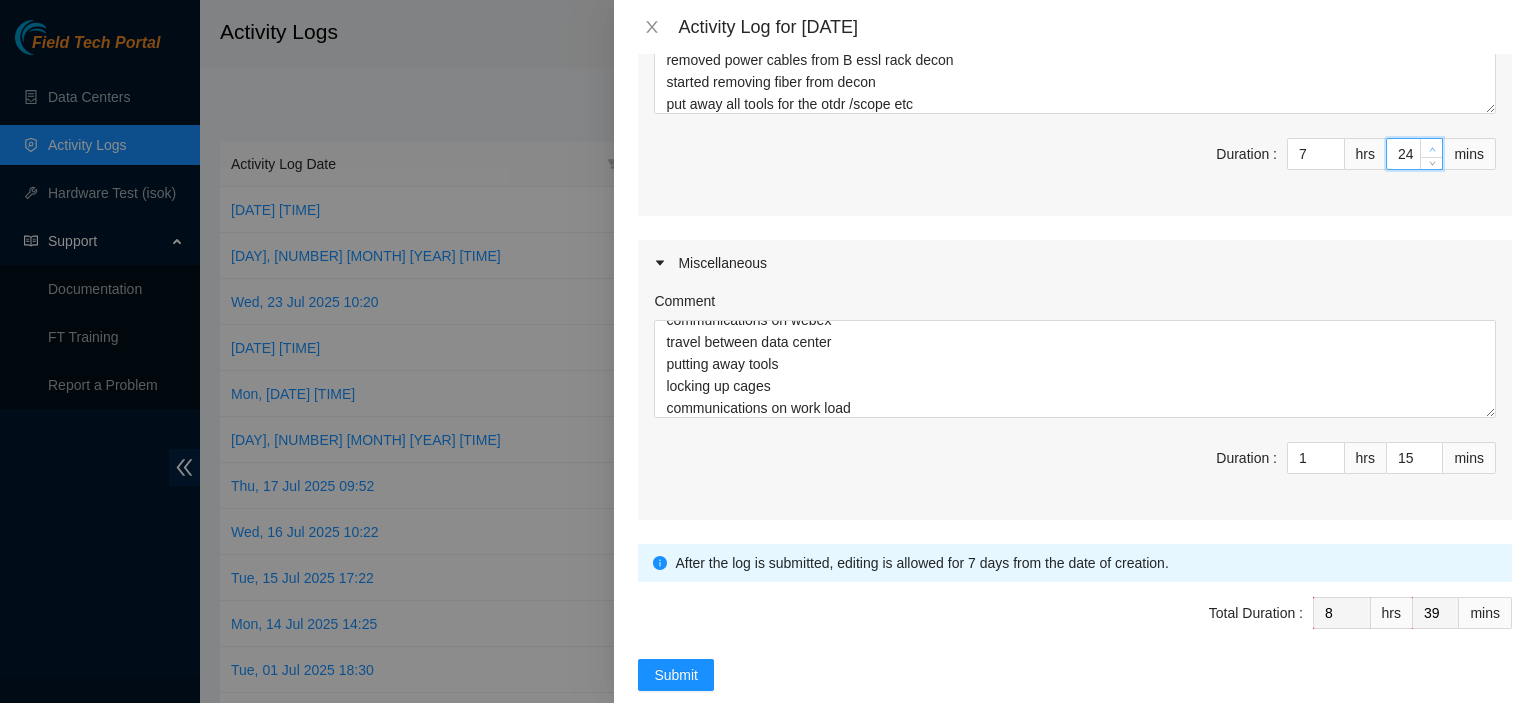 click 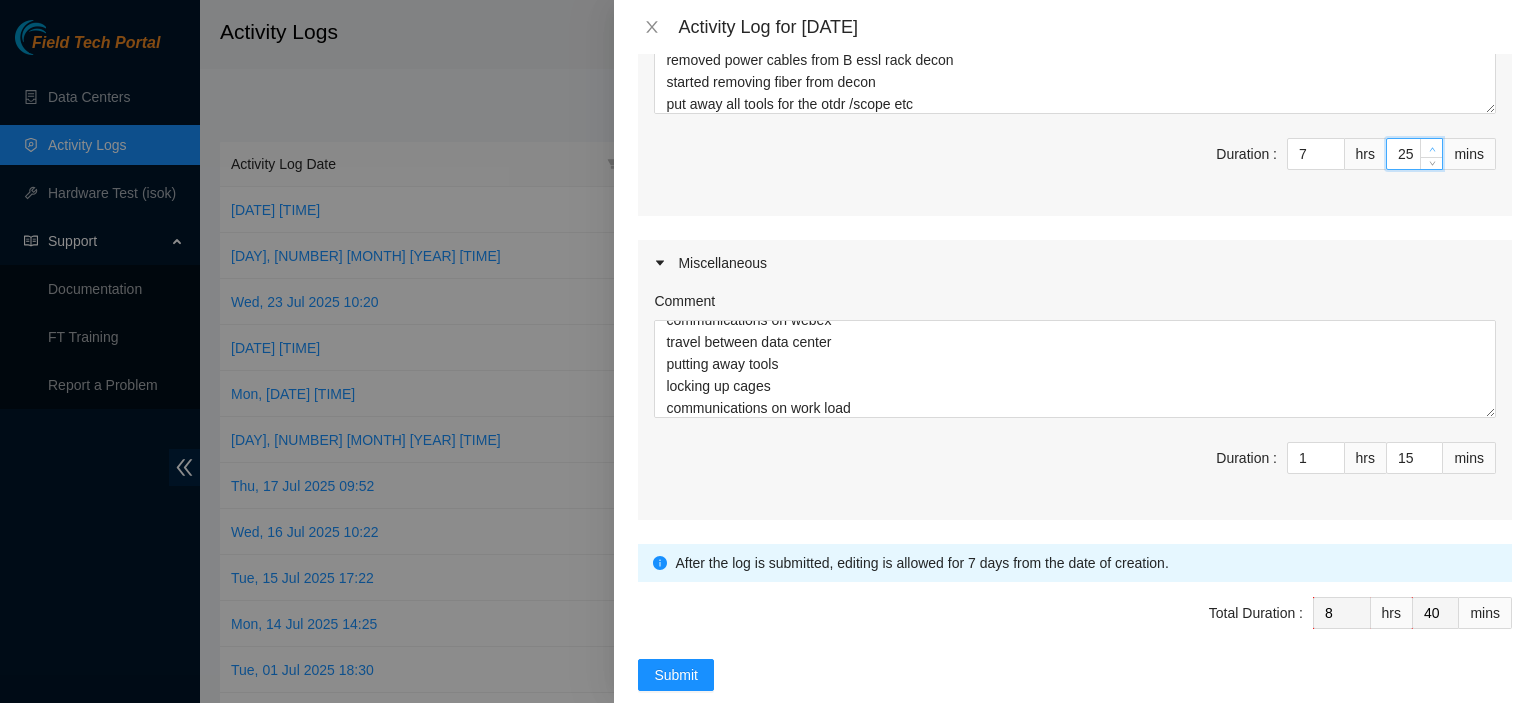 click 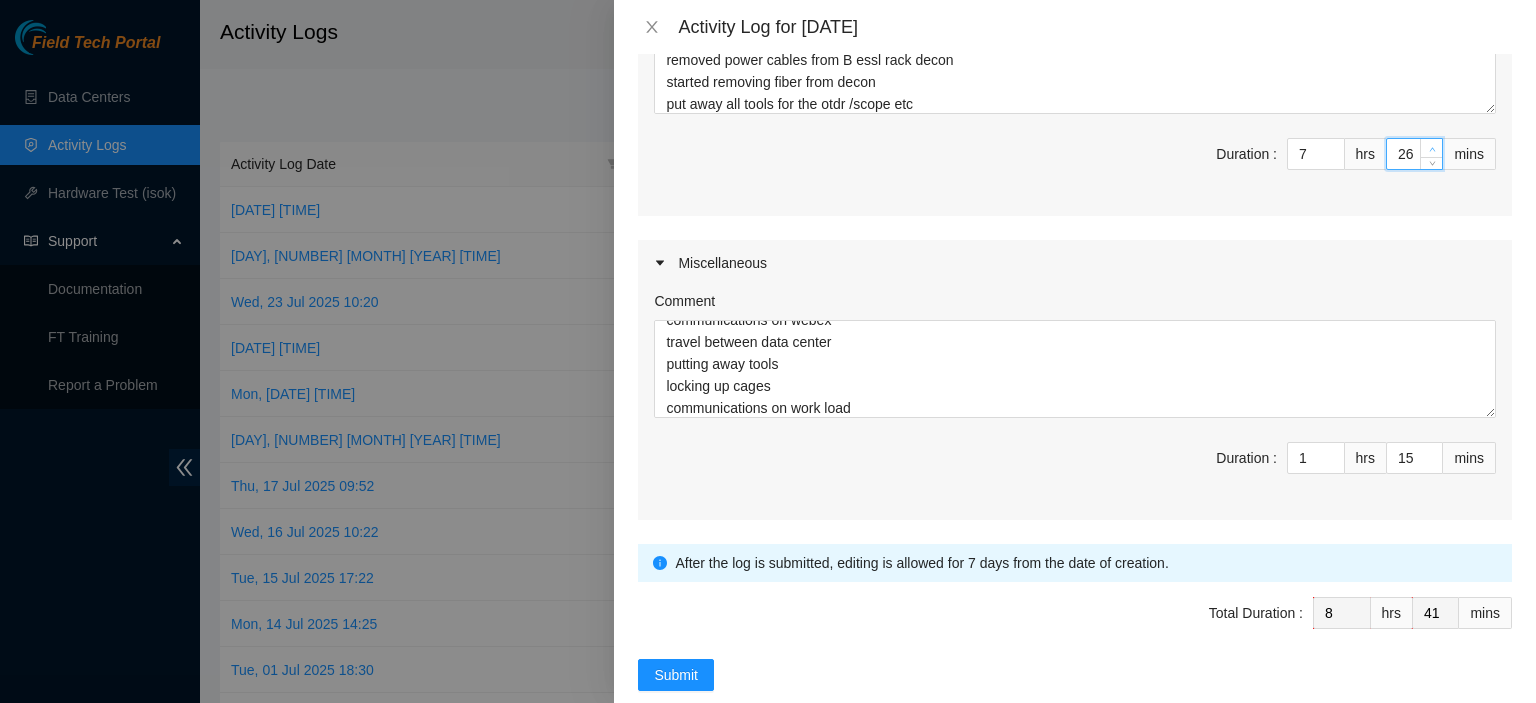click 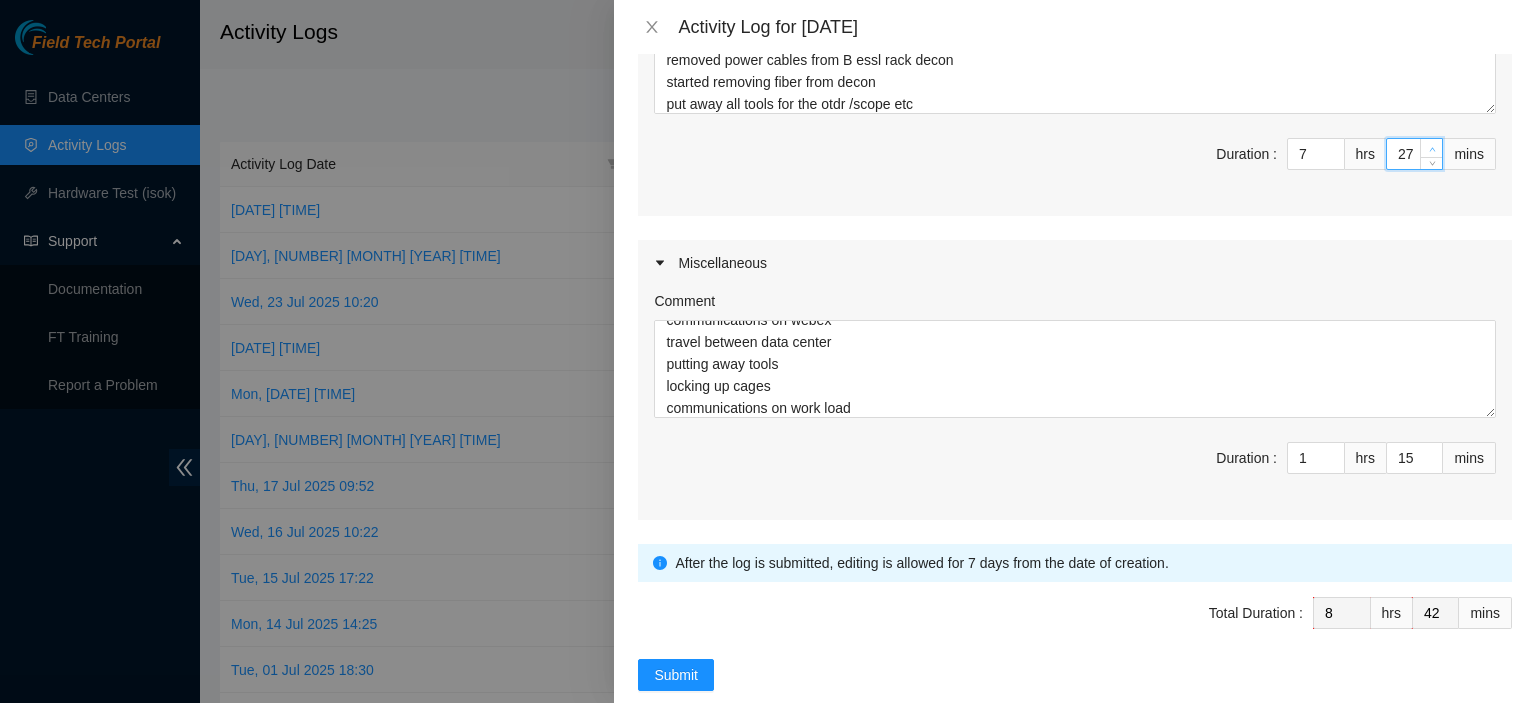 click 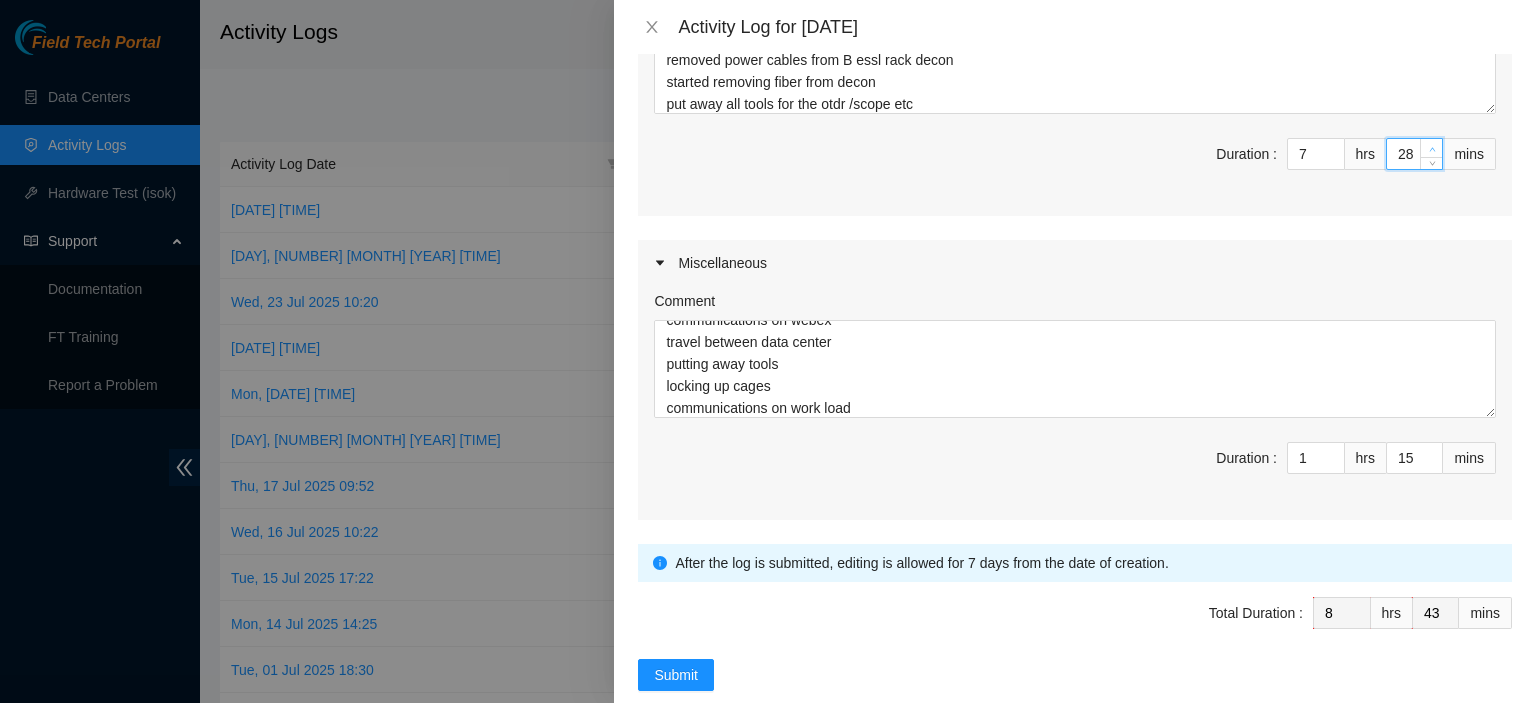click 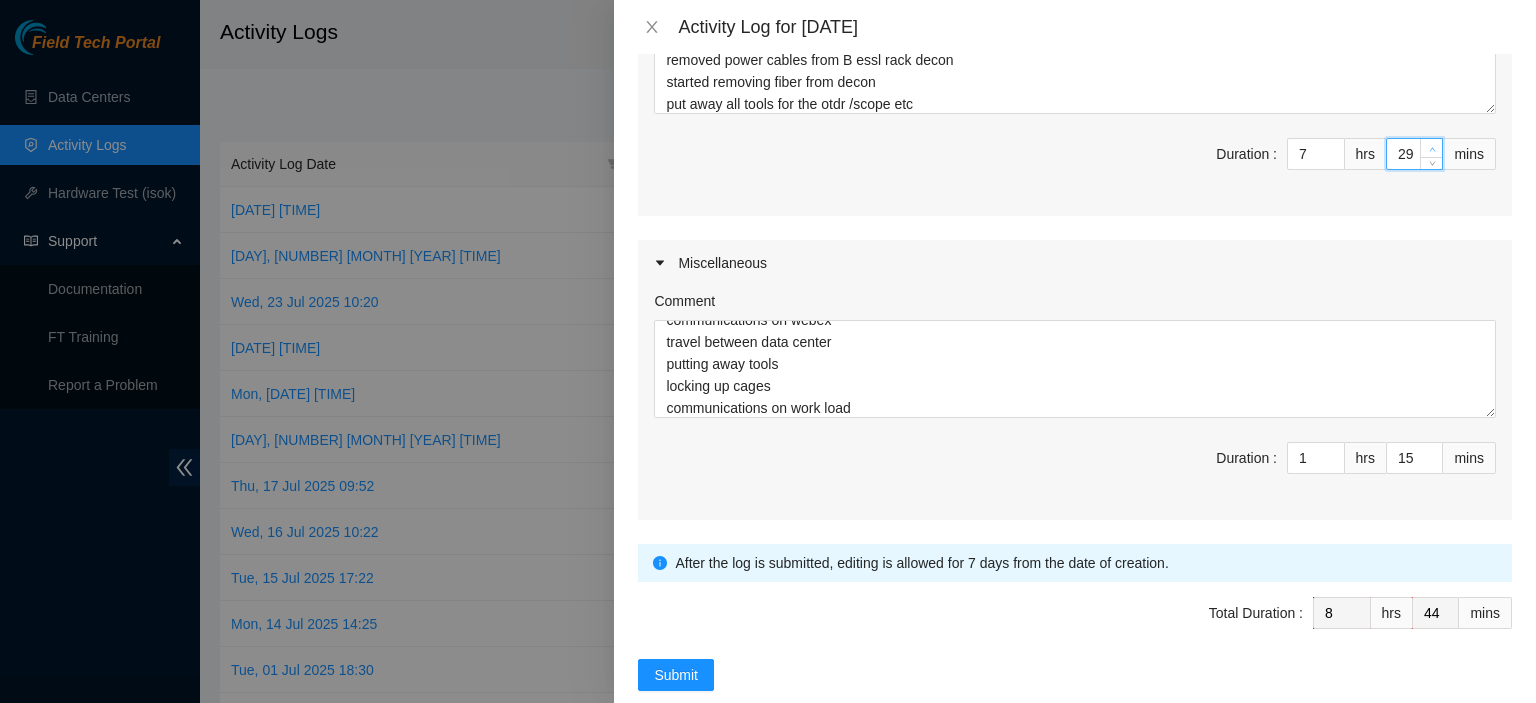 click 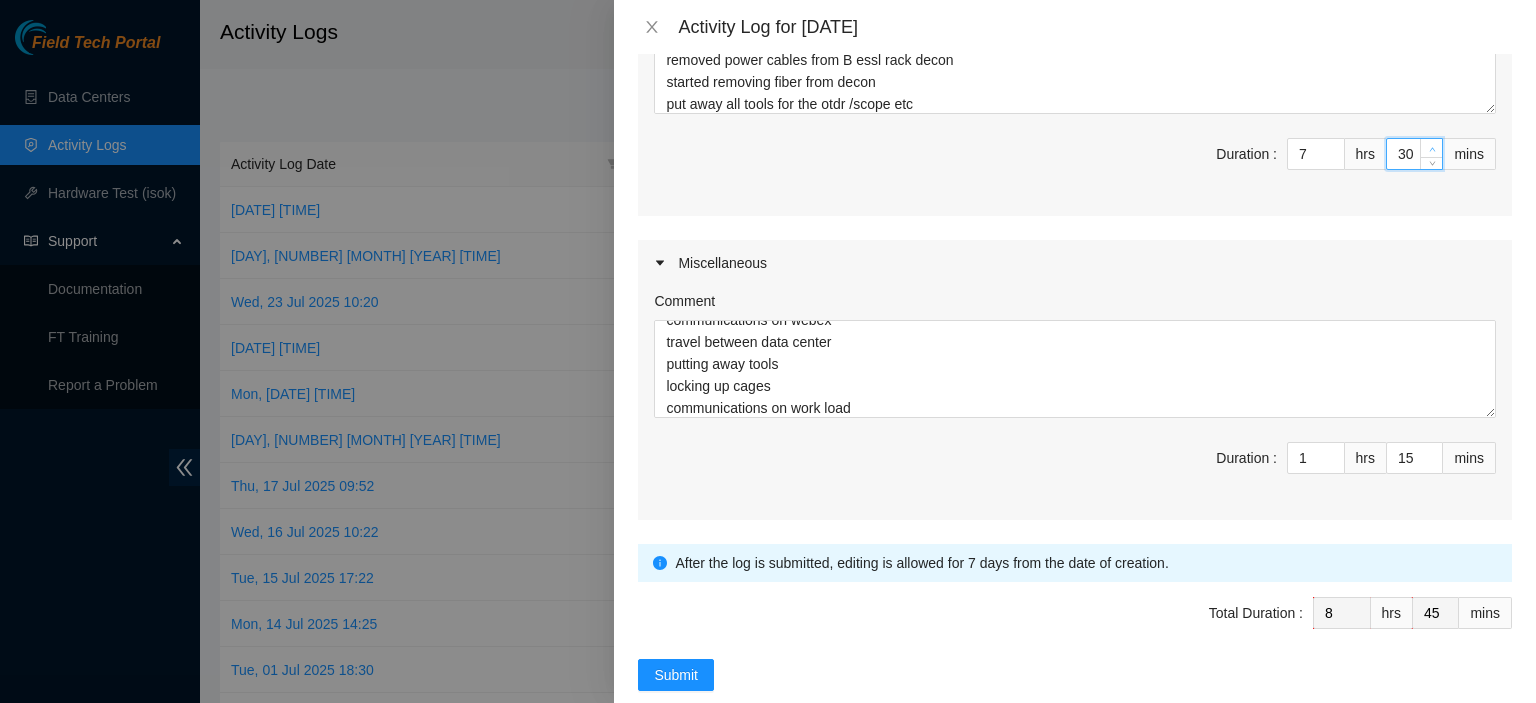 click 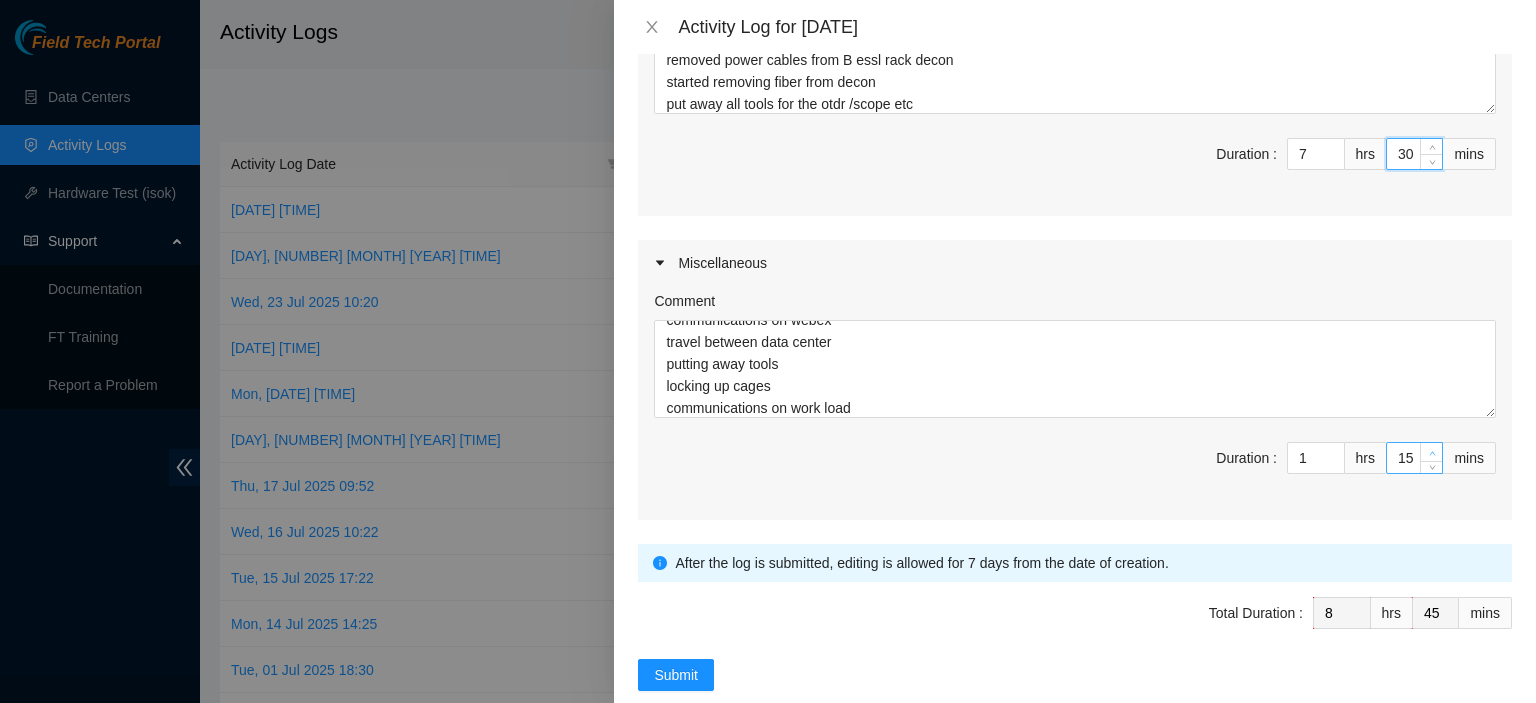 type on "16" 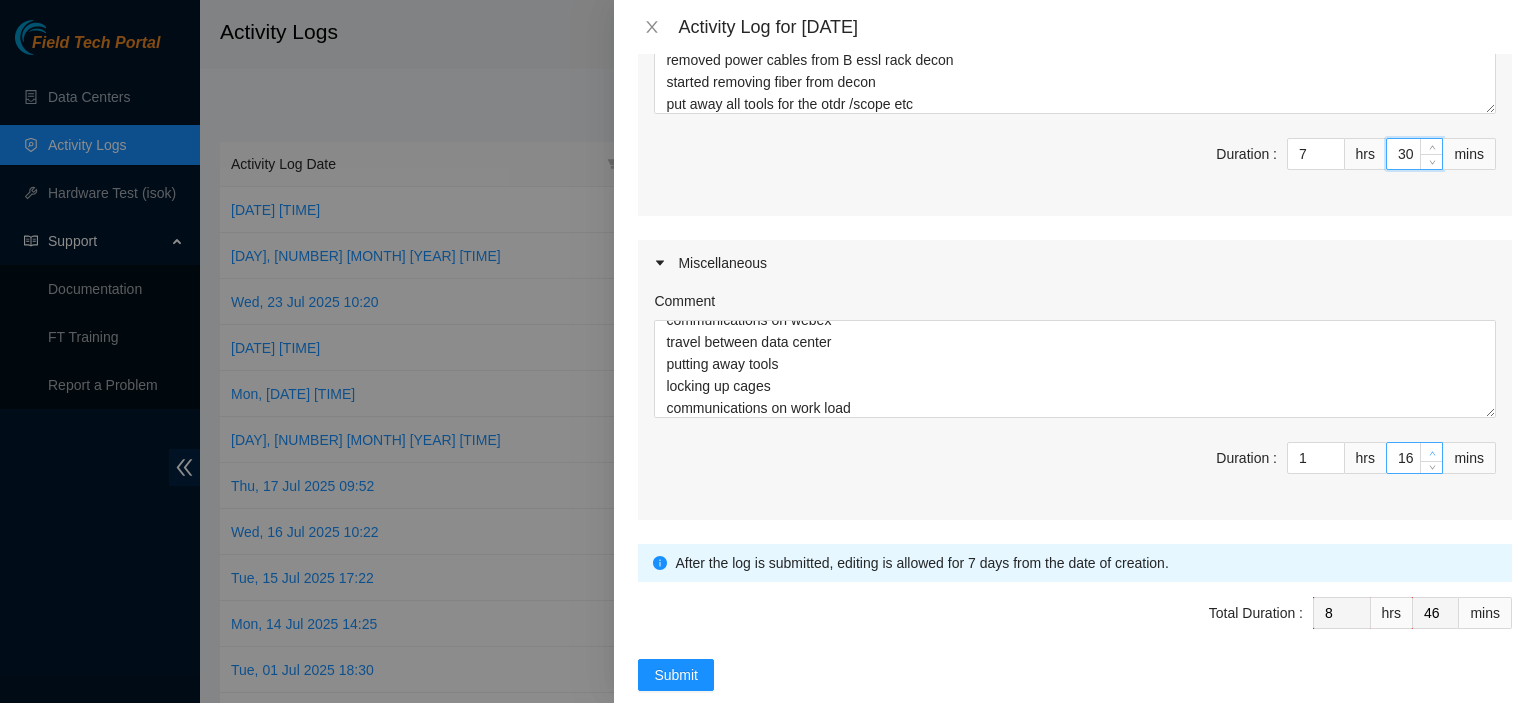 click at bounding box center [1432, 453] 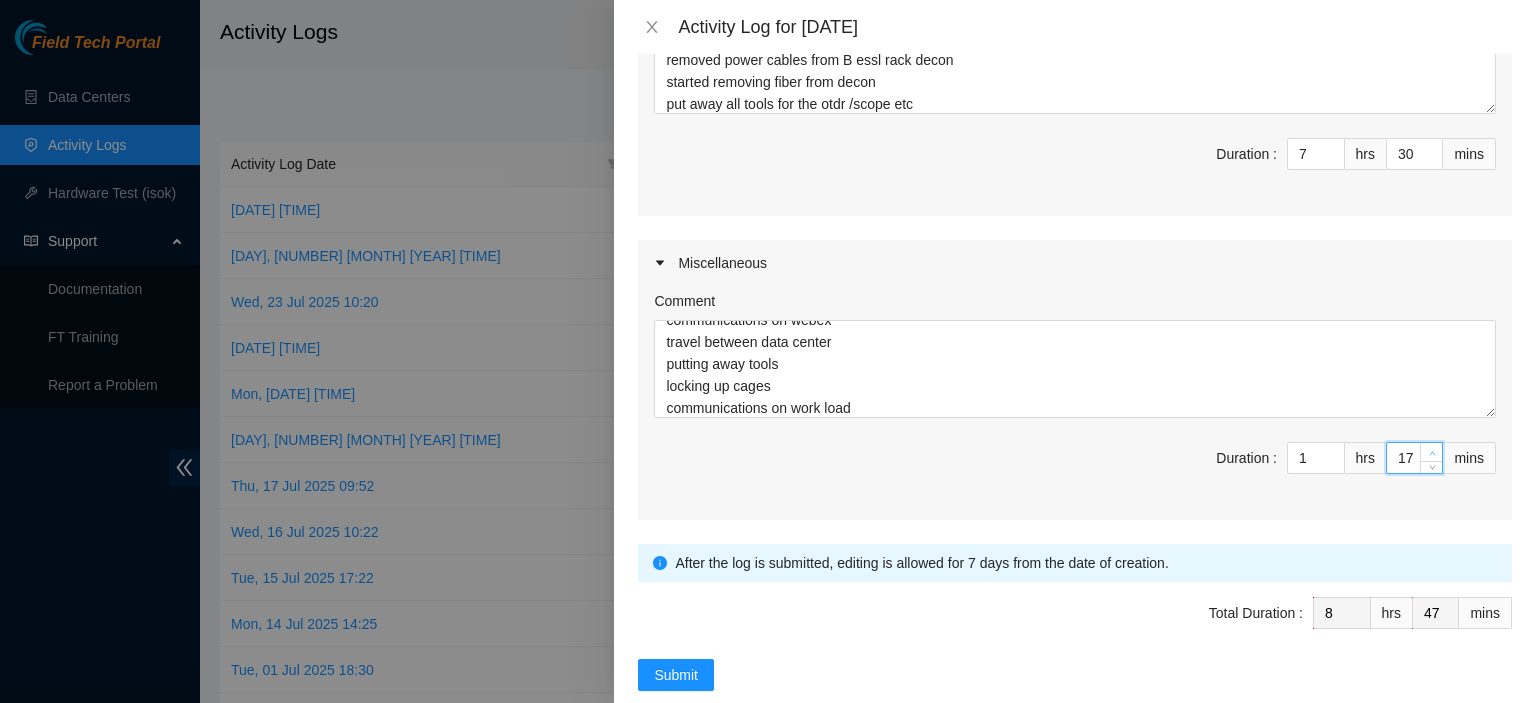 click at bounding box center [1432, 453] 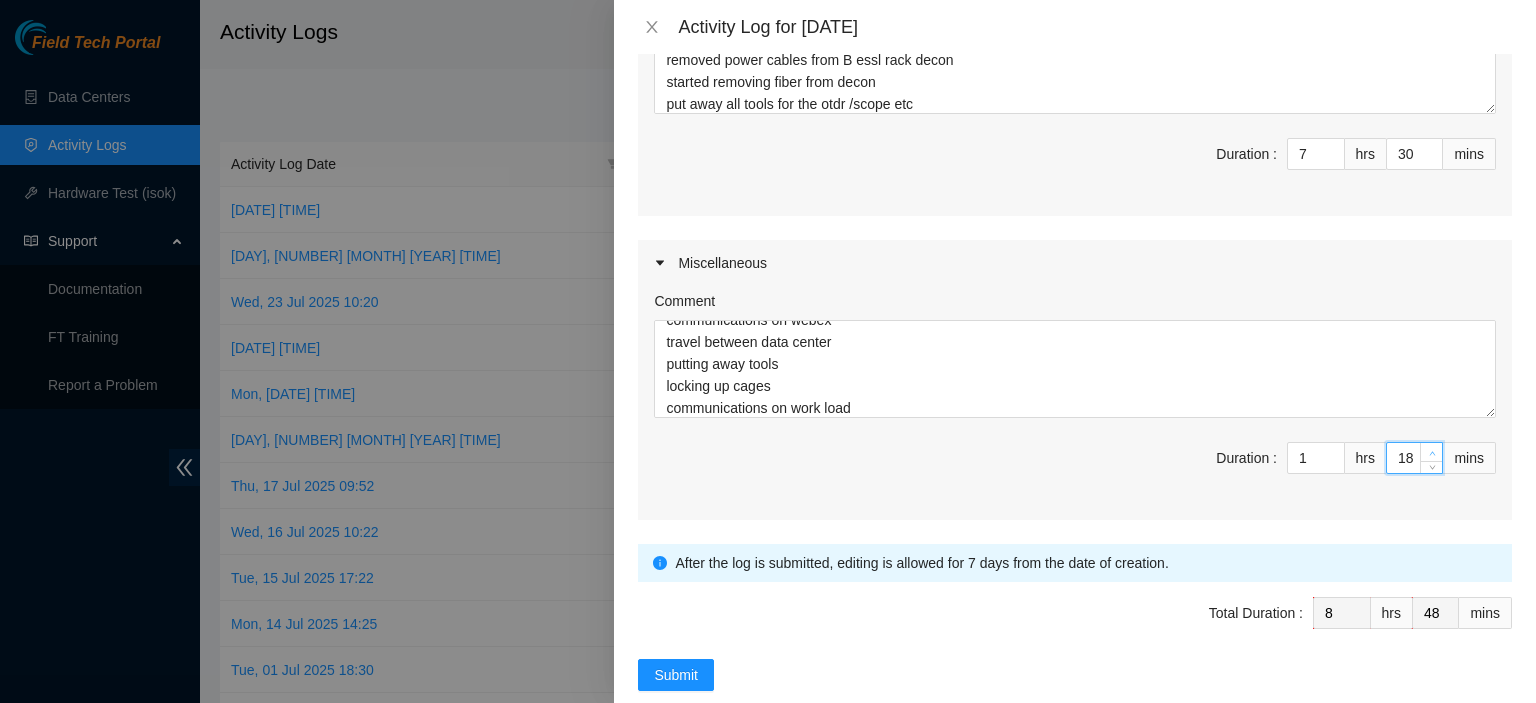 click at bounding box center (1432, 453) 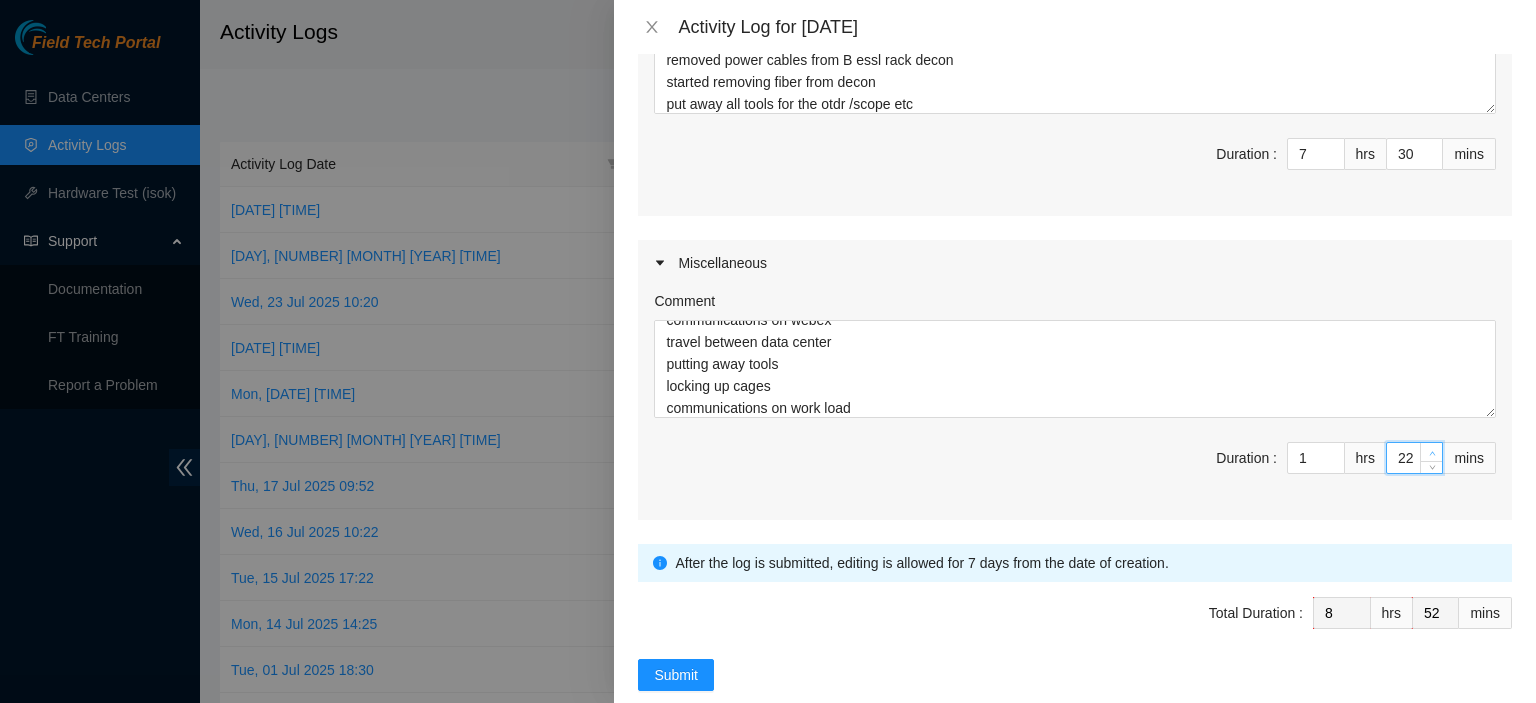click at bounding box center (1432, 453) 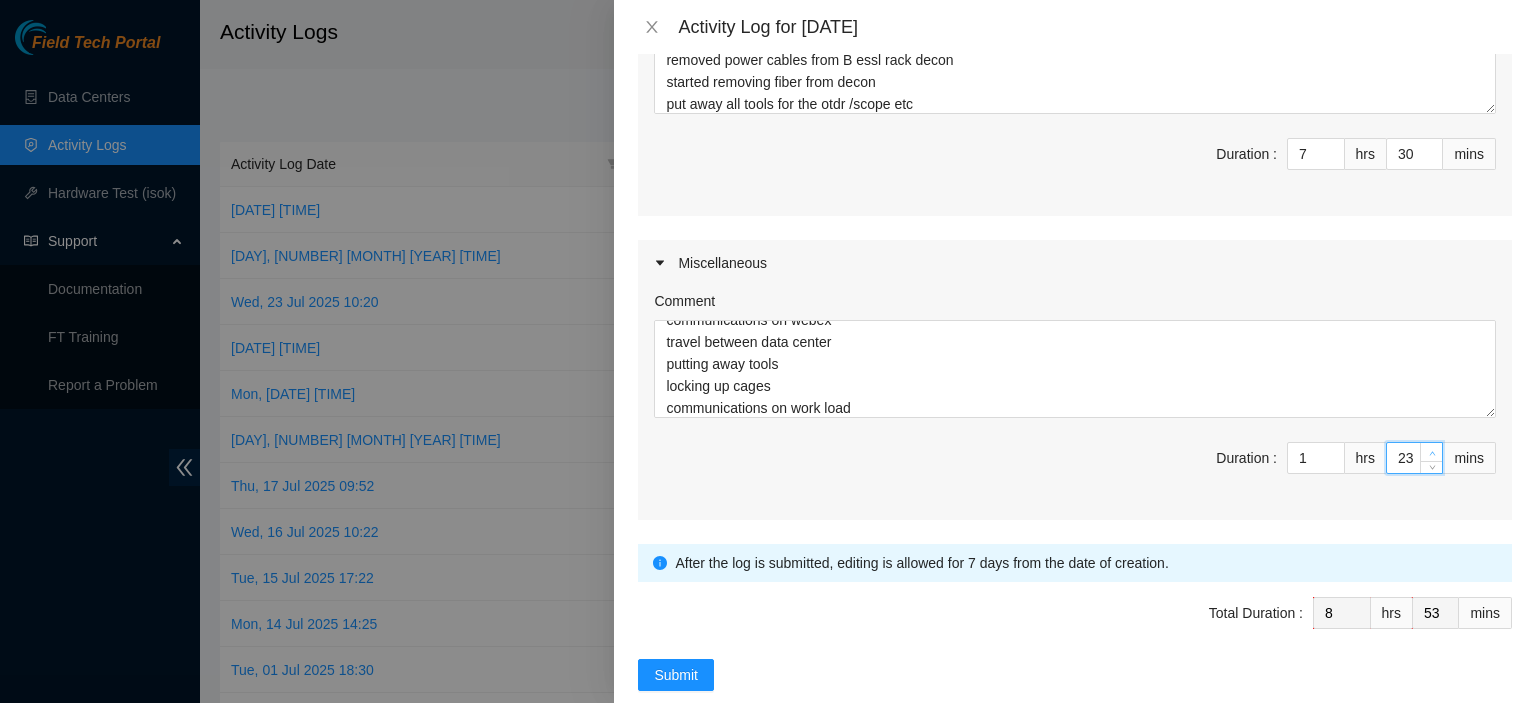 click at bounding box center (1432, 453) 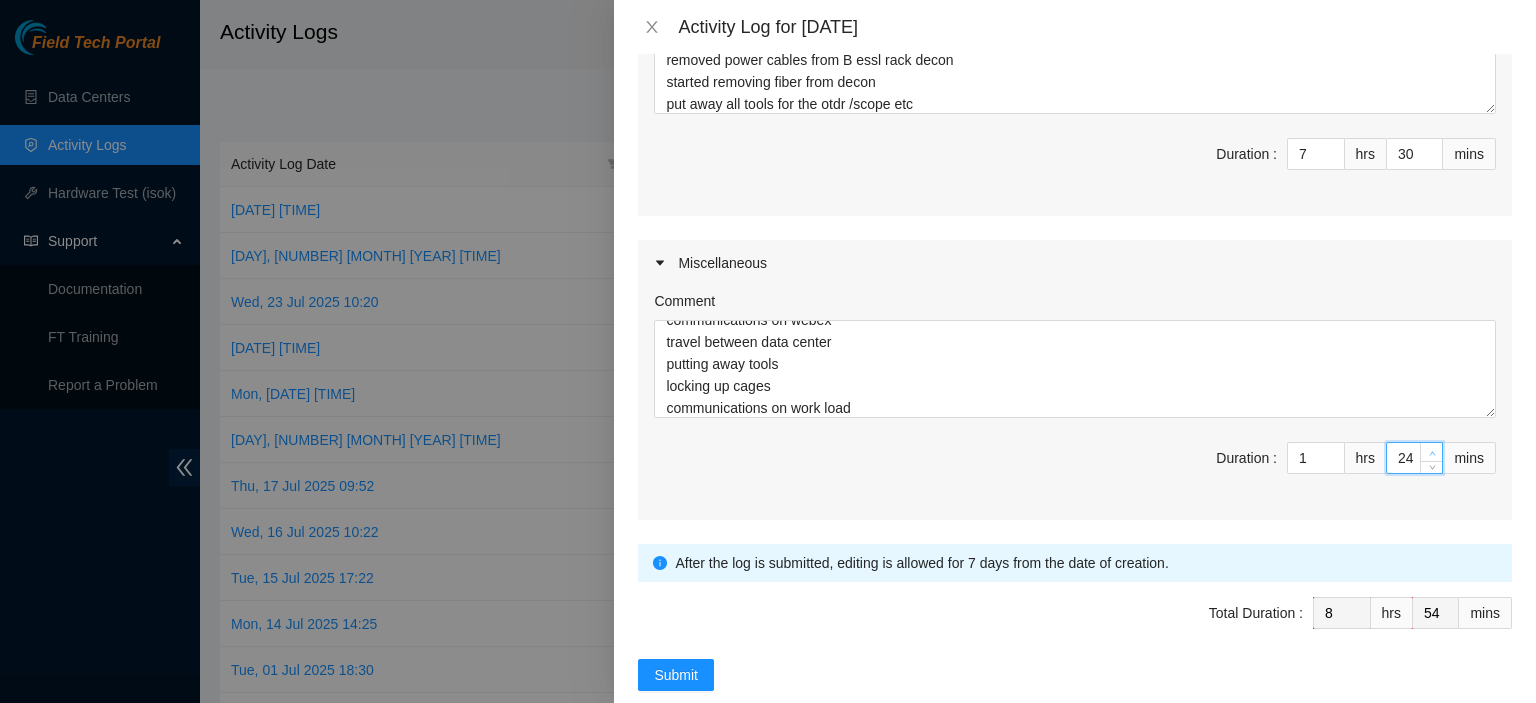 click at bounding box center [1432, 453] 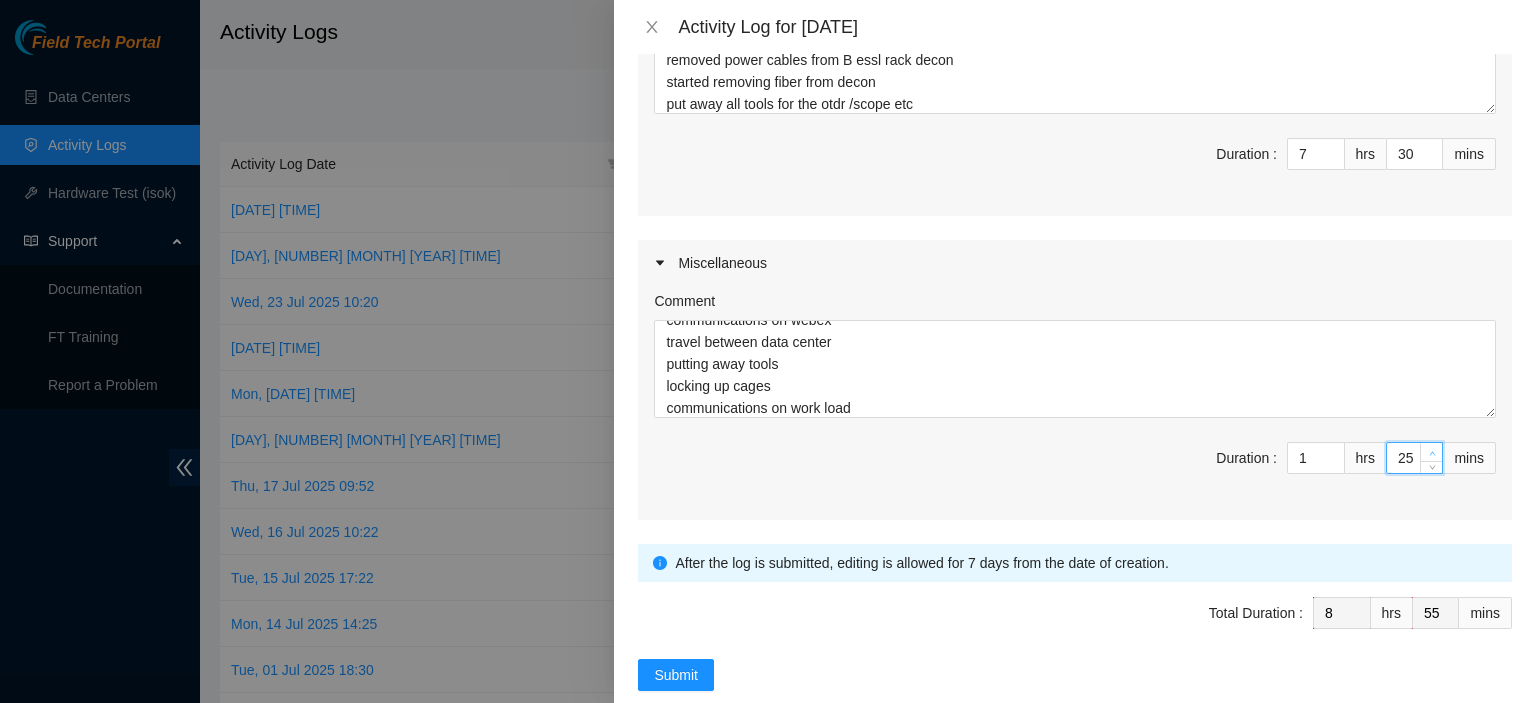 click at bounding box center [1432, 453] 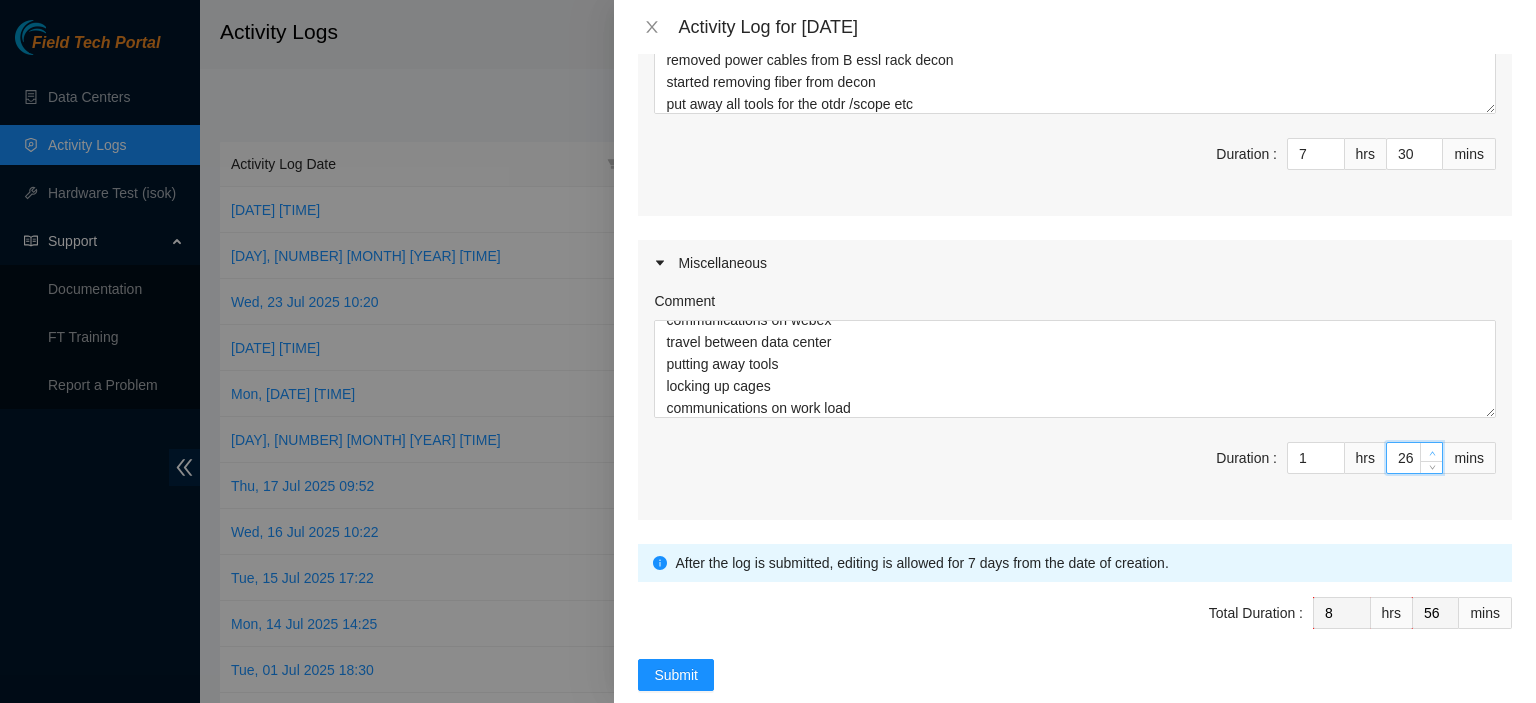 click at bounding box center (1432, 453) 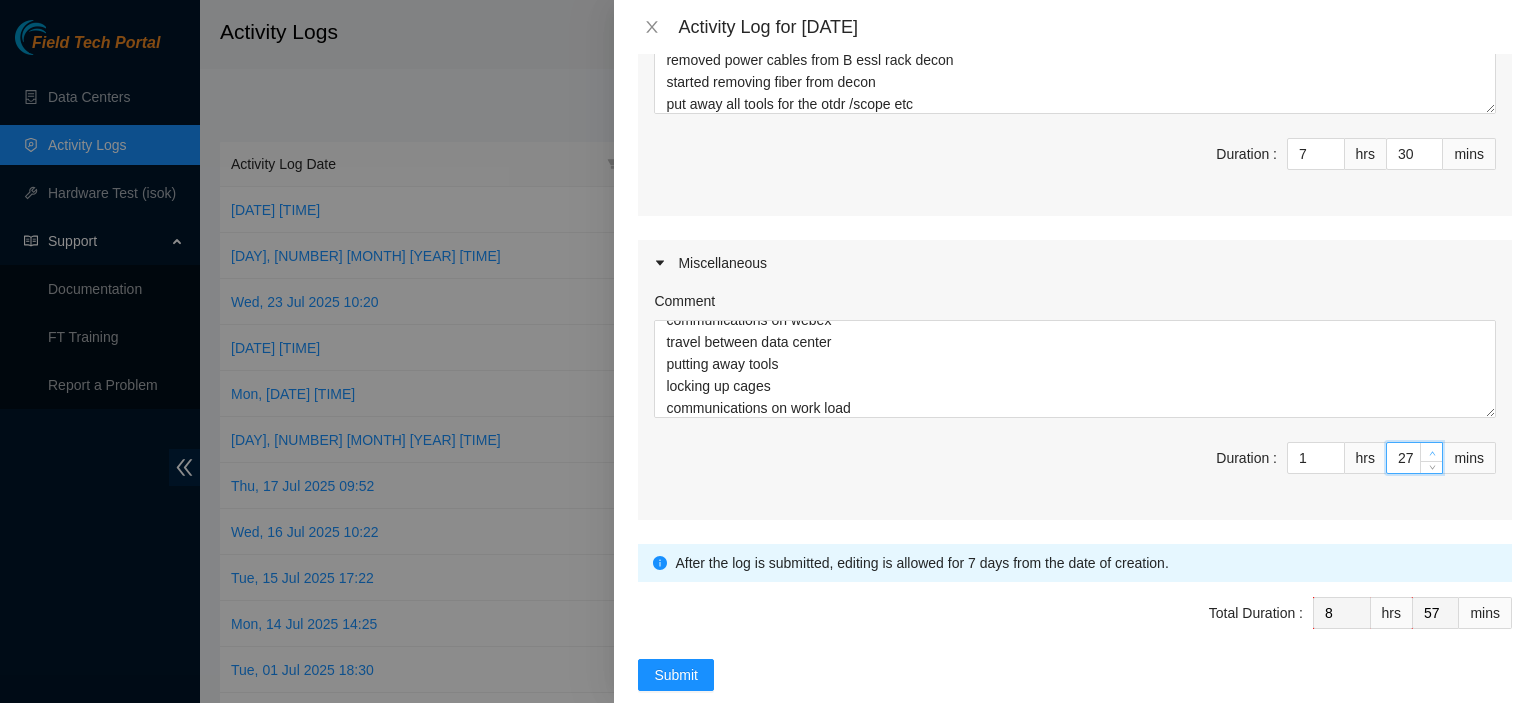 click at bounding box center (1432, 453) 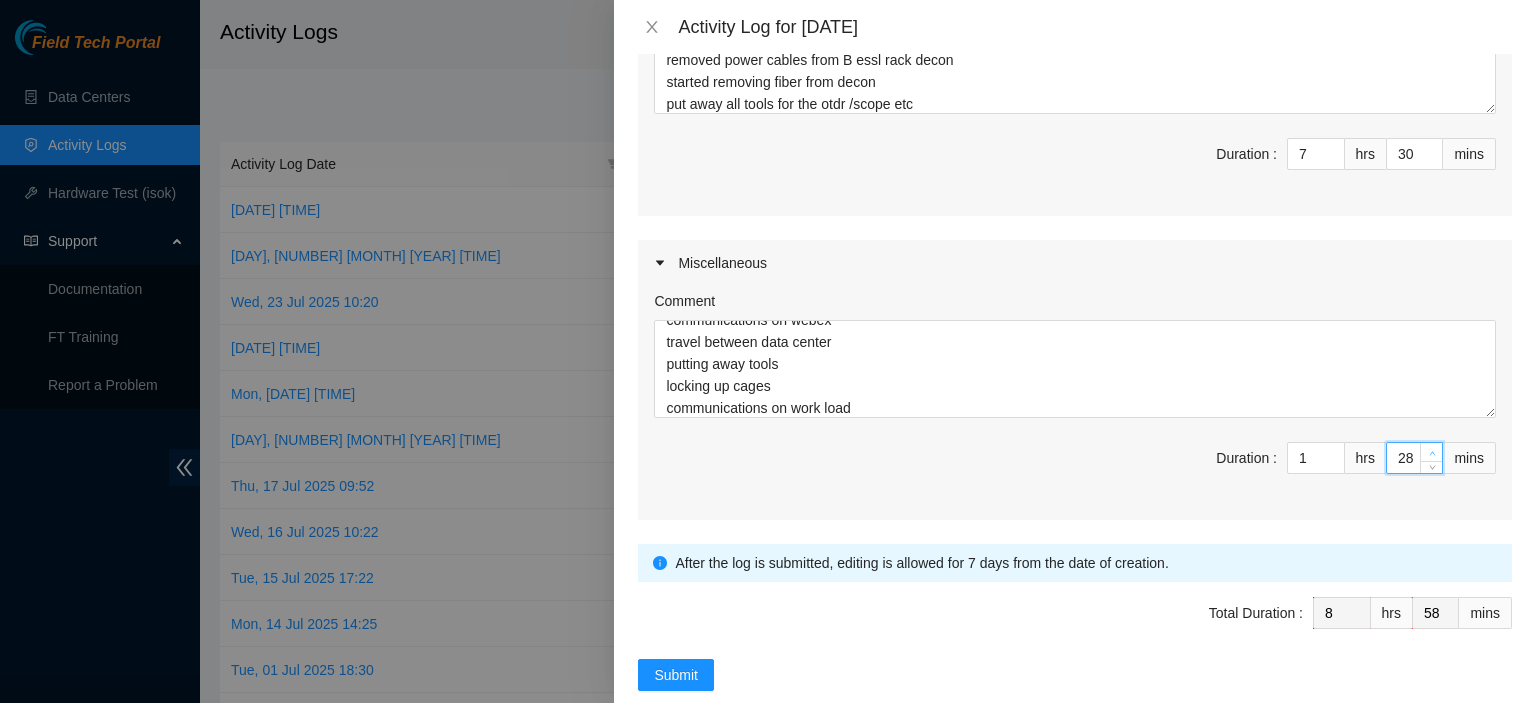 click at bounding box center [1432, 453] 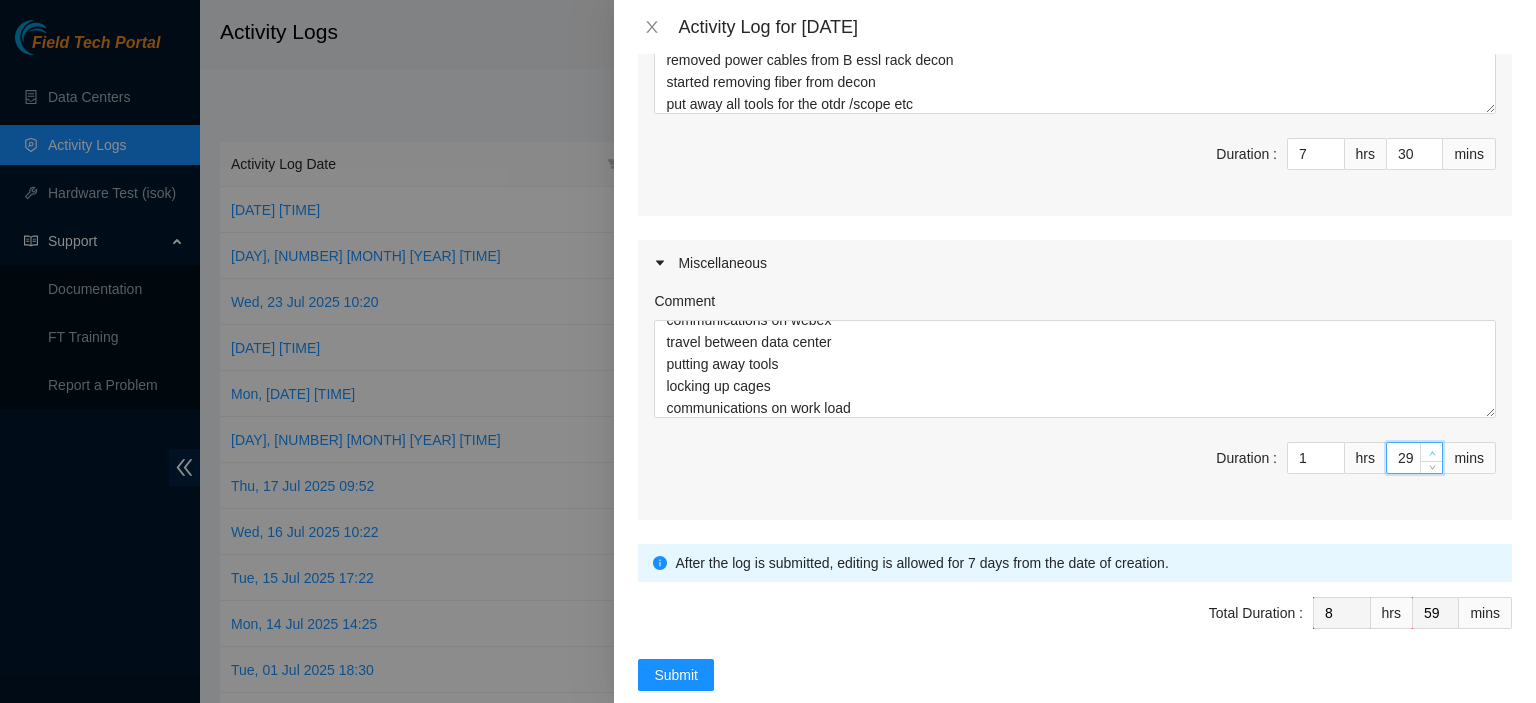click at bounding box center (1432, 453) 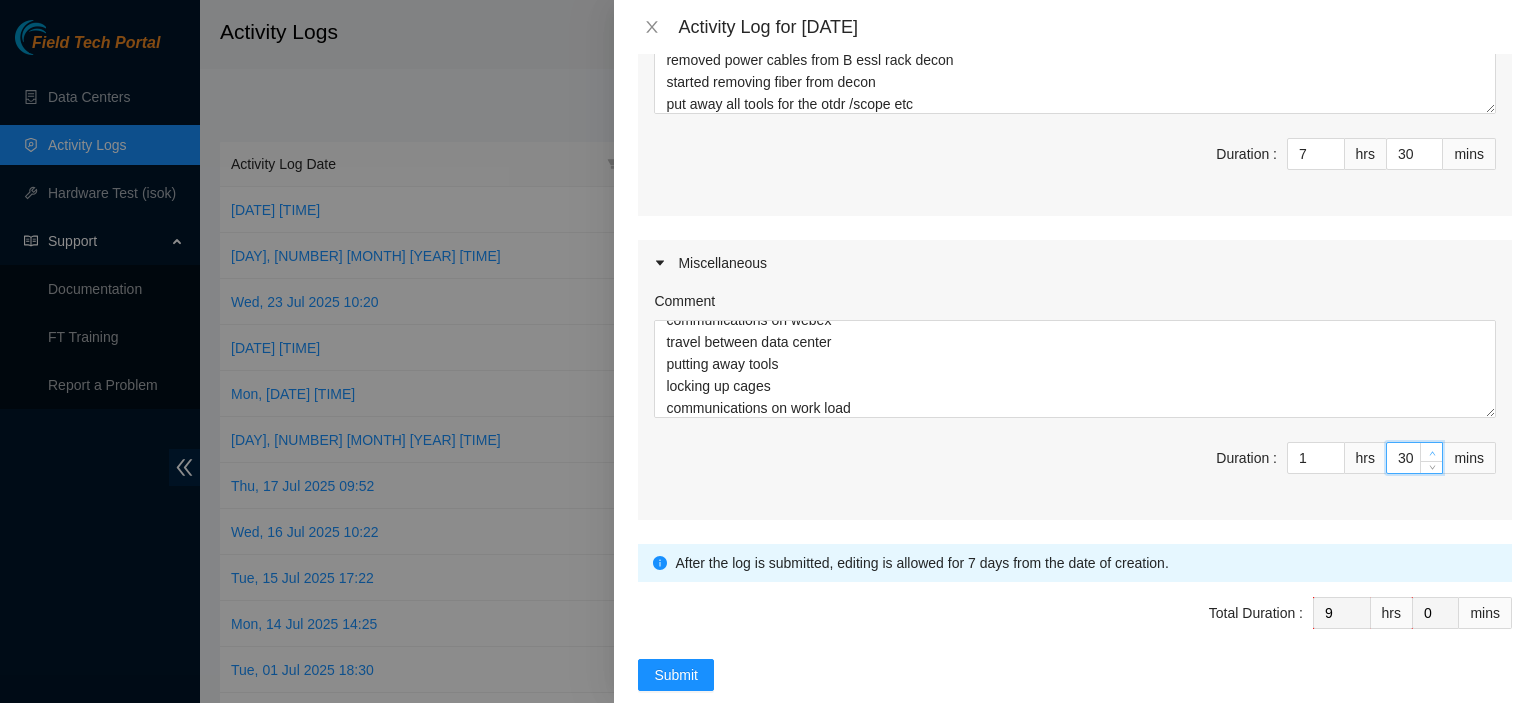 click at bounding box center (1432, 453) 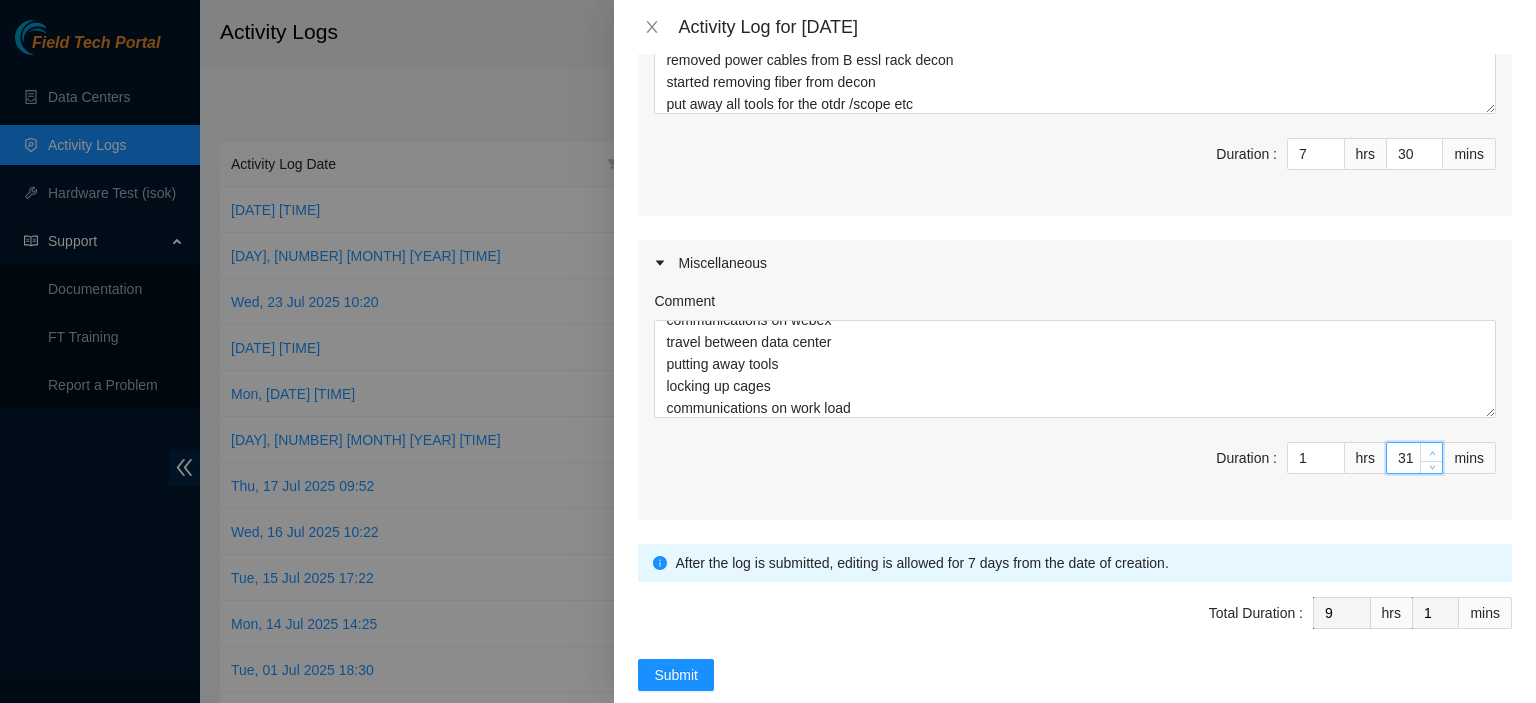 click at bounding box center (1432, 453) 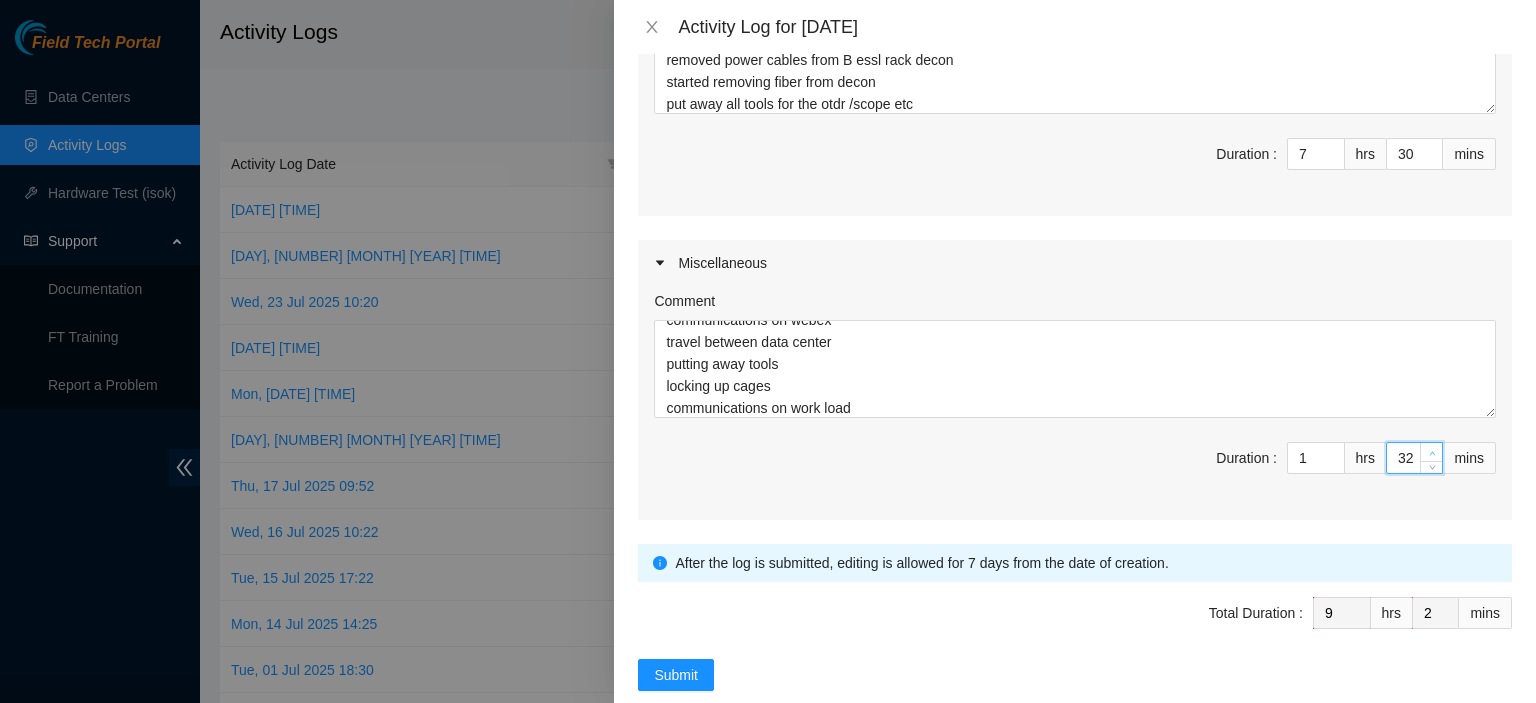 click at bounding box center [1432, 453] 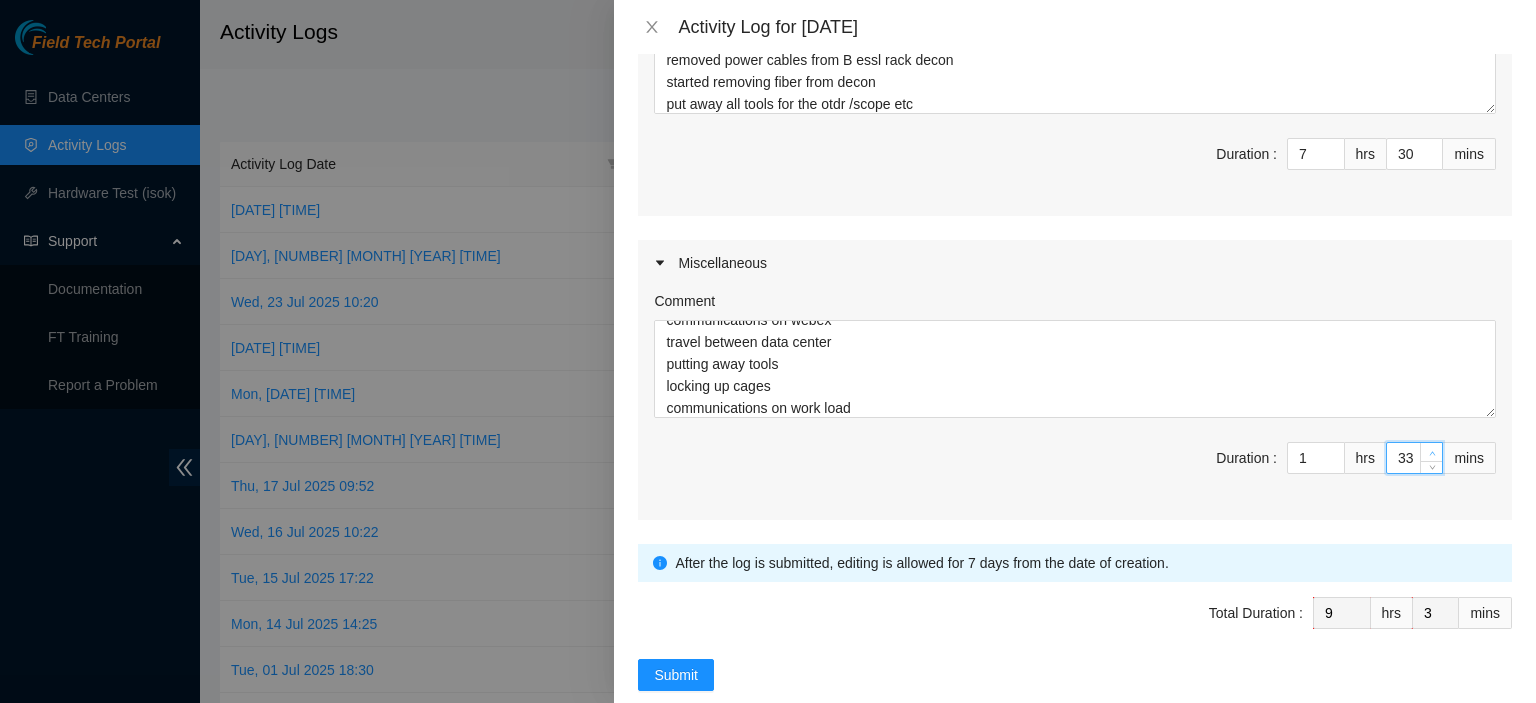 click at bounding box center (1432, 453) 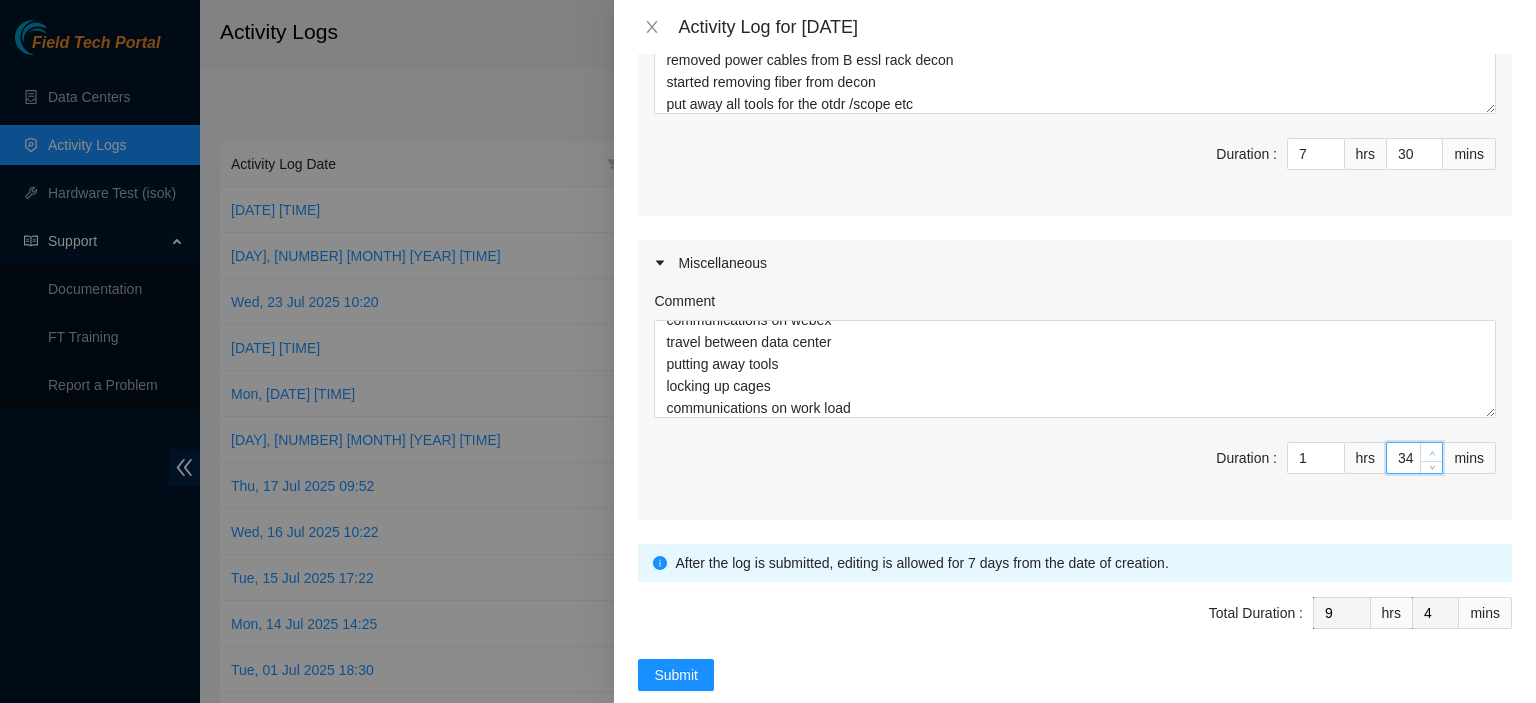 type on "35" 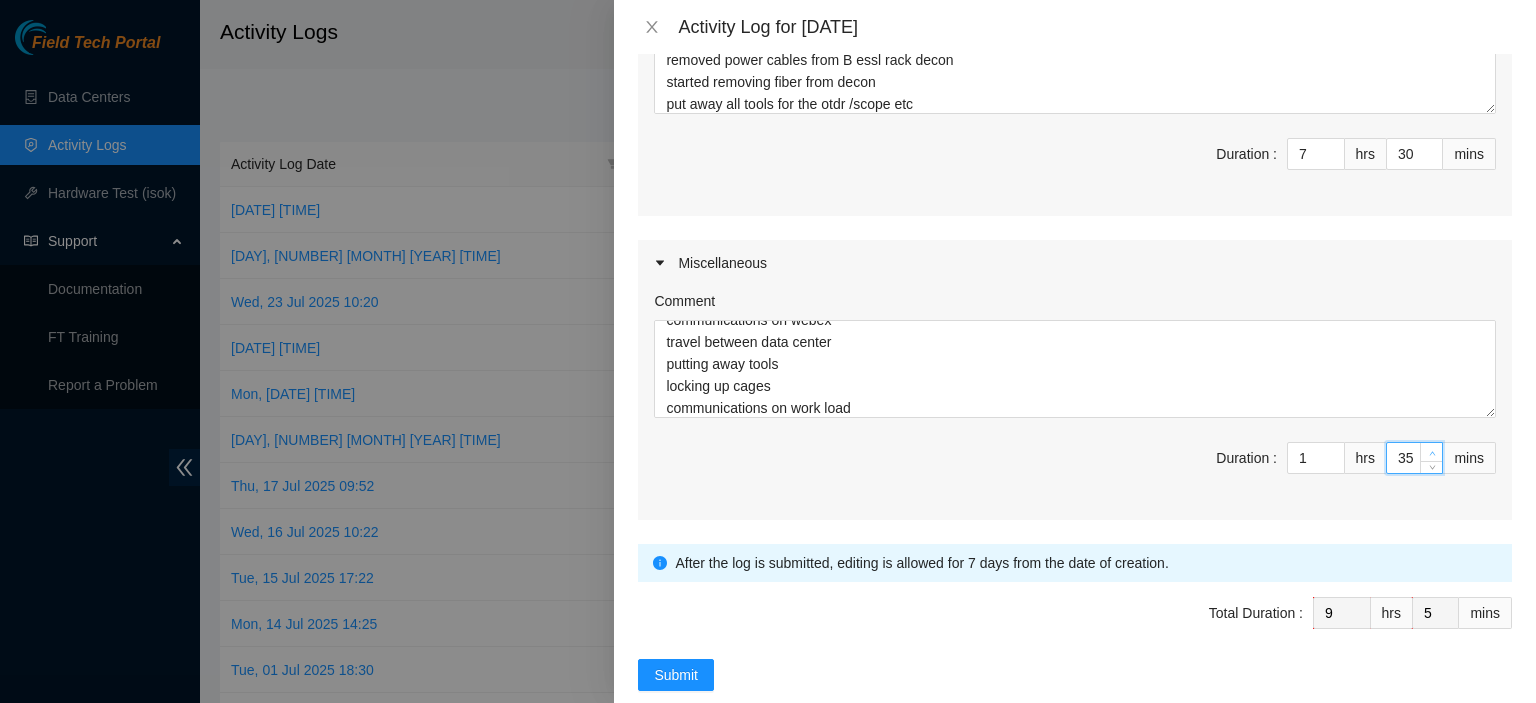 click at bounding box center (1432, 453) 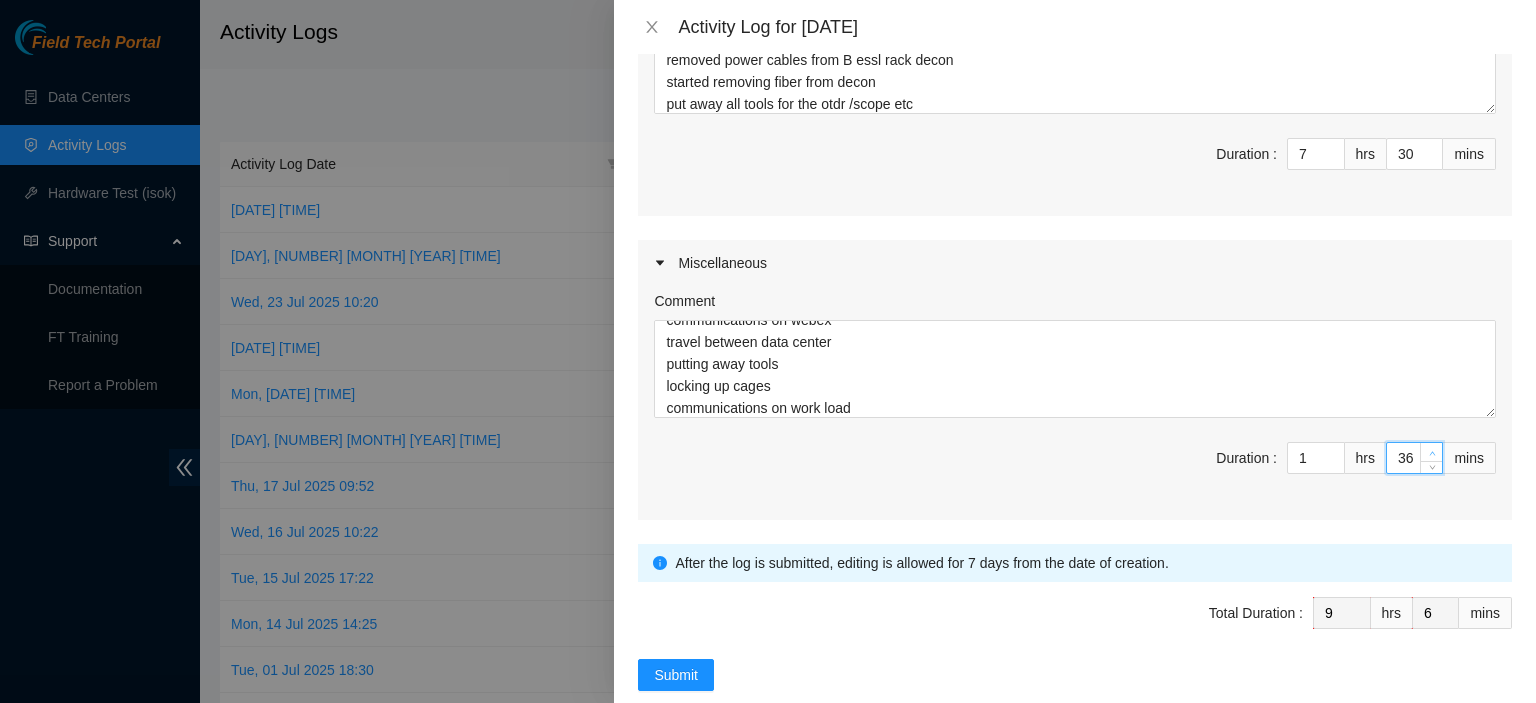click at bounding box center [1432, 453] 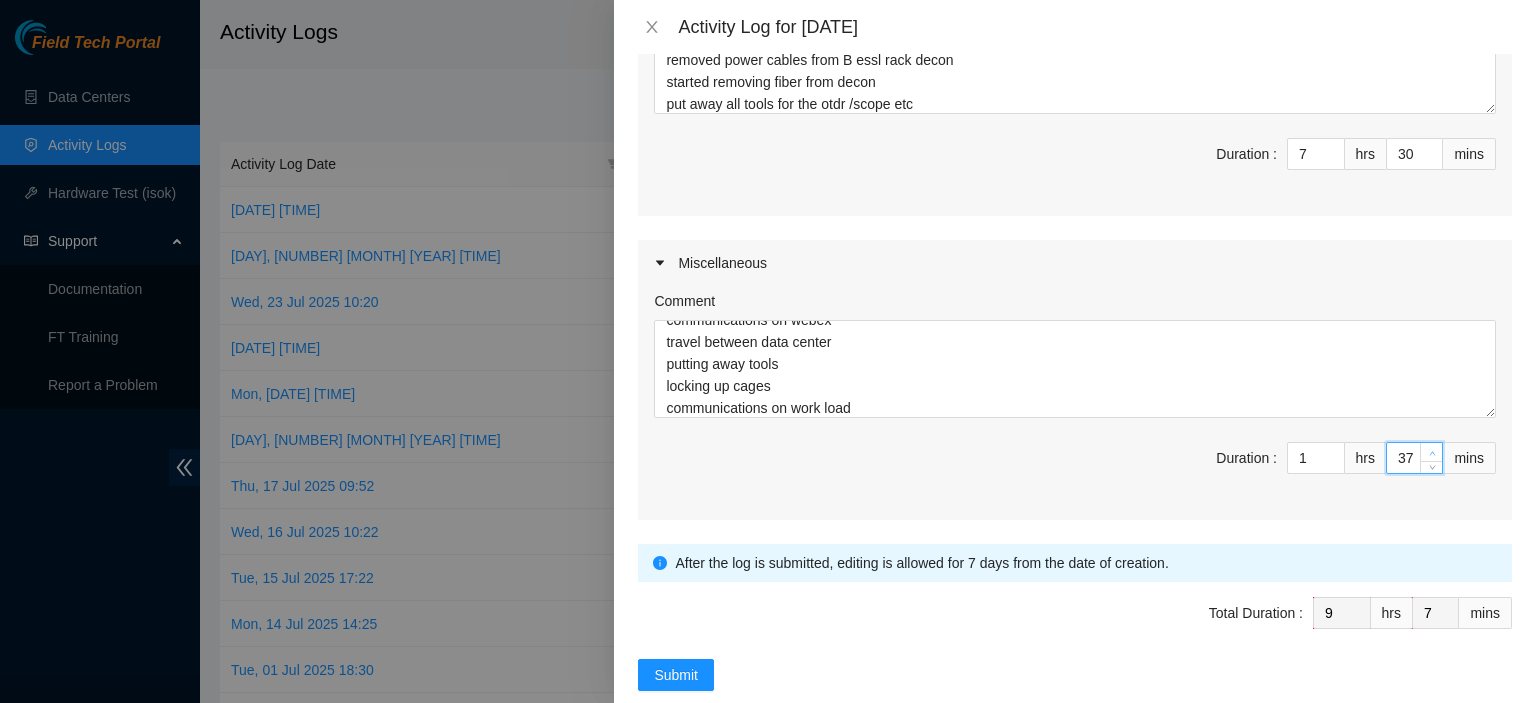 click at bounding box center (1432, 453) 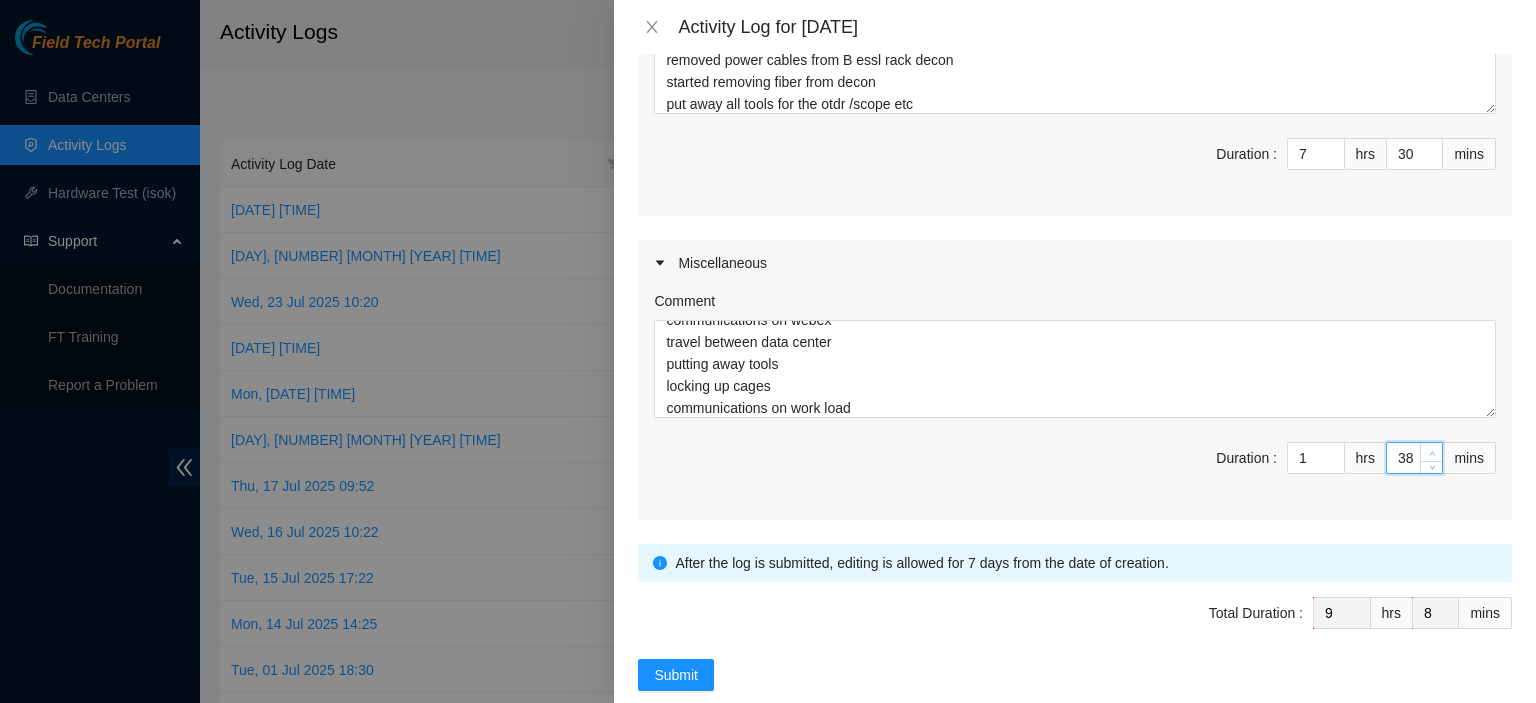 type on "39" 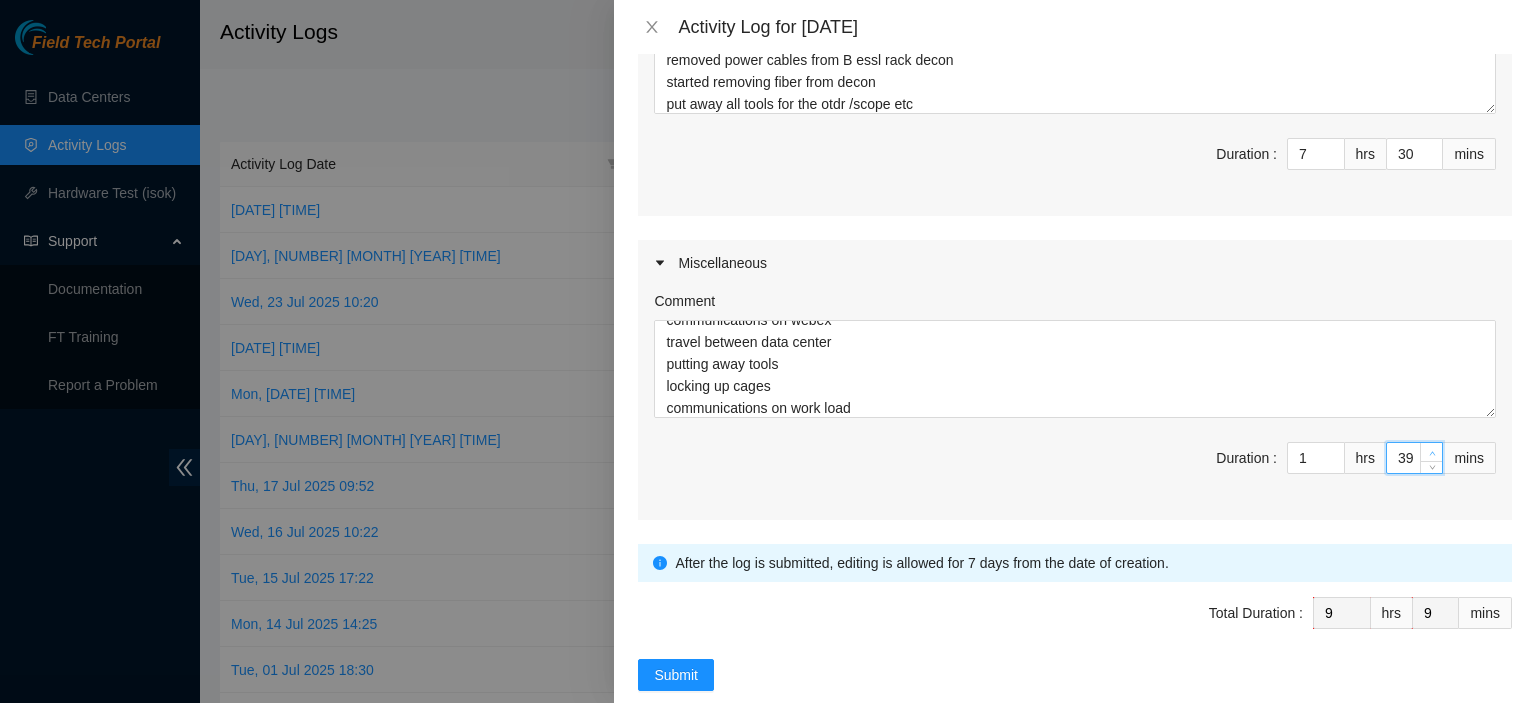 click at bounding box center [1432, 453] 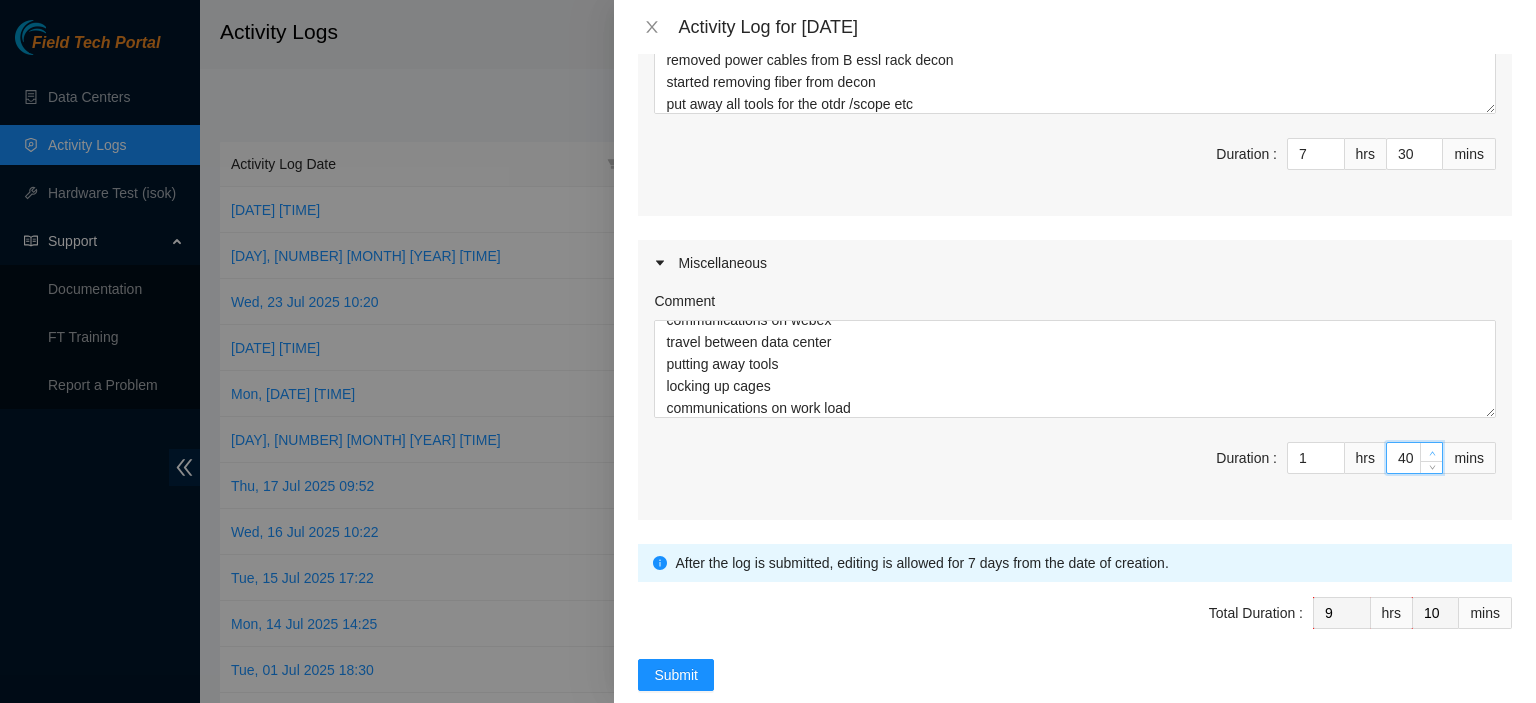 click at bounding box center [1432, 453] 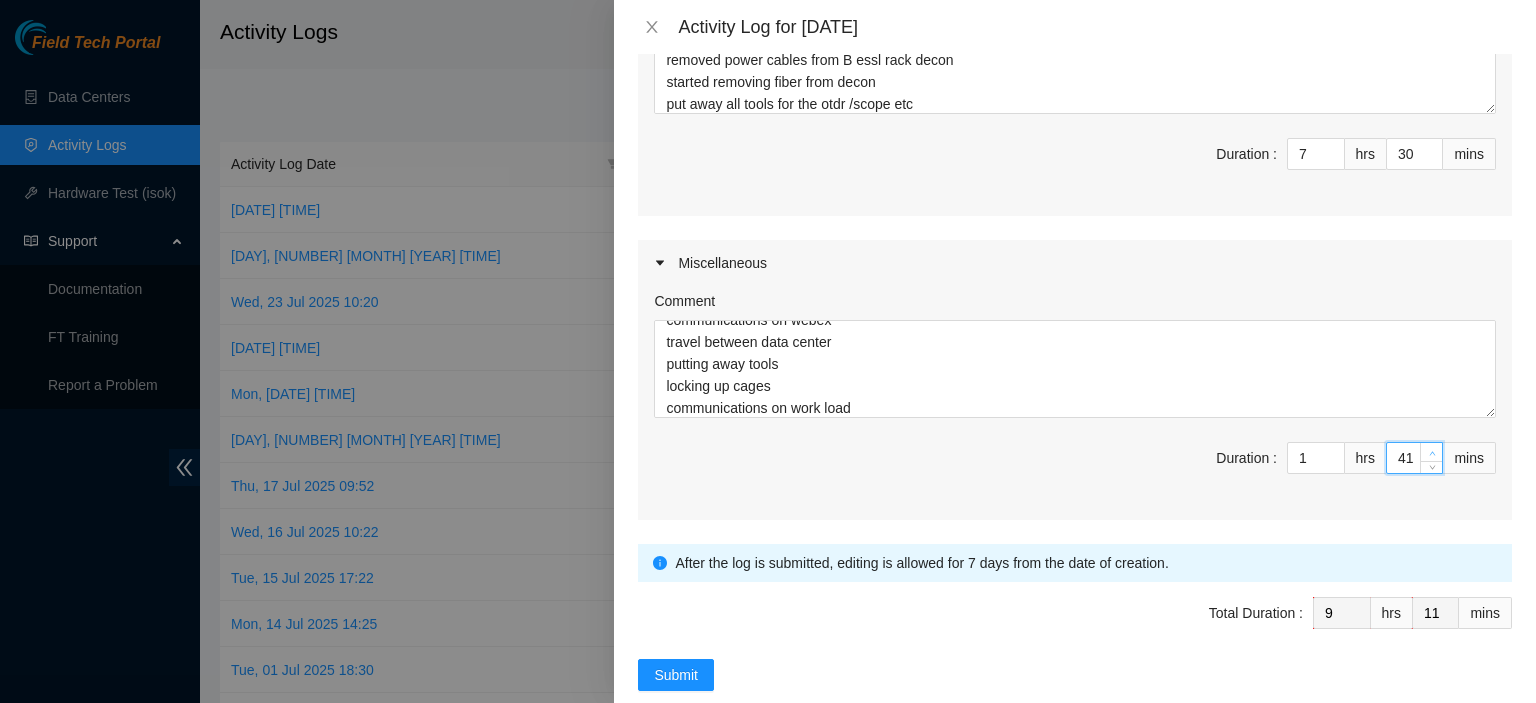 click at bounding box center (1432, 453) 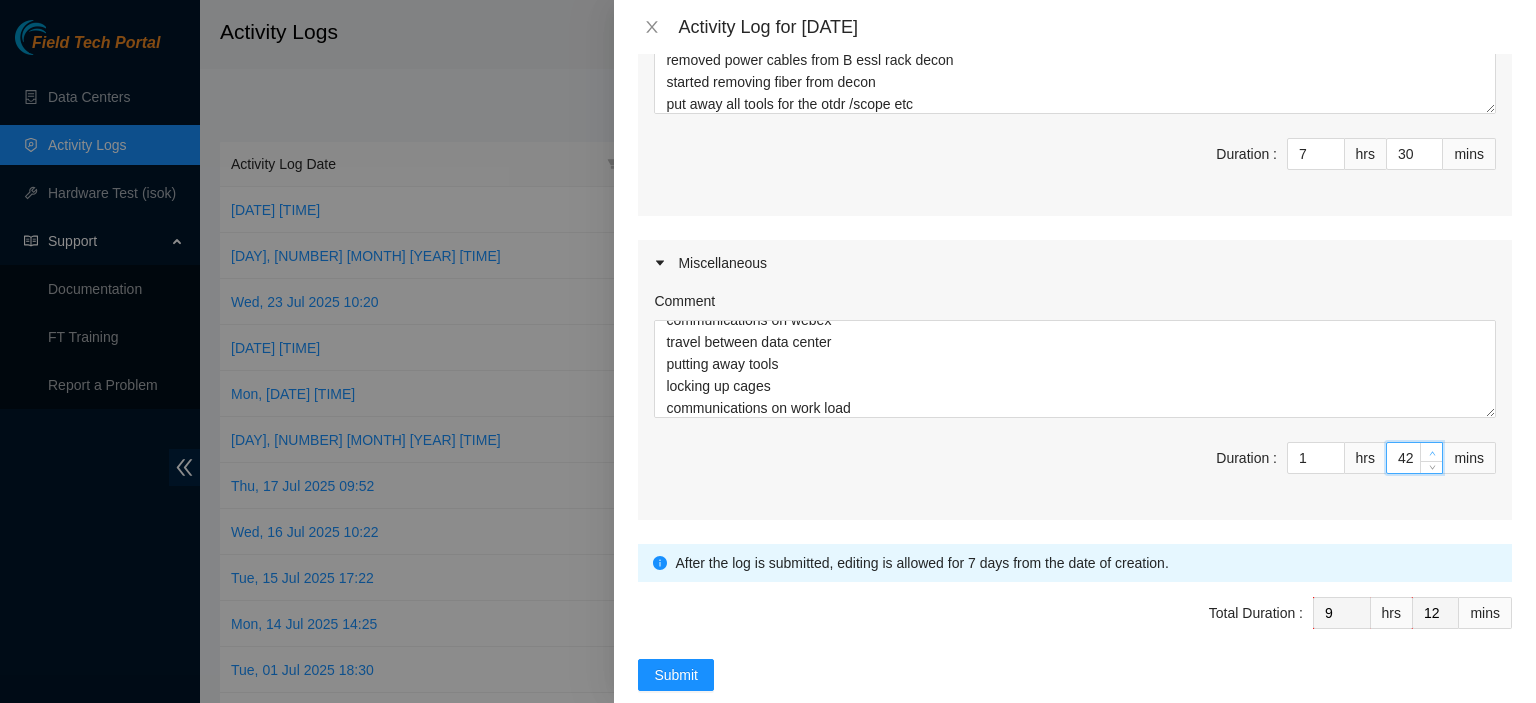 click at bounding box center (1432, 453) 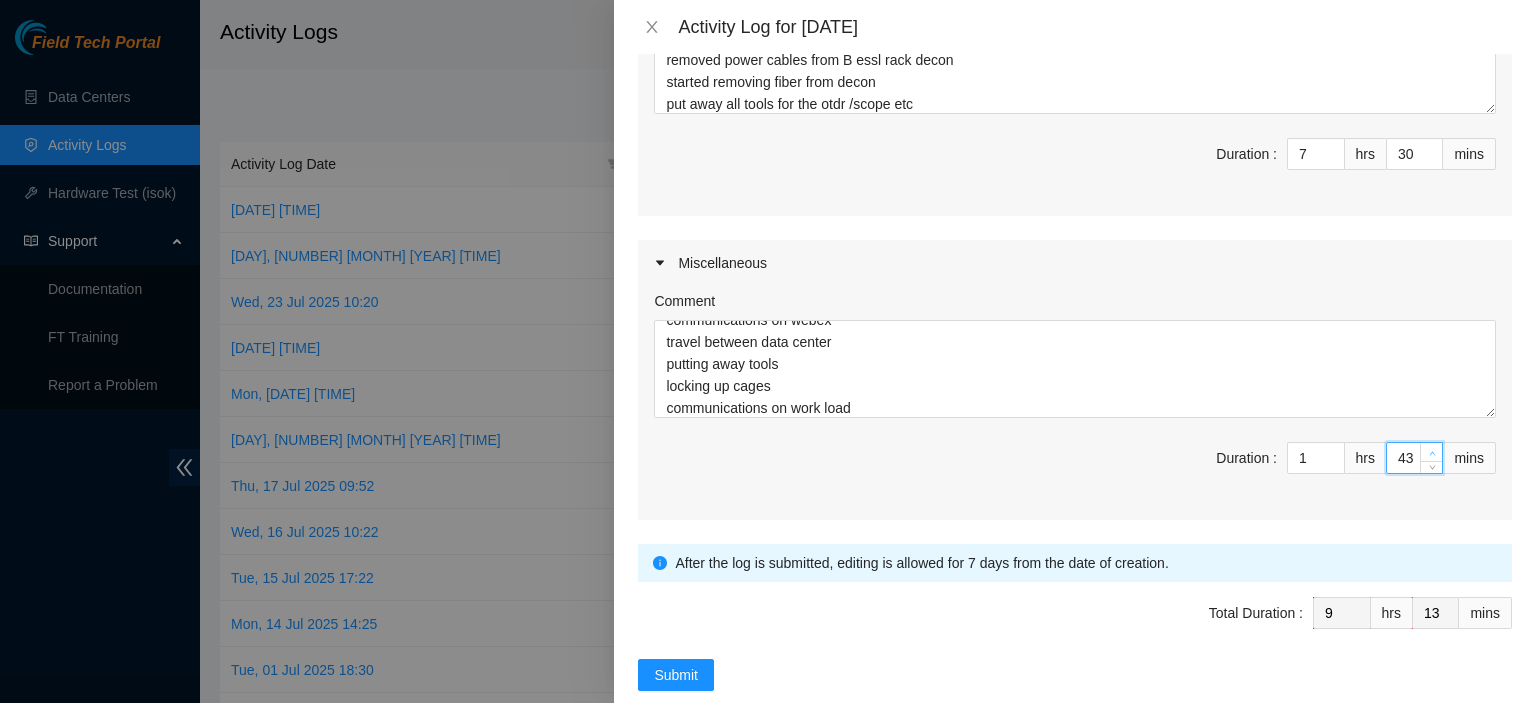 click at bounding box center [1432, 453] 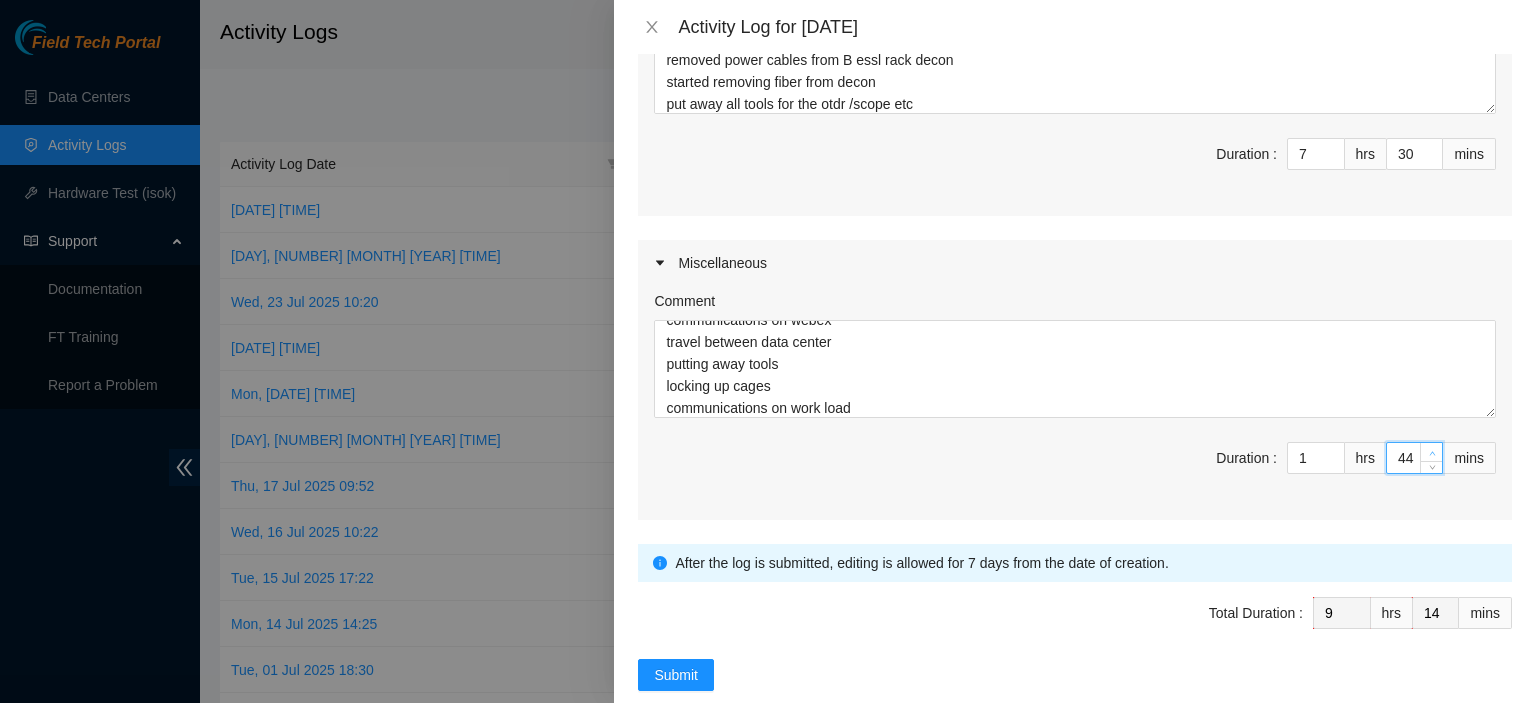 click at bounding box center (1432, 453) 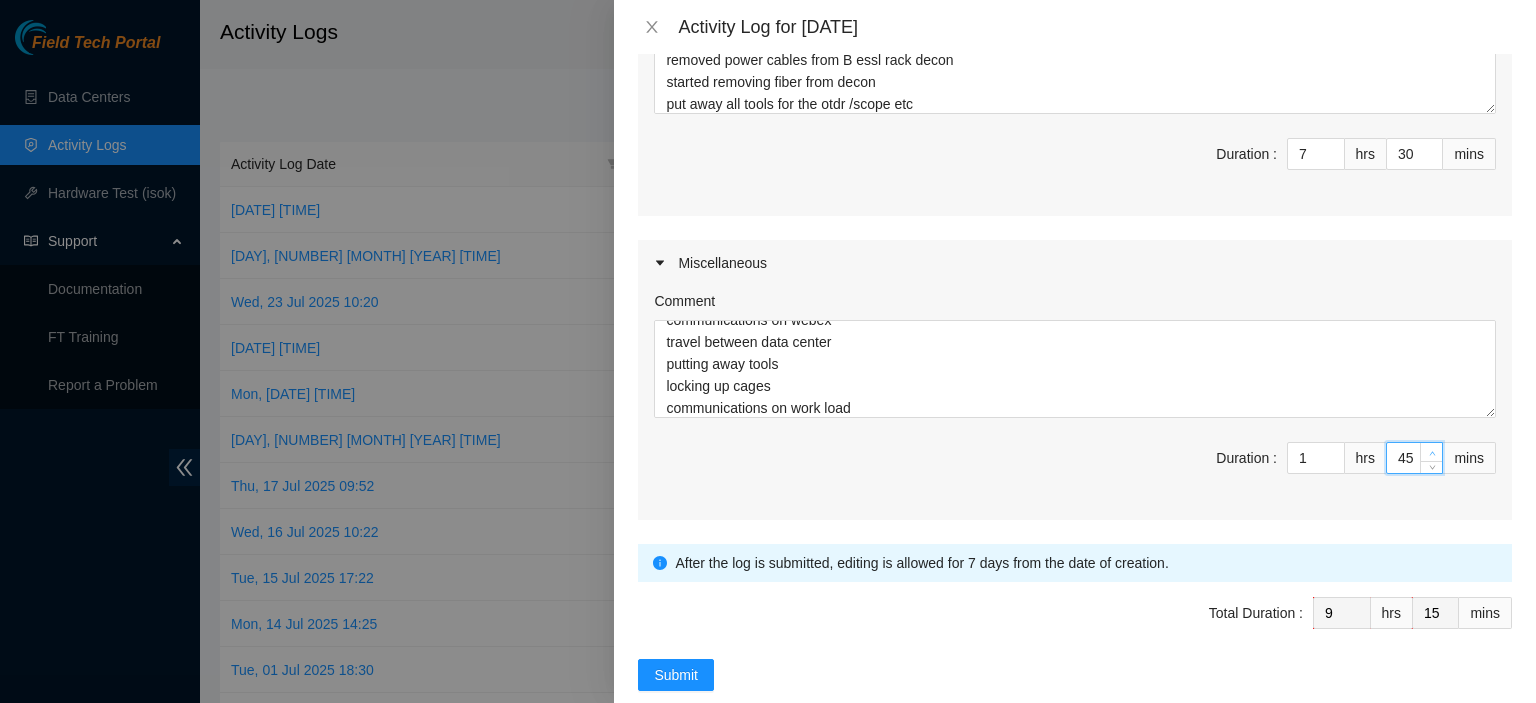 click at bounding box center (1432, 453) 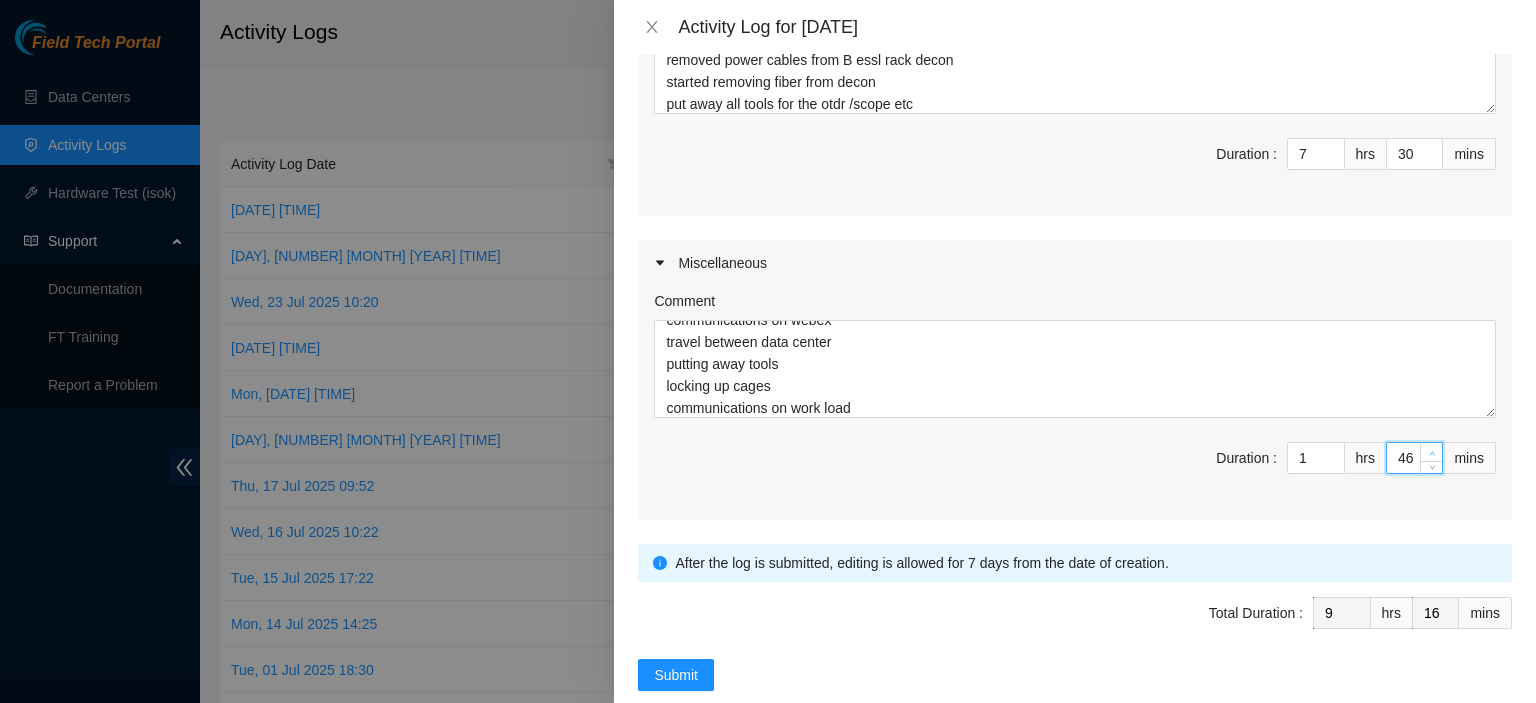 click at bounding box center [1432, 453] 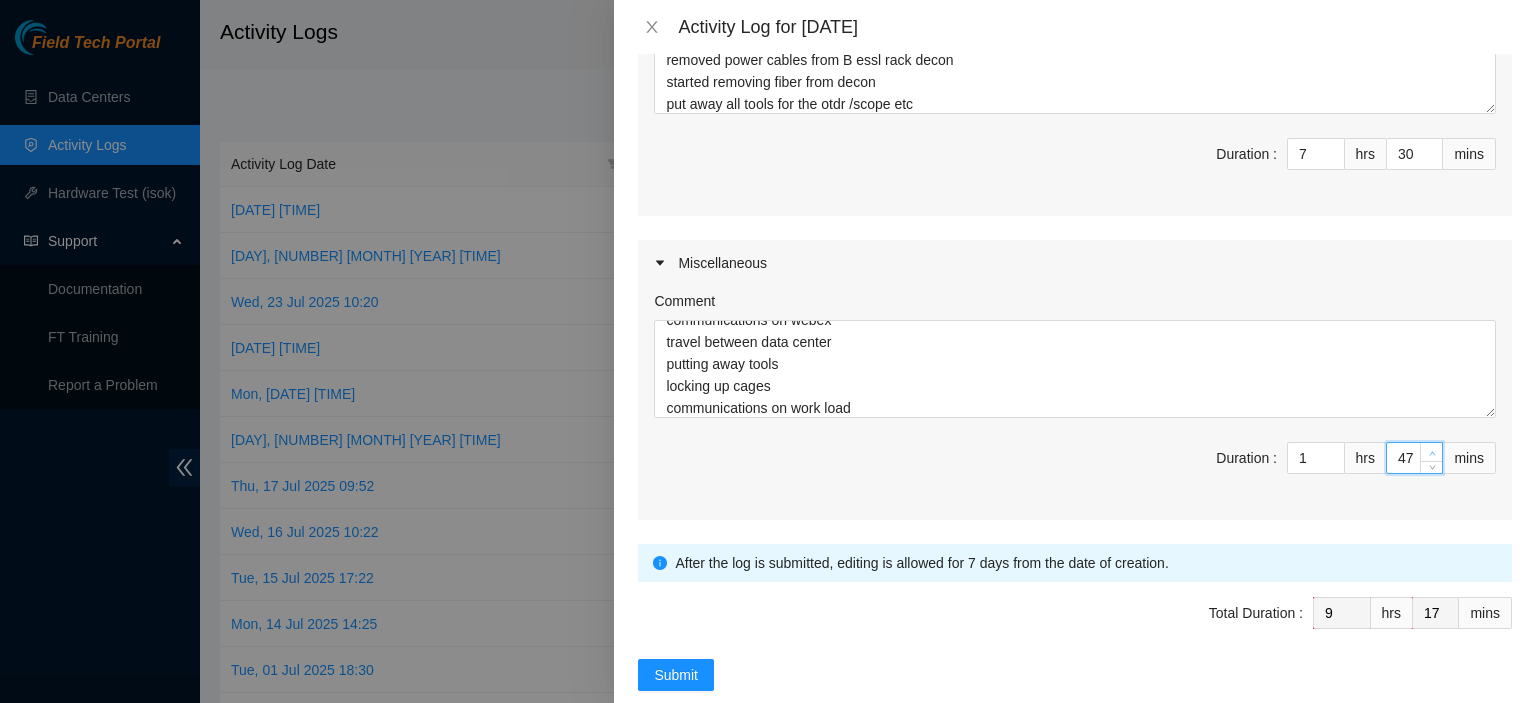 click at bounding box center [1432, 453] 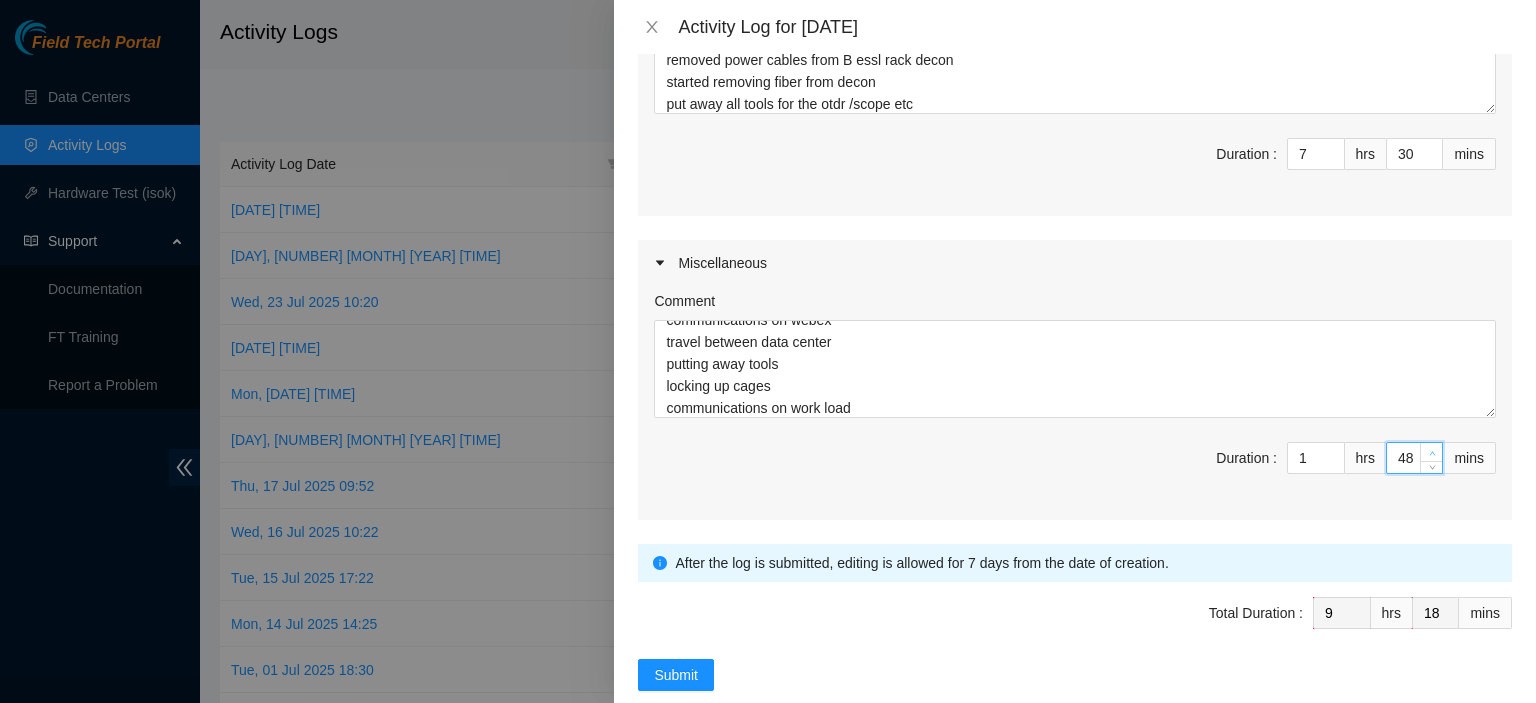 click at bounding box center (1432, 453) 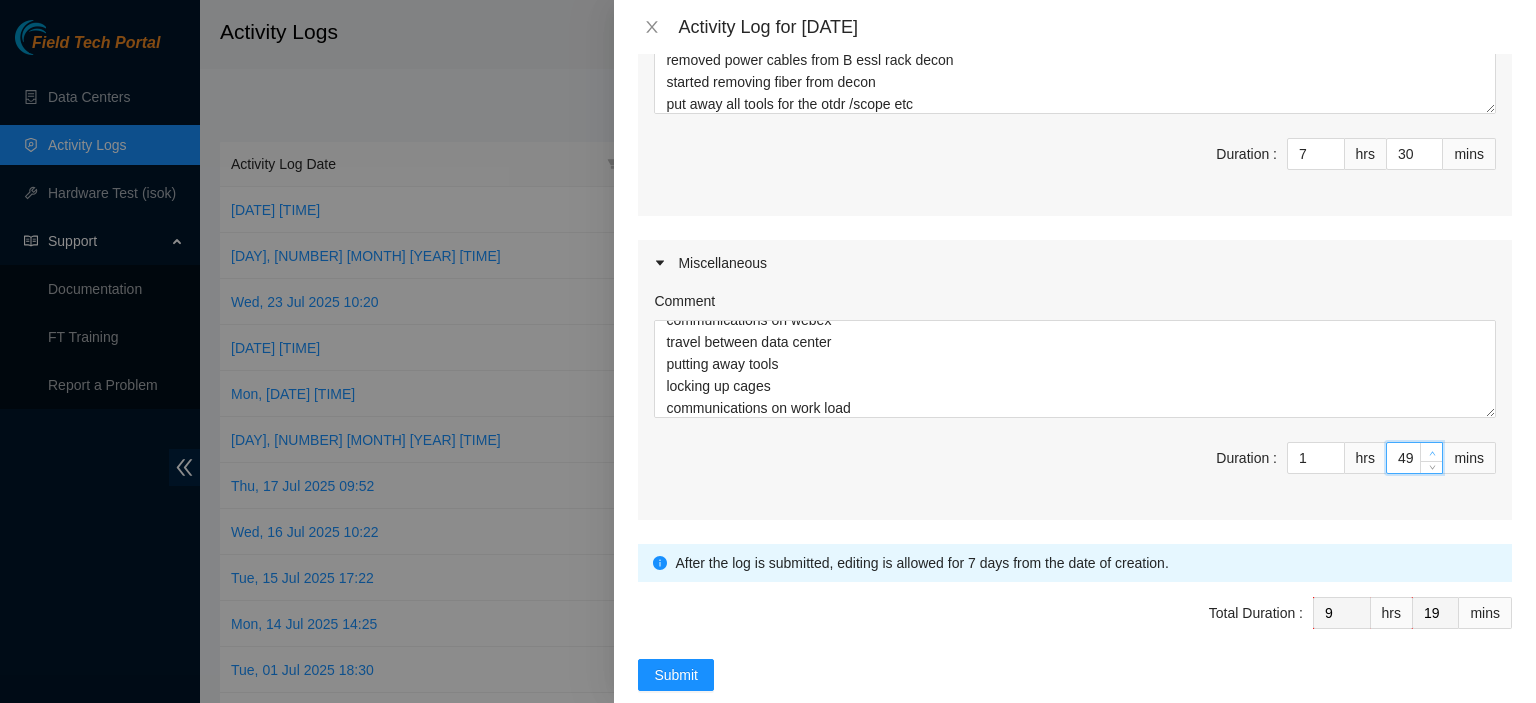 click at bounding box center [1432, 453] 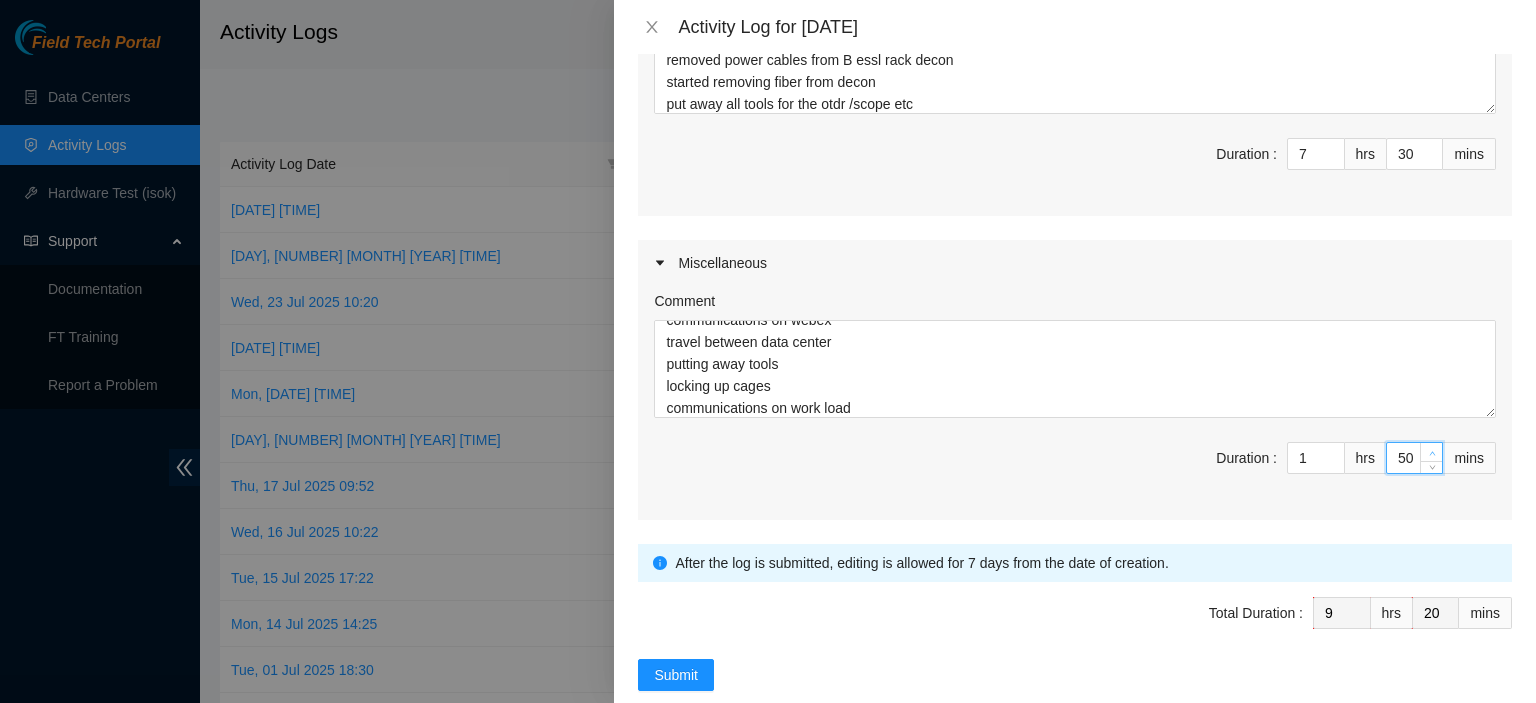 click at bounding box center (1432, 453) 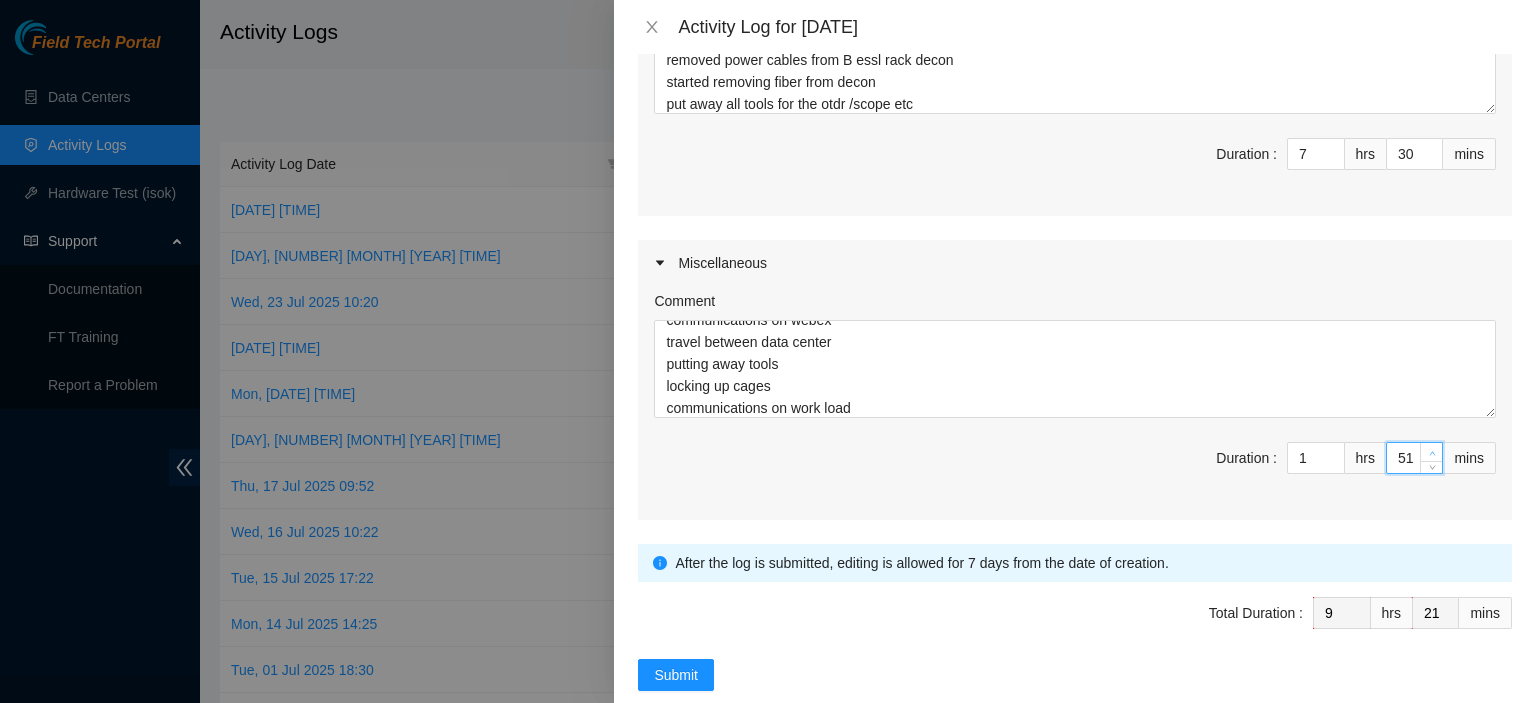 click at bounding box center (1432, 453) 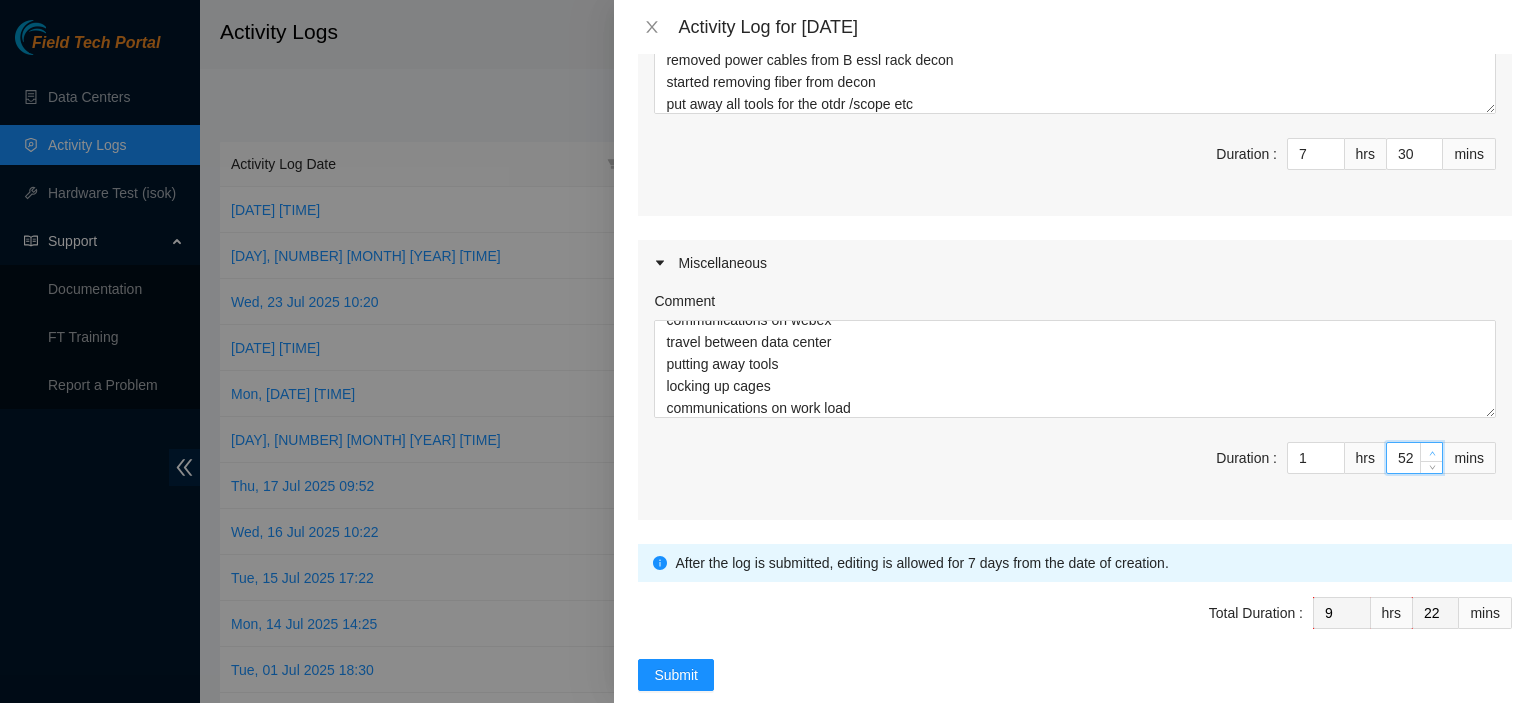 click at bounding box center (1432, 453) 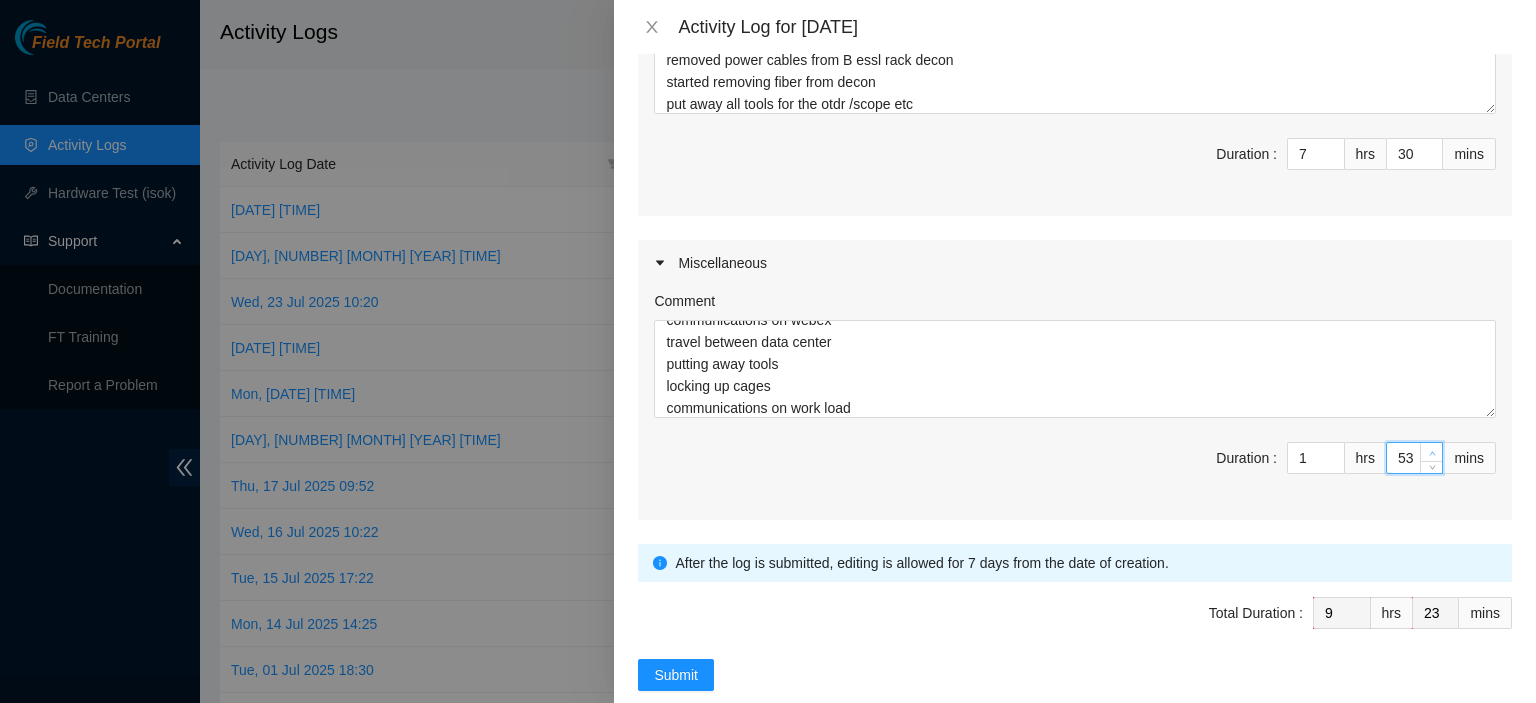 type on "54" 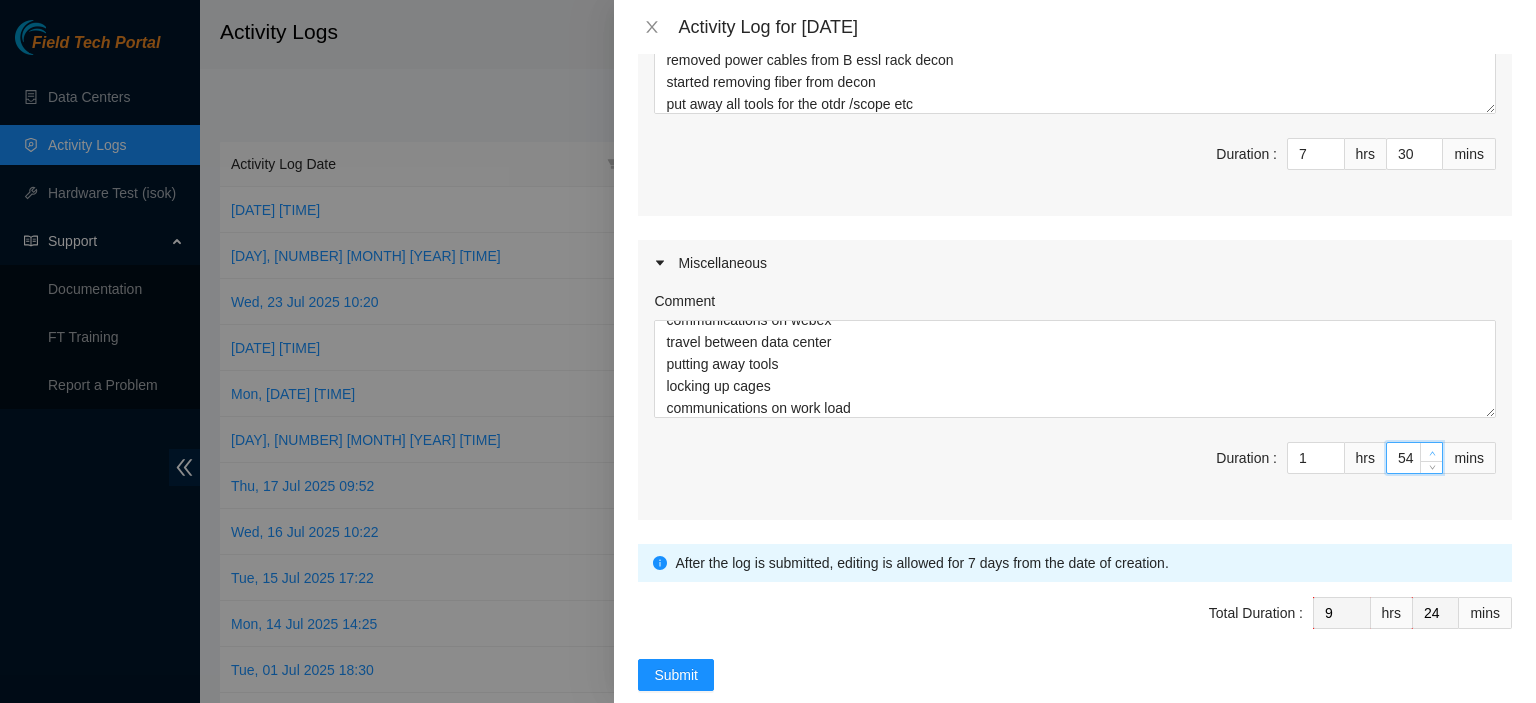 click at bounding box center (1432, 453) 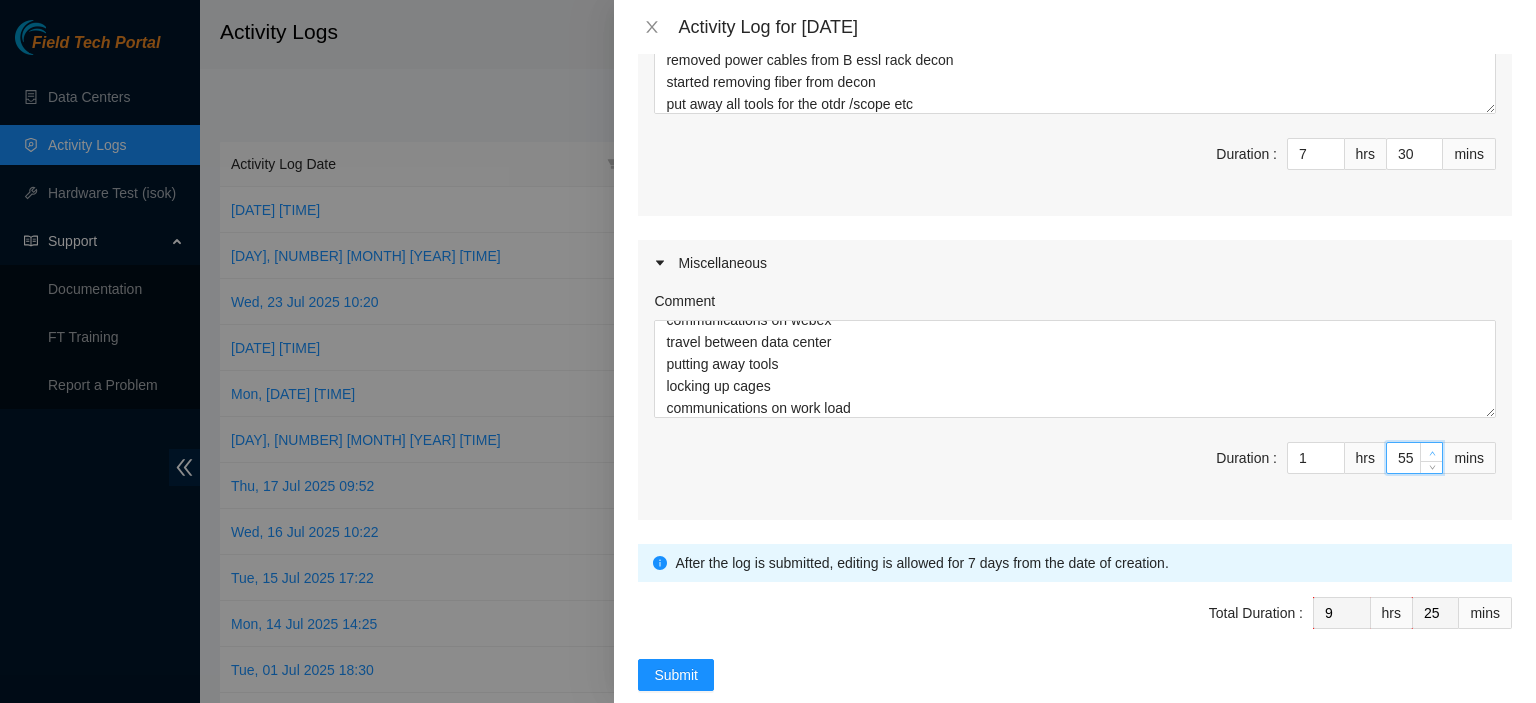click at bounding box center [1432, 453] 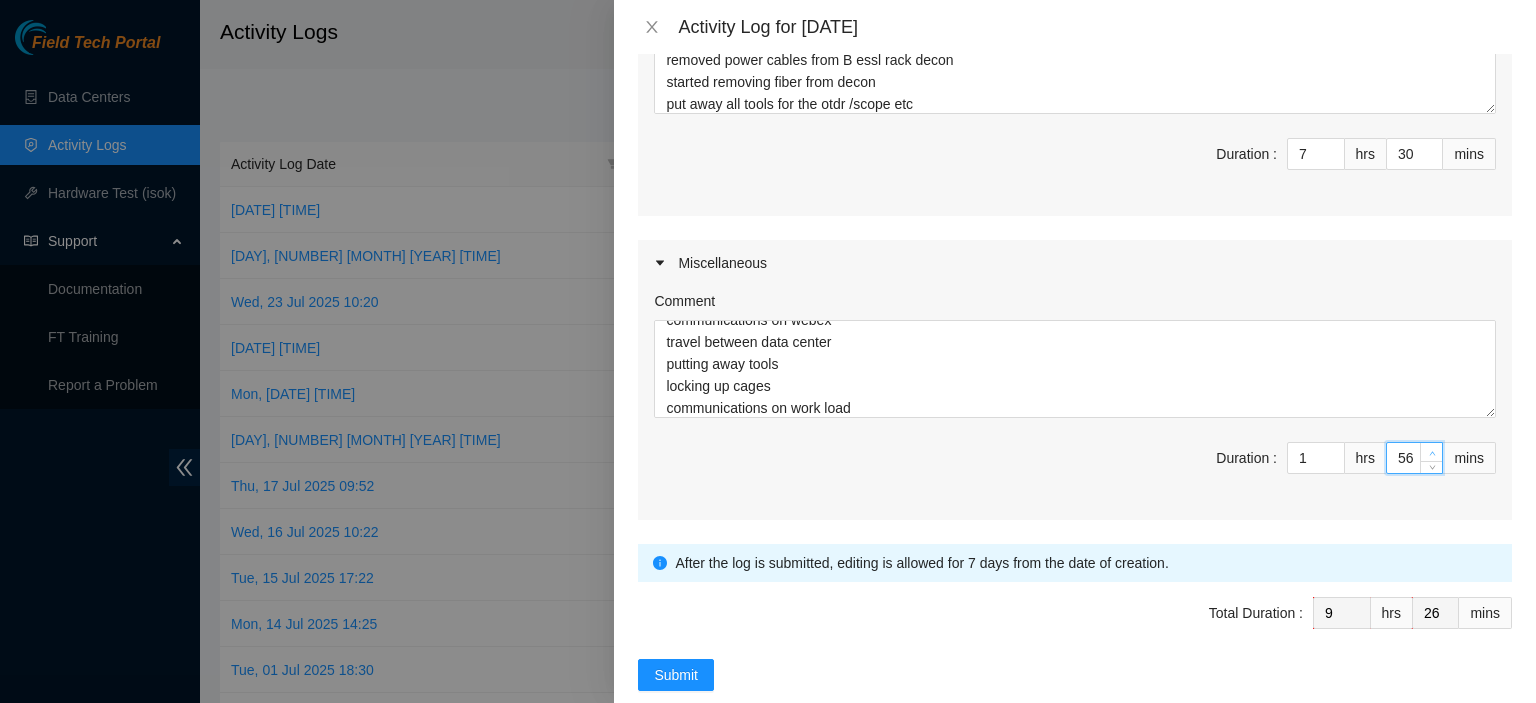 click at bounding box center [1432, 453] 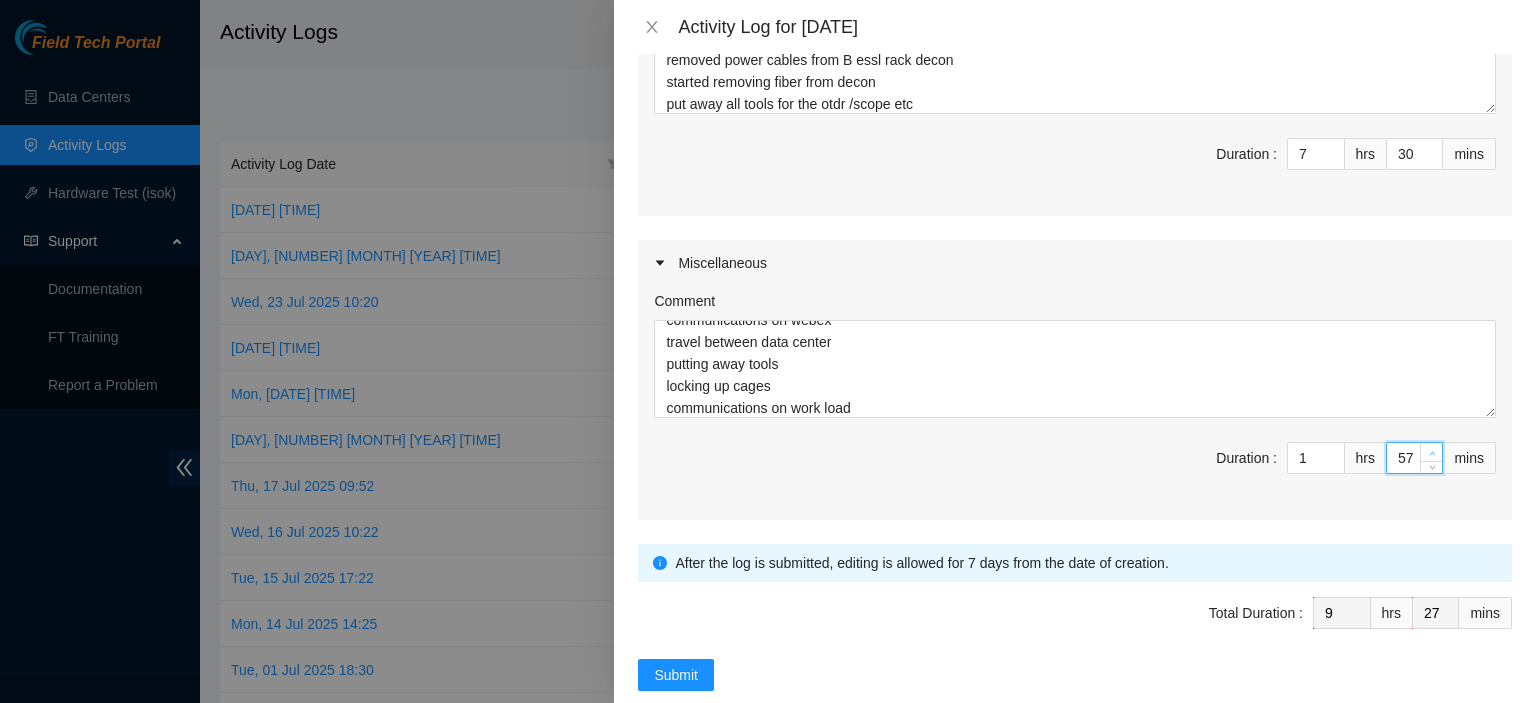 click at bounding box center (1432, 453) 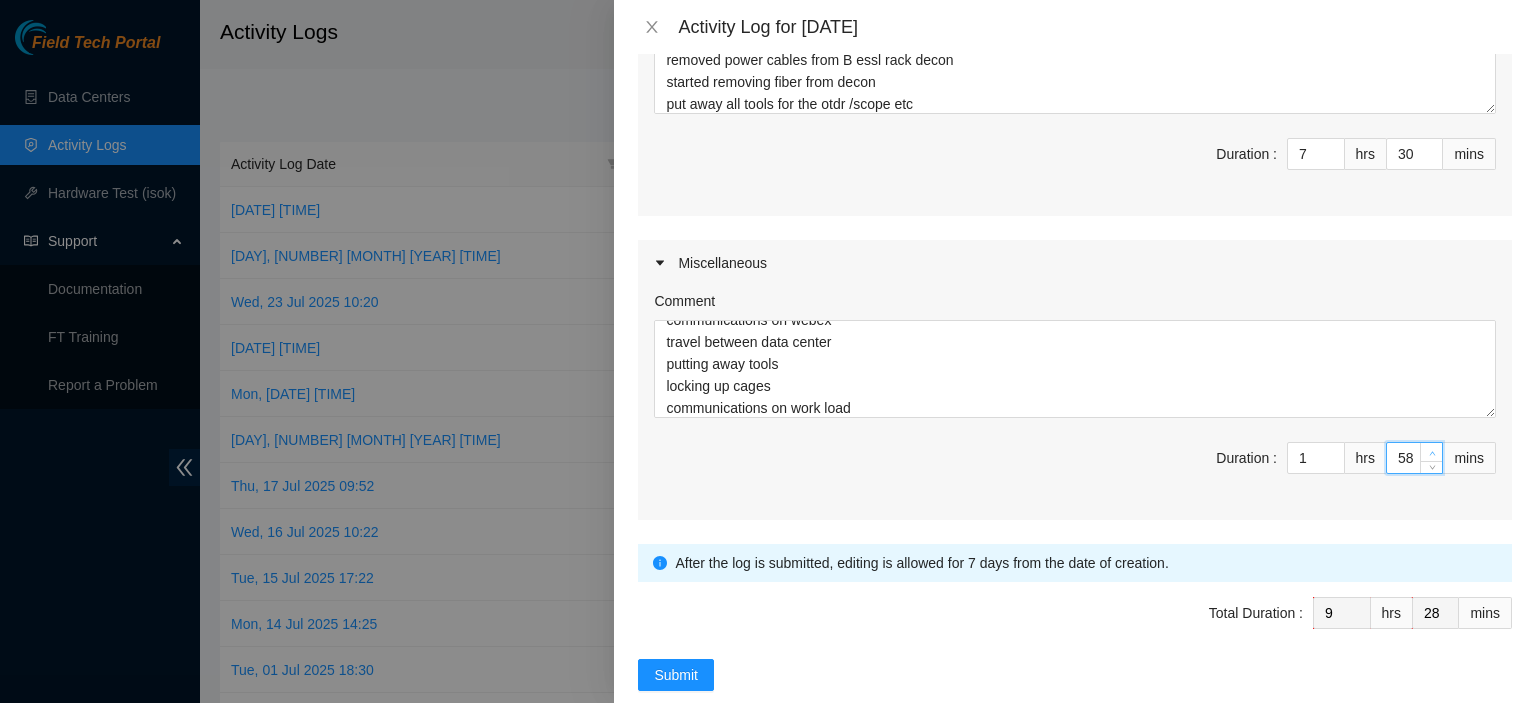 click at bounding box center [1432, 453] 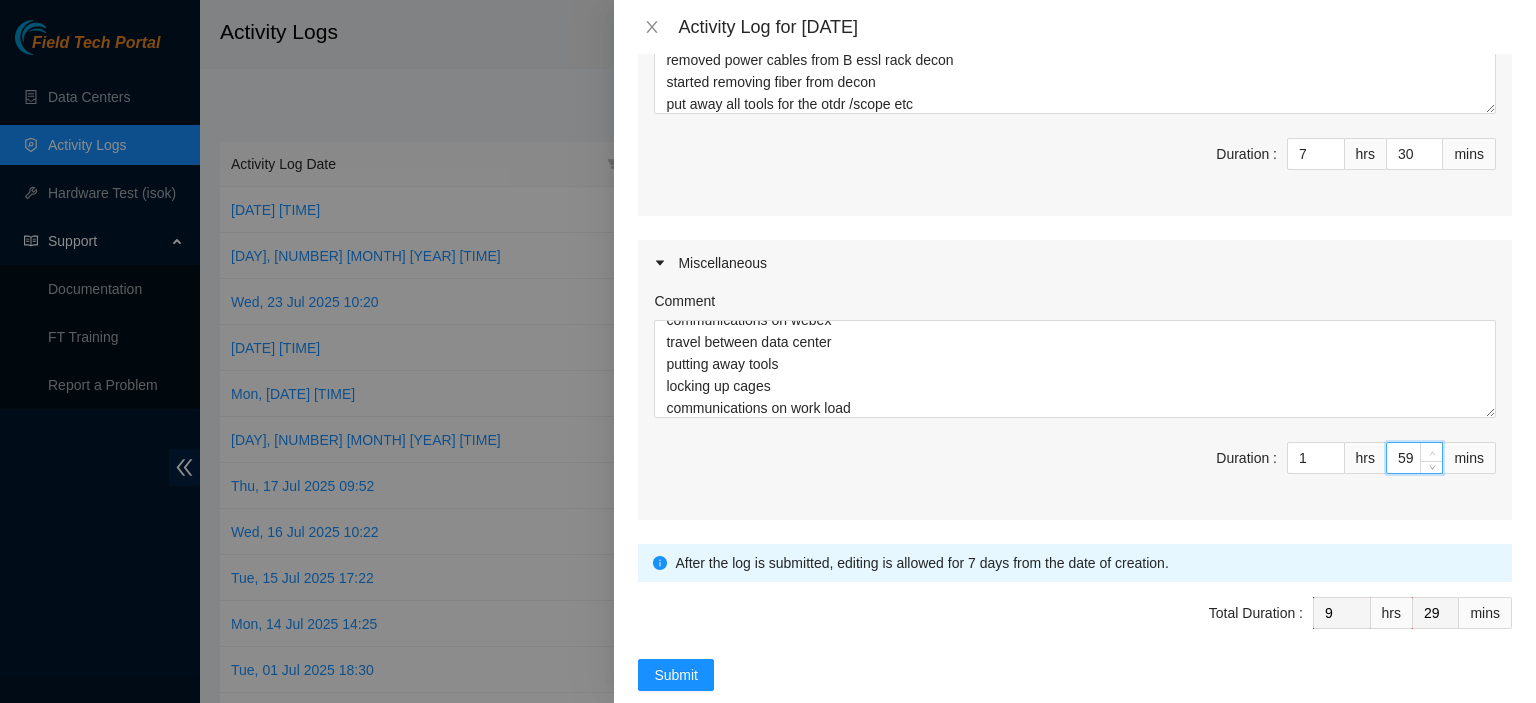 click at bounding box center [1432, 453] 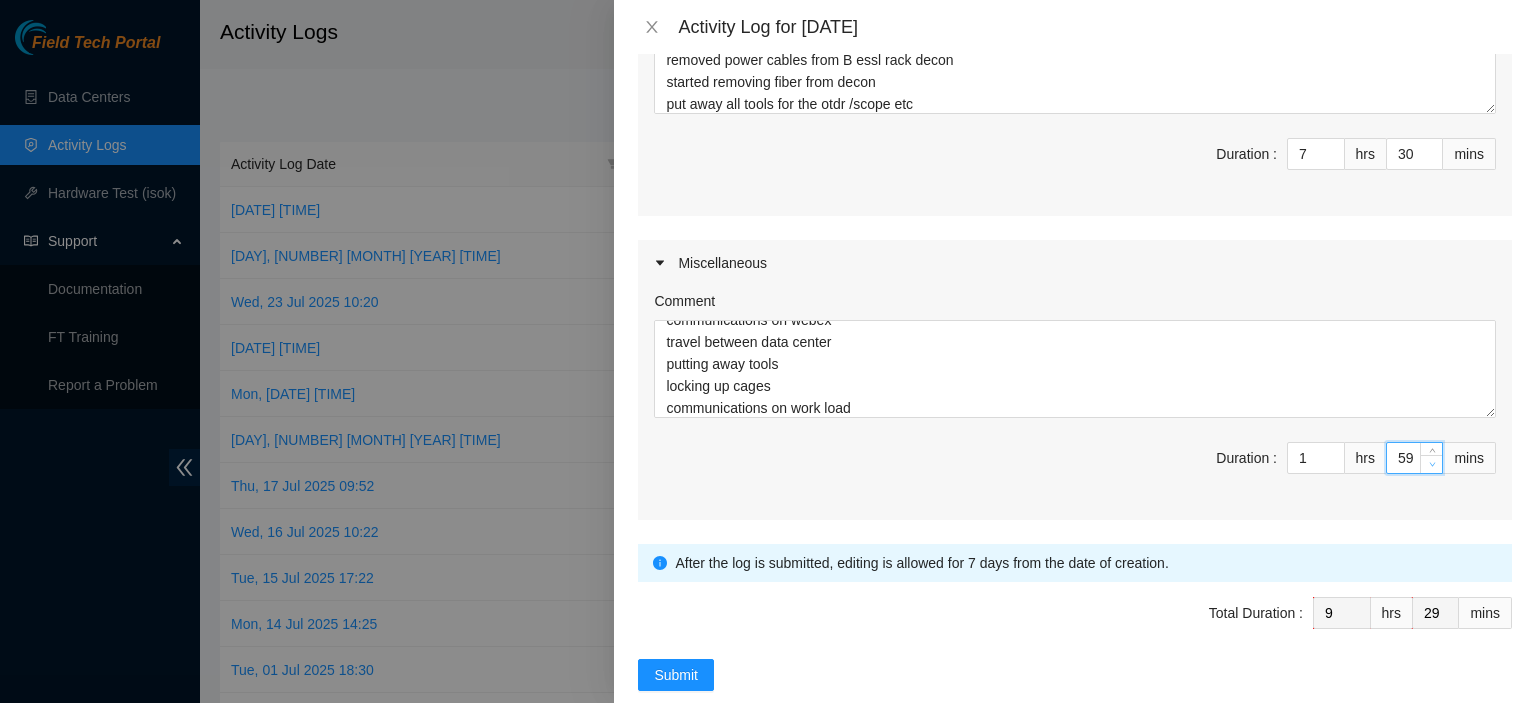 type on "58" 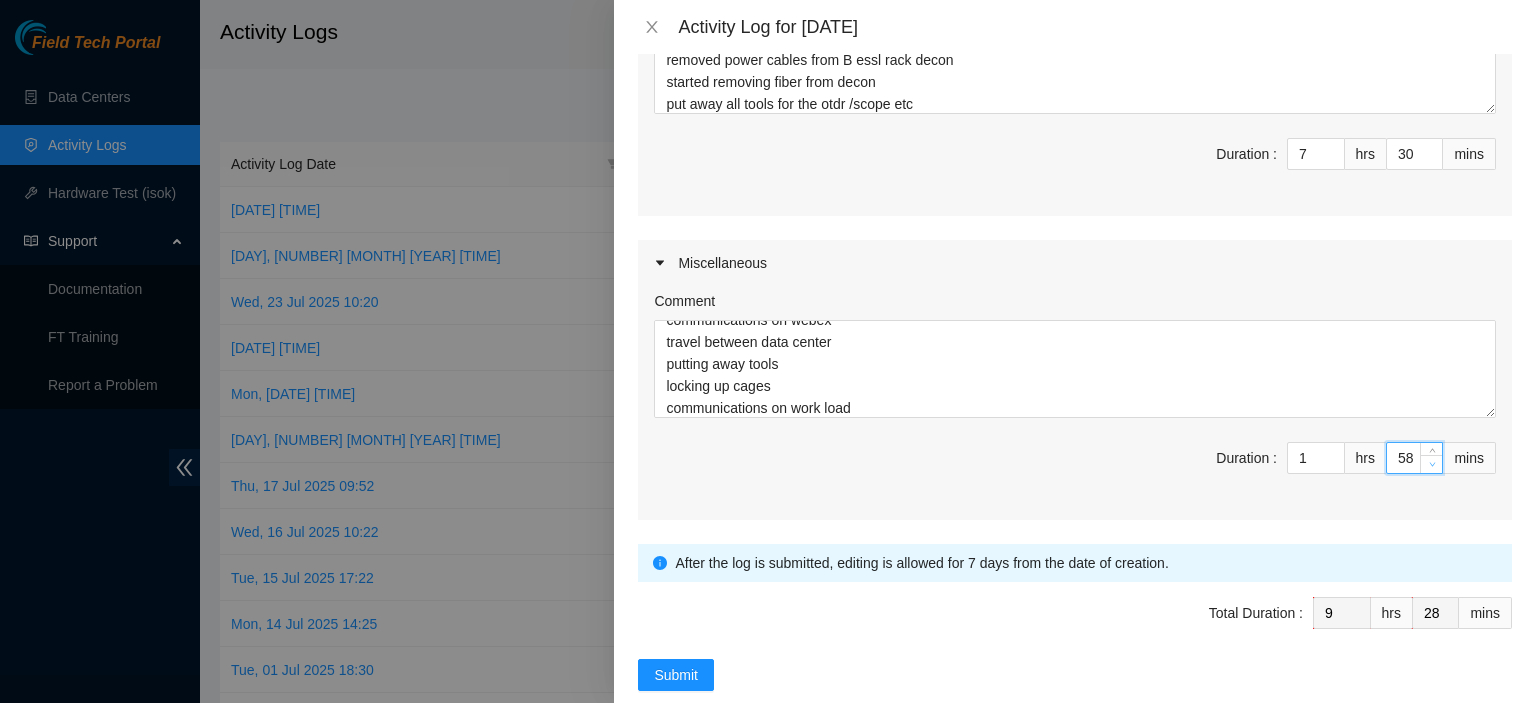 click at bounding box center (1431, 464) 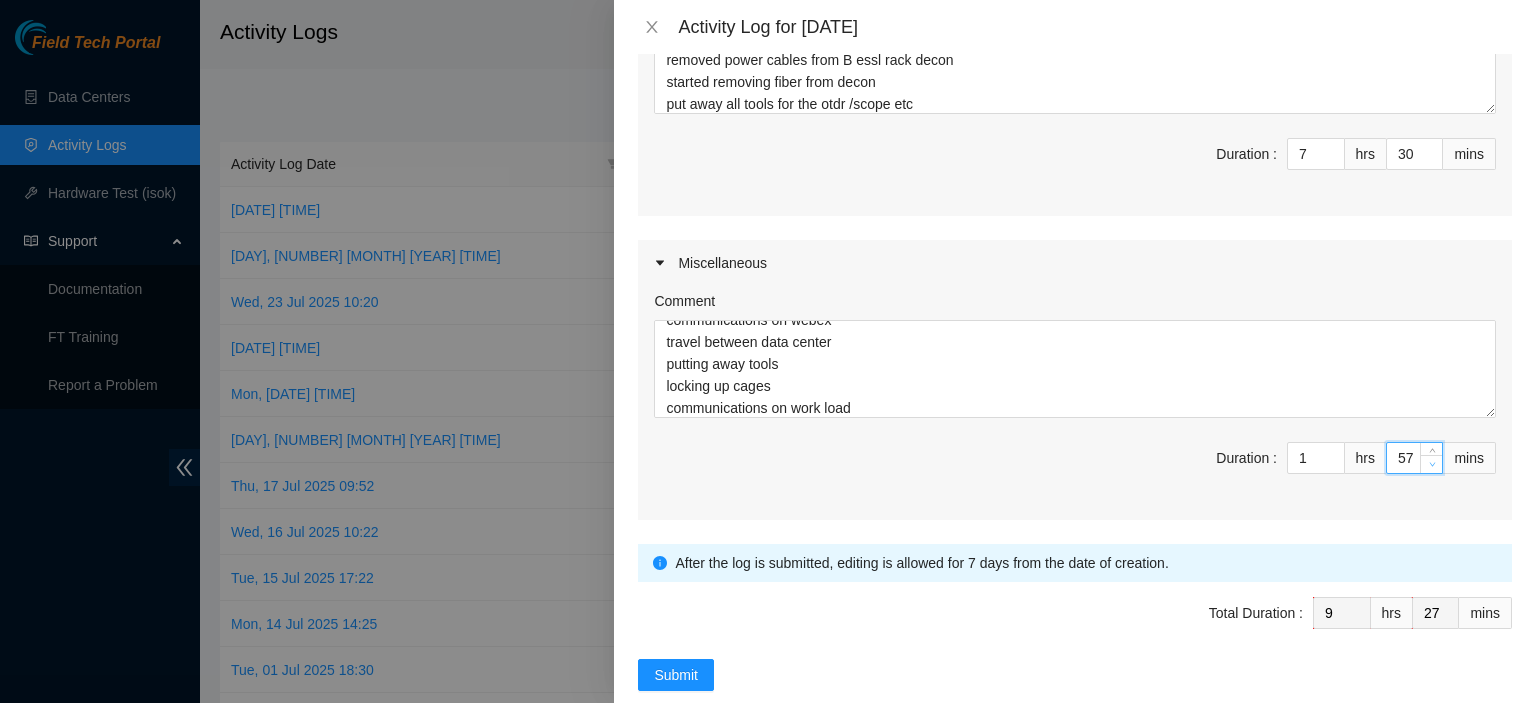click at bounding box center [1431, 464] 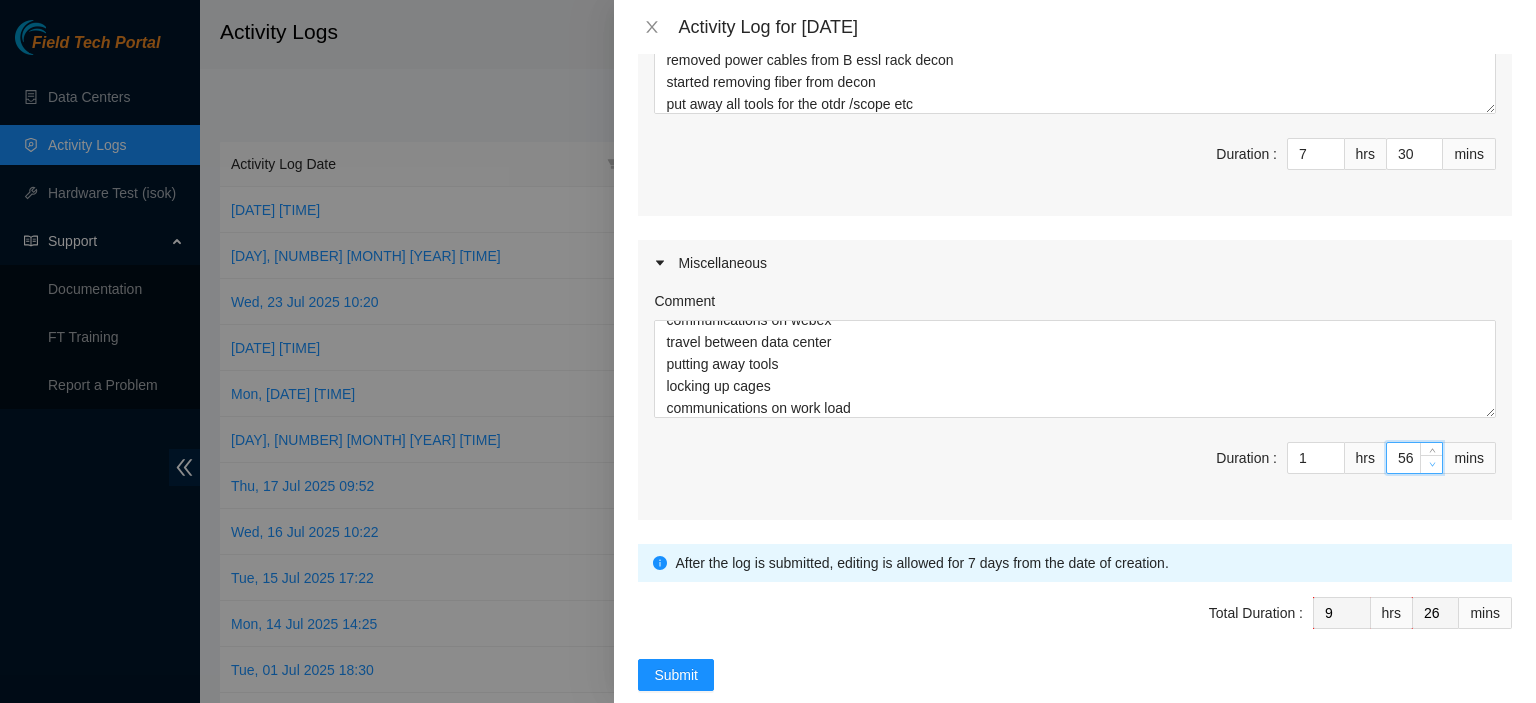 click at bounding box center (1431, 464) 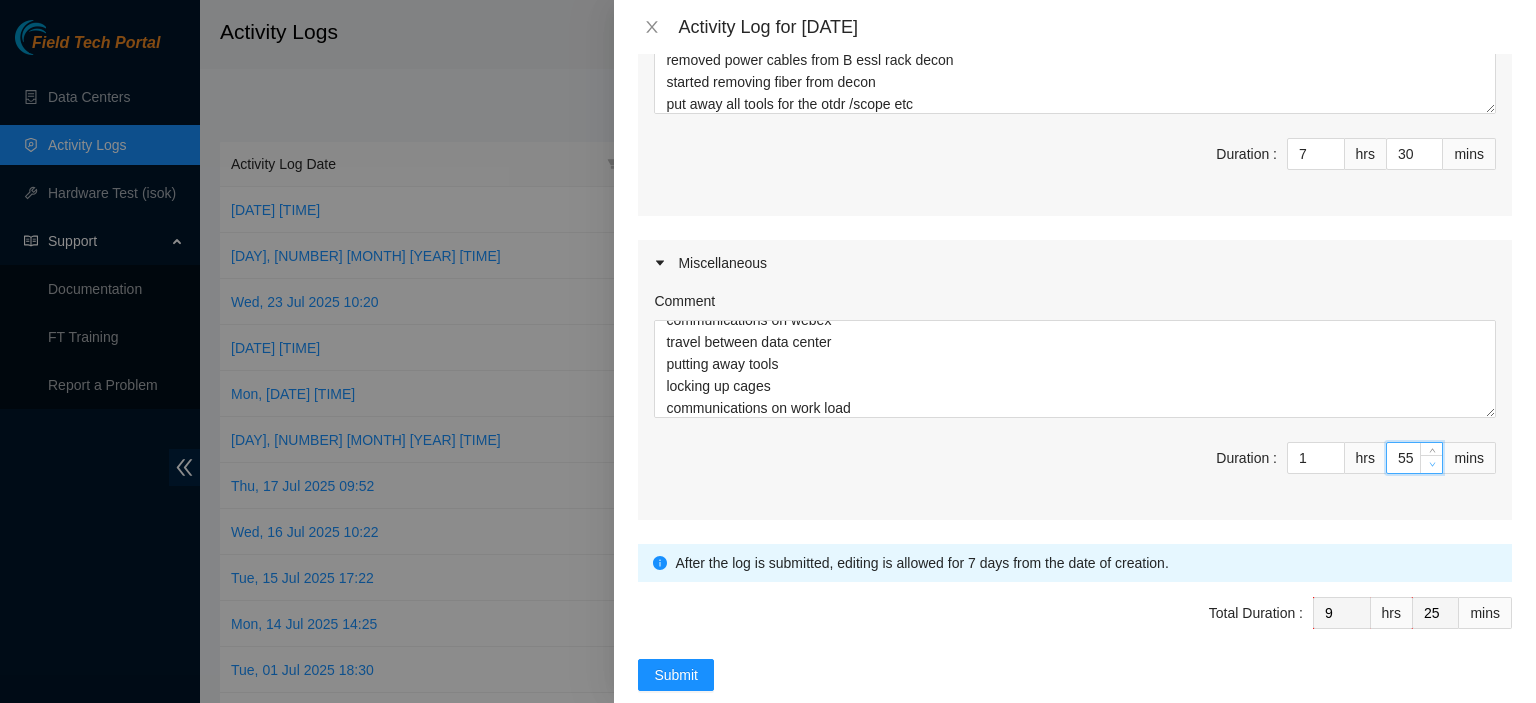 click at bounding box center [1431, 464] 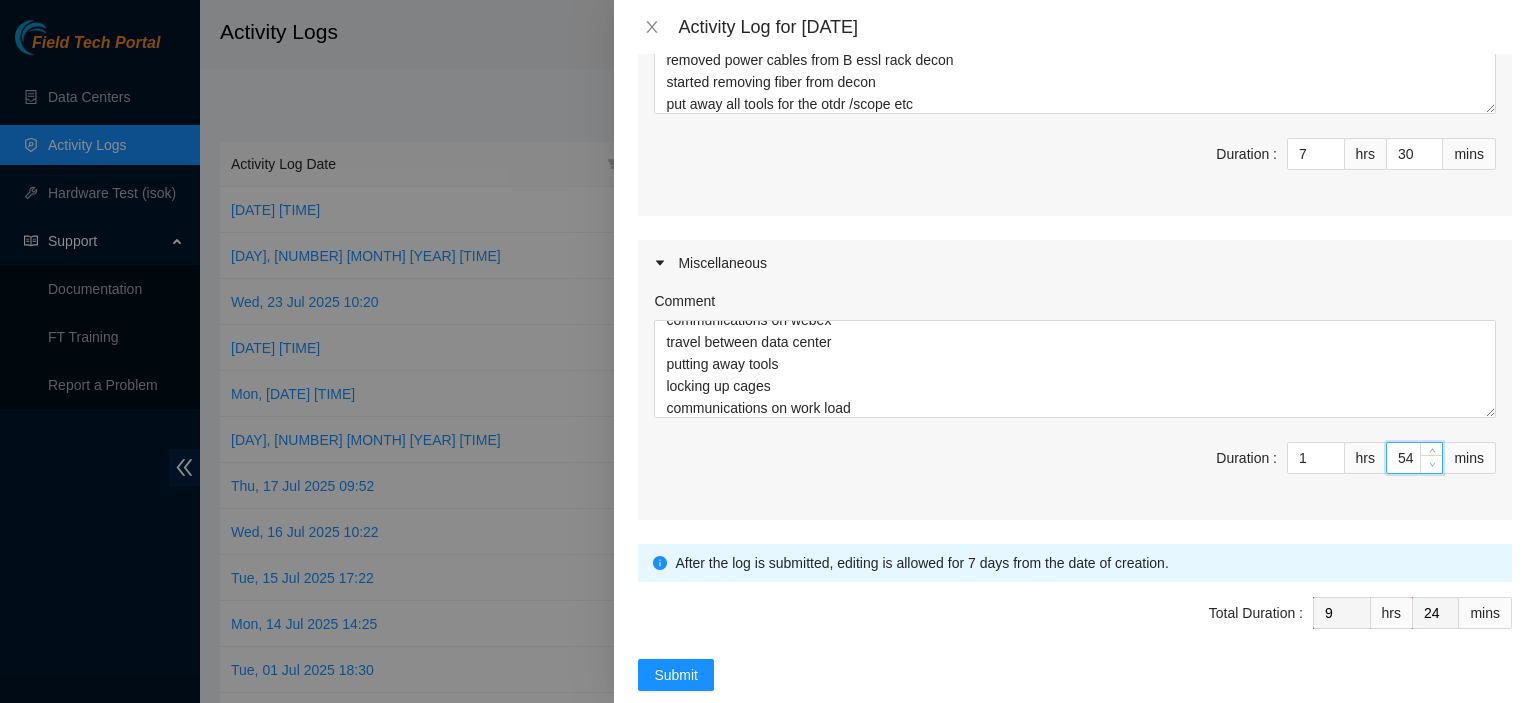 click at bounding box center (1431, 464) 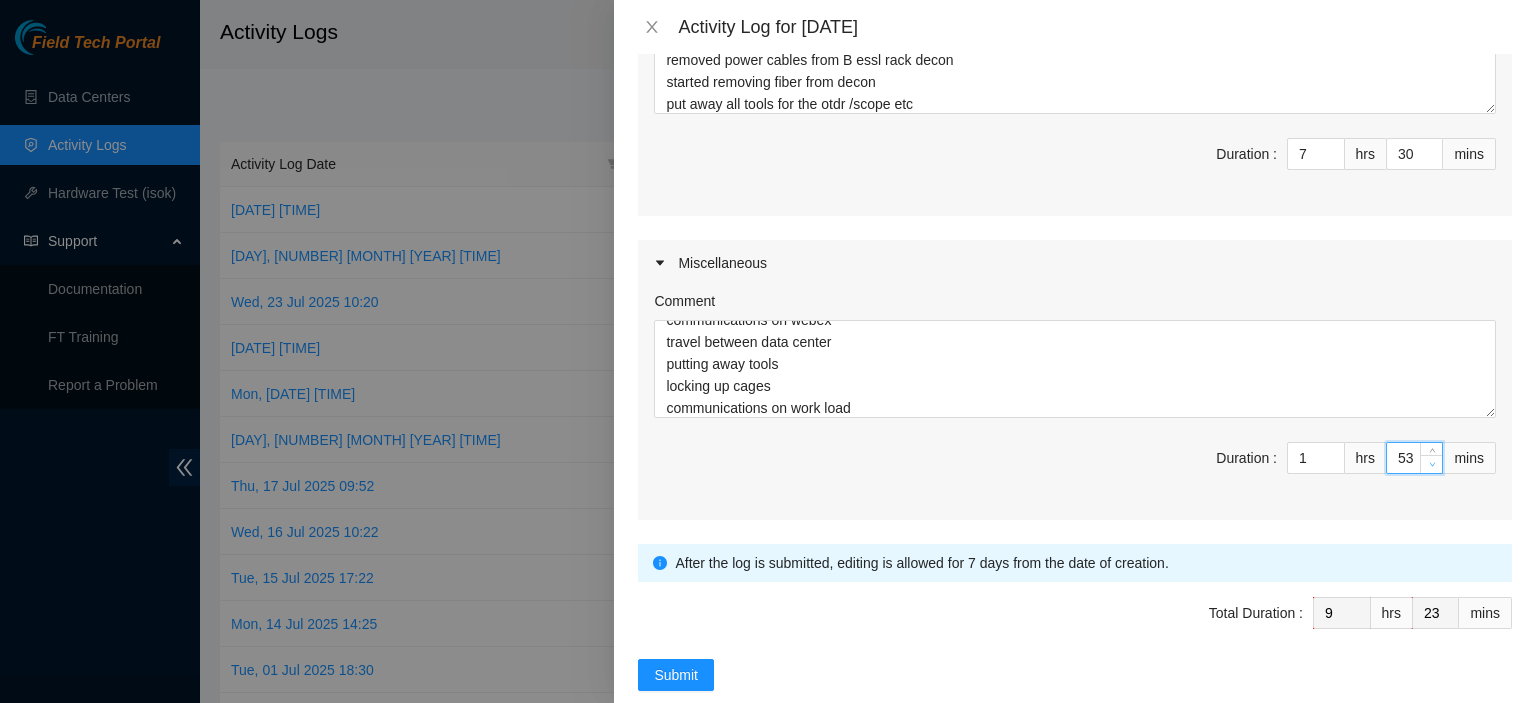 click at bounding box center (1431, 464) 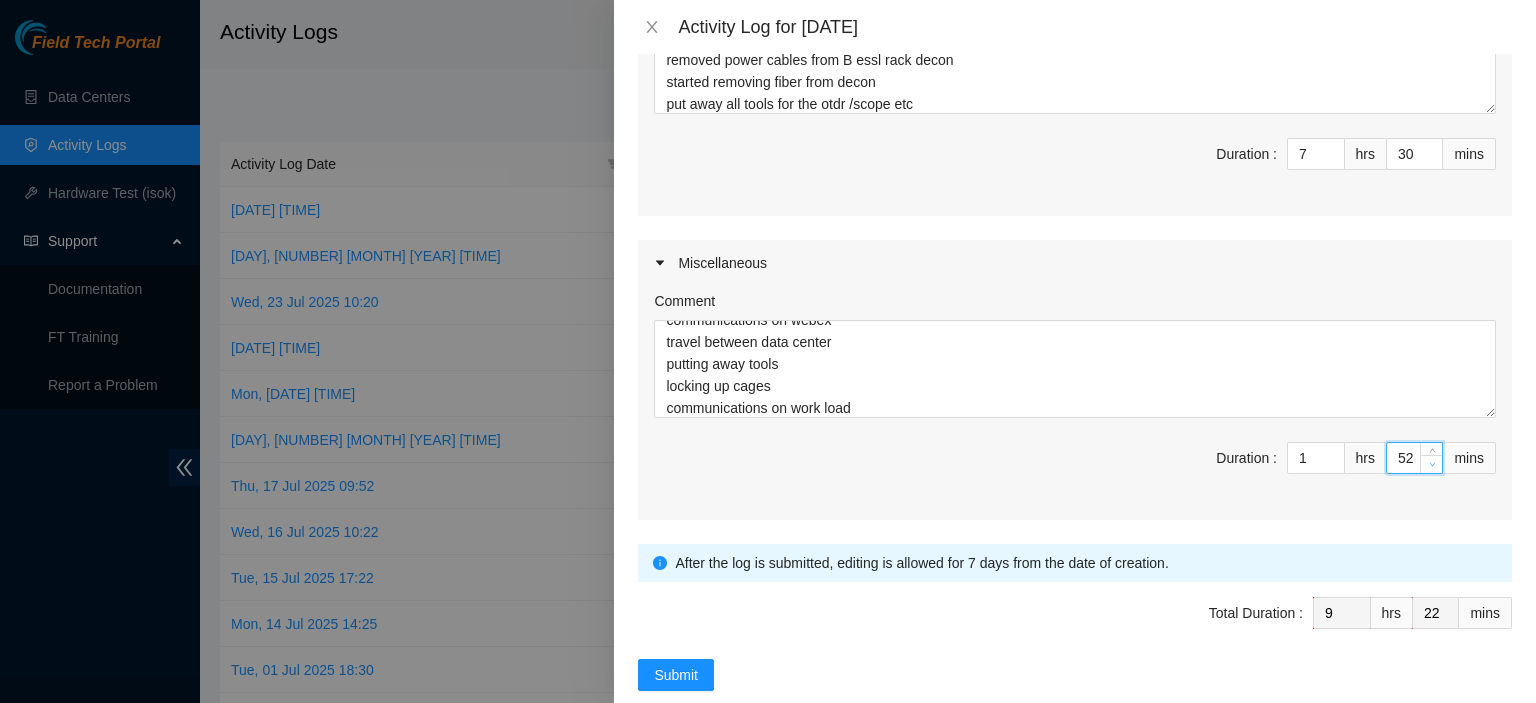 click at bounding box center (1431, 464) 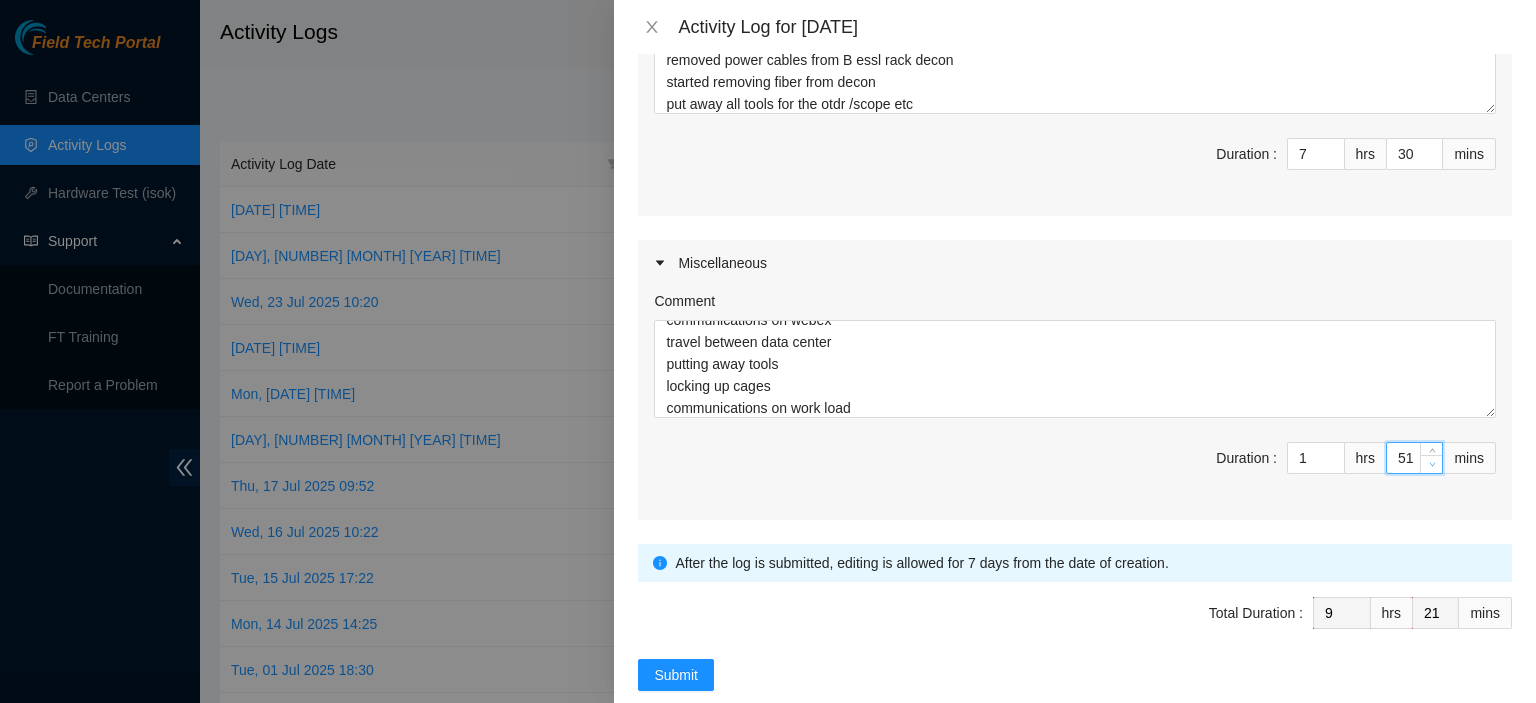 click at bounding box center (1431, 464) 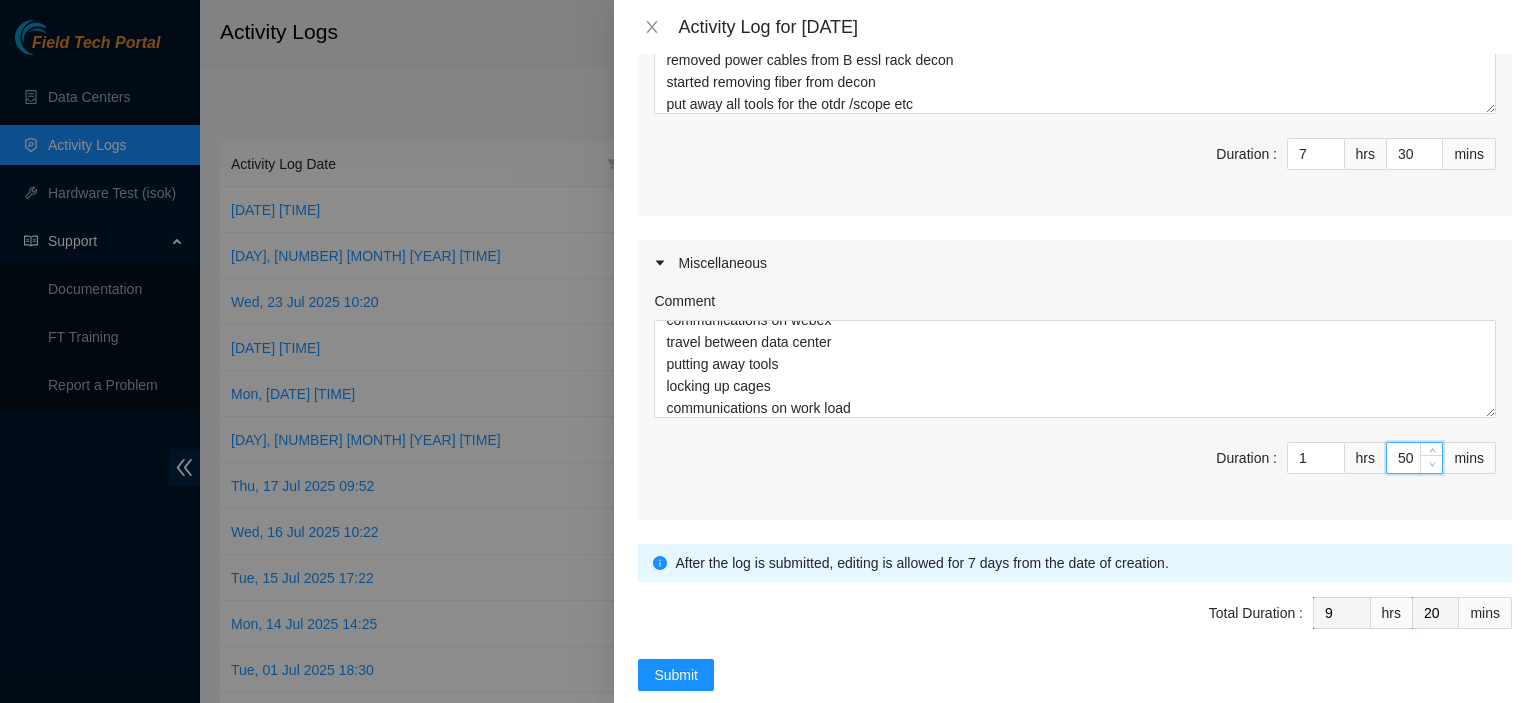 click at bounding box center [1431, 464] 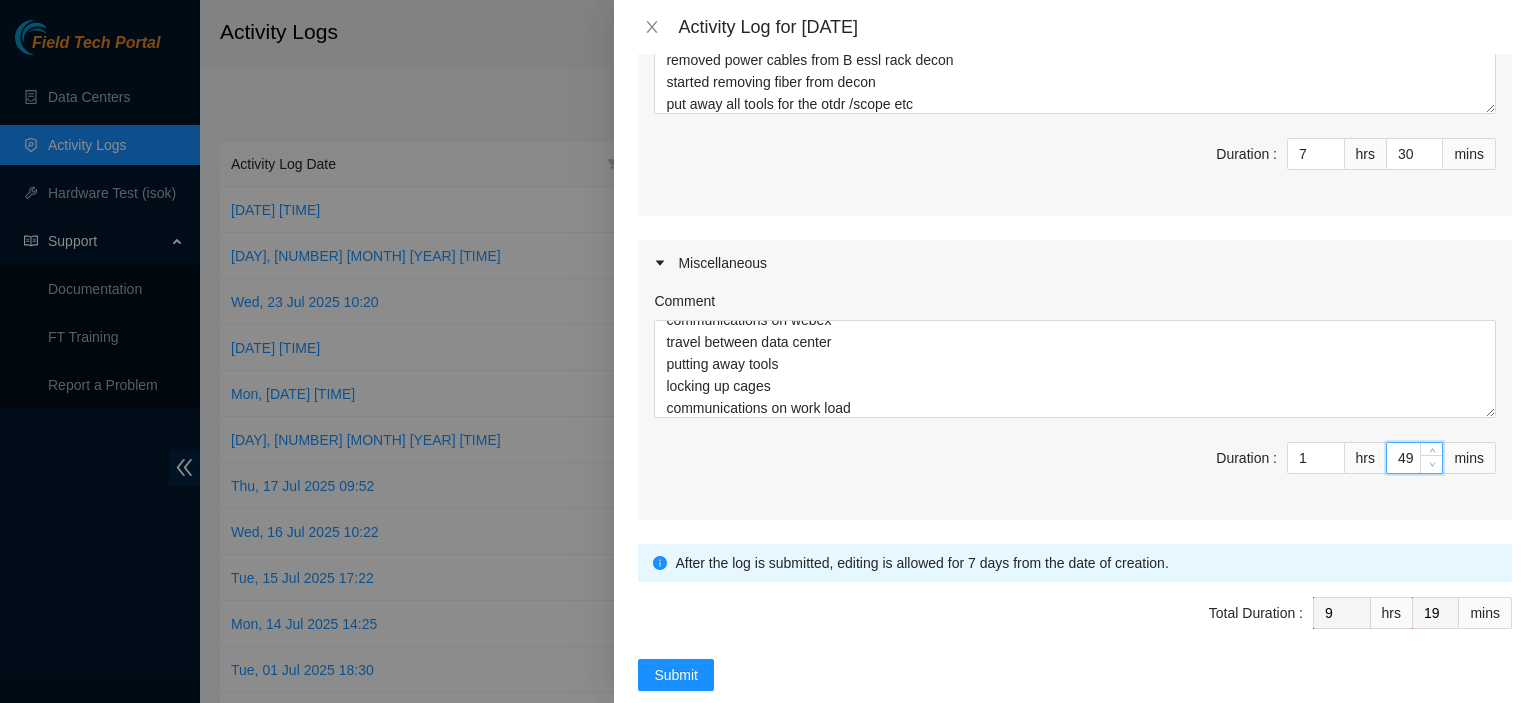 click at bounding box center [1431, 464] 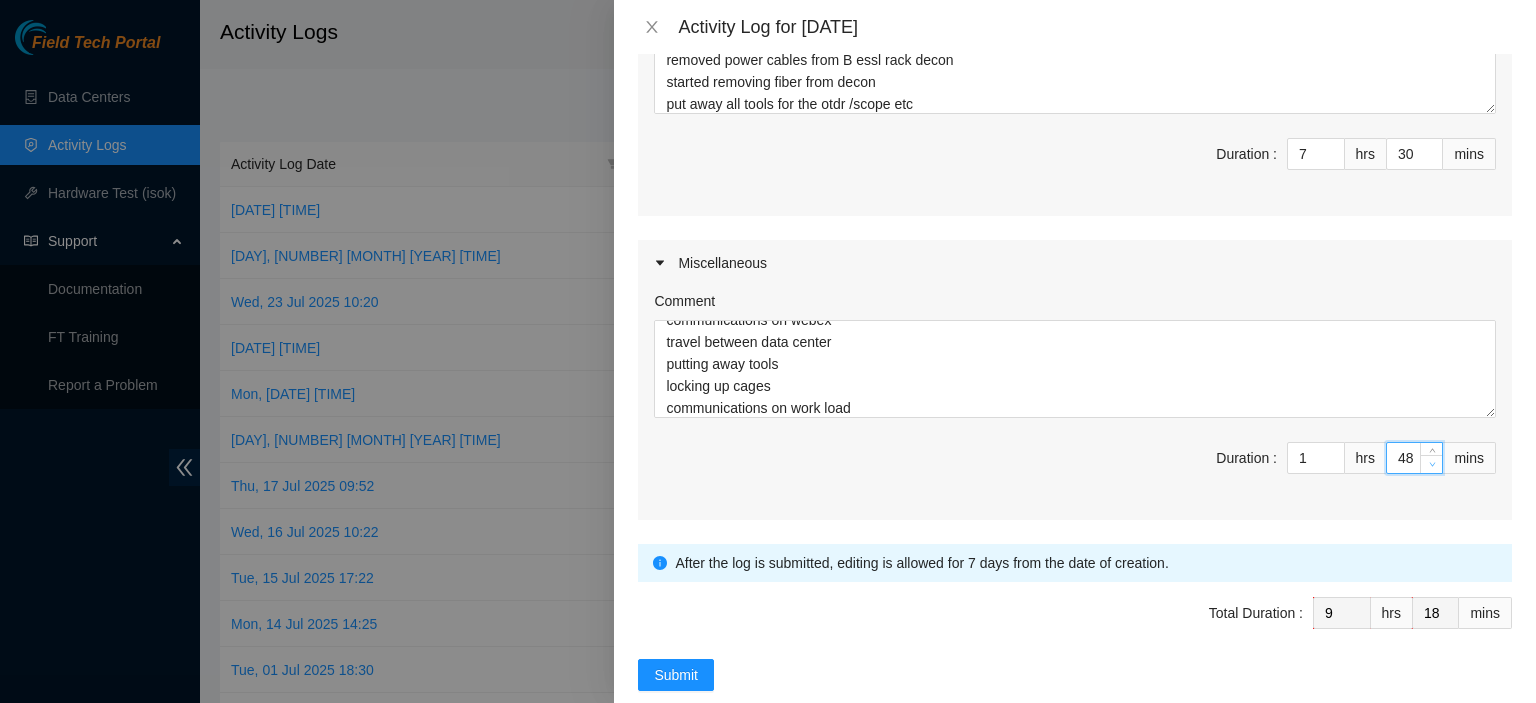 click at bounding box center (1431, 464) 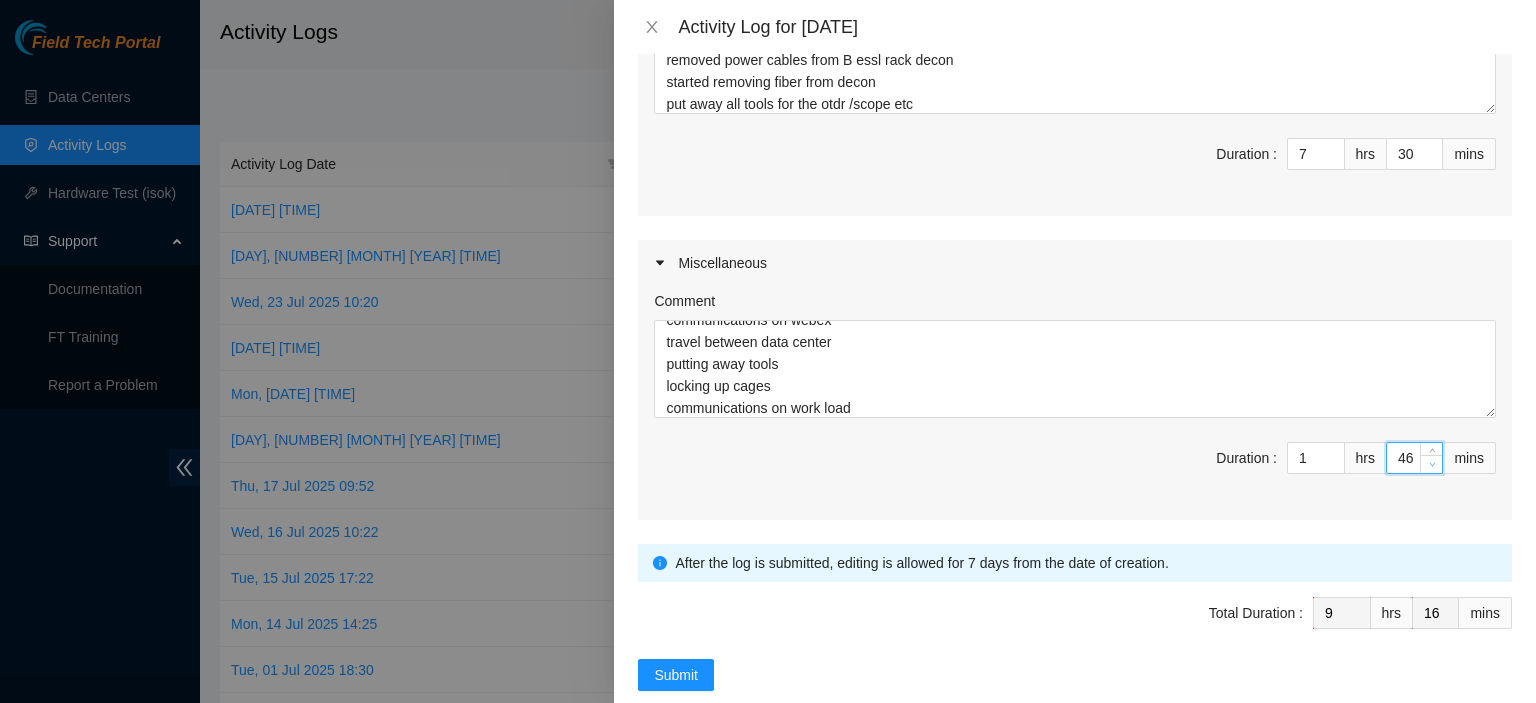 click at bounding box center [1431, 464] 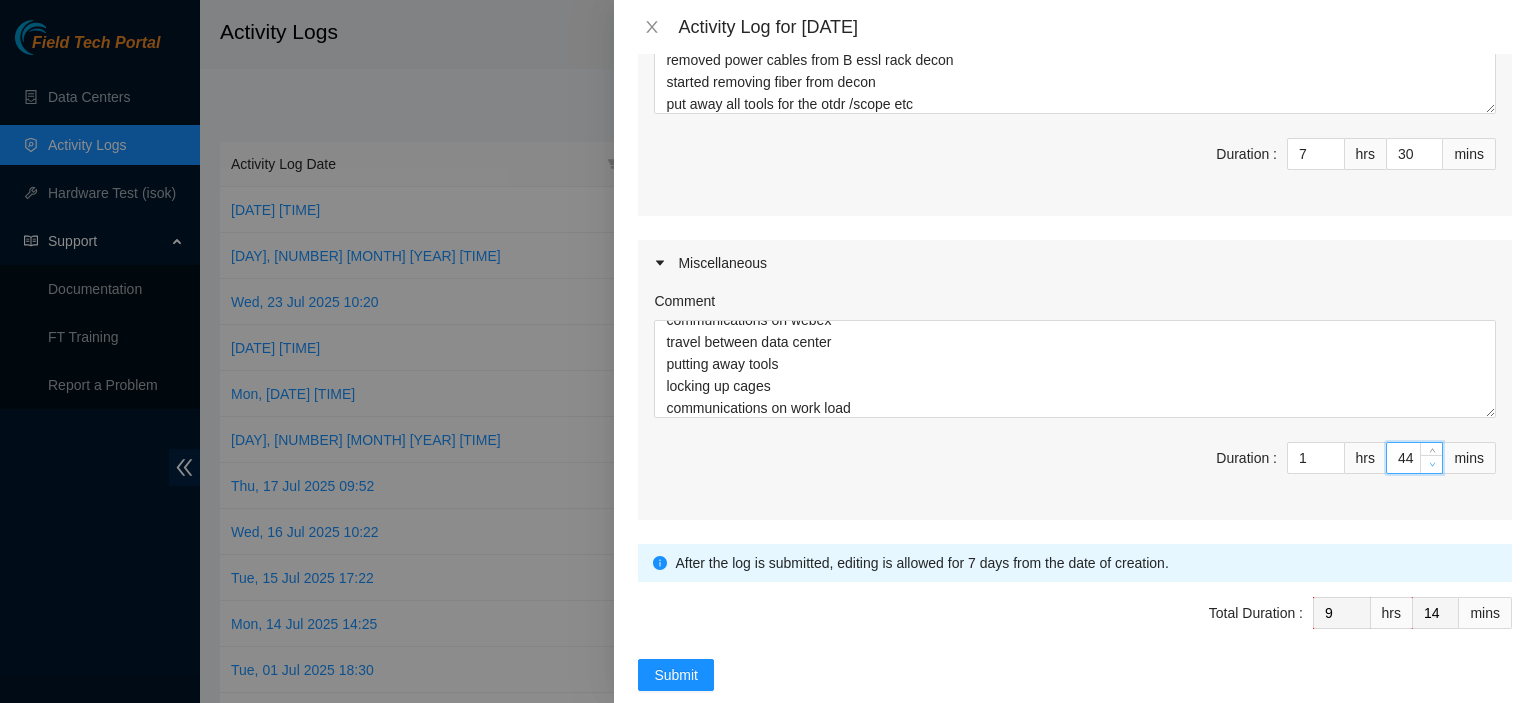 click at bounding box center (1431, 464) 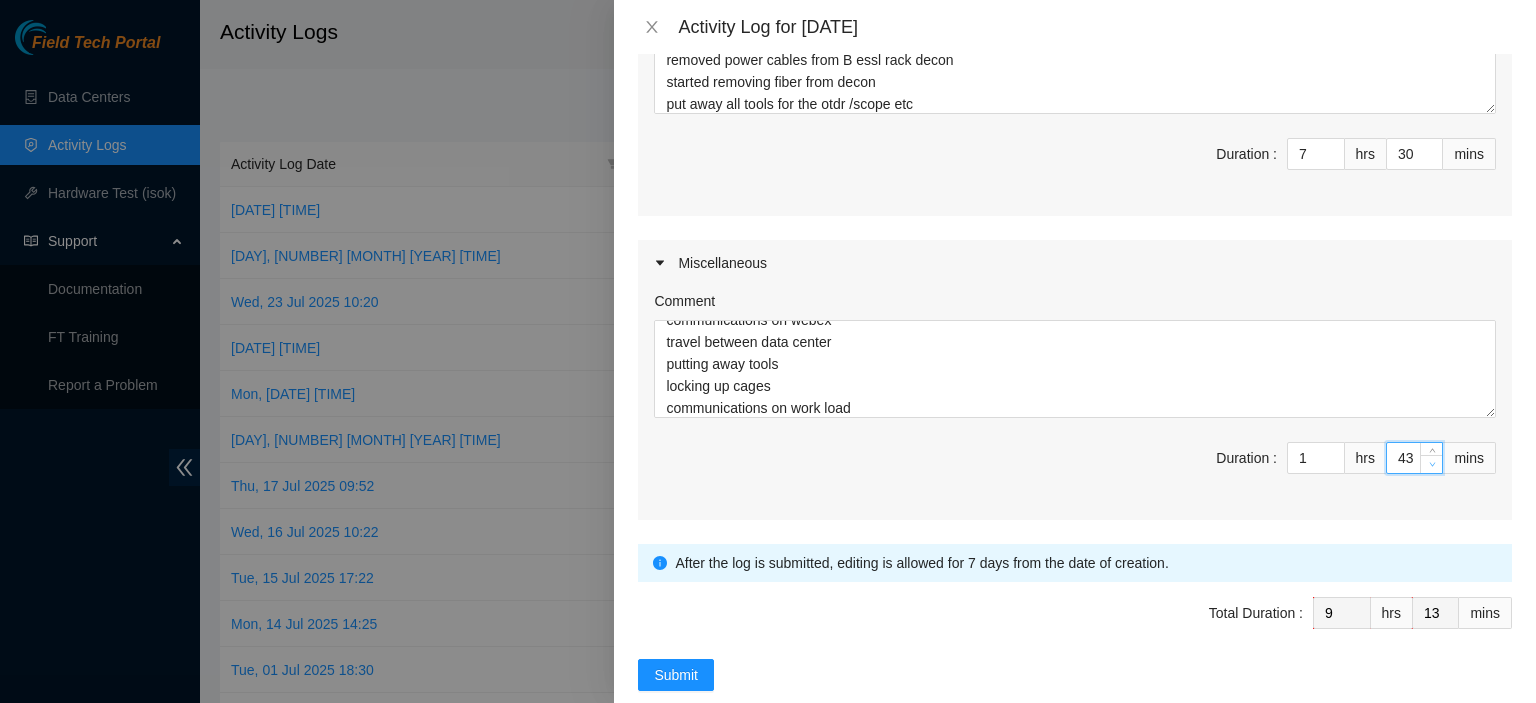 click at bounding box center [1431, 464] 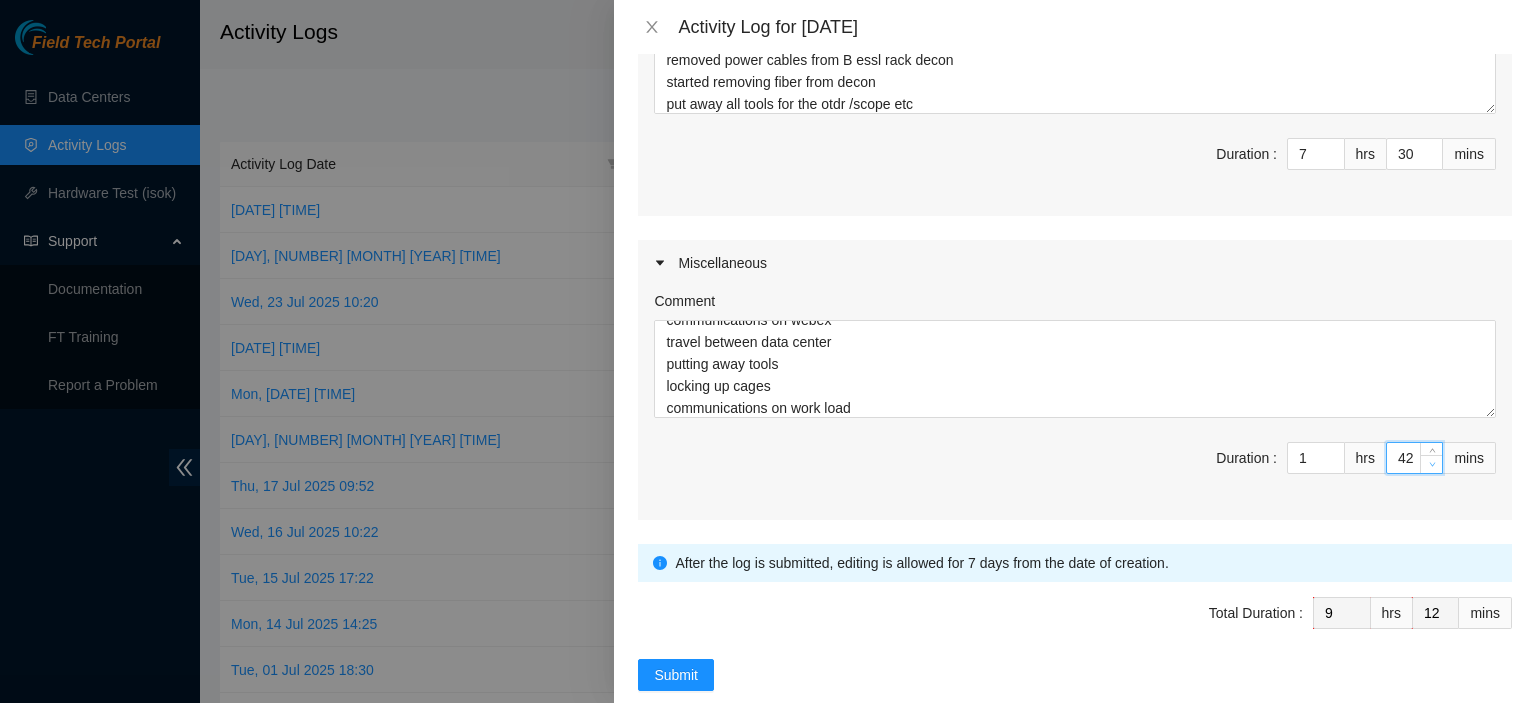 click at bounding box center (1431, 464) 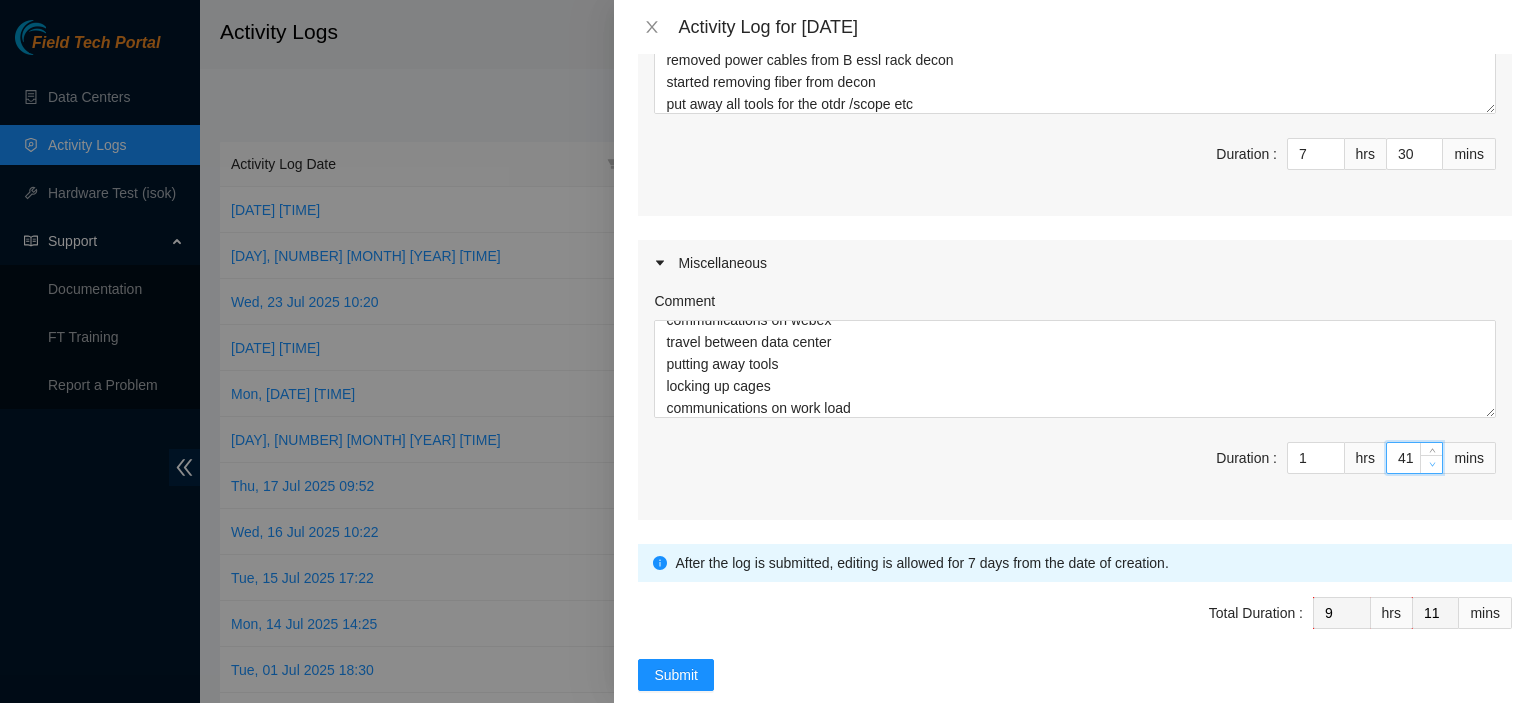 click at bounding box center (1431, 464) 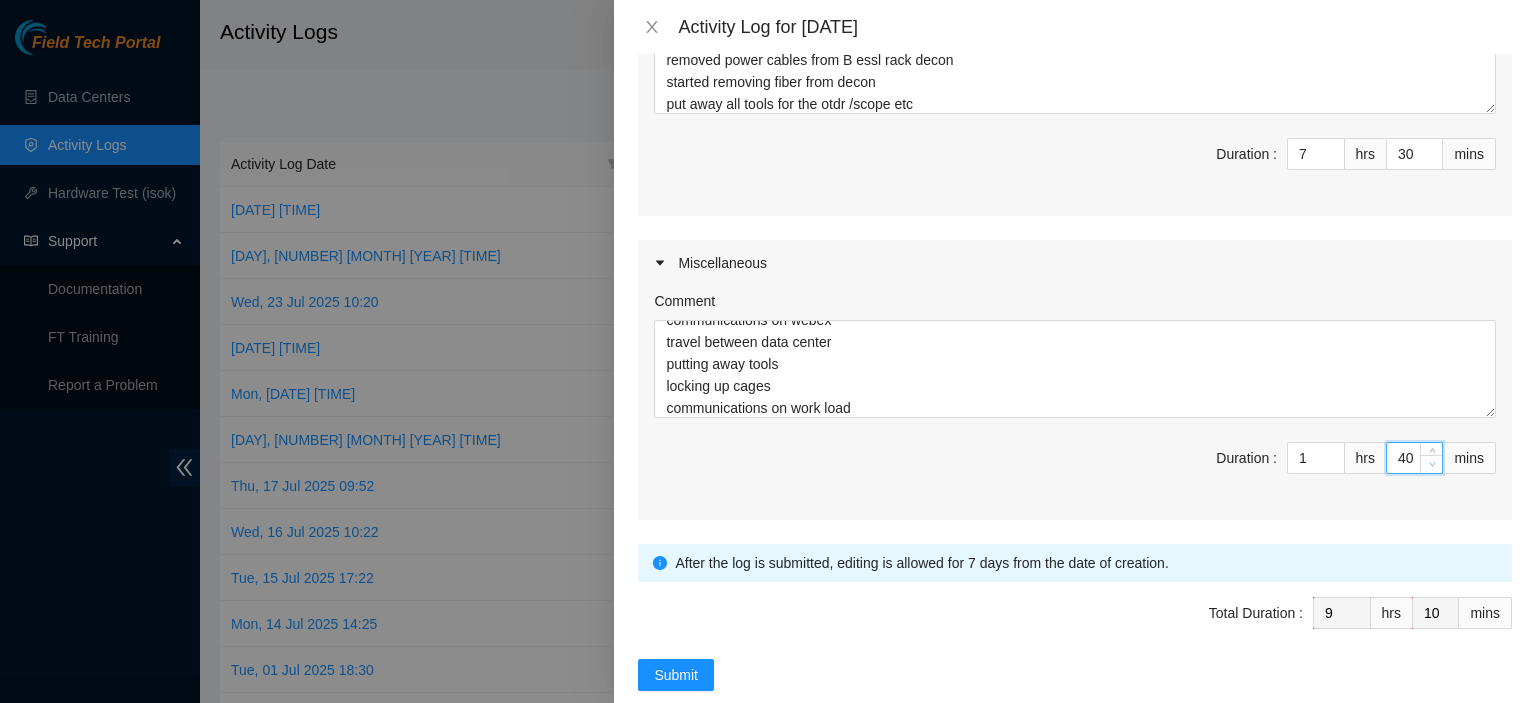 click at bounding box center (1431, 464) 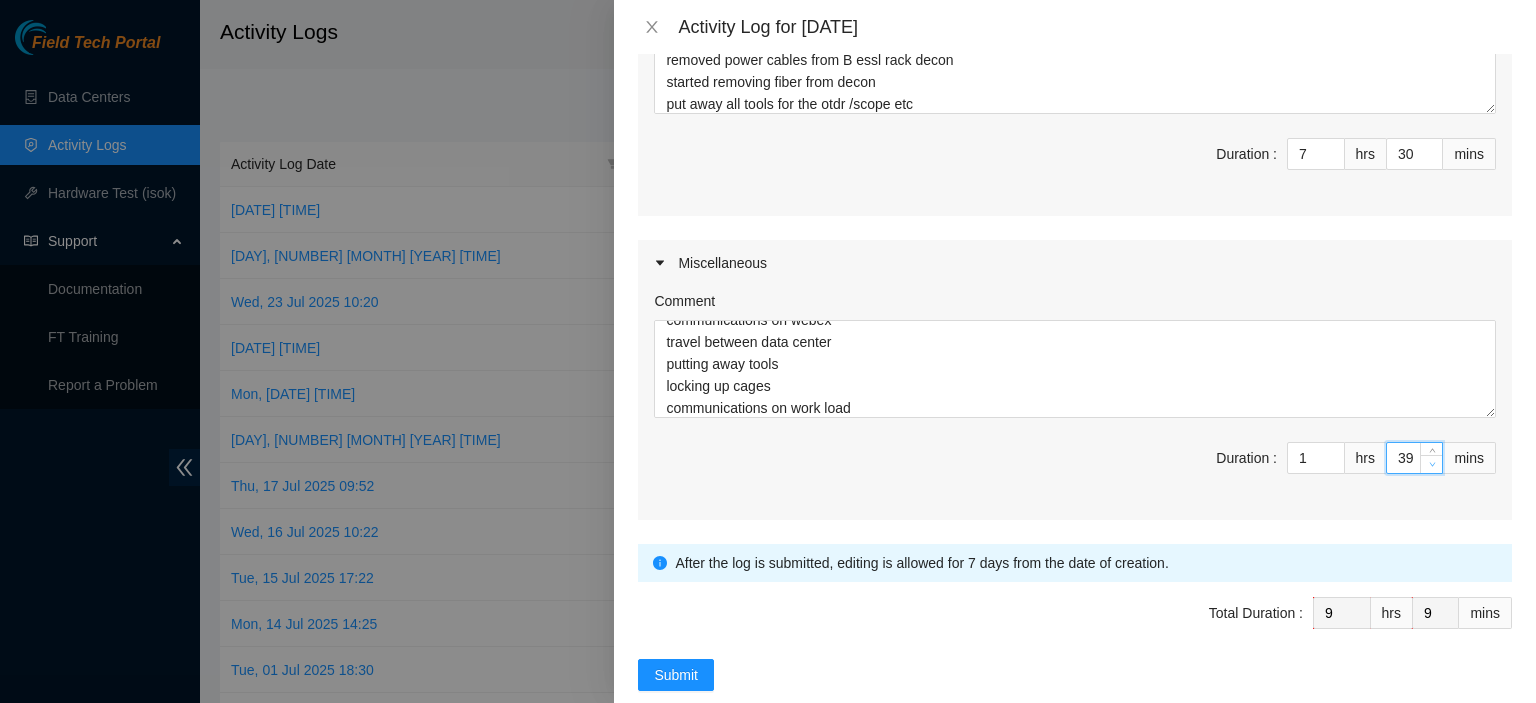 click at bounding box center [1431, 464] 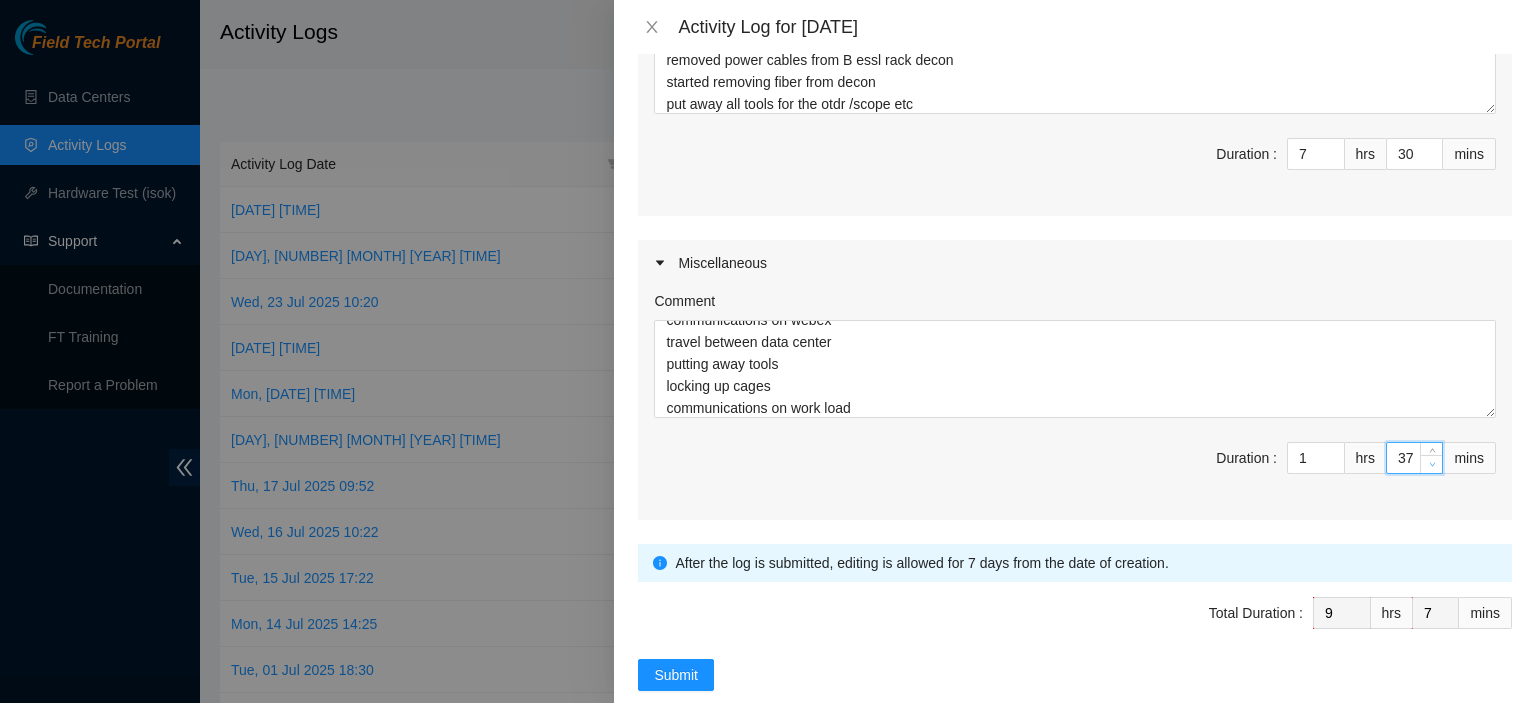 click at bounding box center [1431, 464] 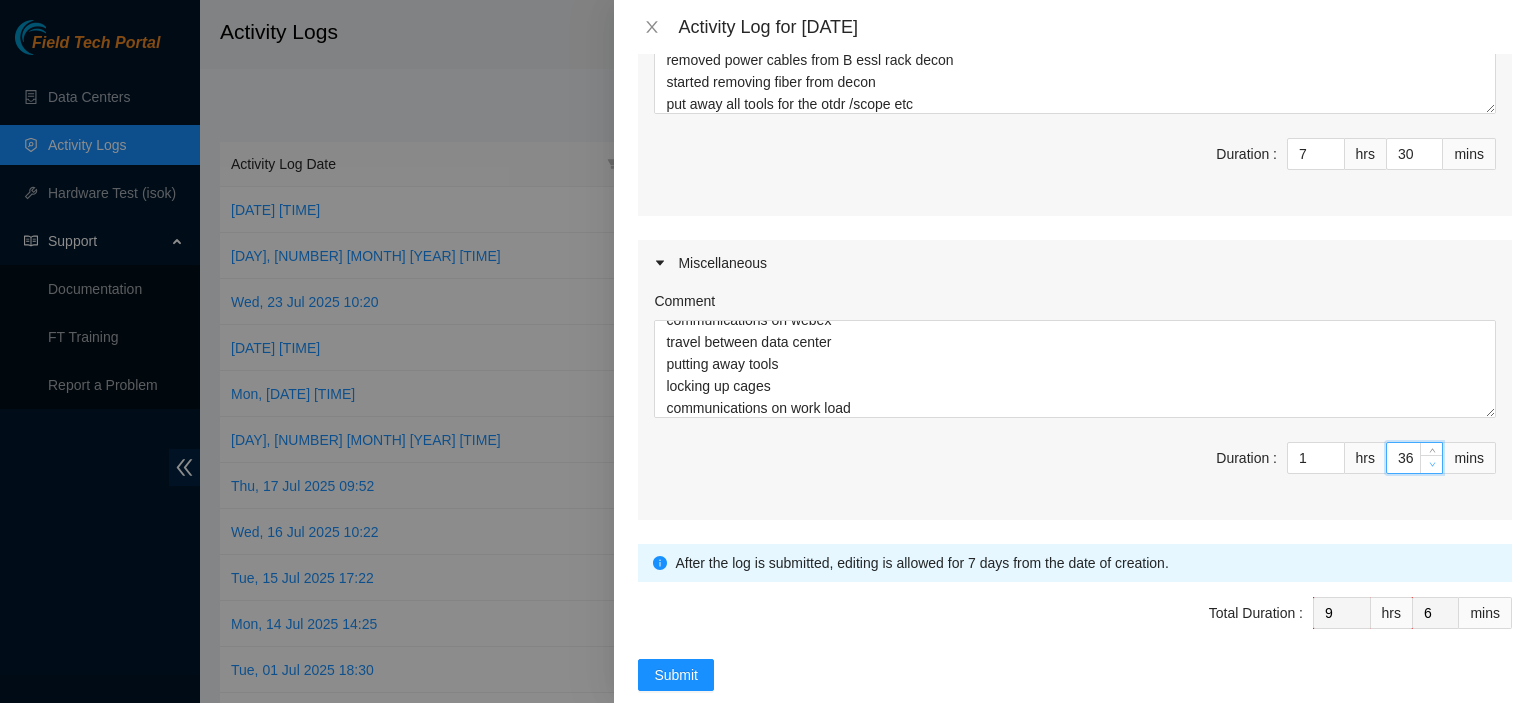 click at bounding box center (1431, 464) 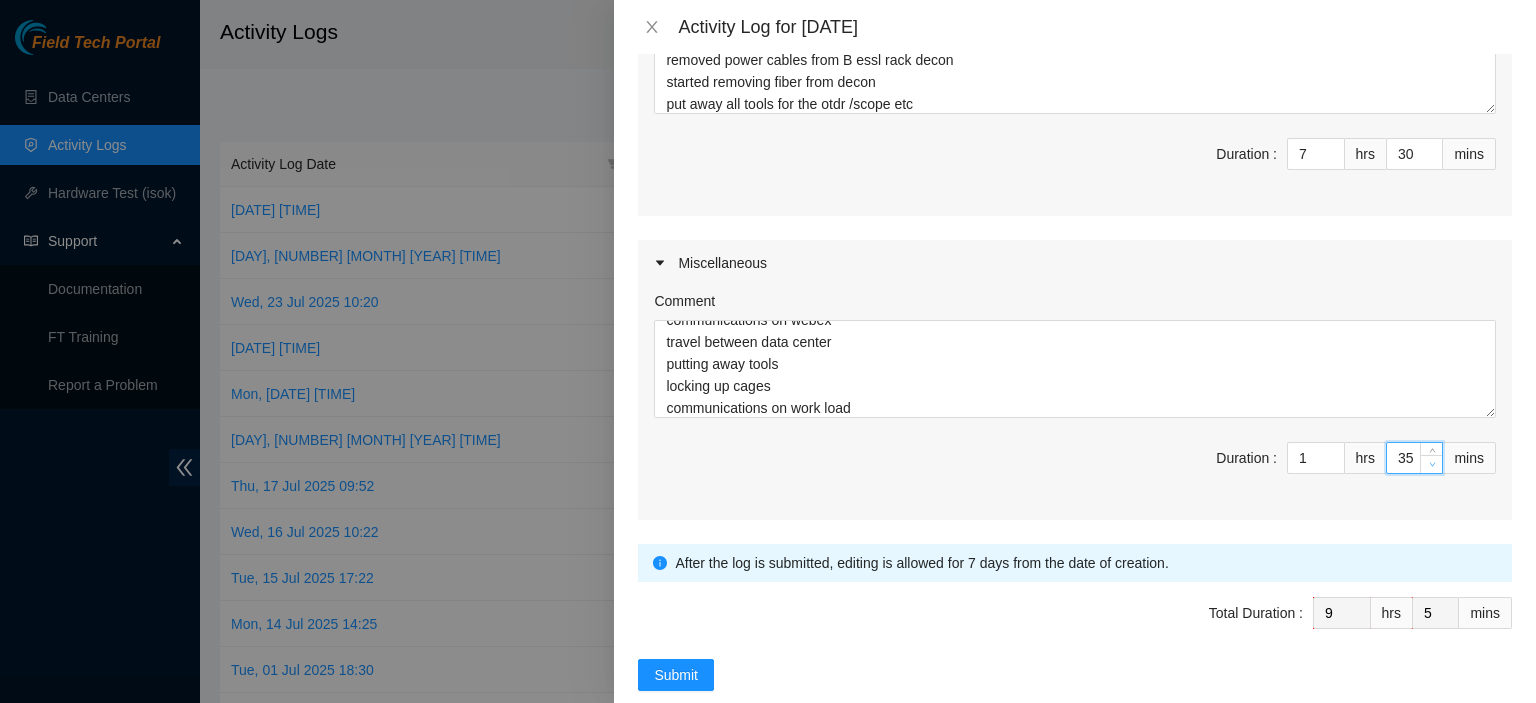click at bounding box center (1431, 464) 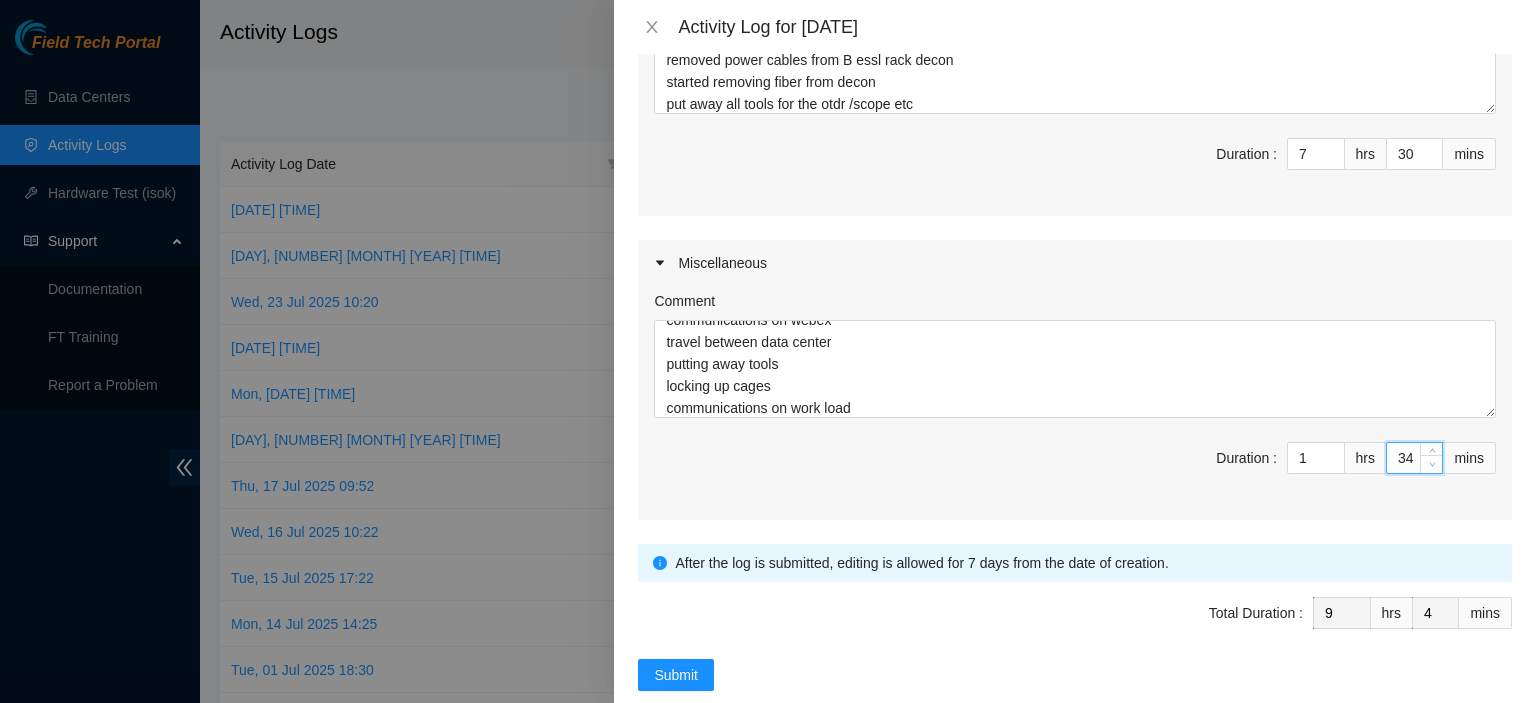 click at bounding box center (1431, 464) 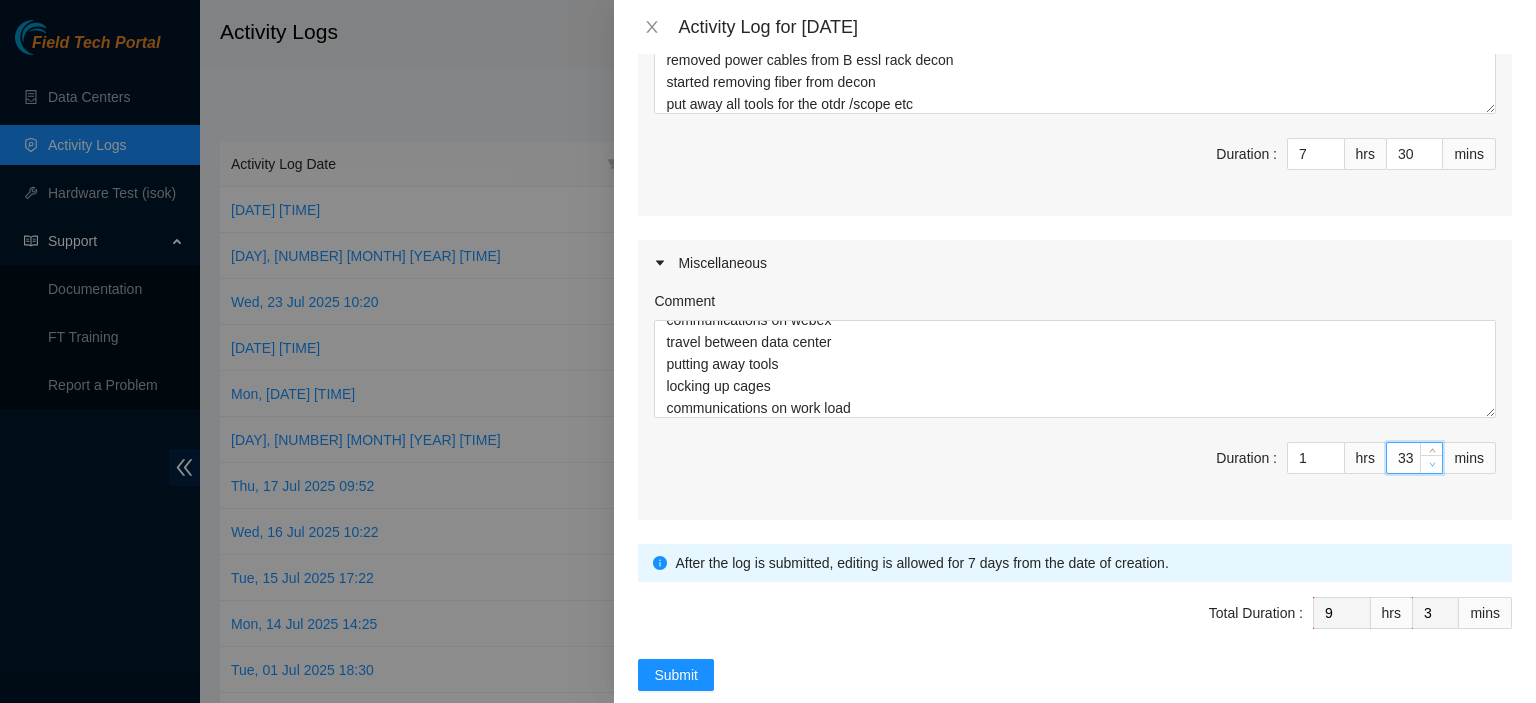 click at bounding box center [1431, 464] 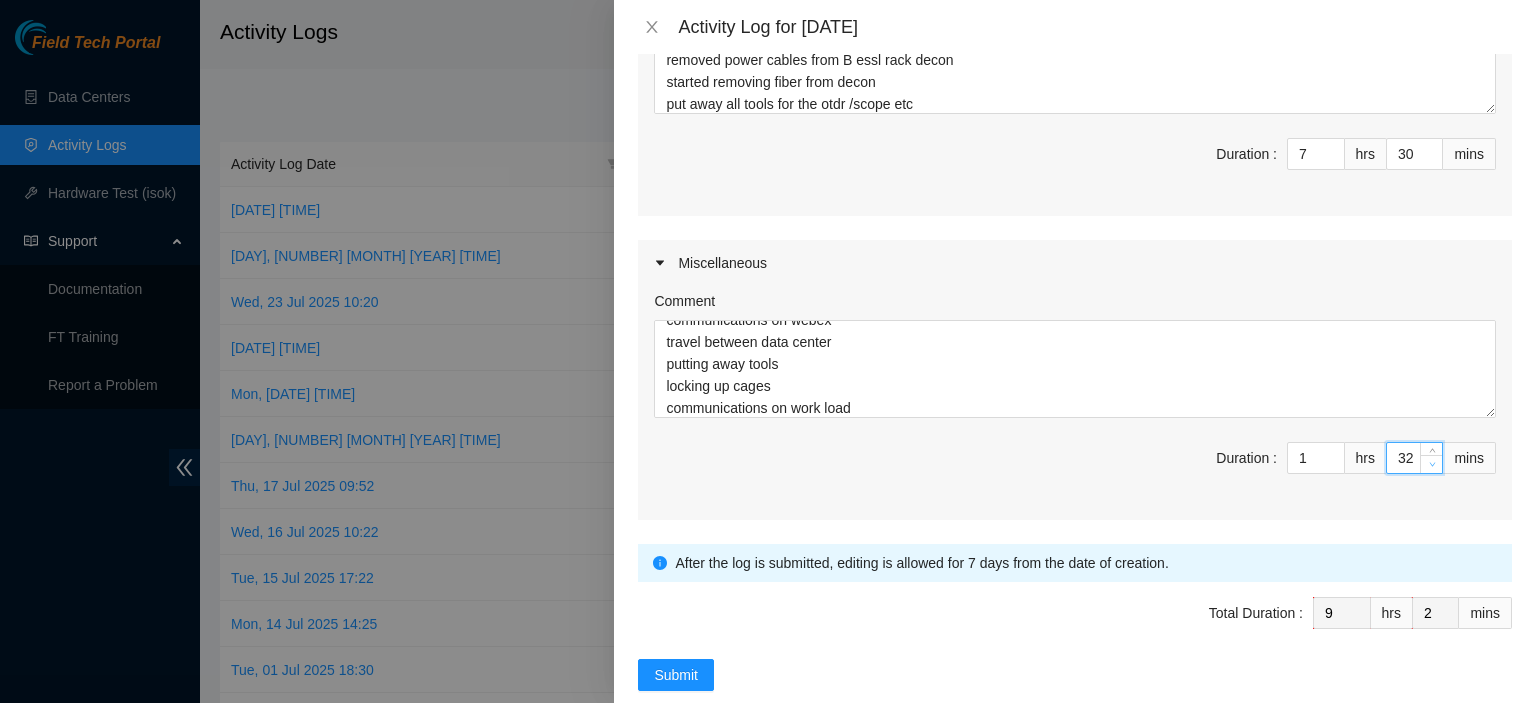 click at bounding box center [1431, 464] 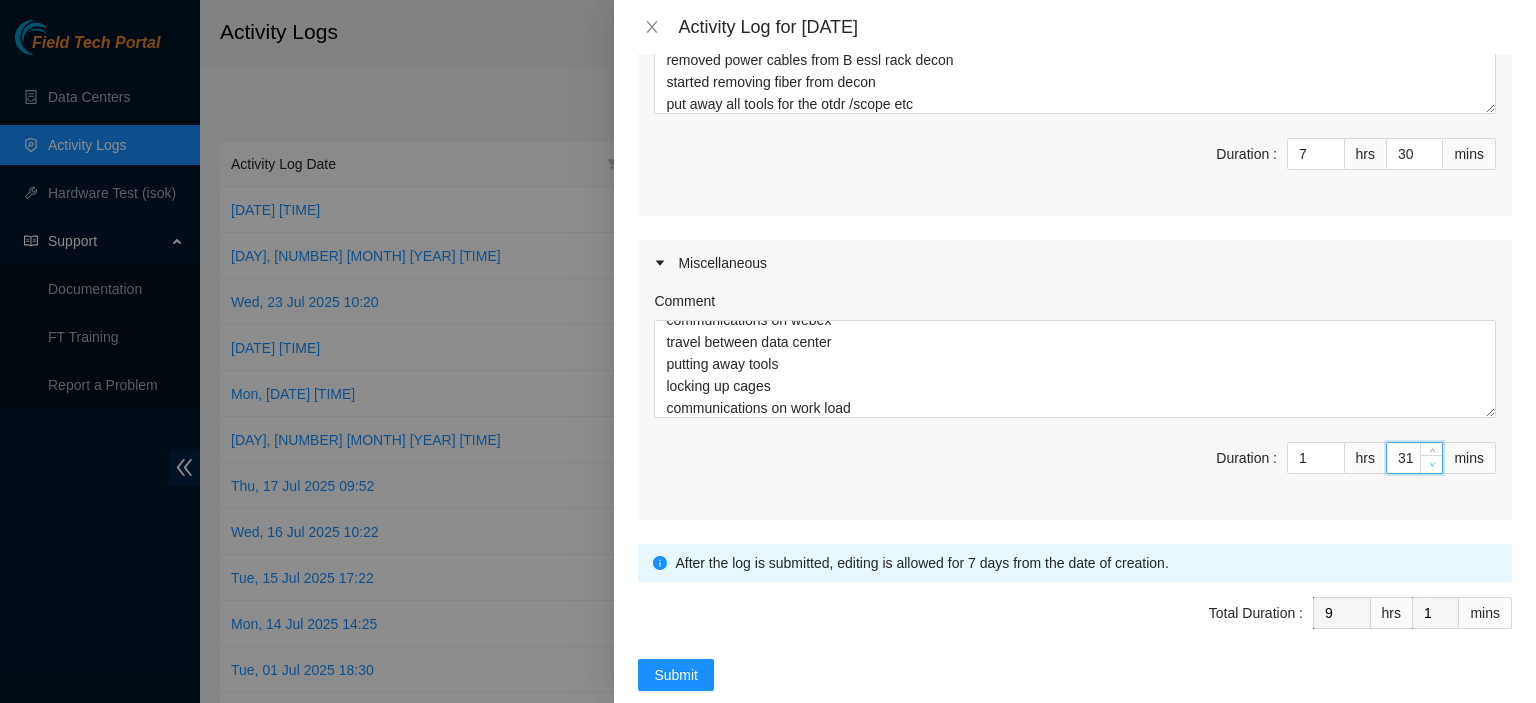 click at bounding box center (1431, 464) 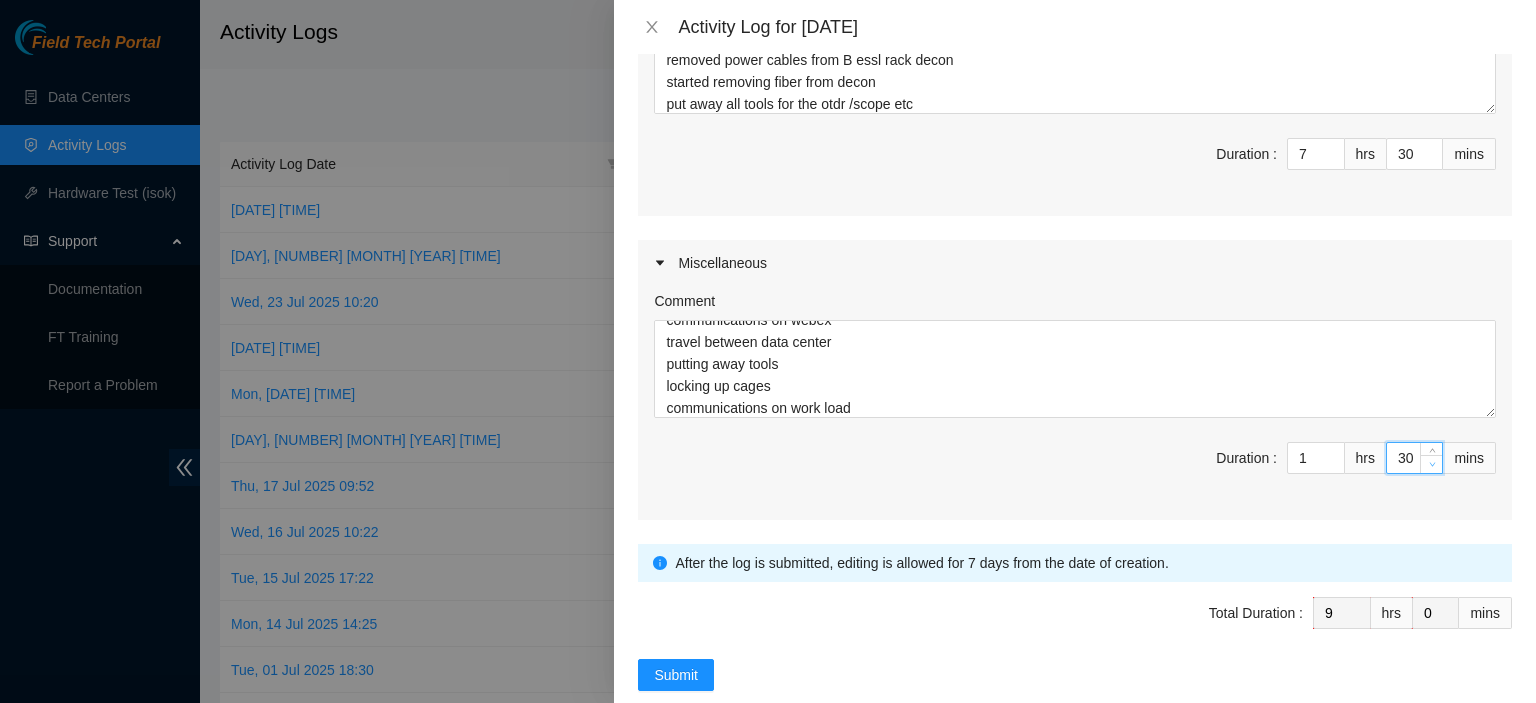 click at bounding box center (1431, 464) 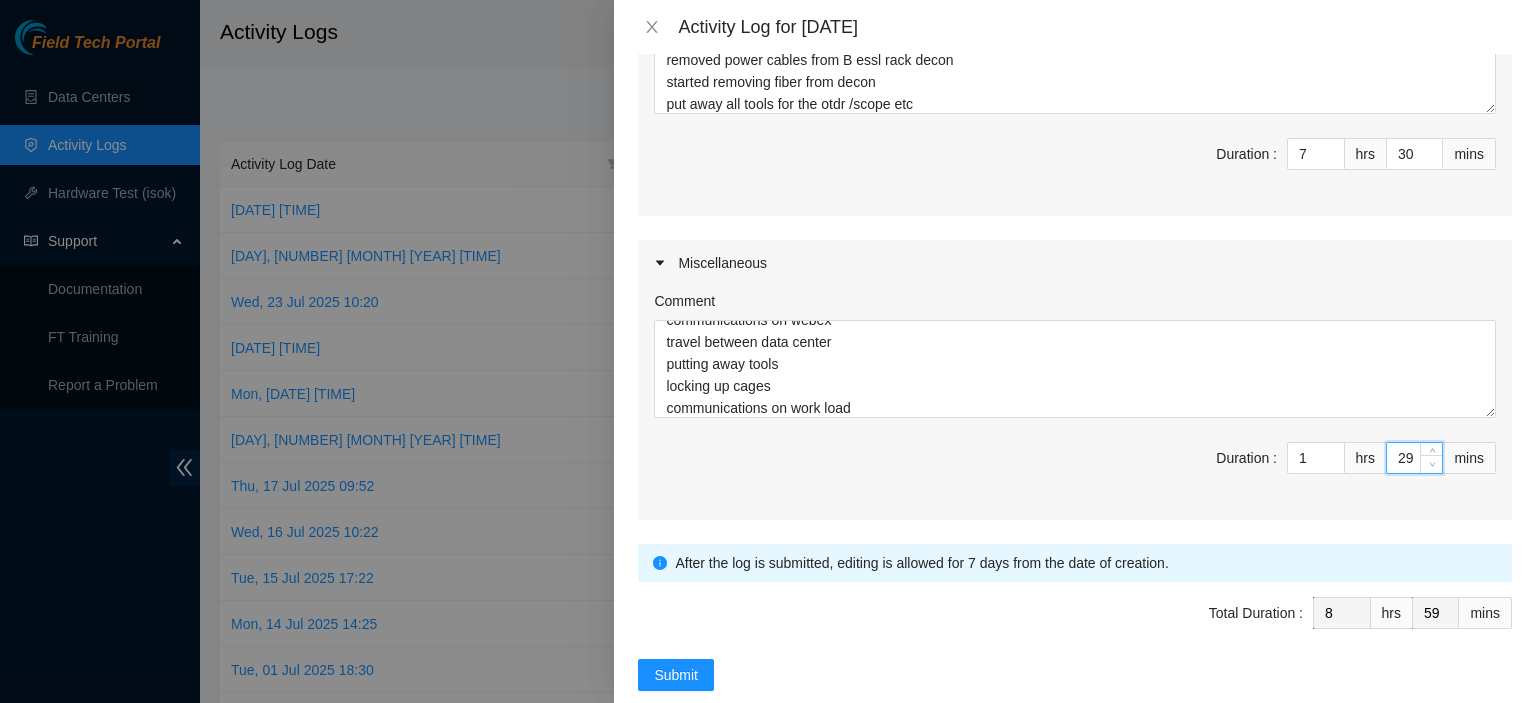 click at bounding box center [1431, 464] 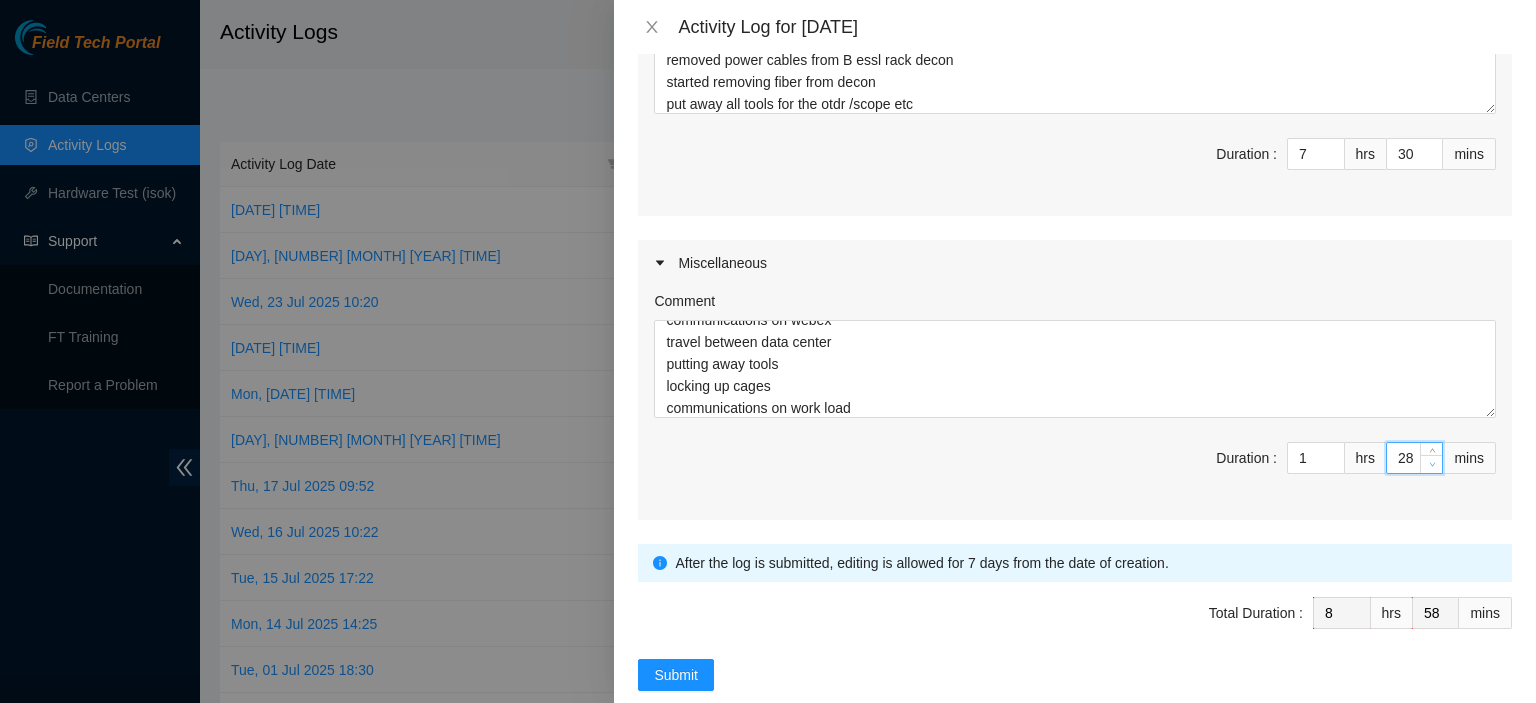 click at bounding box center [1431, 464] 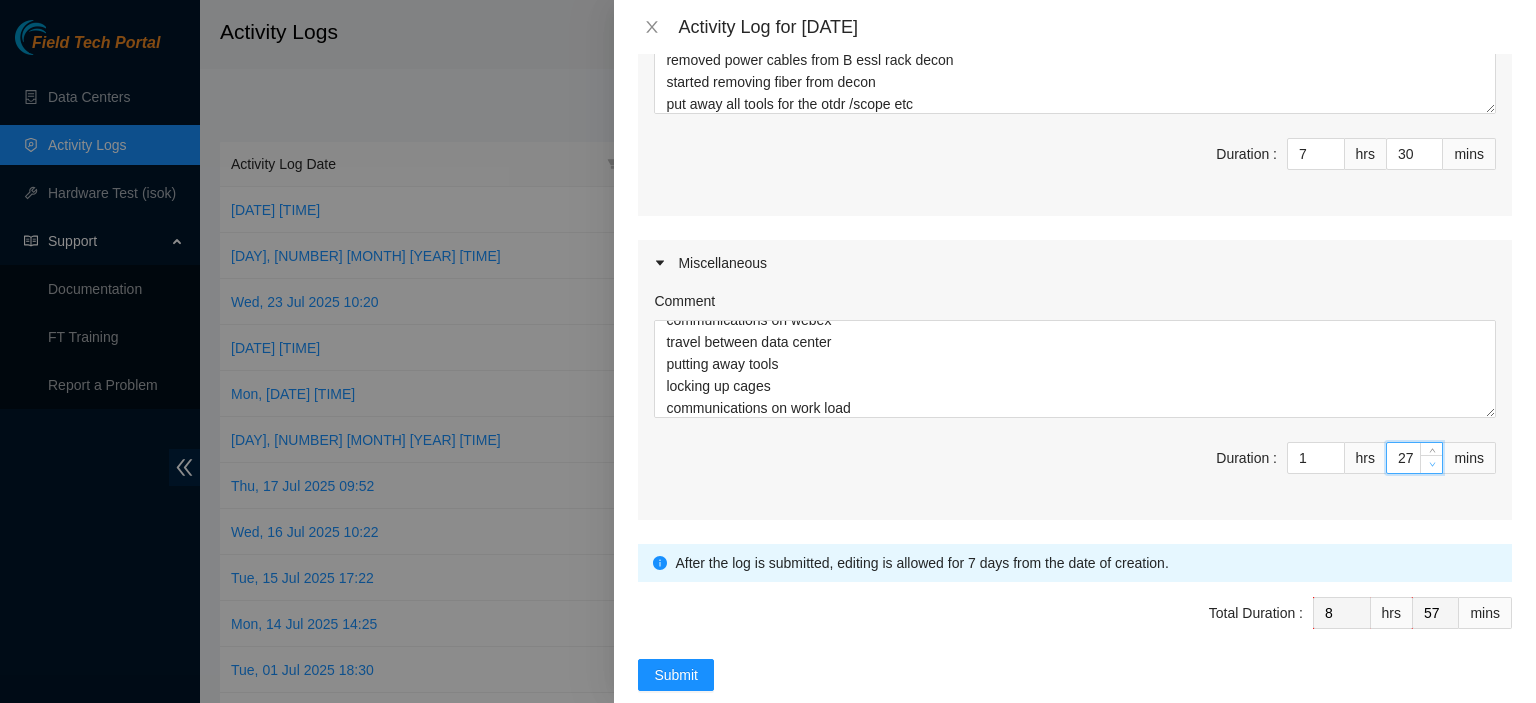 click at bounding box center [1431, 464] 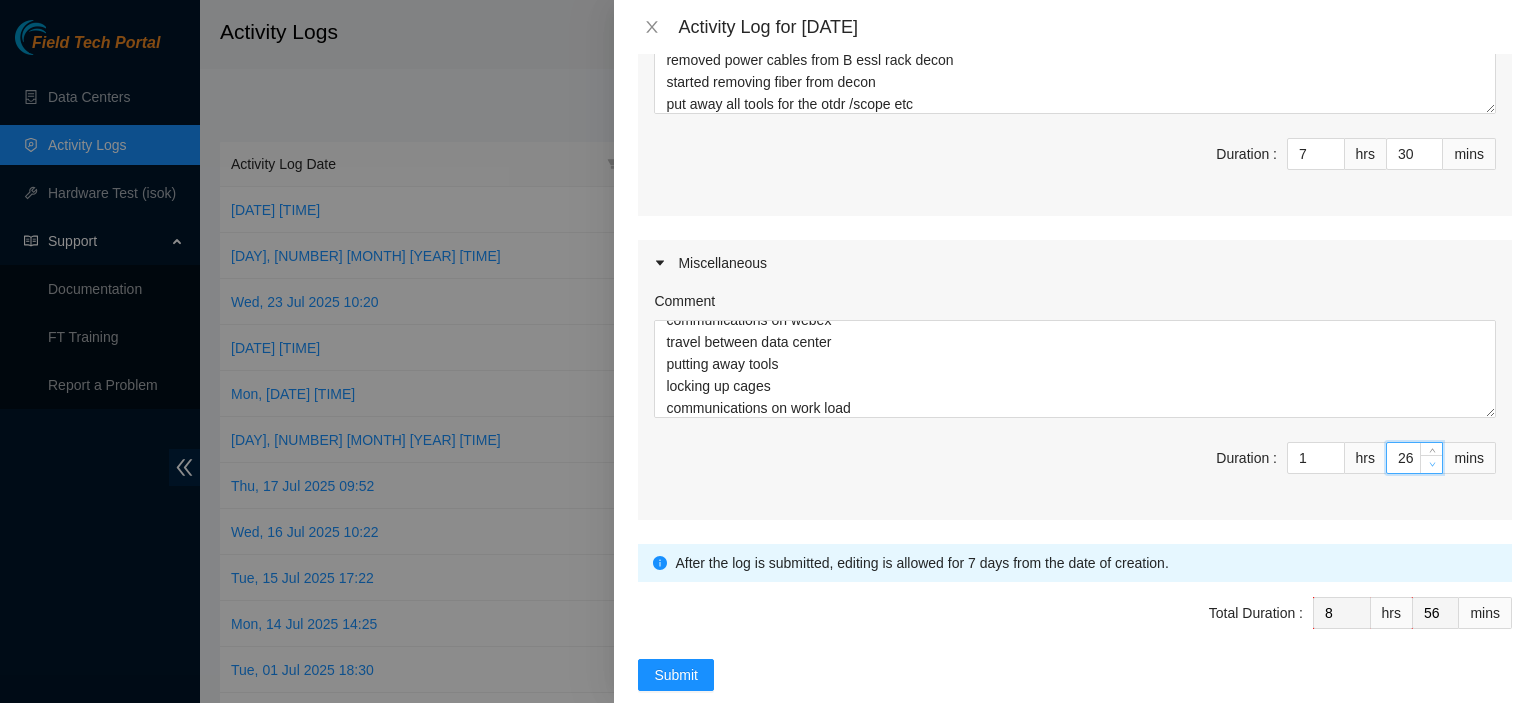 click at bounding box center (1431, 464) 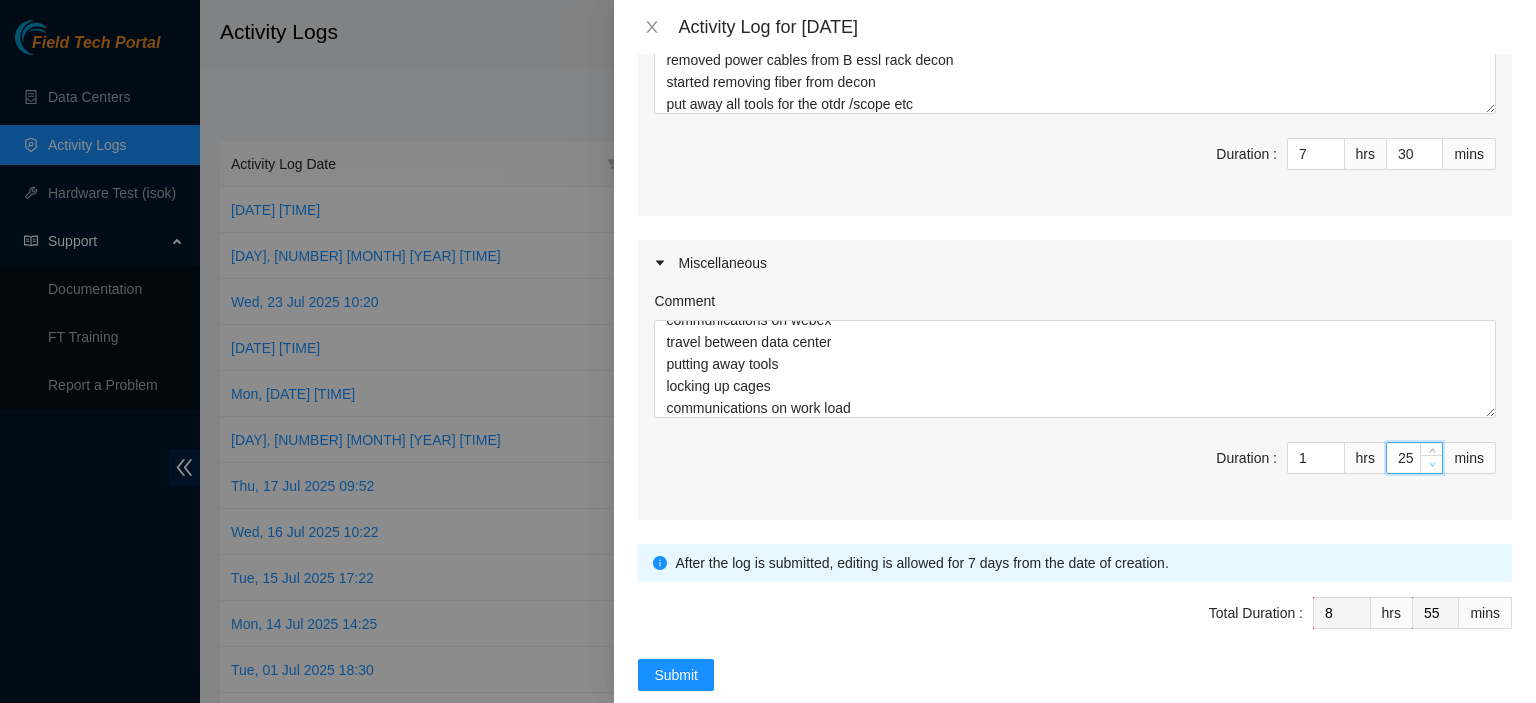 click at bounding box center [1431, 464] 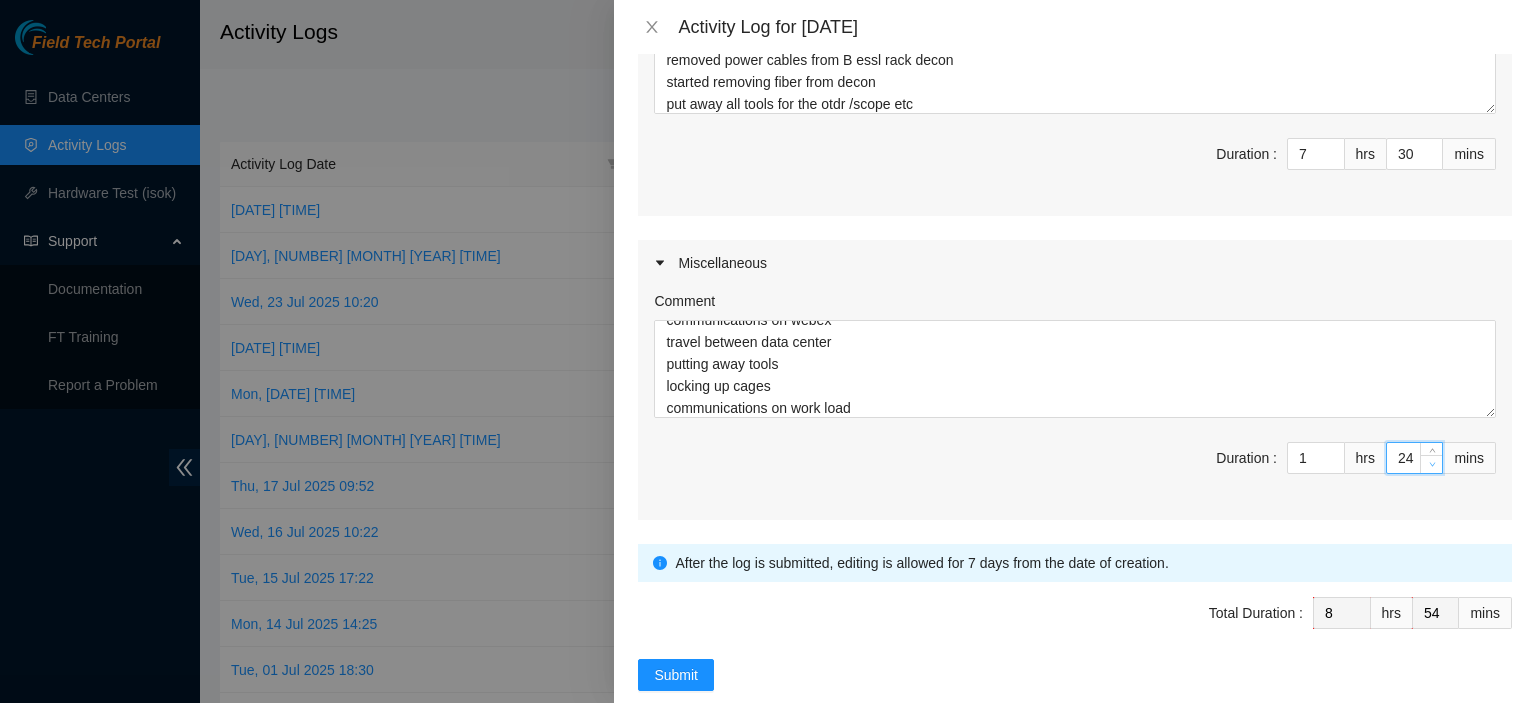 click at bounding box center [1431, 464] 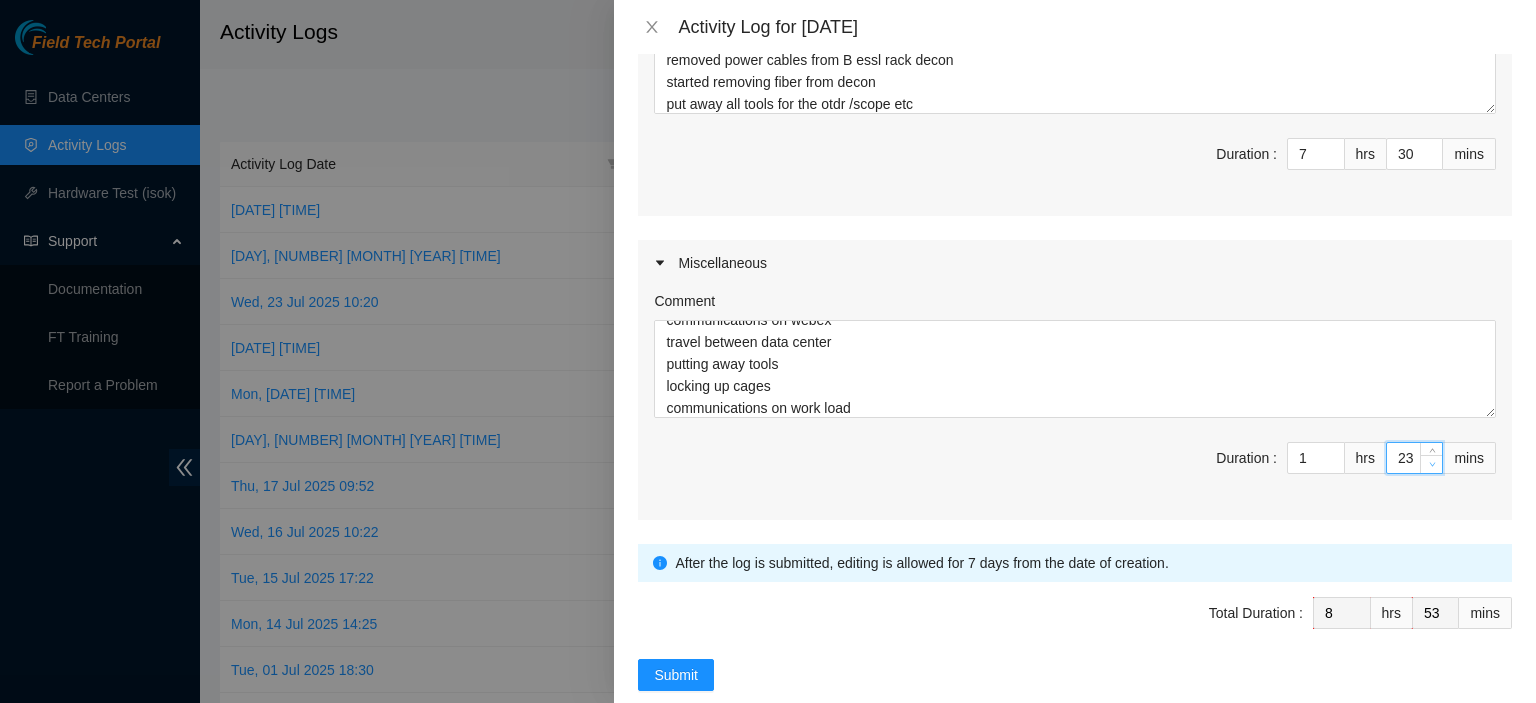 click at bounding box center (1431, 464) 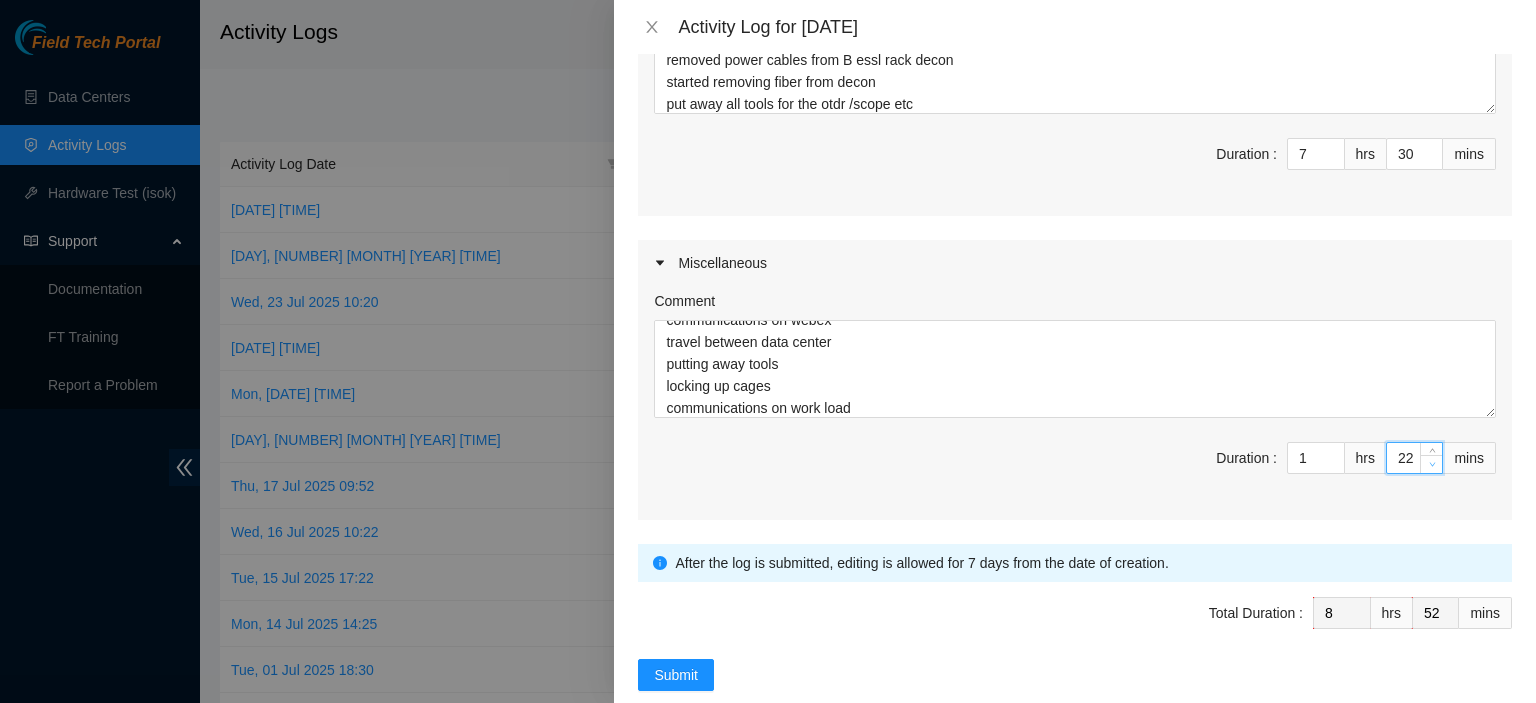 click at bounding box center [1431, 464] 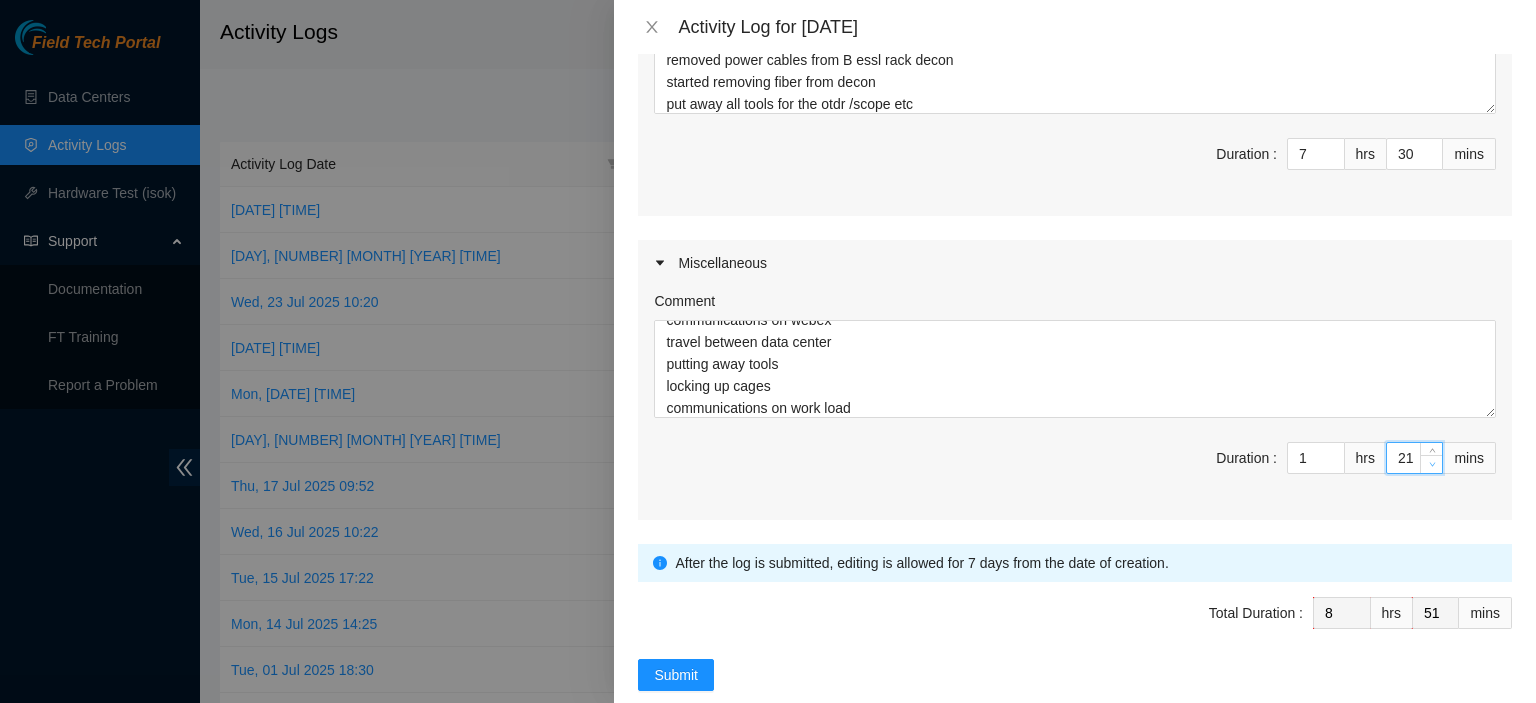 click at bounding box center (1431, 464) 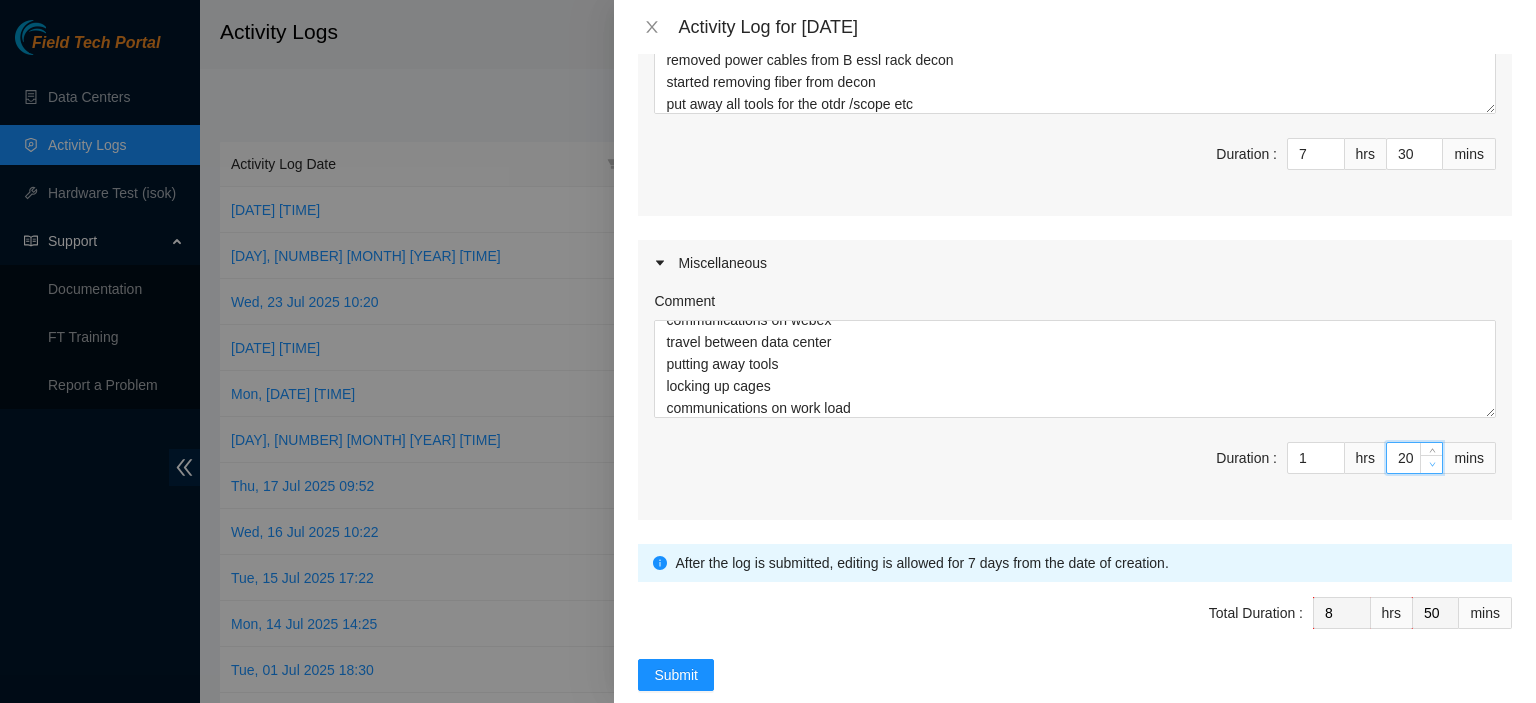 click at bounding box center (1431, 464) 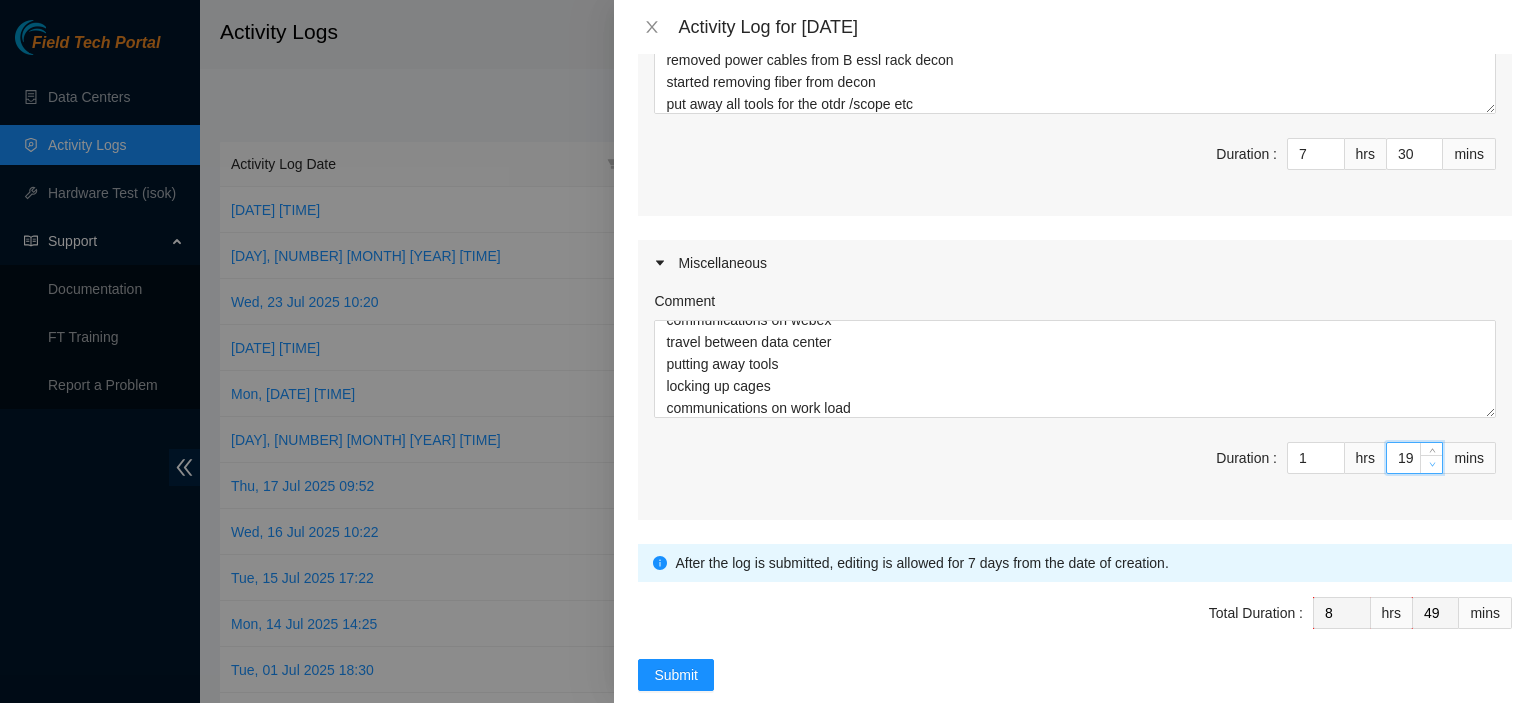 click at bounding box center [1431, 464] 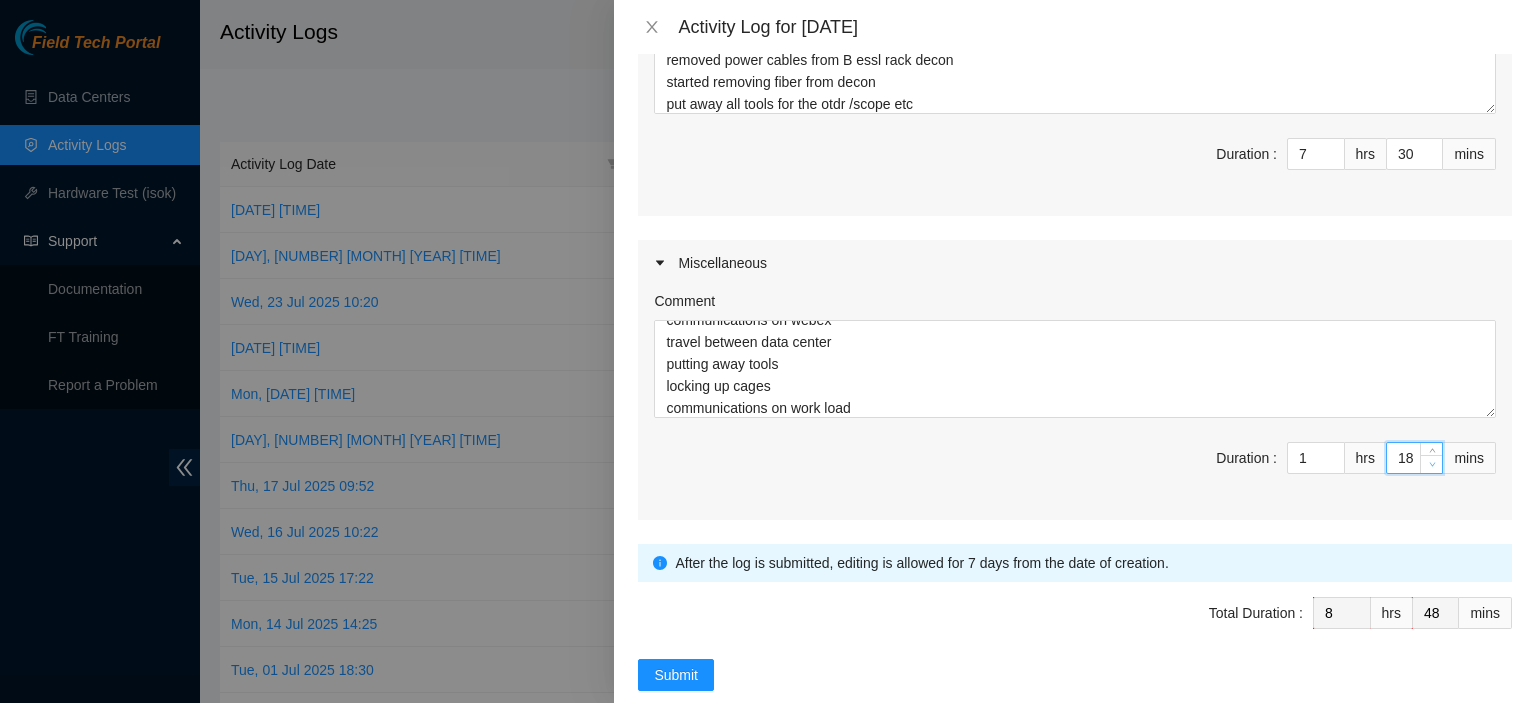 click at bounding box center [1431, 464] 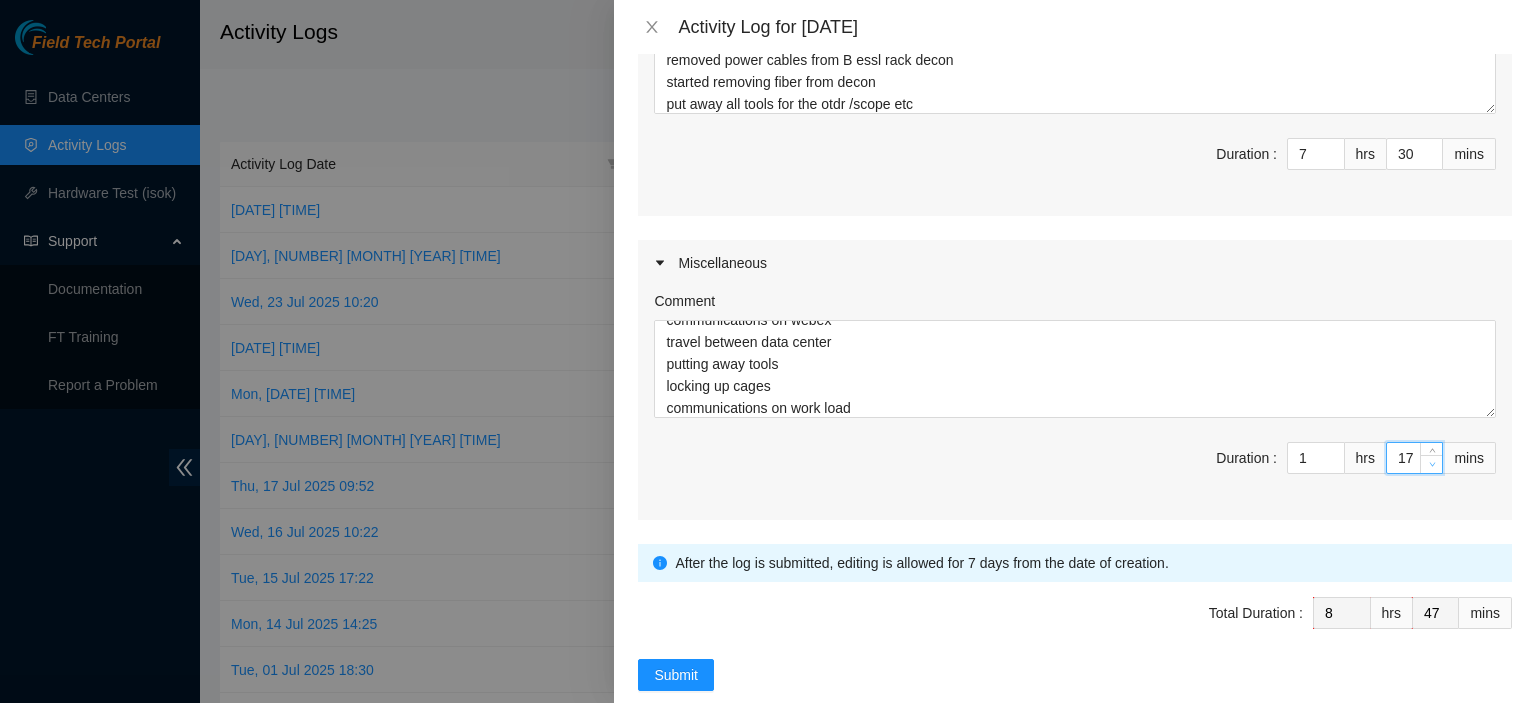 click at bounding box center [1431, 464] 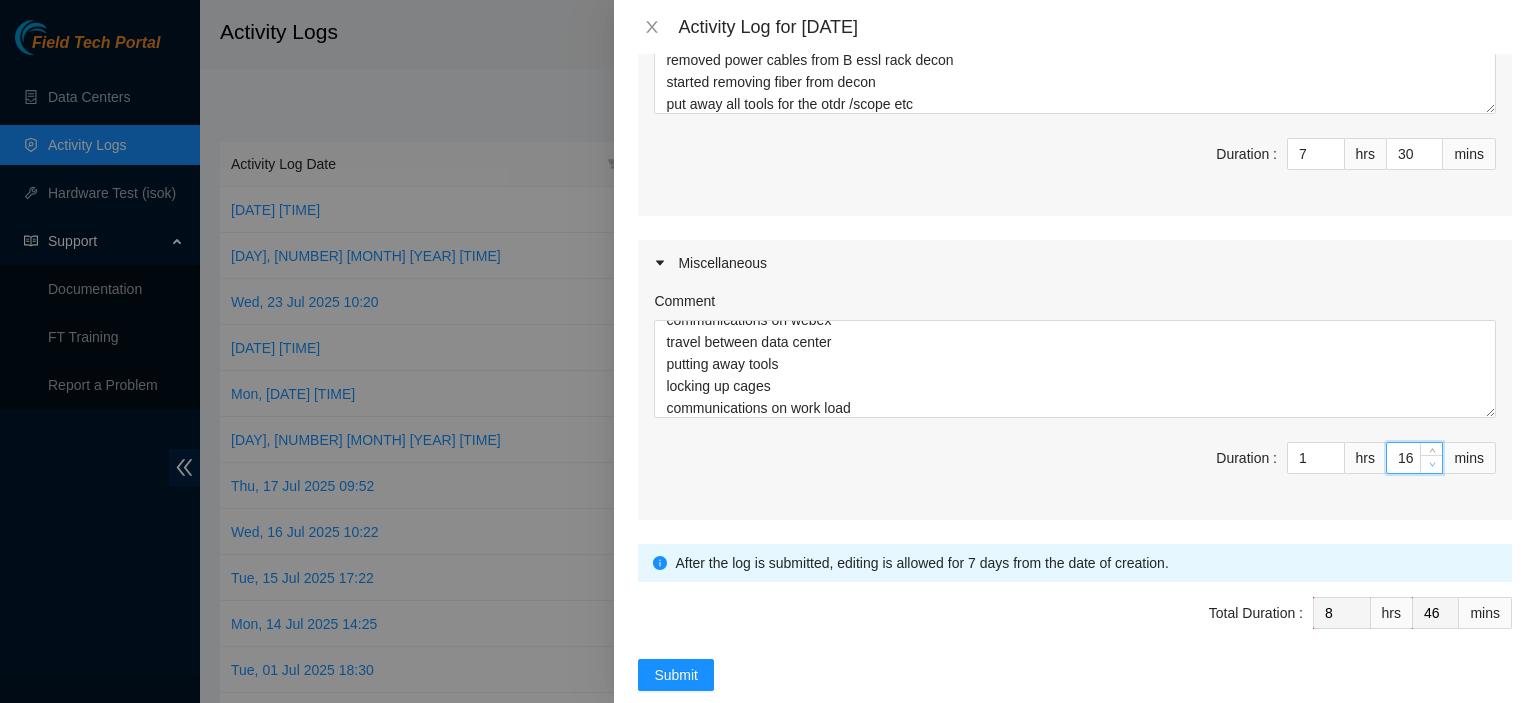 click at bounding box center (1431, 464) 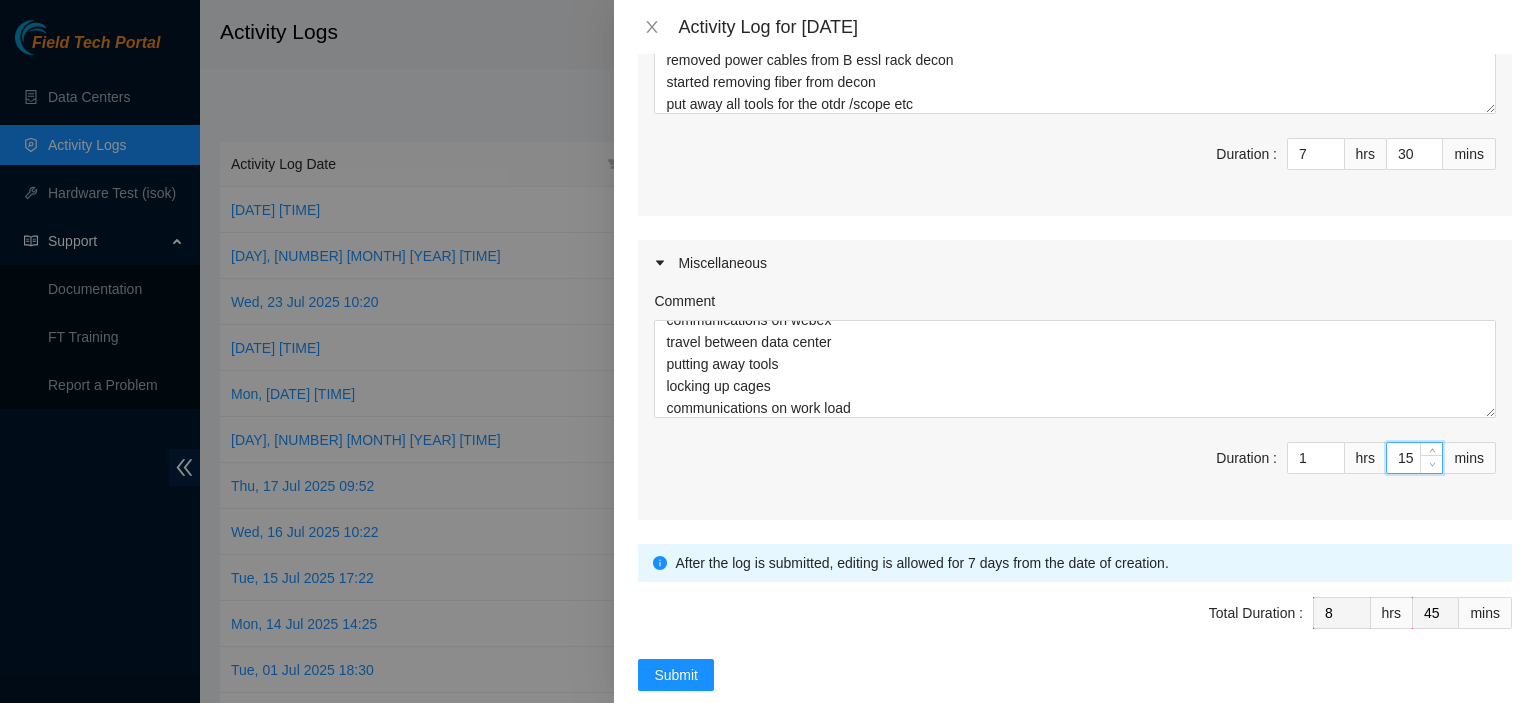 click at bounding box center (1431, 464) 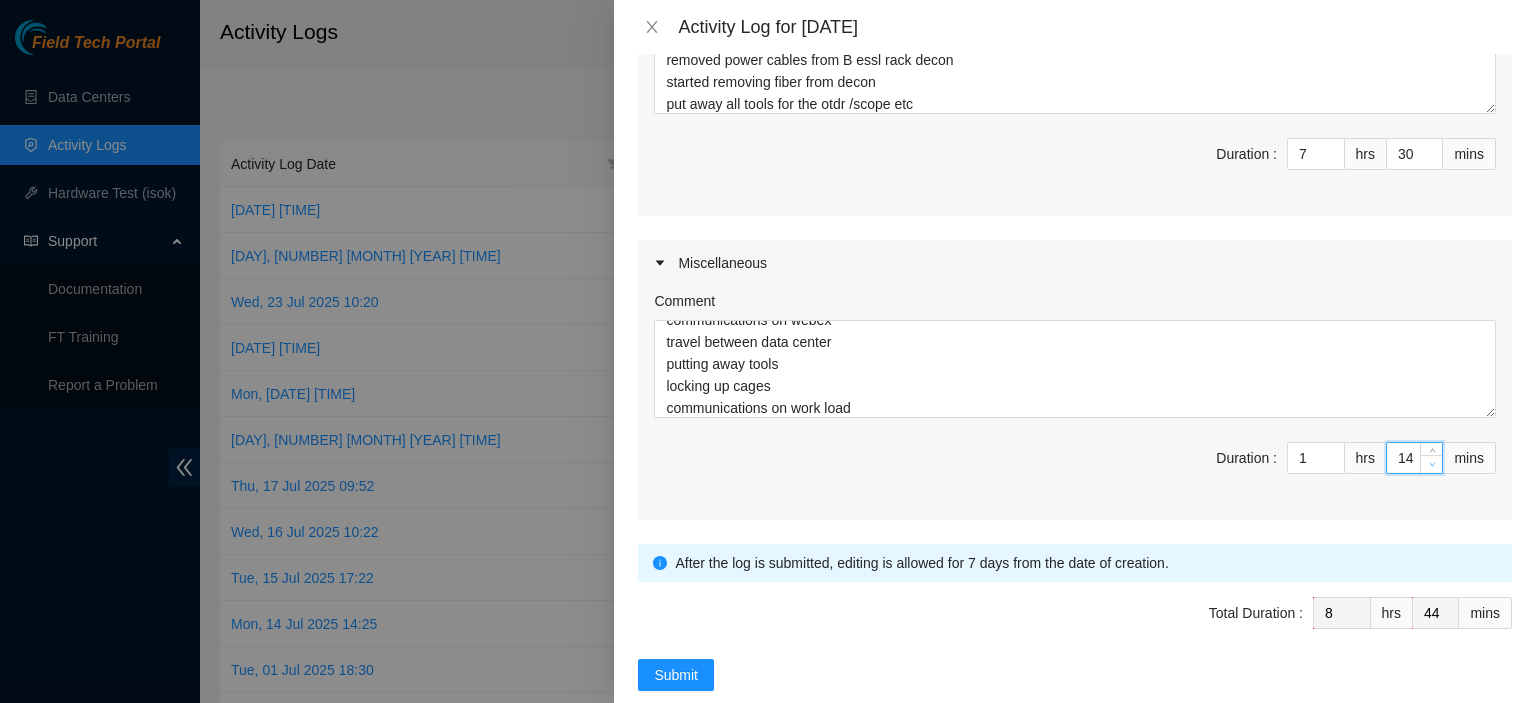 click at bounding box center [1431, 464] 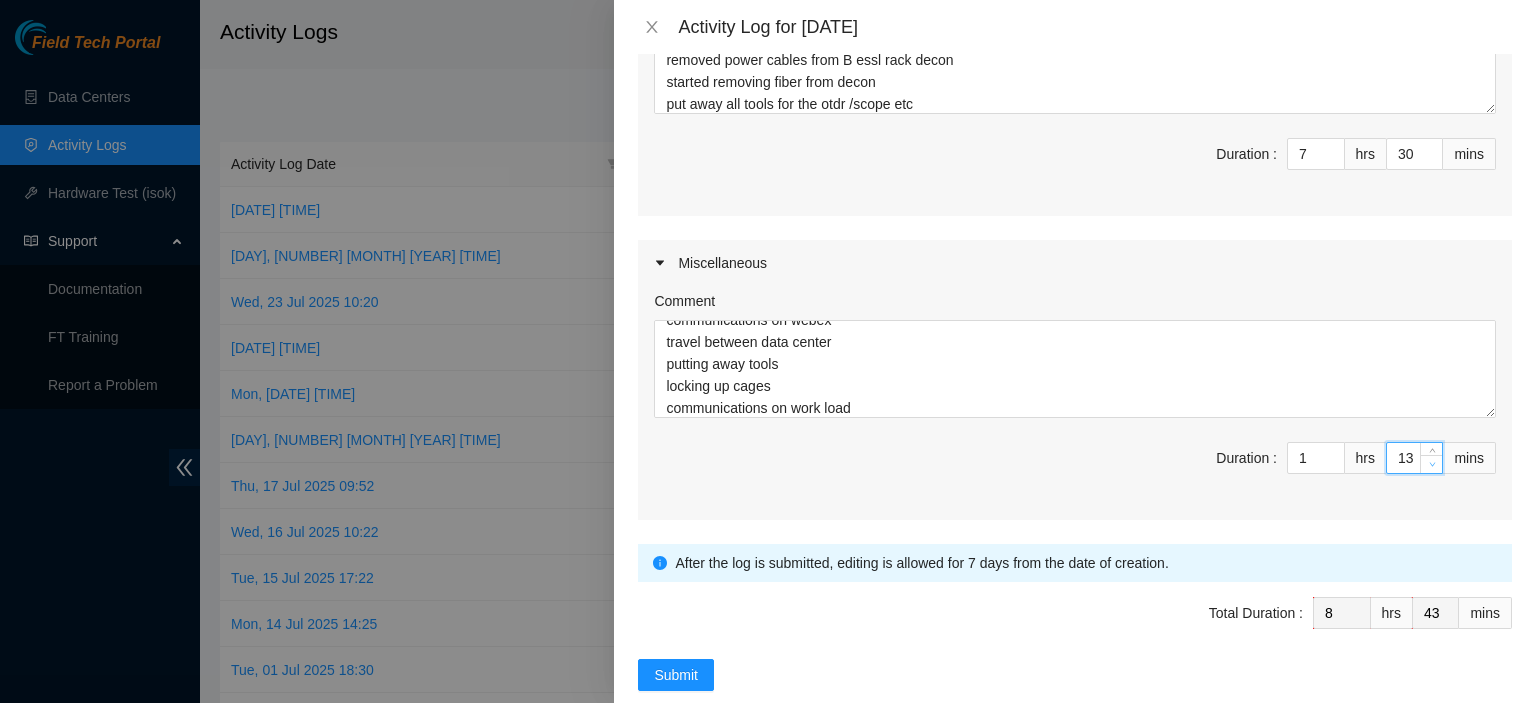 click at bounding box center (1431, 464) 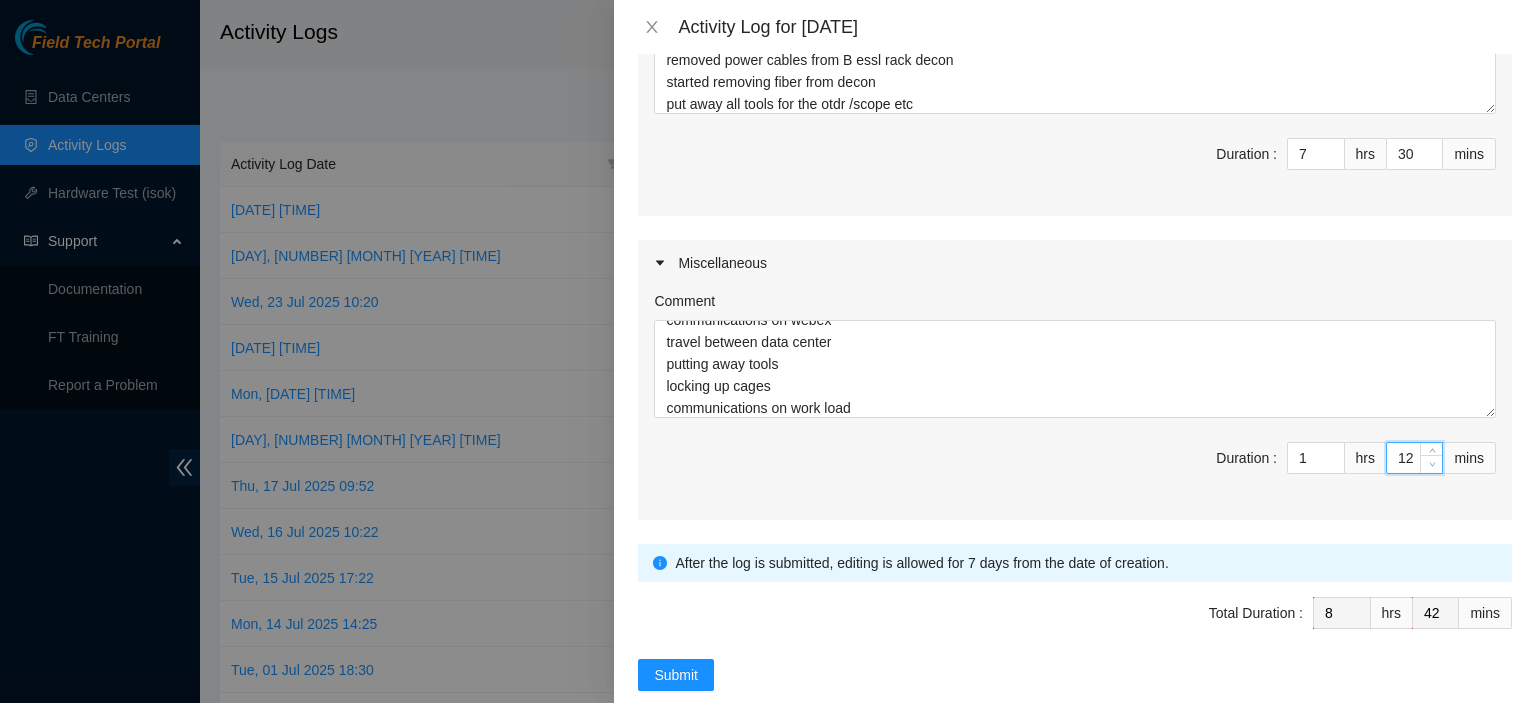 click at bounding box center (1431, 464) 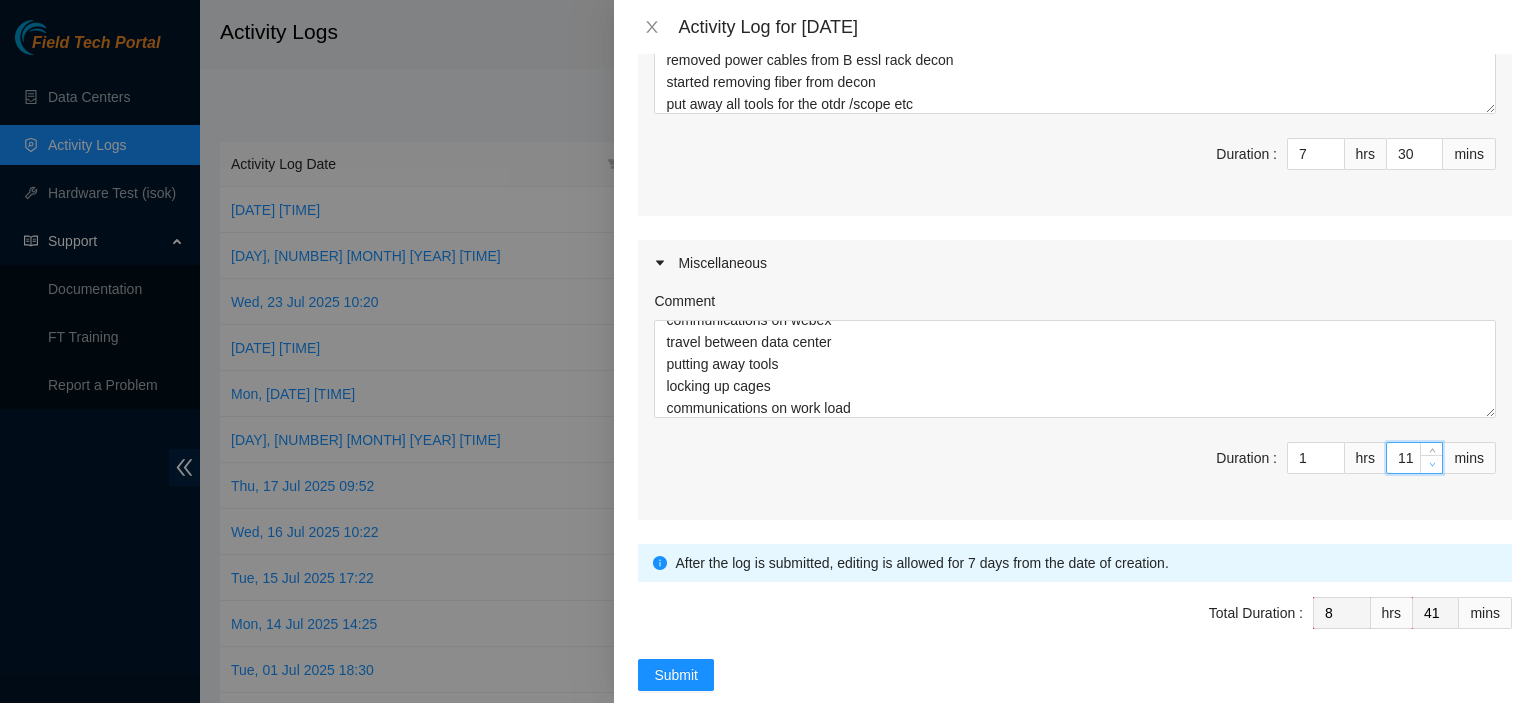 click at bounding box center [1431, 464] 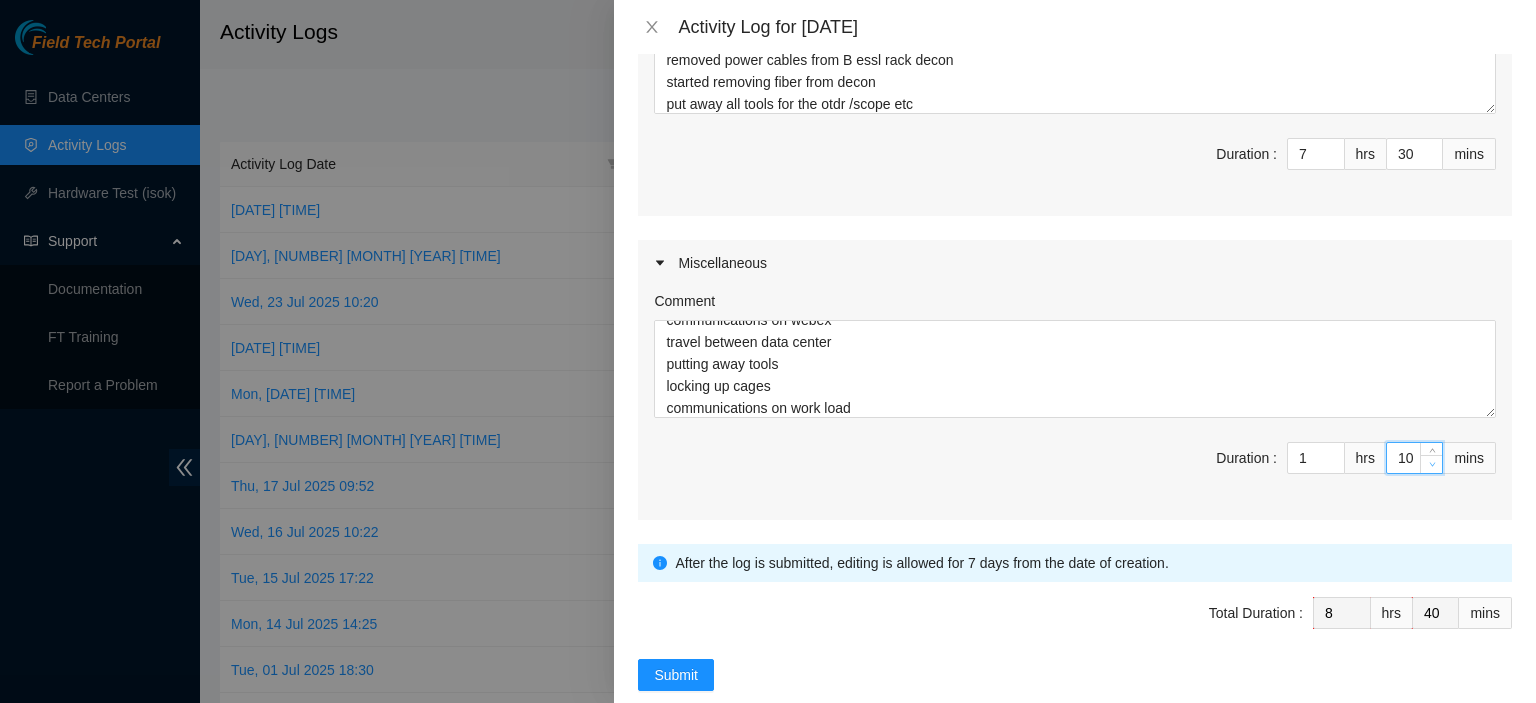 click at bounding box center [1431, 464] 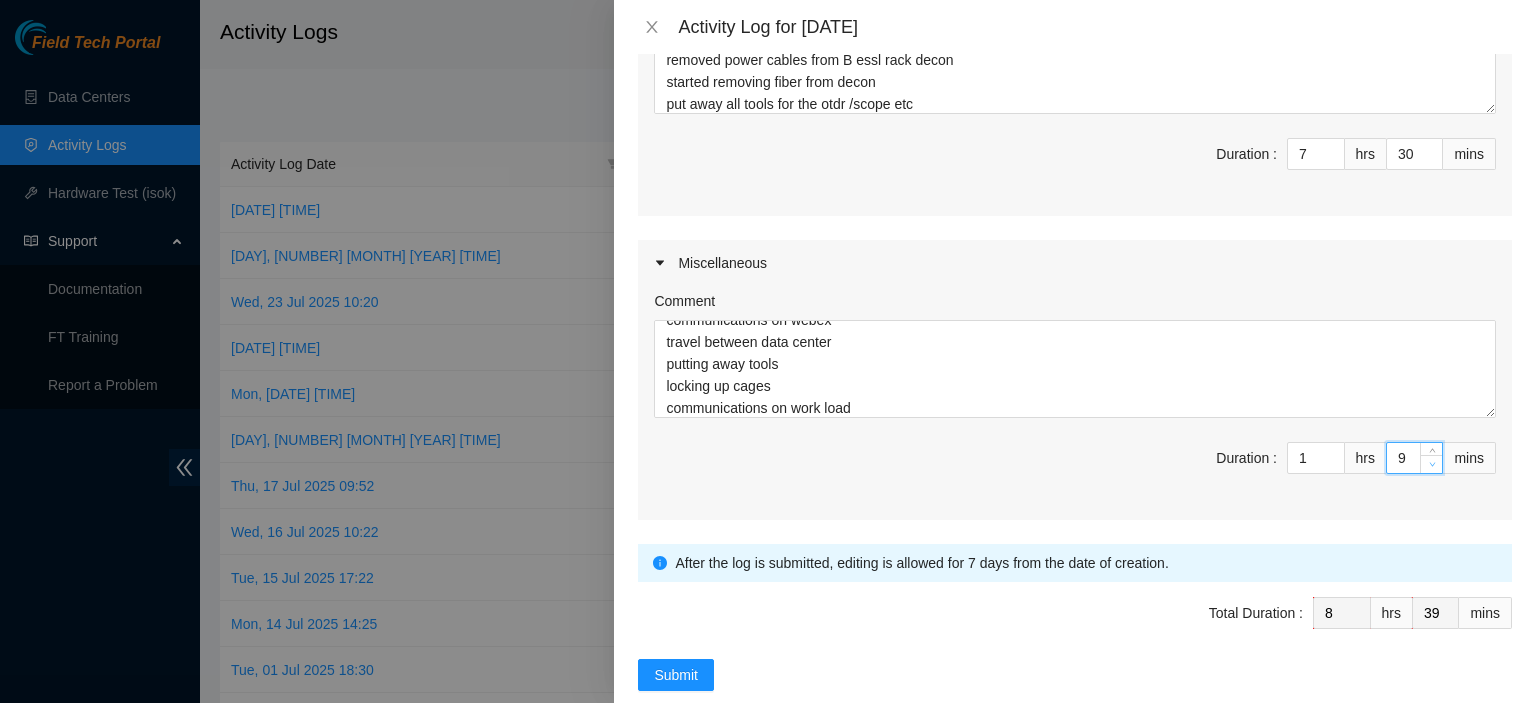 click at bounding box center (1431, 464) 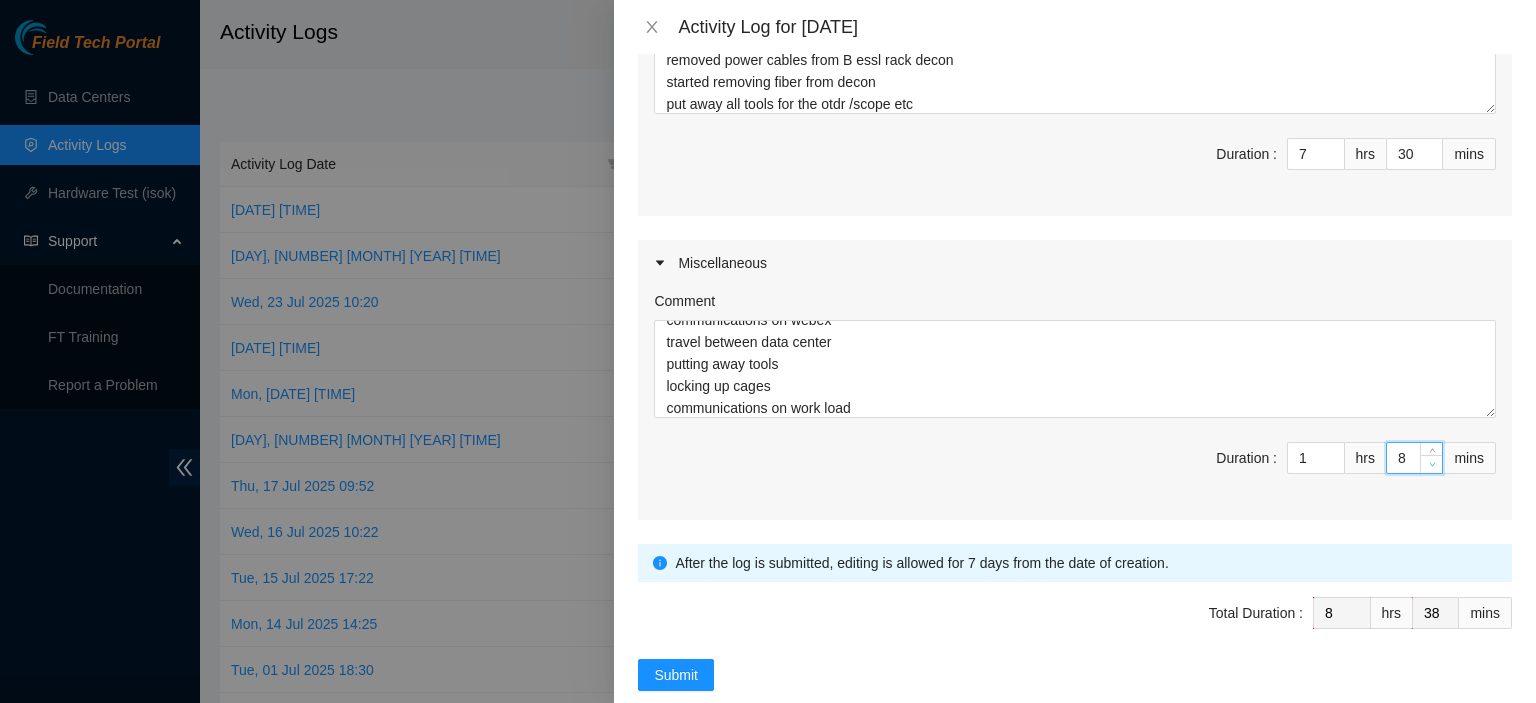 click at bounding box center (1431, 464) 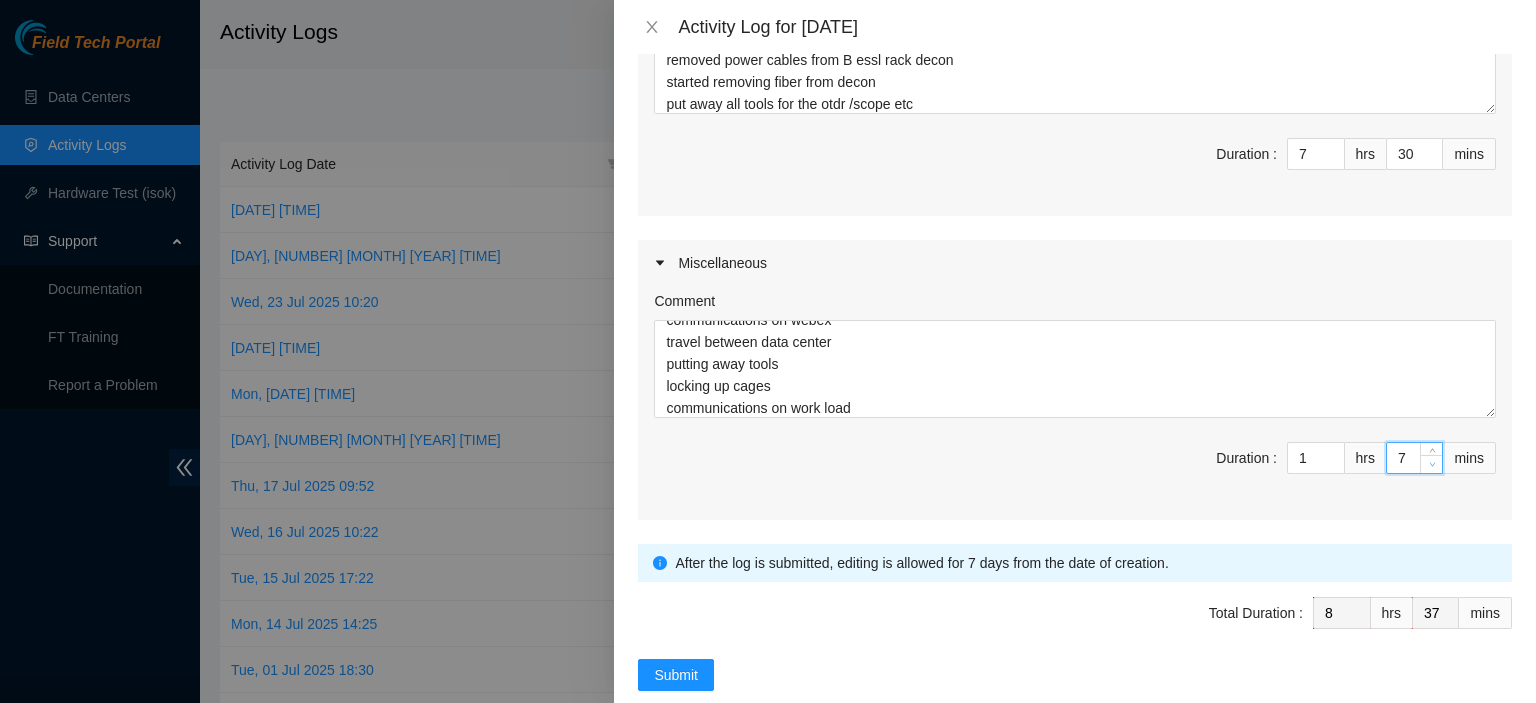 click at bounding box center (1431, 464) 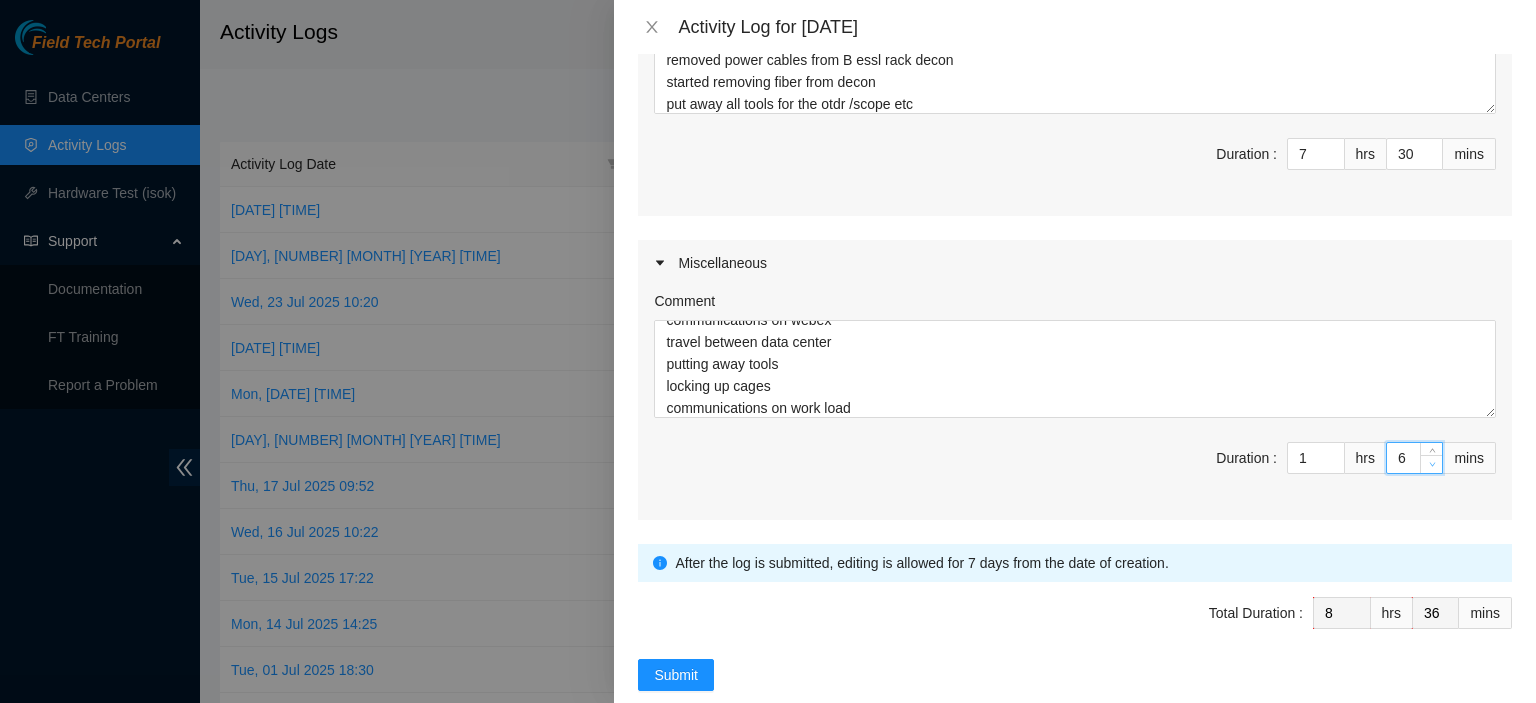 click at bounding box center [1431, 464] 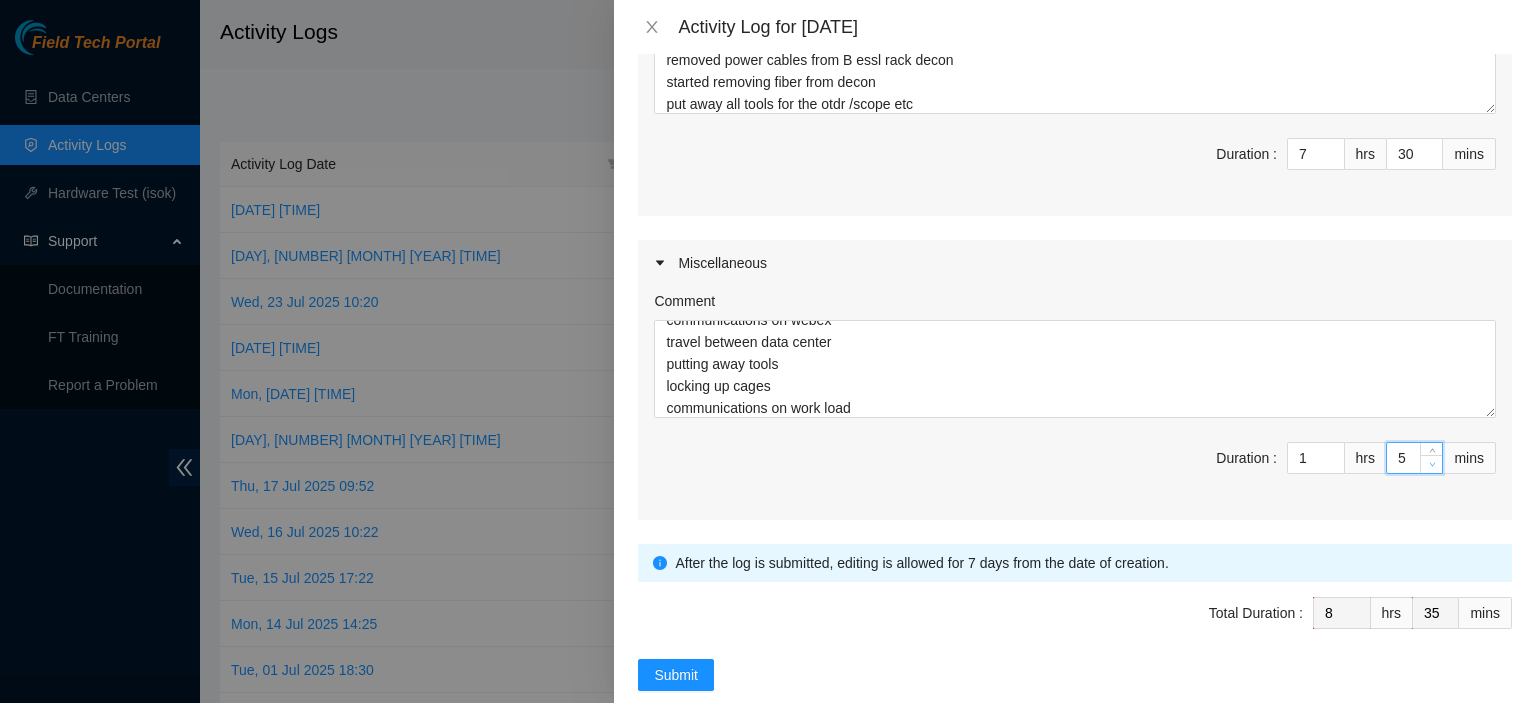 click at bounding box center [1431, 464] 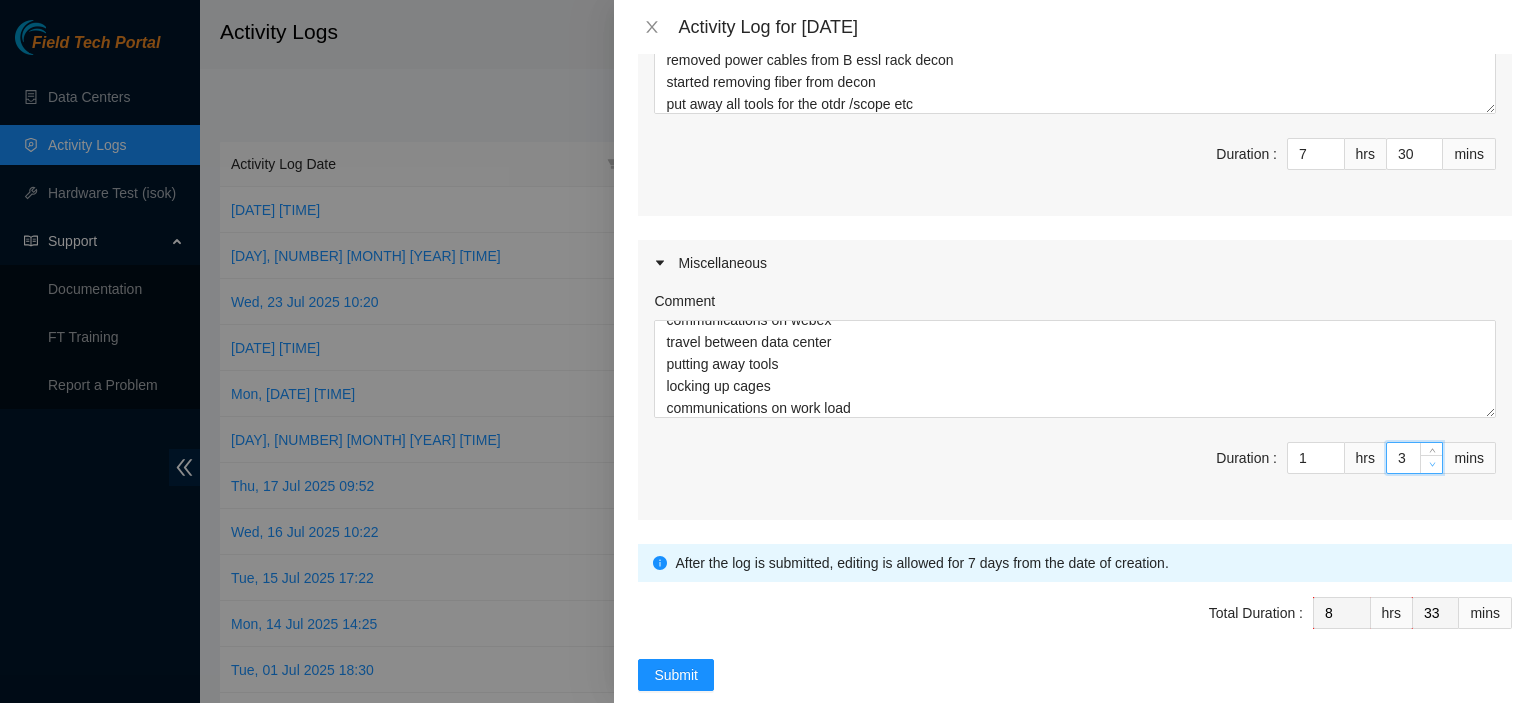 click at bounding box center (1431, 464) 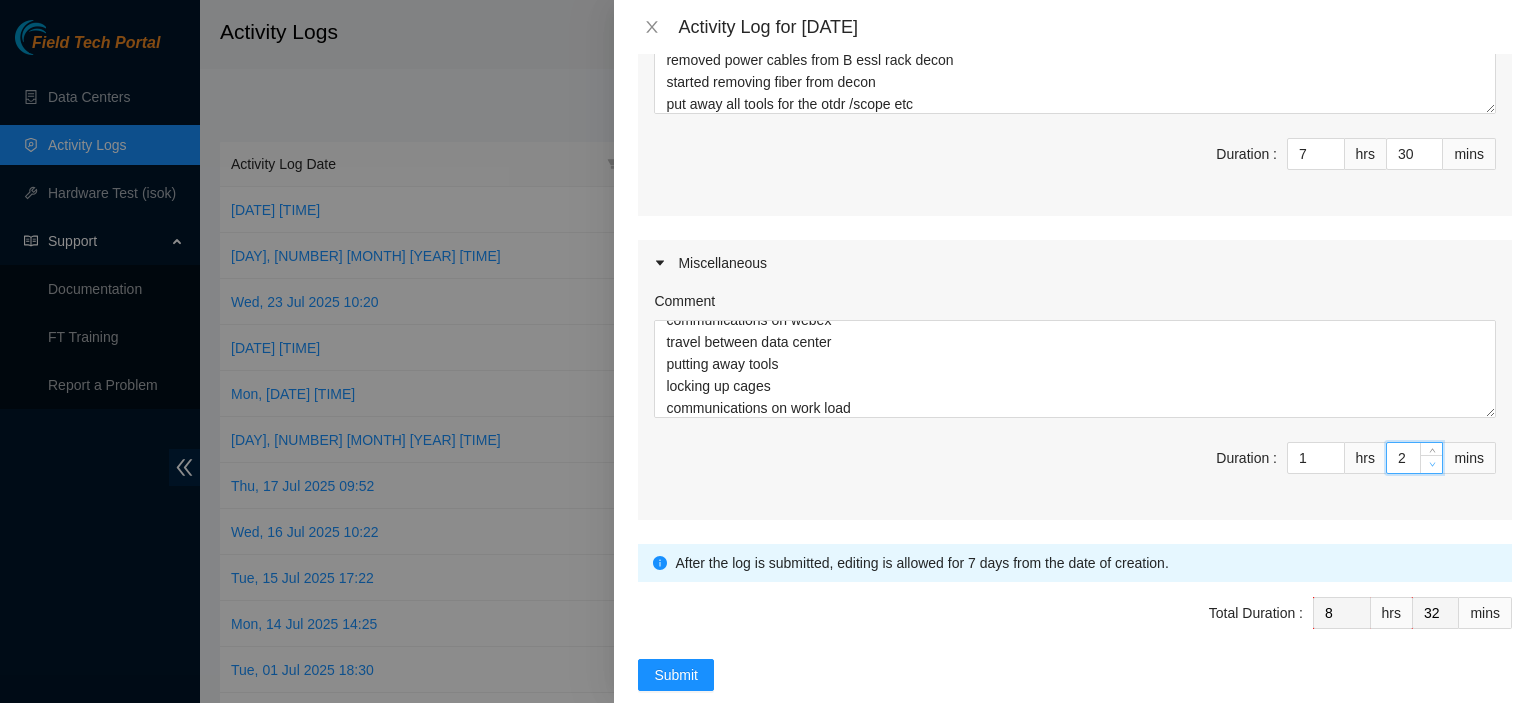 click at bounding box center [1431, 464] 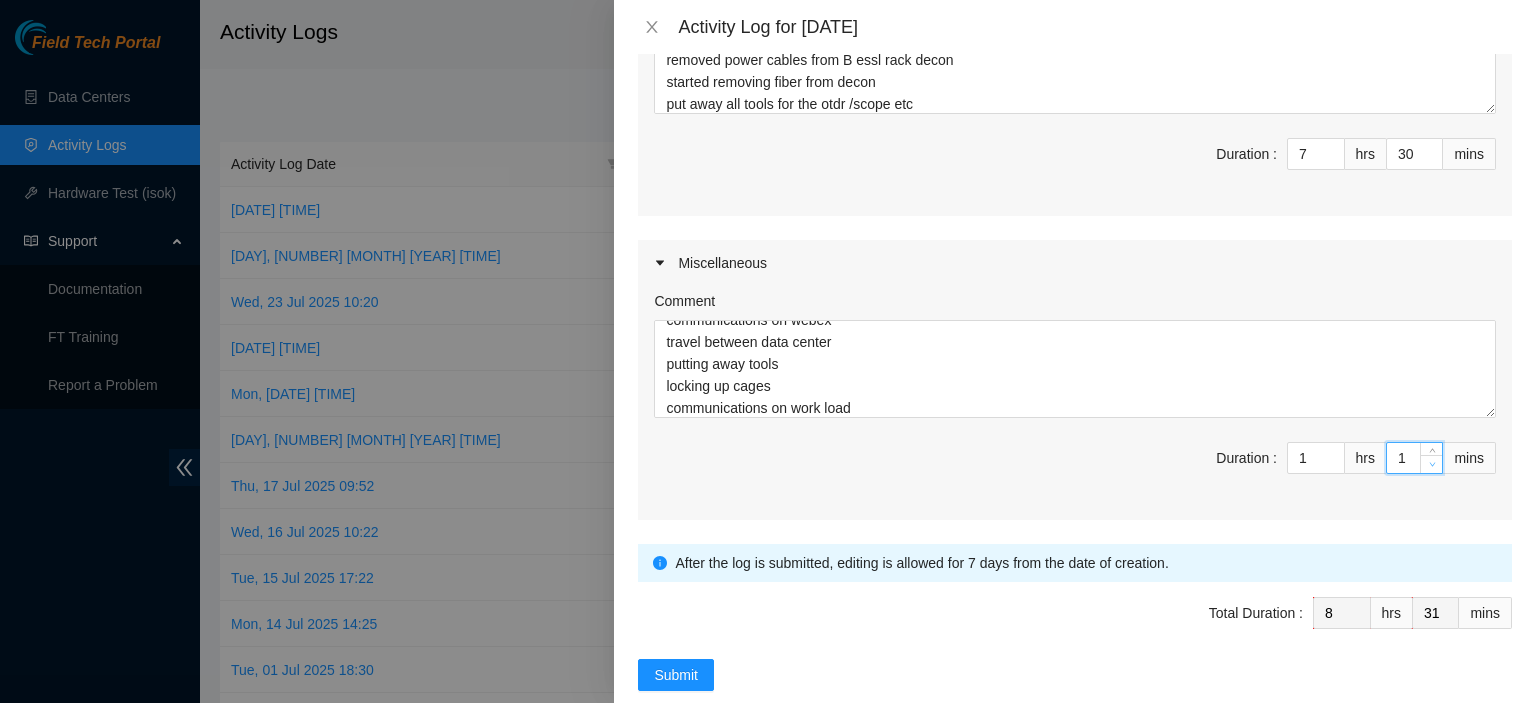 click at bounding box center [1431, 464] 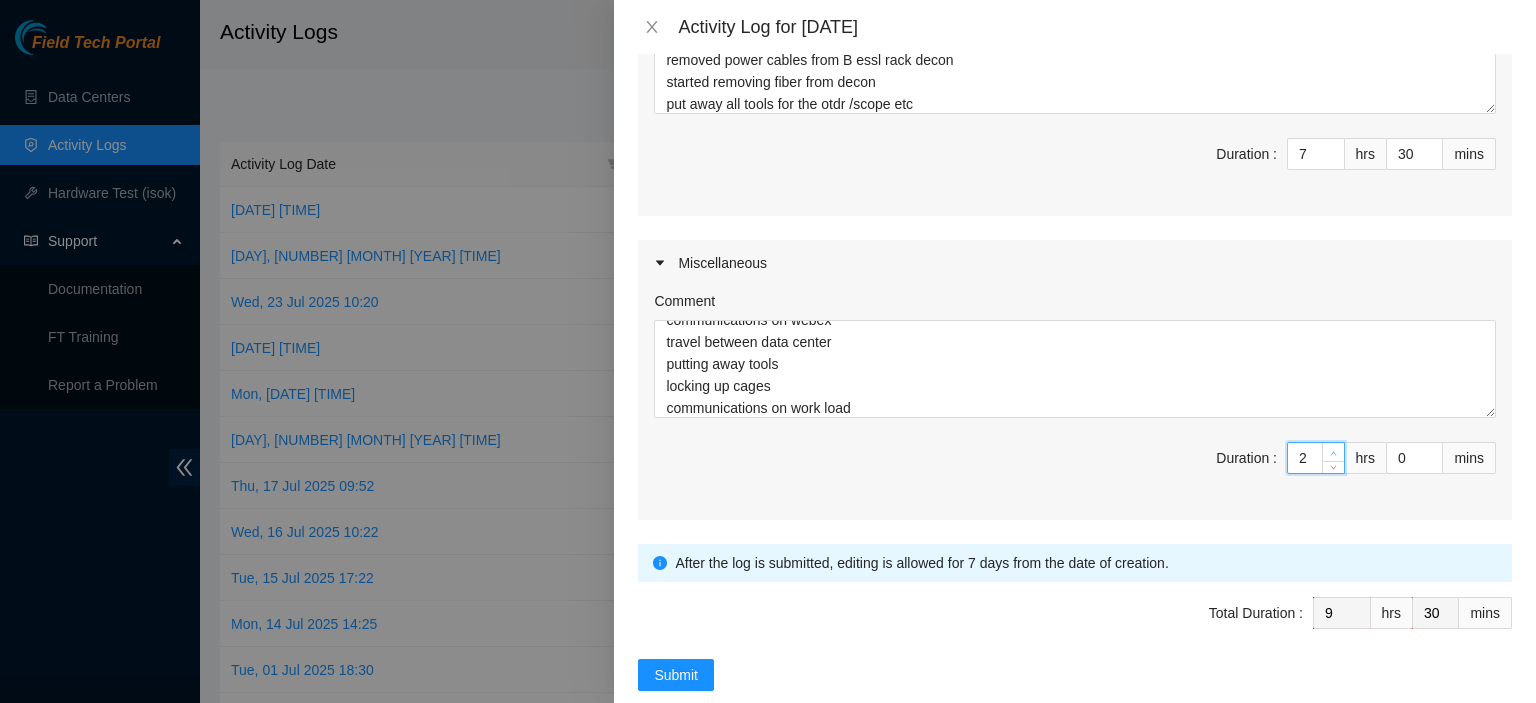 click at bounding box center [1333, 452] 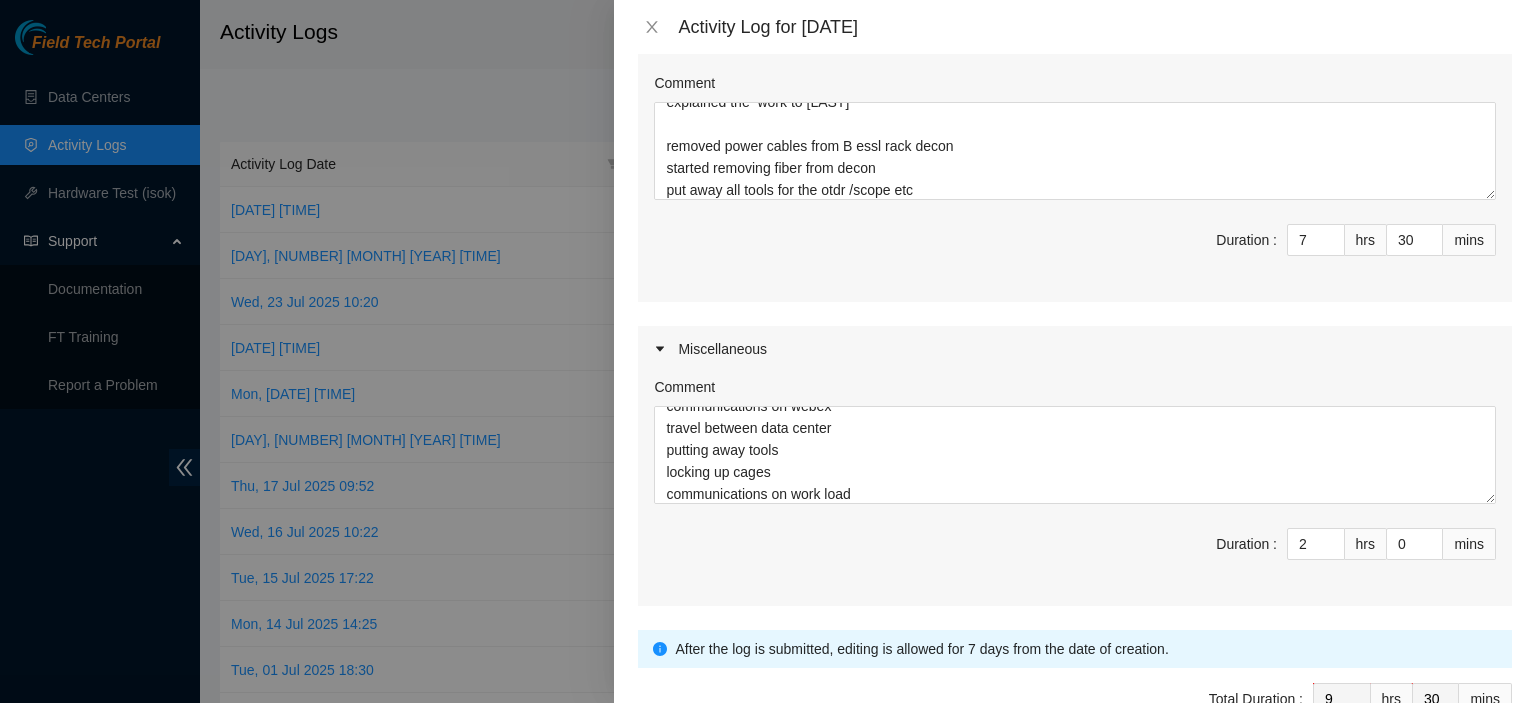 scroll, scrollTop: 498, scrollLeft: 0, axis: vertical 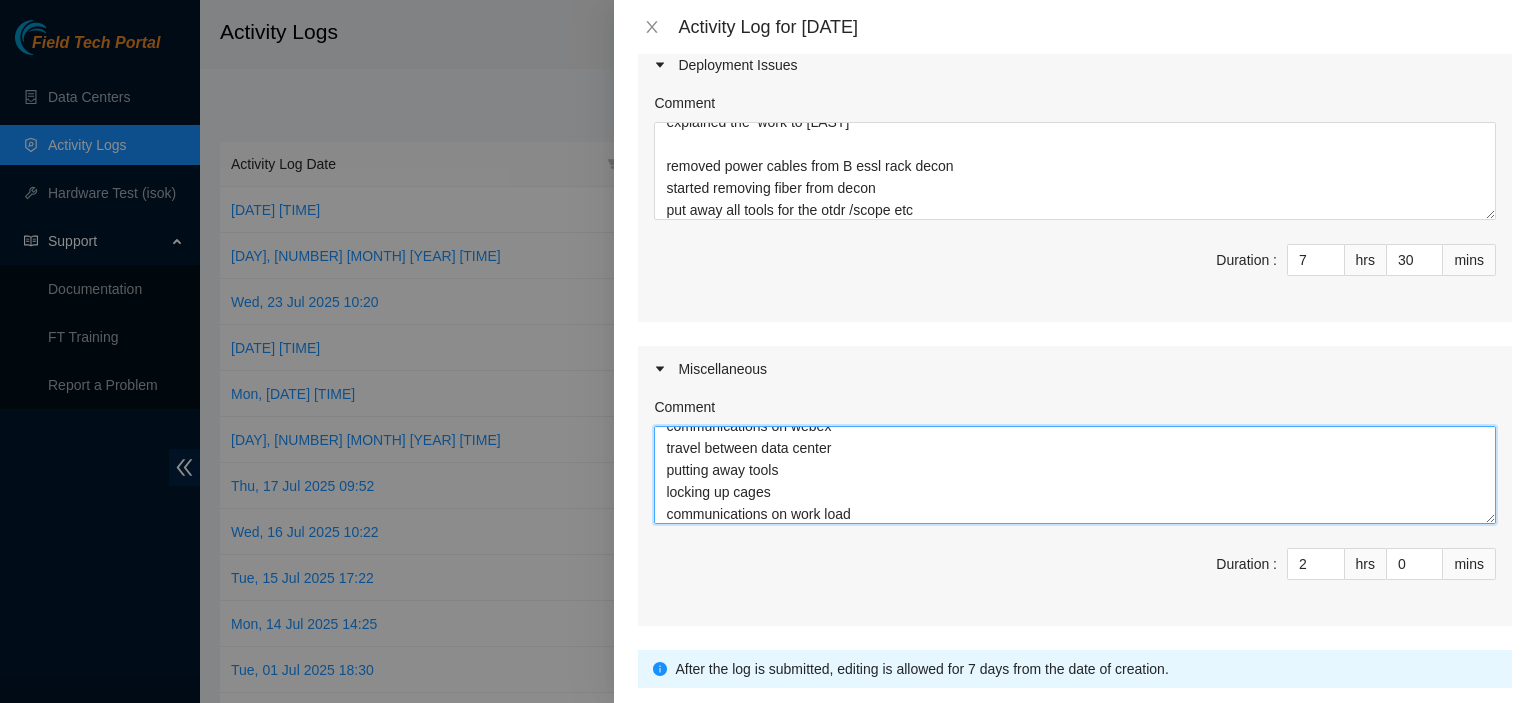 click on "work meeting
clarification of work duties
sending in work schedule again
communications on webex
travel between data center
putting away tools
locking up cages
communications on work load" at bounding box center [1075, 475] 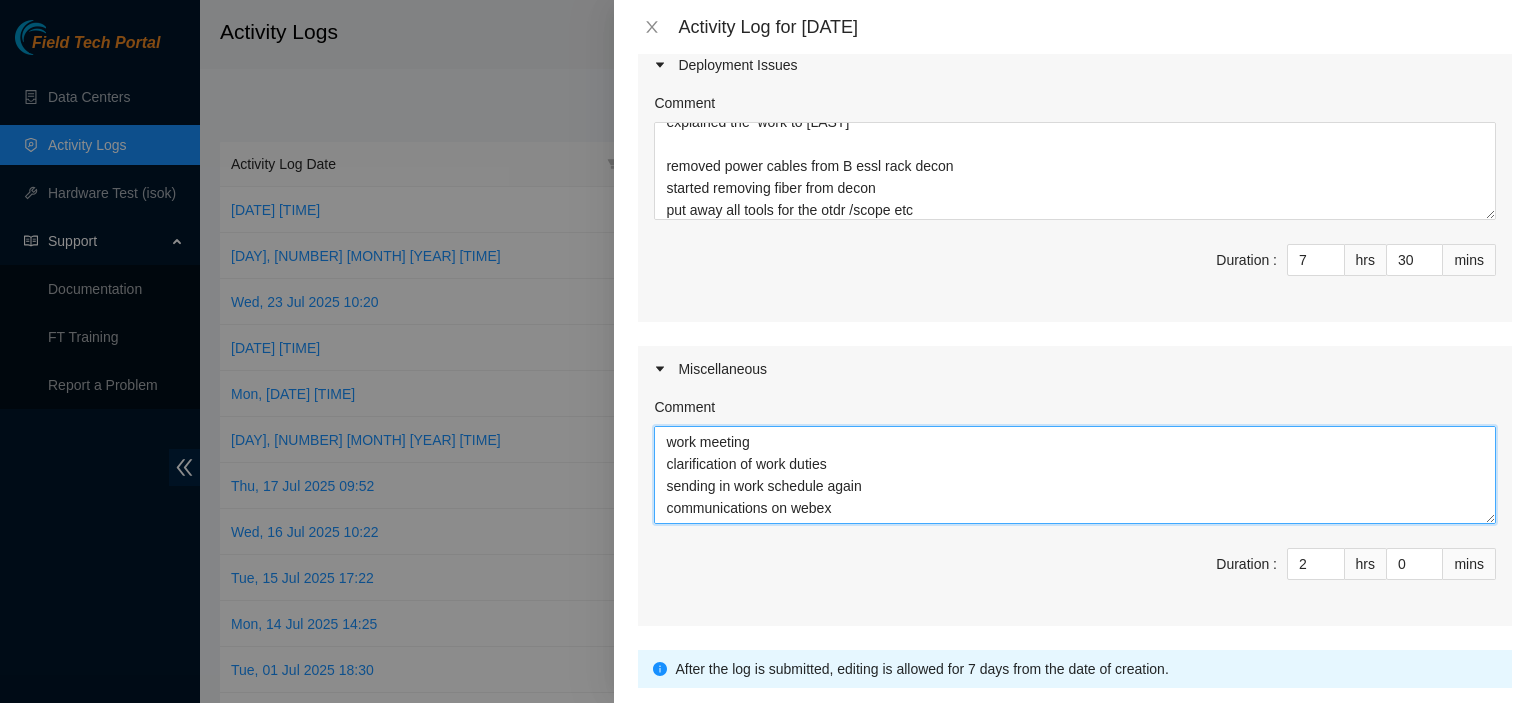 click on "work meeting
clarification of work duties
sending in work schedule again
communications on webex
travel between data center
putting away tools
locking up cages
communications on work load" at bounding box center [1075, 475] 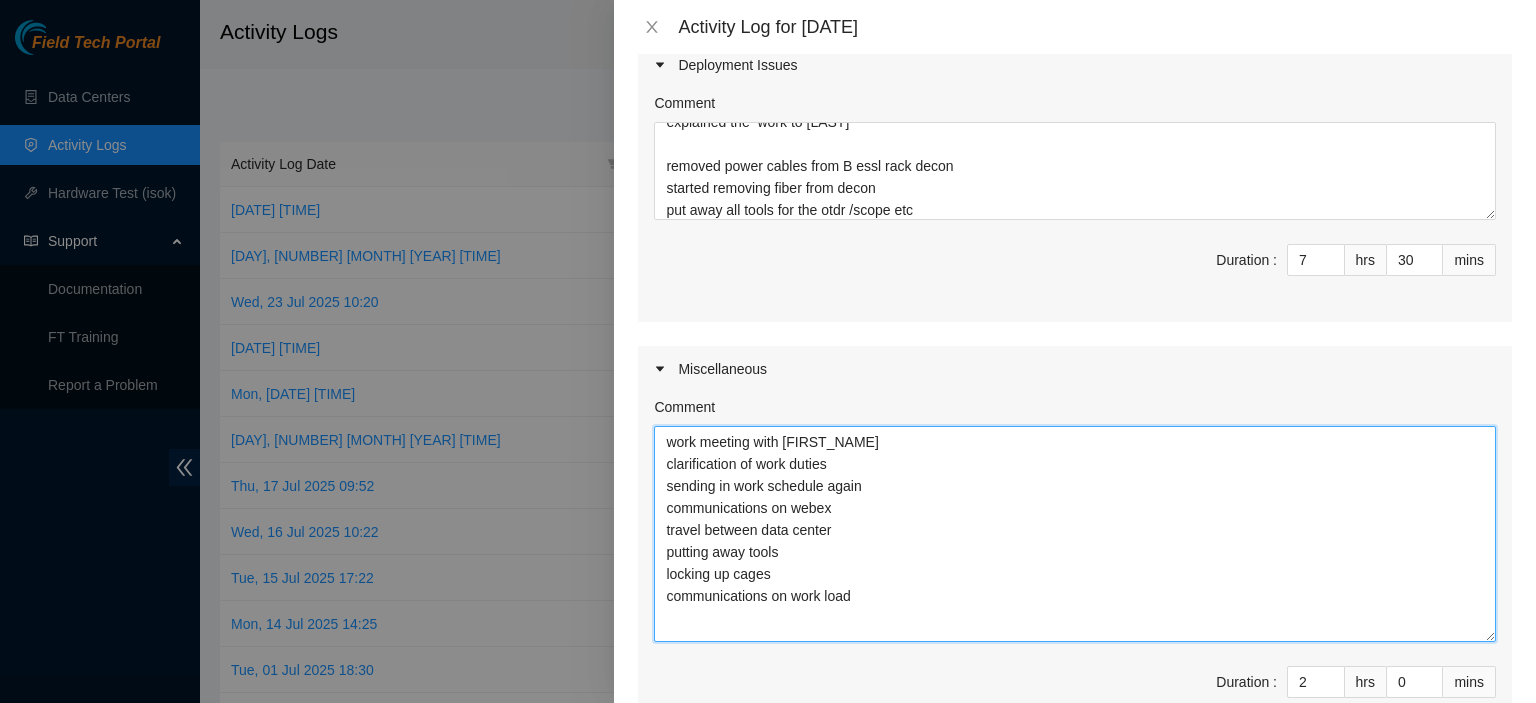 drag, startPoint x: 1471, startPoint y: 509, endPoint x: 1496, endPoint y: 627, distance: 120.61923 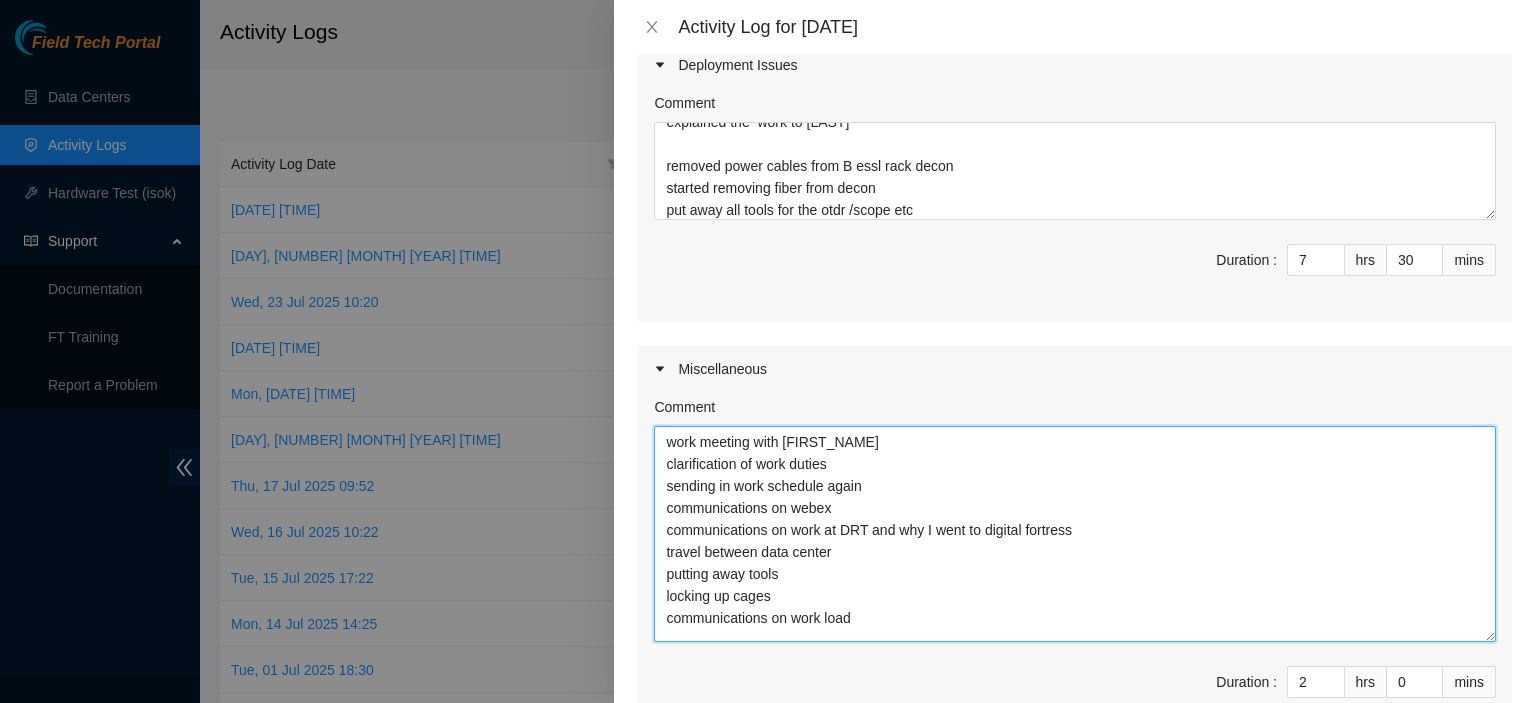 click on "work meeting with [FIRST_NAME]
clarification of work duties
sending in work schedule again
communications on webex
communications on work at DRT and why I went to digital fortress
travel between data center
putting away tools
locking up cages
communications on work load" at bounding box center [1075, 534] 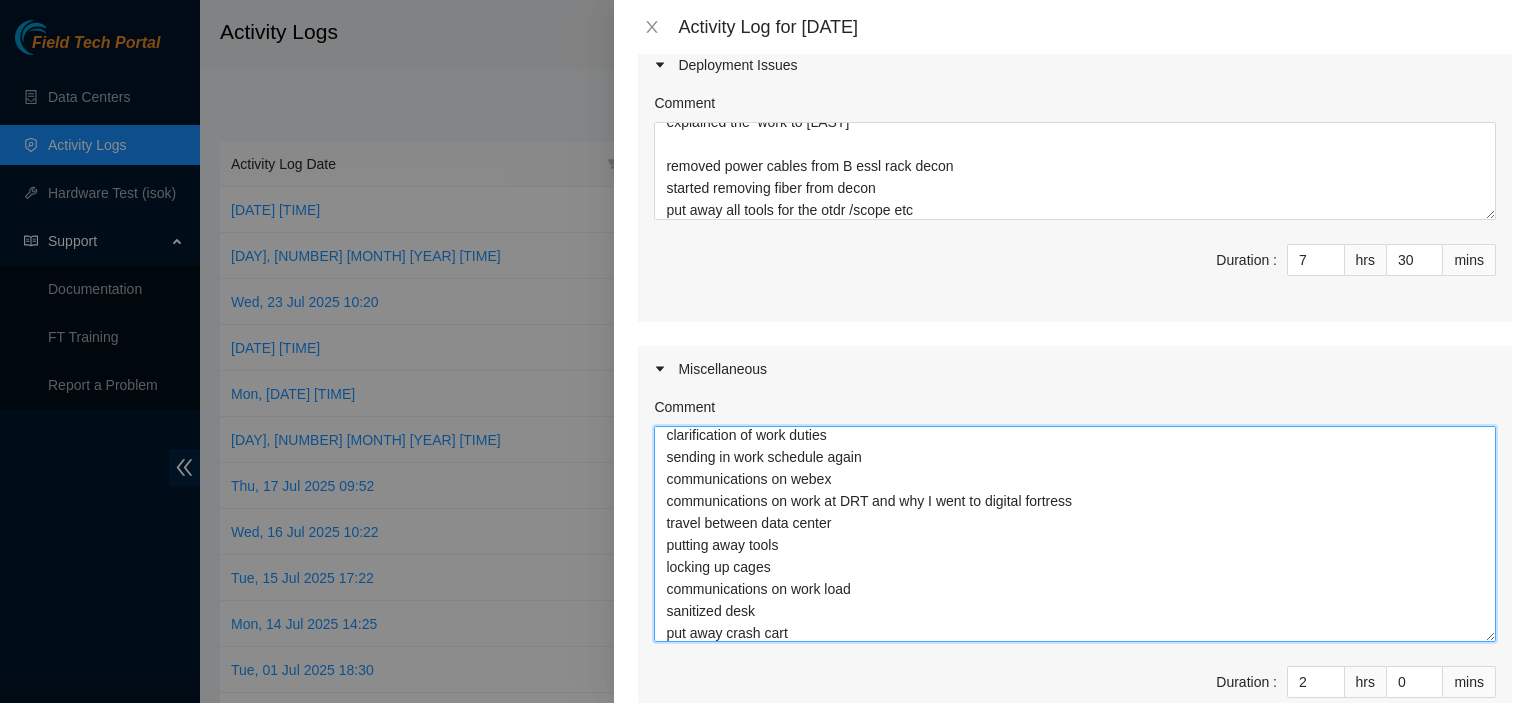 scroll, scrollTop: 52, scrollLeft: 0, axis: vertical 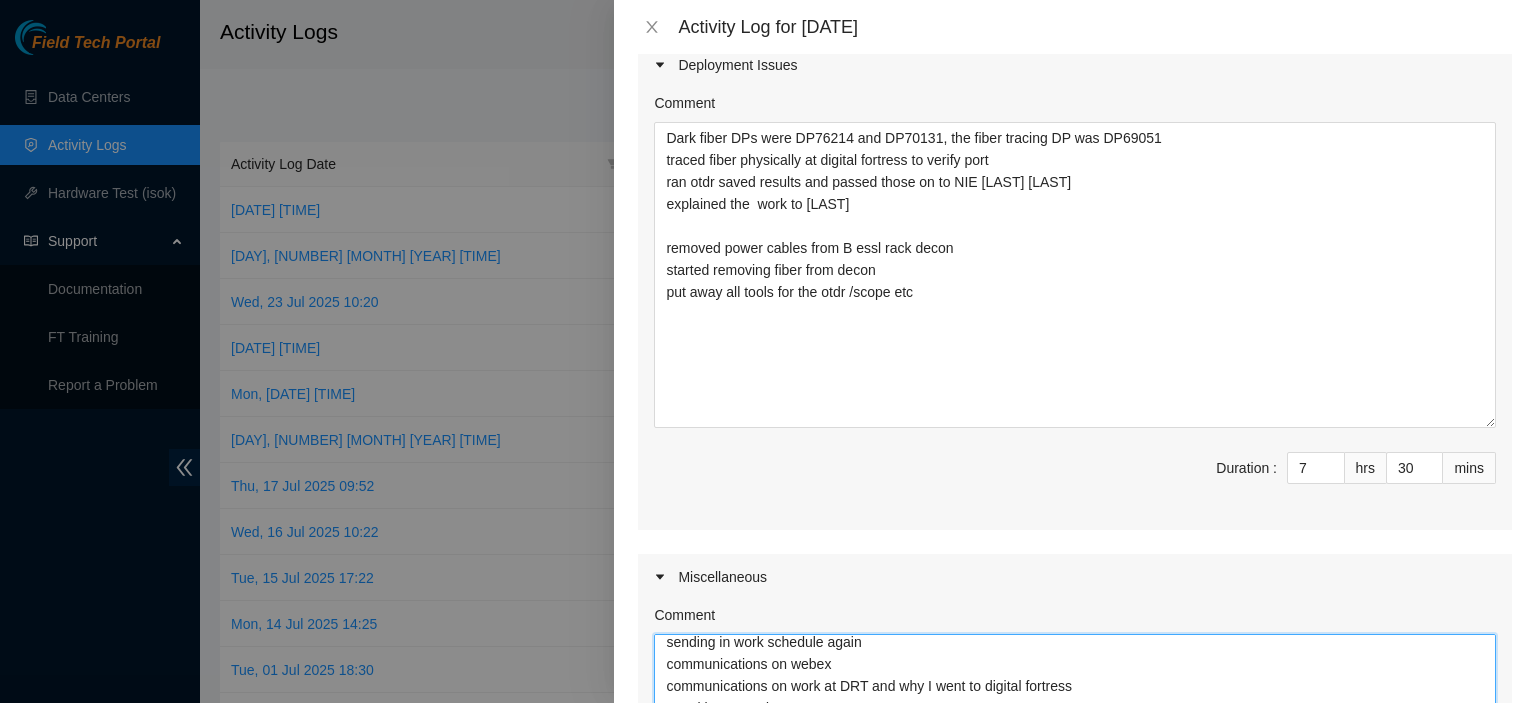 drag, startPoint x: 1471, startPoint y: 205, endPoint x: 1488, endPoint y: 398, distance: 193.74725 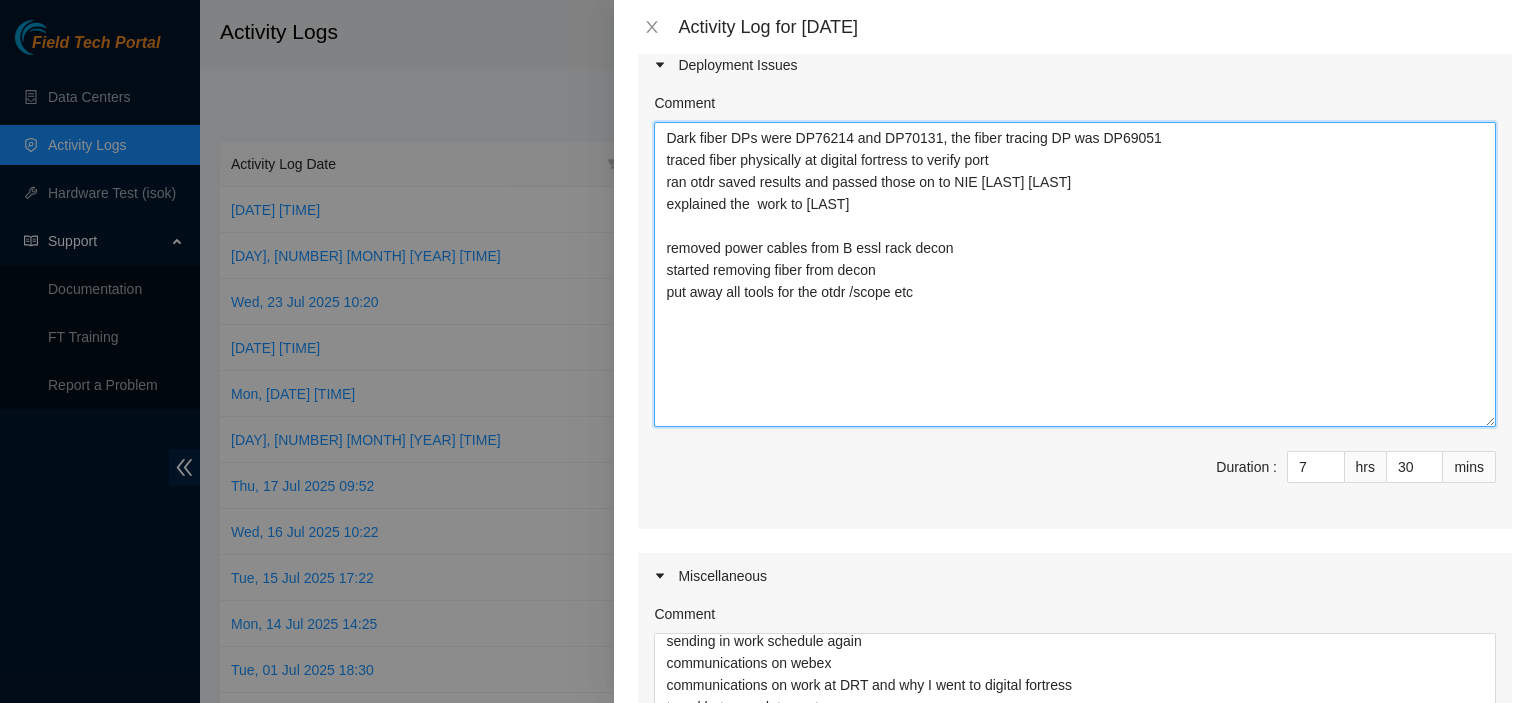click on "Dark fiber DPs were DP76214 and DP70131, the fiber tracing DP was DP69051
traced fiber physically at digital fortress to verify port
ran otdr saved results and passed those on to NIE [LAST] [LAST]
explained the  work to [LAST]
removed power cables from B essl rack decon
started removing fiber from decon
put away all tools for the otdr /scope etc" at bounding box center [1075, 274] 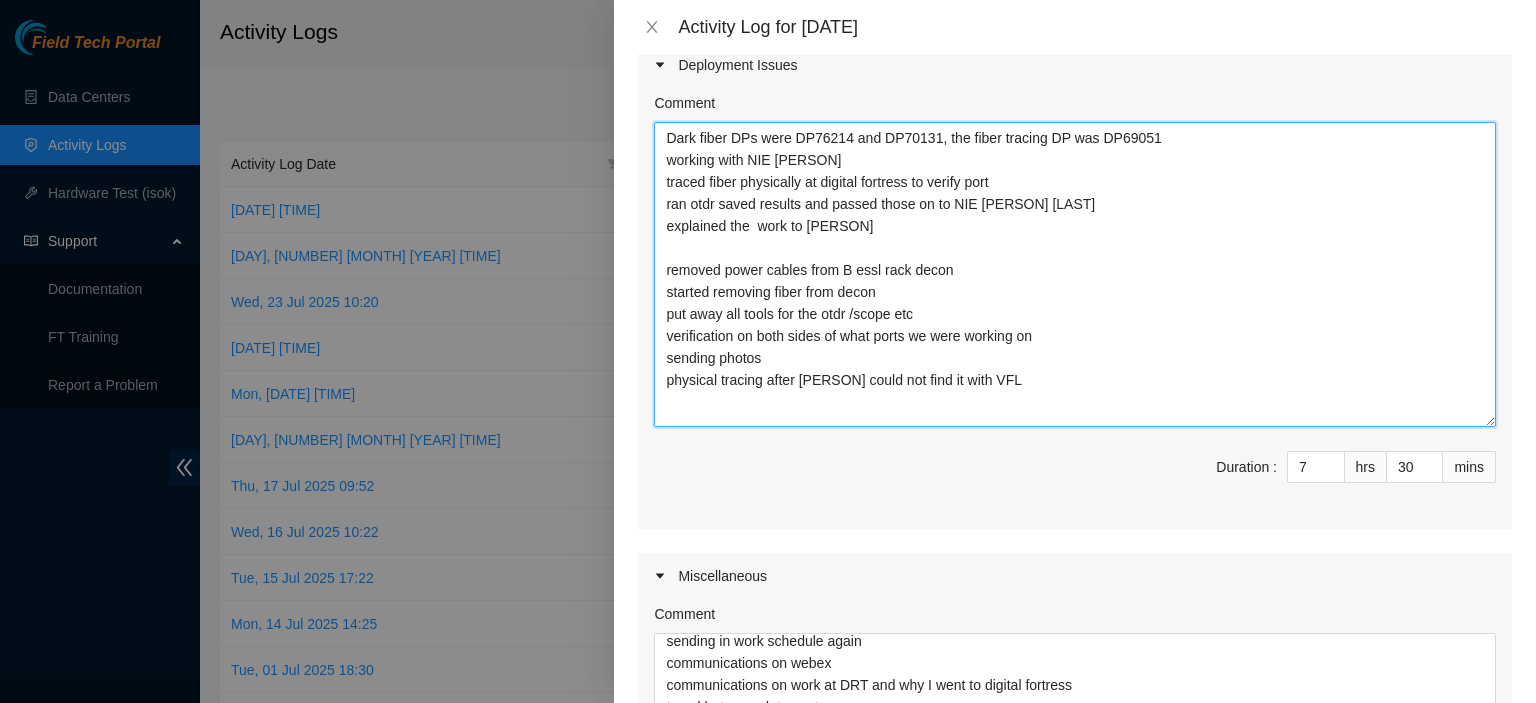 click on "Dark fiber DPs were DP76214 and DP70131, the fiber tracing DP was DP69051
working with NIE [PERSON]
traced fiber physically at digital fortress to verify port
ran otdr saved results and passed those on to NIE [PERSON] [LAST]
explained the  work to [PERSON]
removed power cables from B essl rack decon
started removing fiber from decon
put away all tools for the otdr /scope etc
verification on both sides of what ports we were working on
sending photos
physical tracing after [PERSON] could not find it with VFL" at bounding box center [1075, 274] 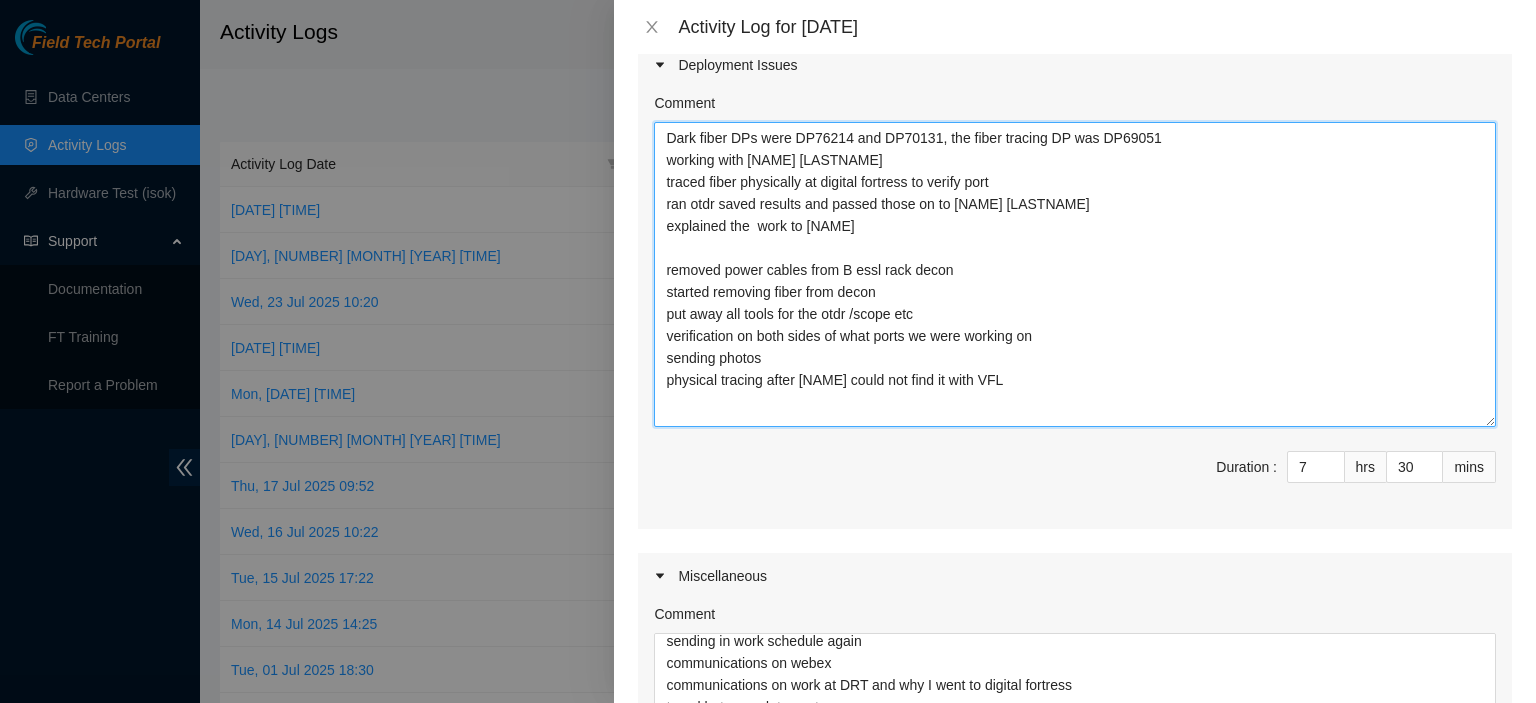 click on "Dark fiber DPs were DP76214 and DP70131, the fiber tracing DP was DP69051
working with [NAME] [LASTNAME]
traced fiber physically at digital fortress to verify port
ran otdr saved results and passed those on to [NAME] [LASTNAME]
explained the  work to [NAME]
removed power cables from B essl rack decon
started removing fiber from decon
put away all tools for the otdr /scope etc
verification on both sides of what ports we were working on
sending photos
physical tracing after [NAME] could not find it with VFL" at bounding box center [1075, 274] 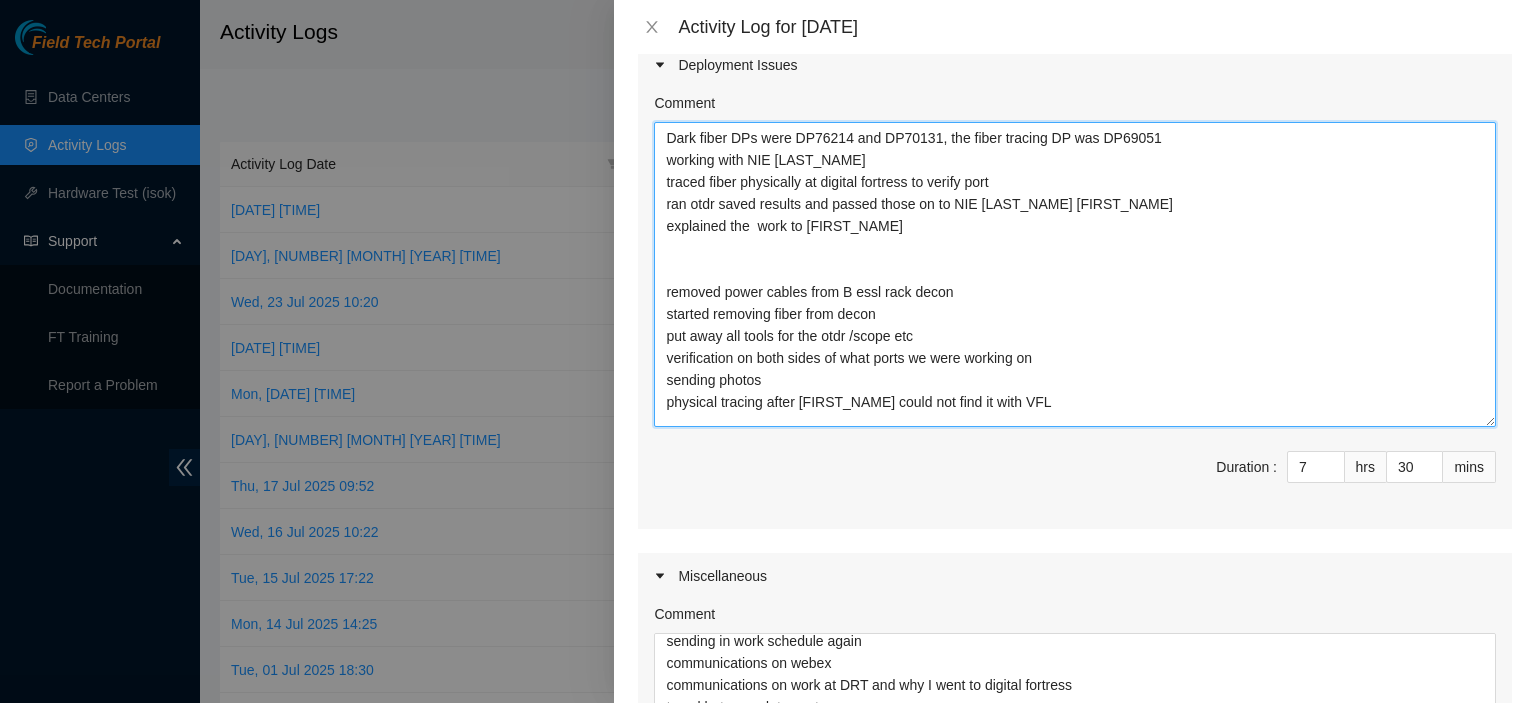 click on "Dark fiber DPs were DP76214 and DP70131, the fiber tracing DP was DP69051
working with NIE [LAST_NAME]
traced fiber physically at digital fortress to verify port
ran otdr saved results and passed those on to NIE [LAST_NAME] [FIRST_NAME]
explained the  work to [FIRST_NAME]
removed power cables from B essl rack decon
started removing fiber from decon
put away all tools for the otdr /scope etc
verification on both sides of what ports we were working on
sending photos
physical tracing after [FIRST_NAME] could not find it with VFL" at bounding box center (1075, 274) 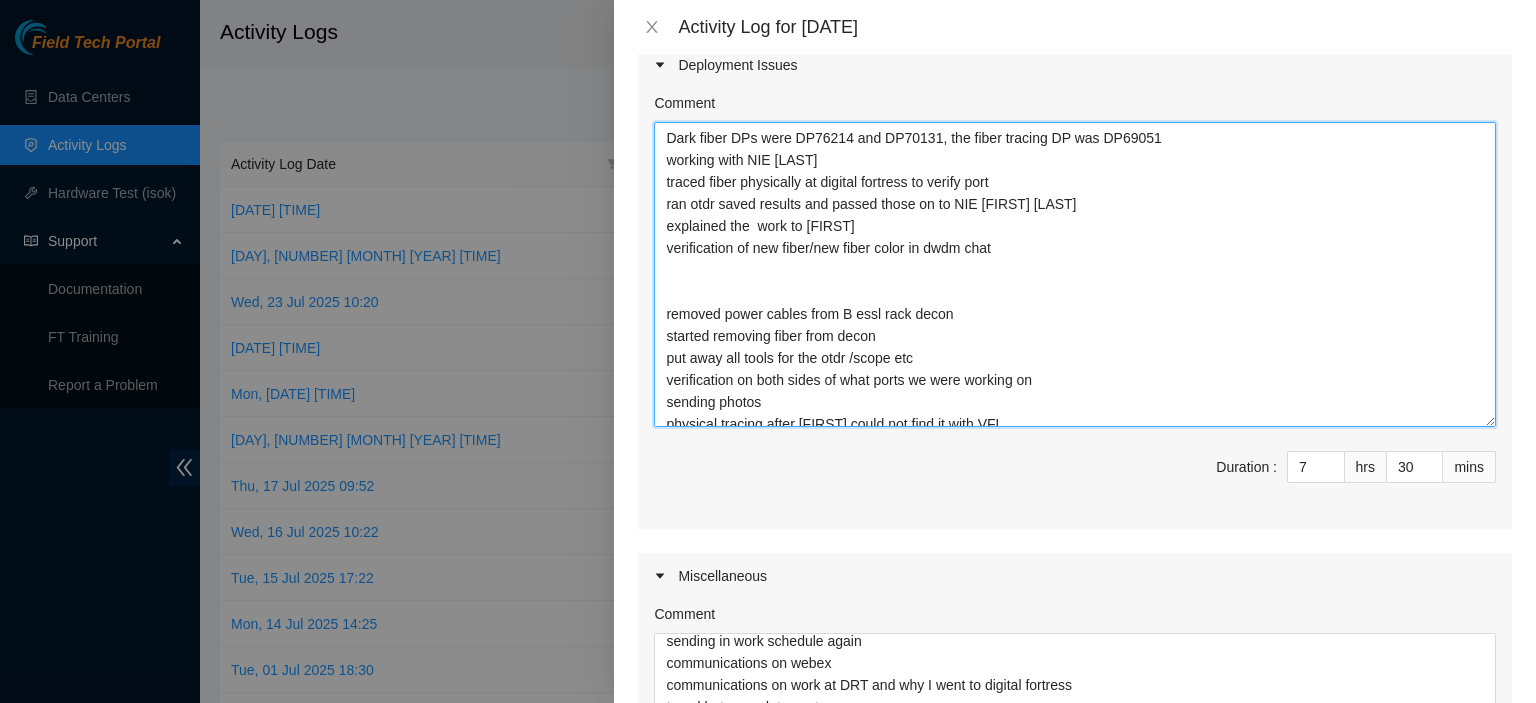 scroll, scrollTop: 34, scrollLeft: 0, axis: vertical 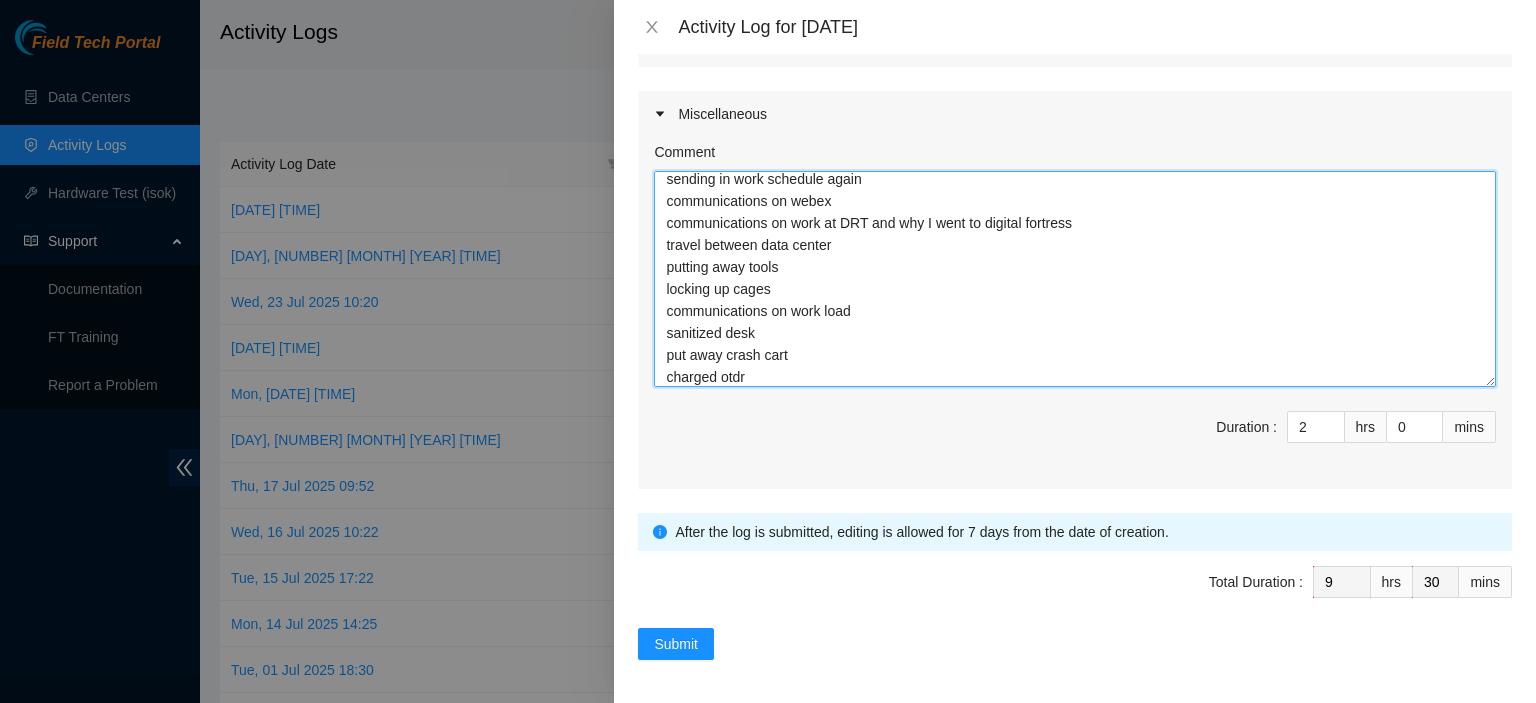 click on "work meeting with [LAST]
clarification of work duties
sending in work schedule again
communications on webex
communications on work at DRT and why I went to digital fortress
travel between data center
putting away tools
locking up cages
communications on work load
sanitized desk
put away crash cart
charged otdr" at bounding box center (1075, 279) 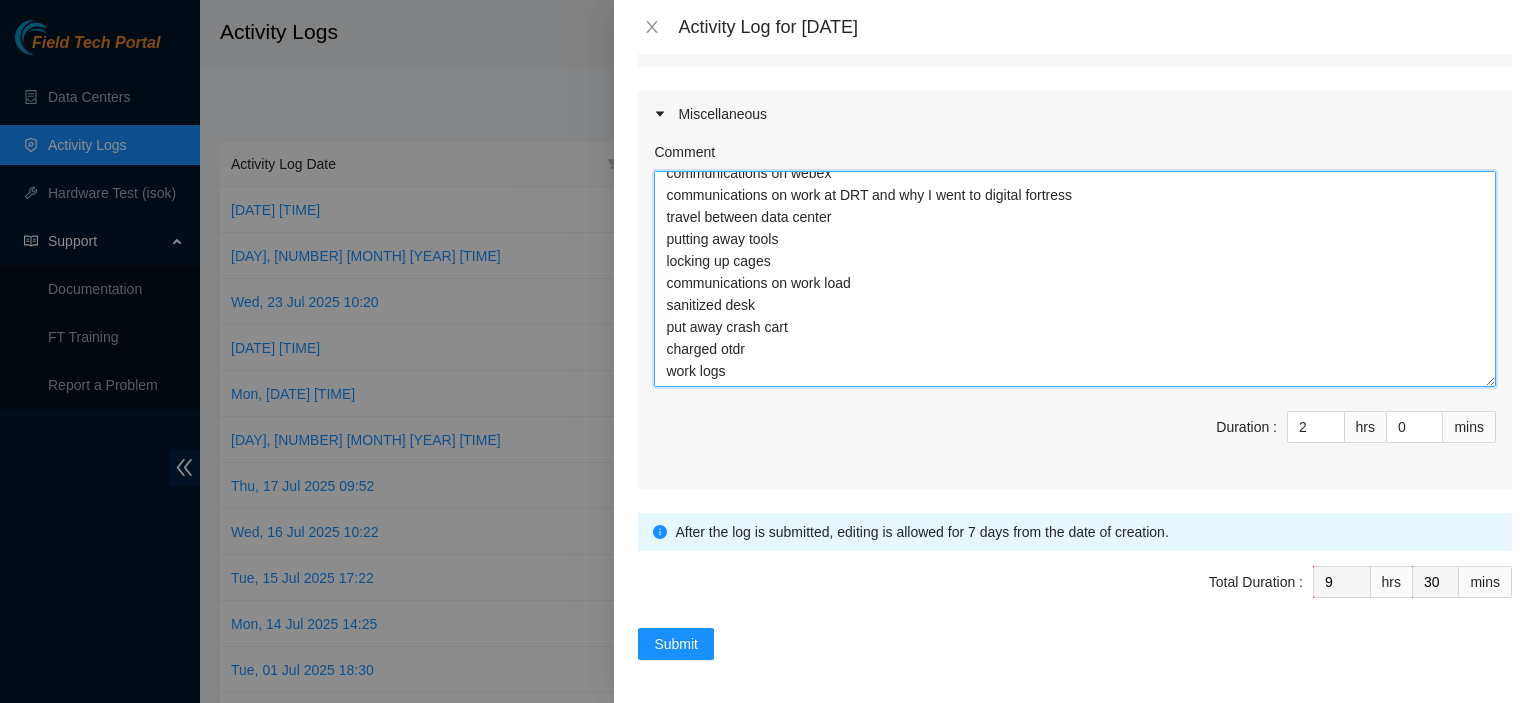 scroll, scrollTop: 0, scrollLeft: 0, axis: both 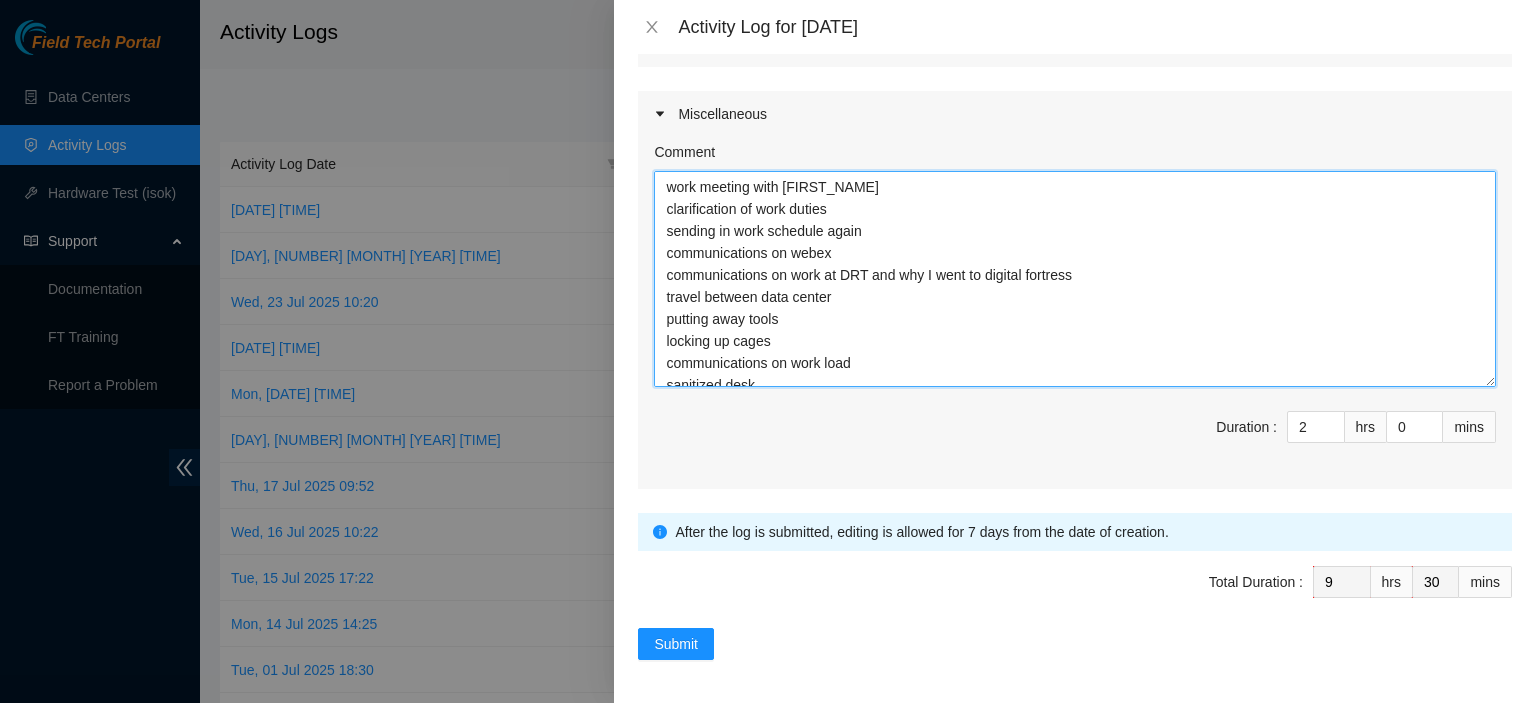 click on "work meeting with [FIRST_NAME]
clarification of work duties
sending in work schedule again
communications on webex
communications on work at DRT and why I went to digital fortress
travel between data center
putting away tools
locking up cages
communications on work load
sanitized desk
put away crash cart
charged otdr
work logs" at bounding box center [1075, 279] 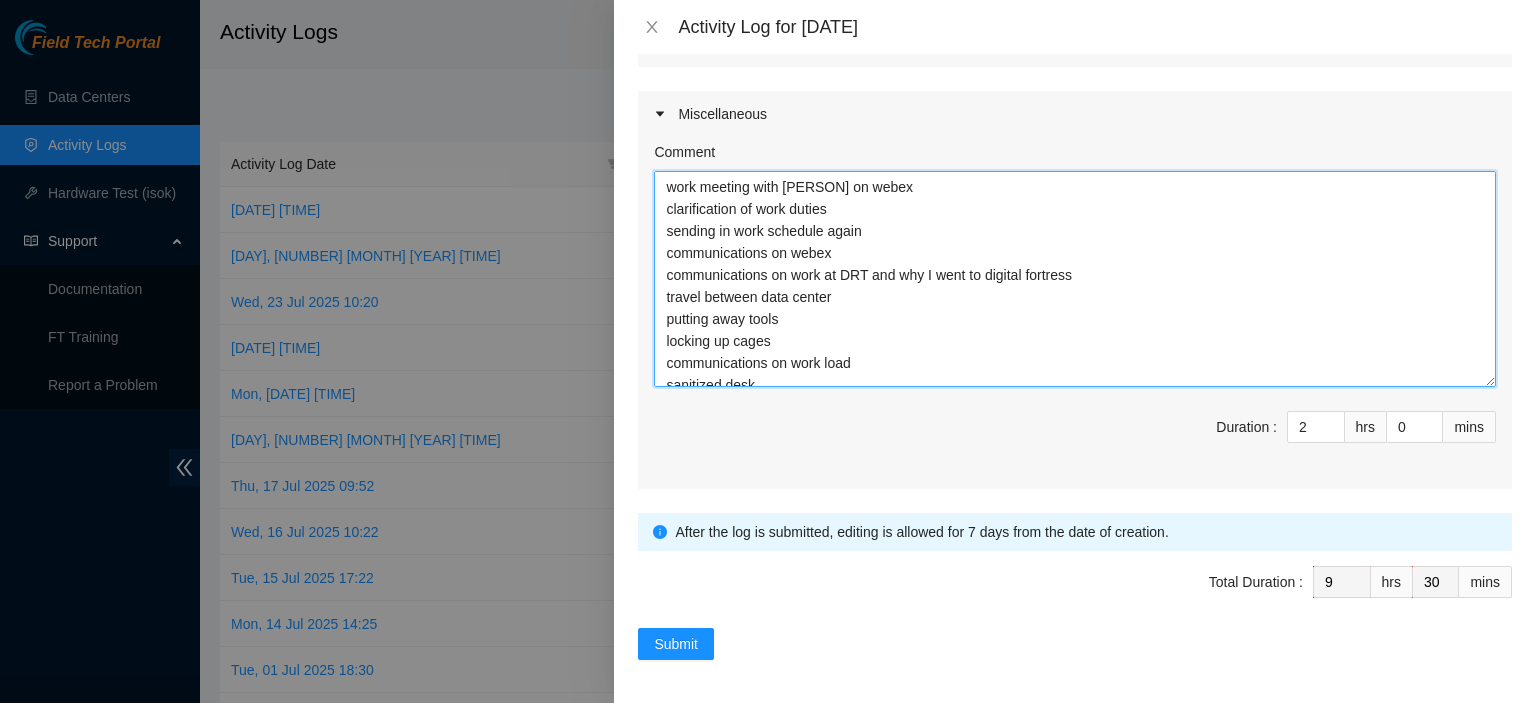 click on "work meeting with [PERSON] on webex
clarification of work duties
sending in work schedule again
communications on webex
communications on work at DRT and why I went to digital fortress
travel between data center
putting away tools
locking up cages
communications on work load
sanitized desk
put away crash cart
charged otdr
work logs" at bounding box center (1075, 279) 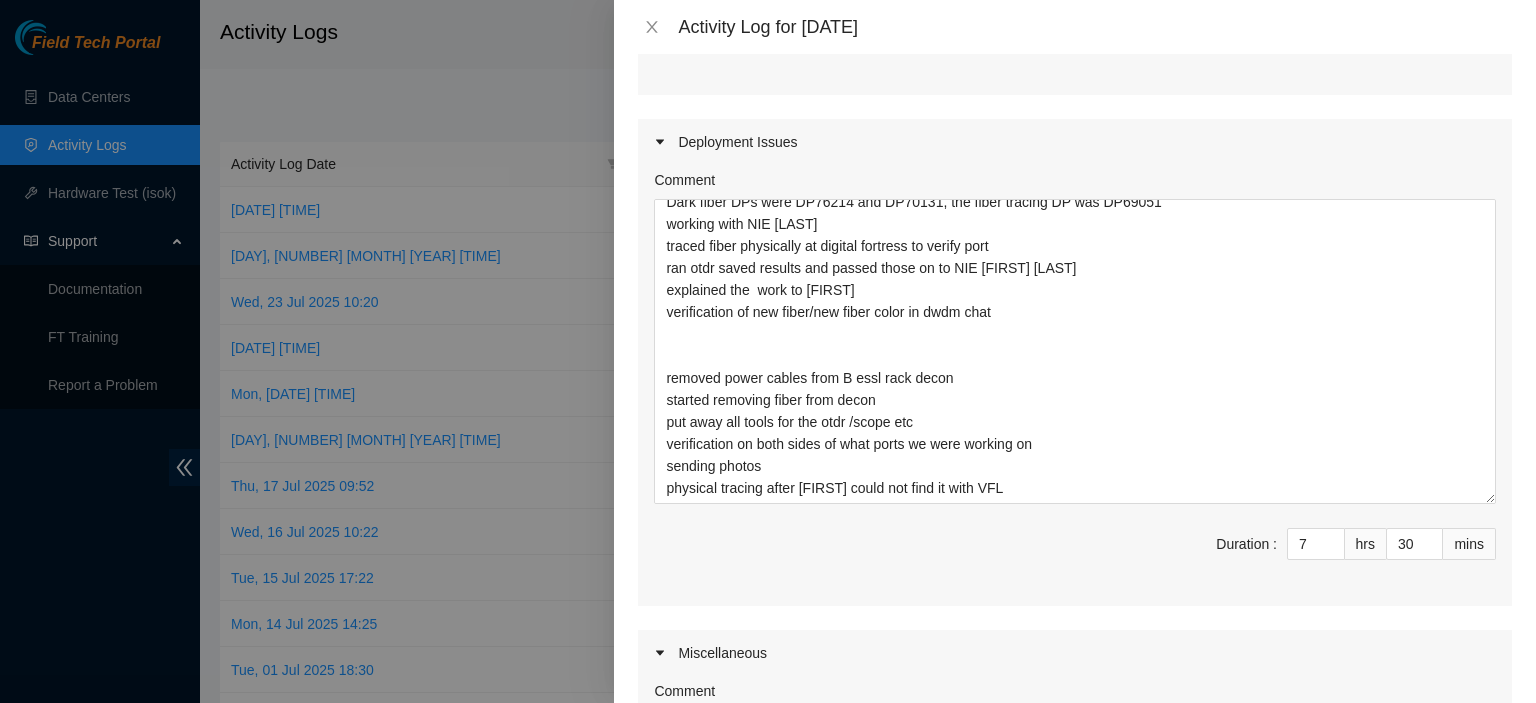 scroll, scrollTop: 411, scrollLeft: 0, axis: vertical 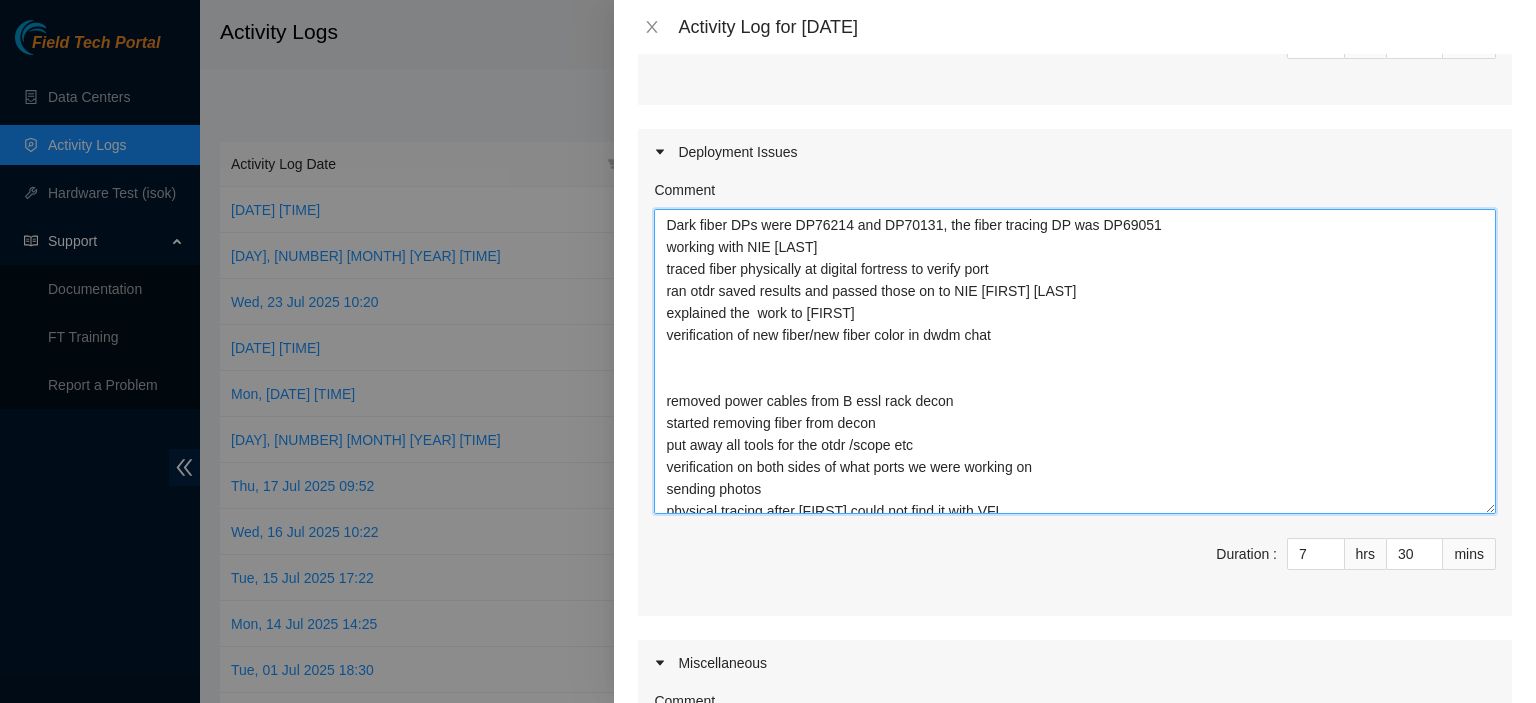 click on "Dark fiber DPs were DP76214 and DP70131, the fiber tracing DP was DP69051
working with NIE [LAST]
traced fiber physically at digital fortress to verify port
ran otdr saved results and passed those on to NIE [FIRST] [LAST]
explained the  work to [FIRST]
verification of new fiber/new fiber color in dwdm chat
removed power cables from B essl rack decon
started removing fiber from decon
put away all tools for the otdr /scope etc
verification on both sides of what ports we were working on
sending photos
physical tracing after [FIRST] could not find it with VFL" at bounding box center [1075, 361] 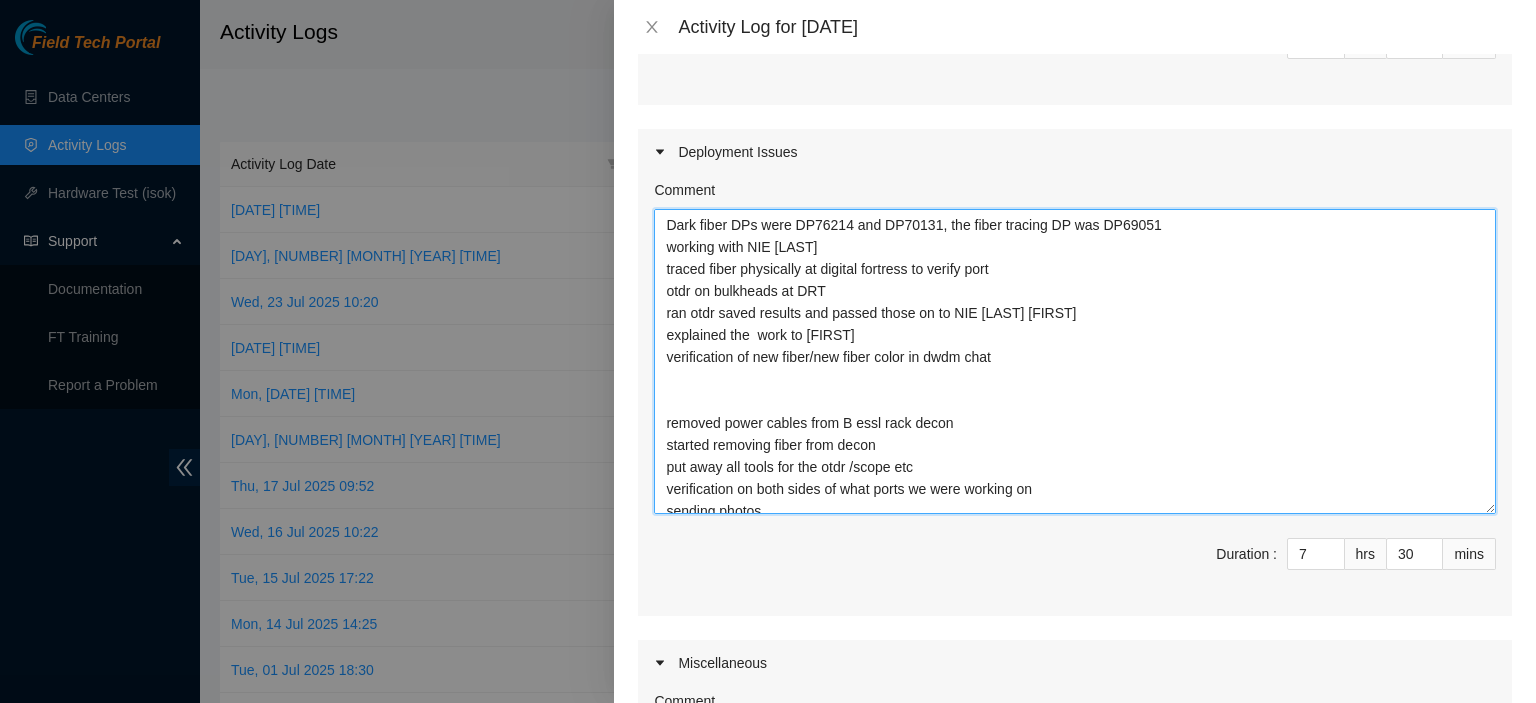 click on "Dark fiber DPs were DP76214 and DP70131, the fiber tracing DP was DP69051
working with NIE [LAST]
traced fiber physically at digital fortress to verify port
otdr on bulkheads at DRT
ran otdr saved results and passed those on to NIE [LAST] [FIRST]
explained the  work to [FIRST]
verification of new fiber/new fiber color in dwdm chat
removed power cables from B essl rack decon
started removing fiber from decon
put away all tools for the otdr /scope etc
verification on both sides of what ports we were working on
sending photos
physical tracing after [FIRST] could not find it with VFL" at bounding box center (1075, 361) 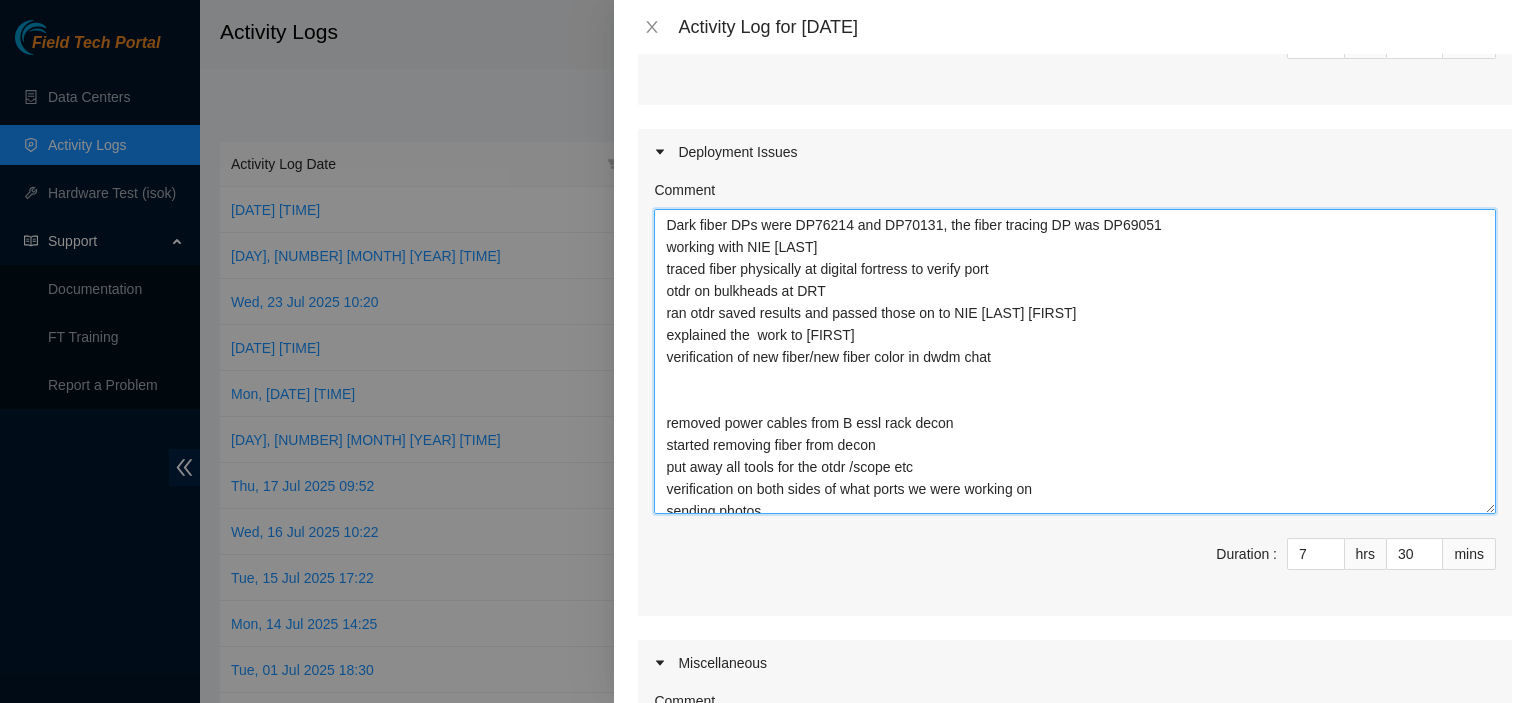 click on "Dark fiber DPs were DP76214 and DP70131, the fiber tracing DP was DP69051
working with NIE [LAST]
traced fiber physically at digital fortress to verify port
otdr on bulkheads at DRT
ran otdr saved results and passed those on to NIE [LAST] [FIRST]
explained the  work to [FIRST]
verification of new fiber/new fiber color in dwdm chat
removed power cables from B essl rack decon
started removing fiber from decon
put away all tools for the otdr /scope etc
verification on both sides of what ports we were working on
sending photos
physical tracing after [FIRST] could not find it with VFL" at bounding box center [1075, 361] 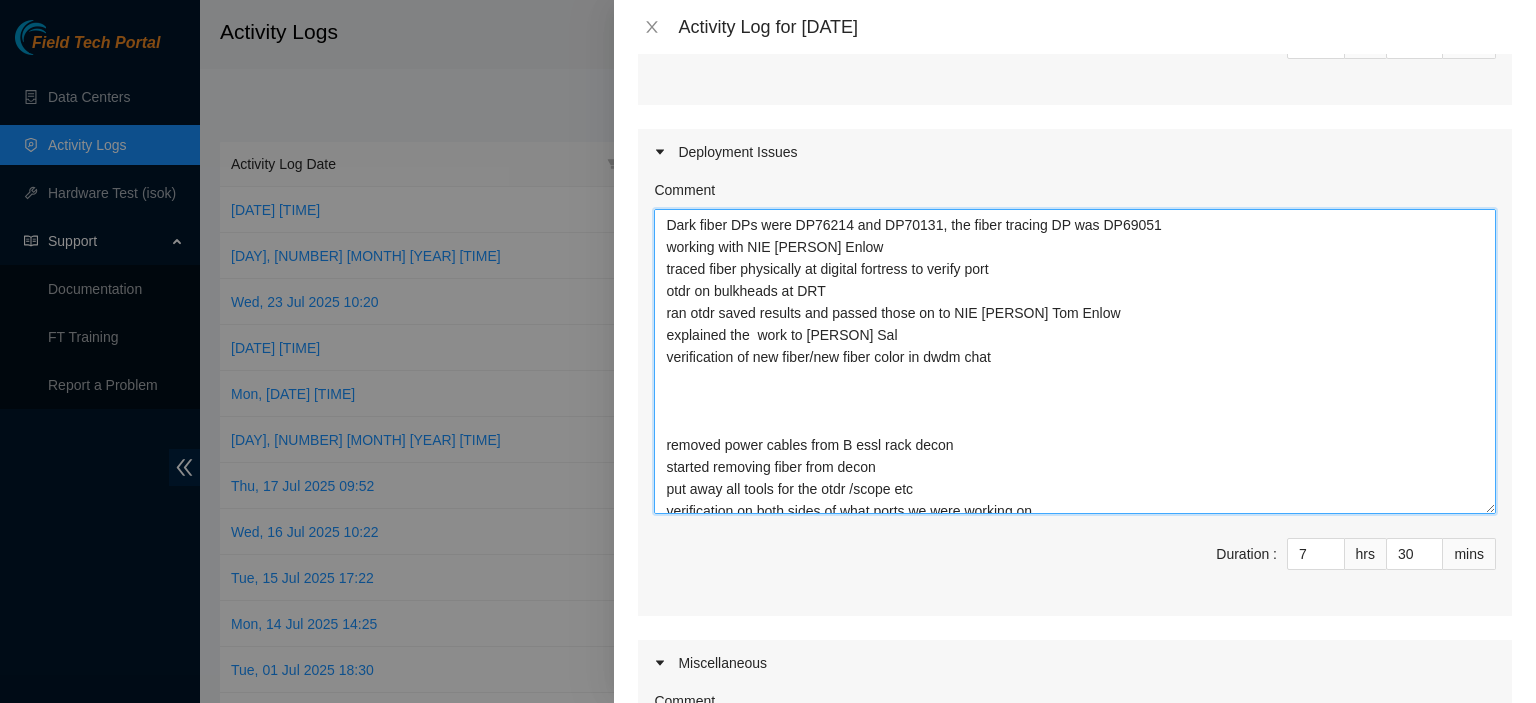 scroll, scrollTop: 78, scrollLeft: 0, axis: vertical 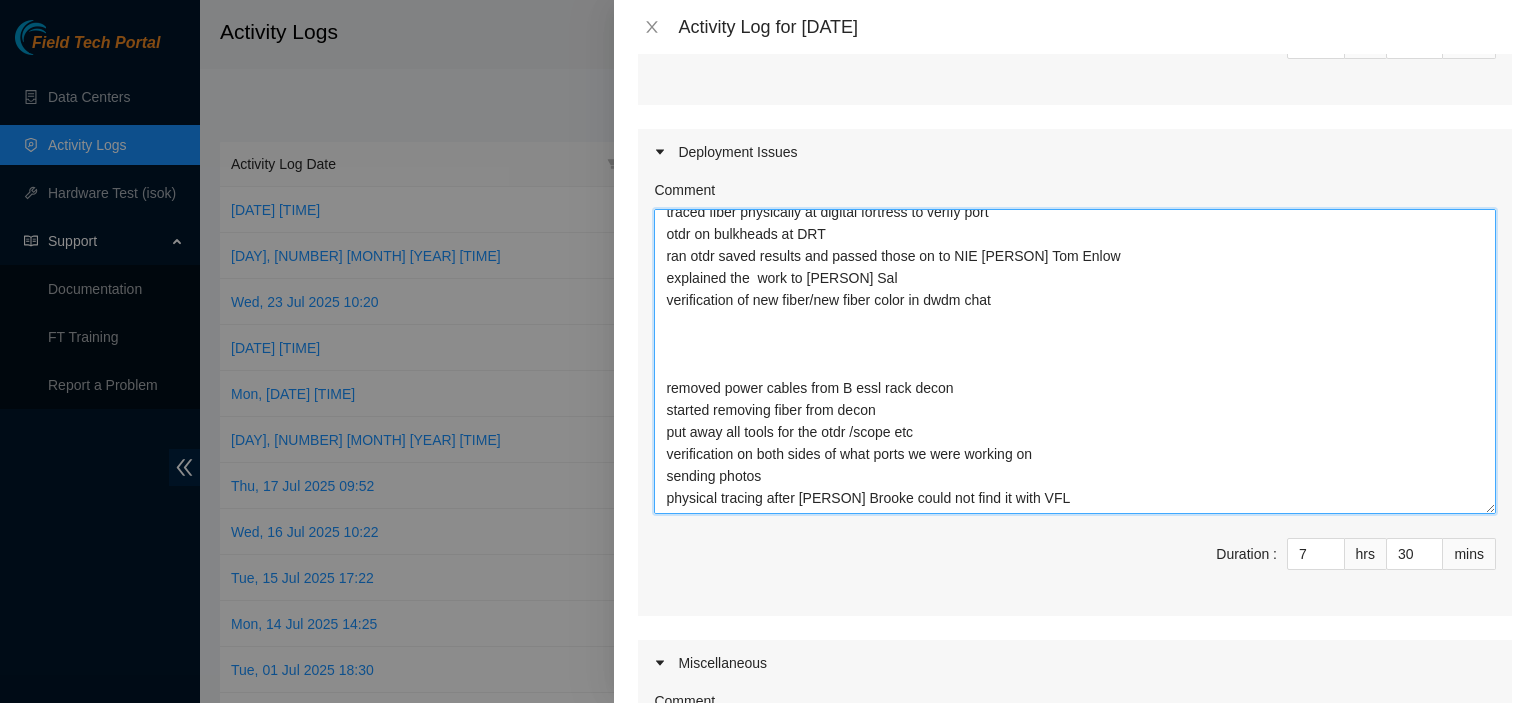 click on "Dark fiber DPs were DP76214 and DP70131, the fiber tracing DP was DP69051
working with NIE [PERSON] Enlow
traced fiber physically at digital fortress to verify port
otdr on bulkheads at DRT
ran otdr saved results and passed those on to NIE [PERSON] Tom Enlow
explained the  work to [PERSON] Sal
verification of new fiber/new fiber color in dwdm chat
removed power cables from B essl rack decon
started removing fiber from decon
put away all tools for the otdr /scope etc
verification on both sides of what ports we were working on
sending photos
physical tracing after [PERSON] Brooke could not find it with VFL" at bounding box center [1075, 361] 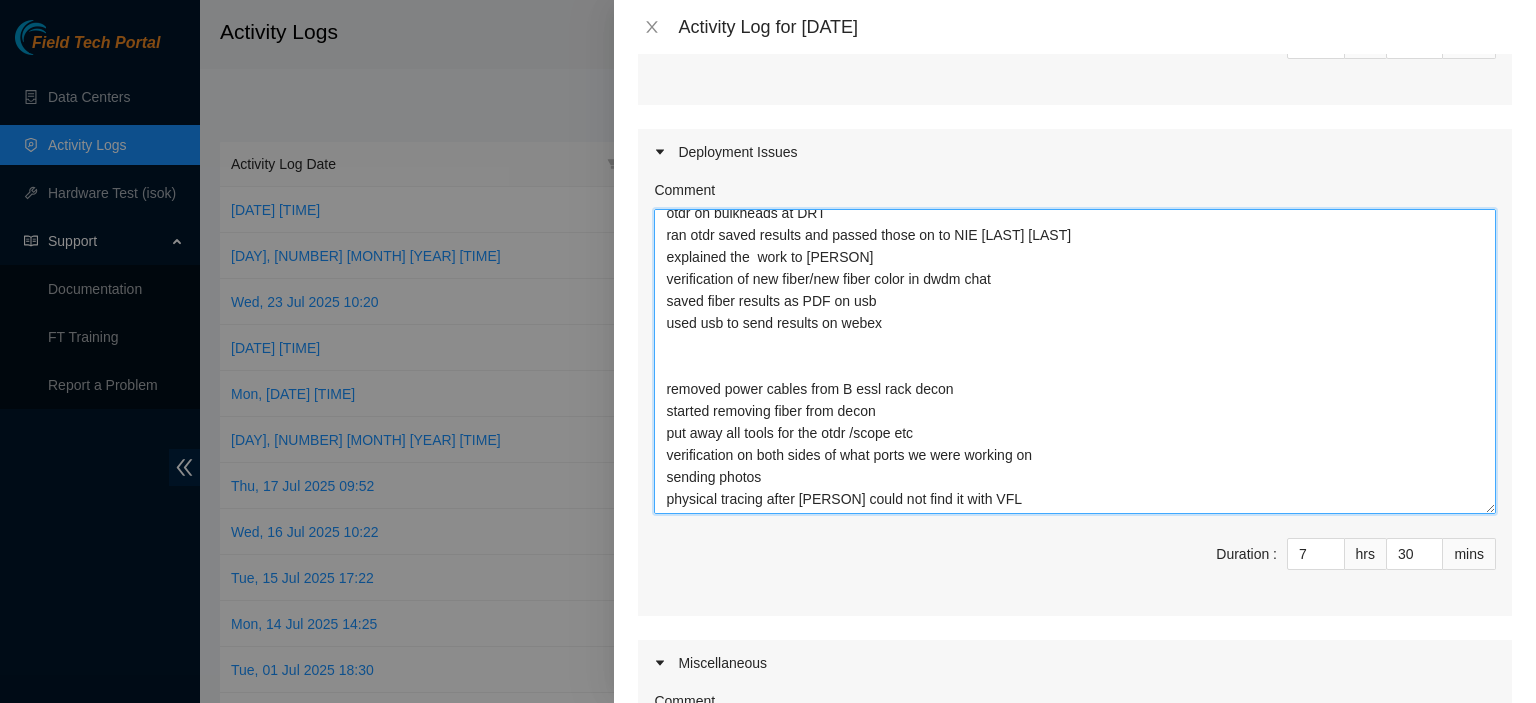 scroll, scrollTop: 100, scrollLeft: 0, axis: vertical 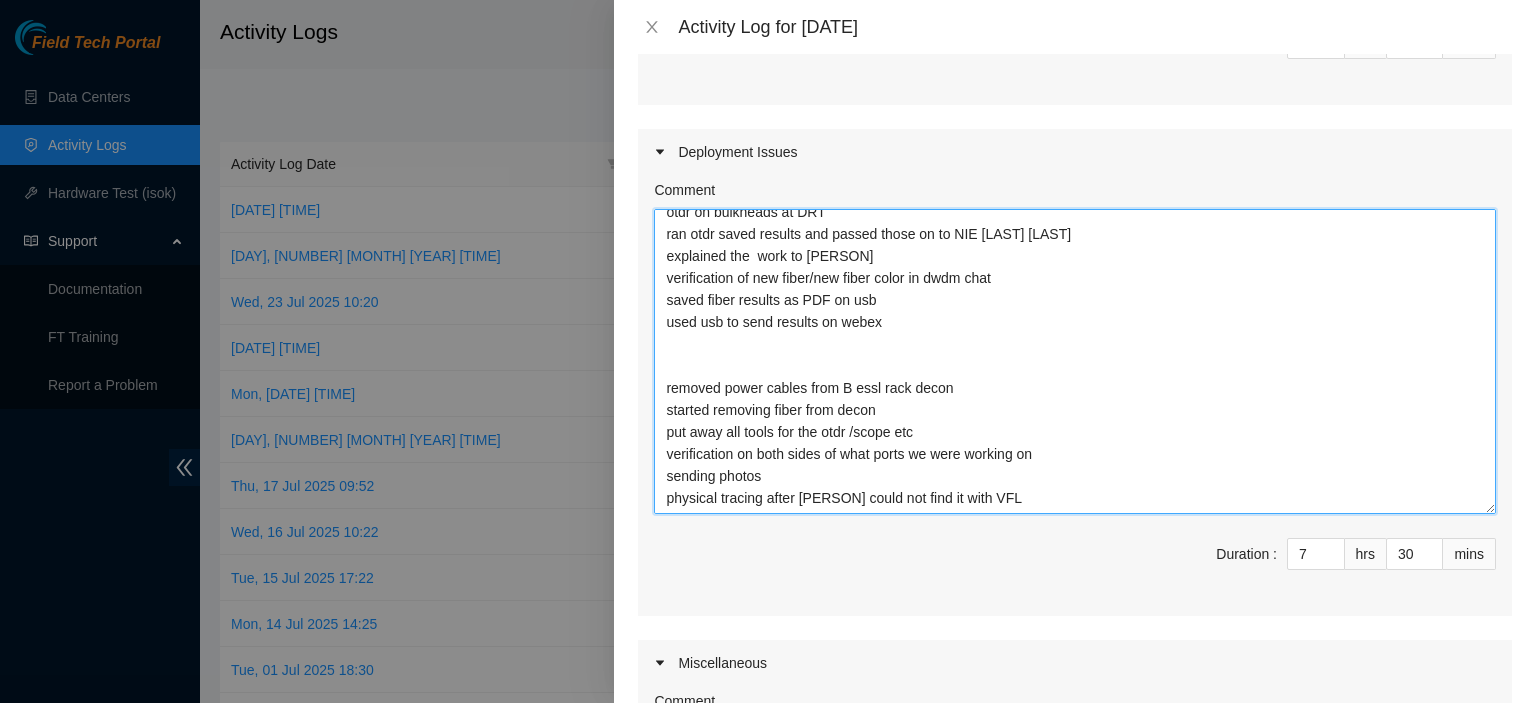 click on "Dark fiber DPs were DP76214 and DP70131, the fiber tracing DP was DP69051
working with NIE [LAST]
traced fiber physically at digital fortress to verify port
otdr on bulkheads at DRT
ran otdr saved results and passed those on to NIE [LAST] [LAST]
explained the  work to [PERSON]
verification of new fiber/new fiber color in dwdm chat
saved fiber results as PDF on usb
used usb to send results on webex
removed power cables from B essl rack decon
started removing fiber from decon
put away all tools for the otdr /scope etc
verification on both sides of what ports we were working on
sending photos
physical tracing after [PERSON] could not find it with VFL" at bounding box center (1075, 361) 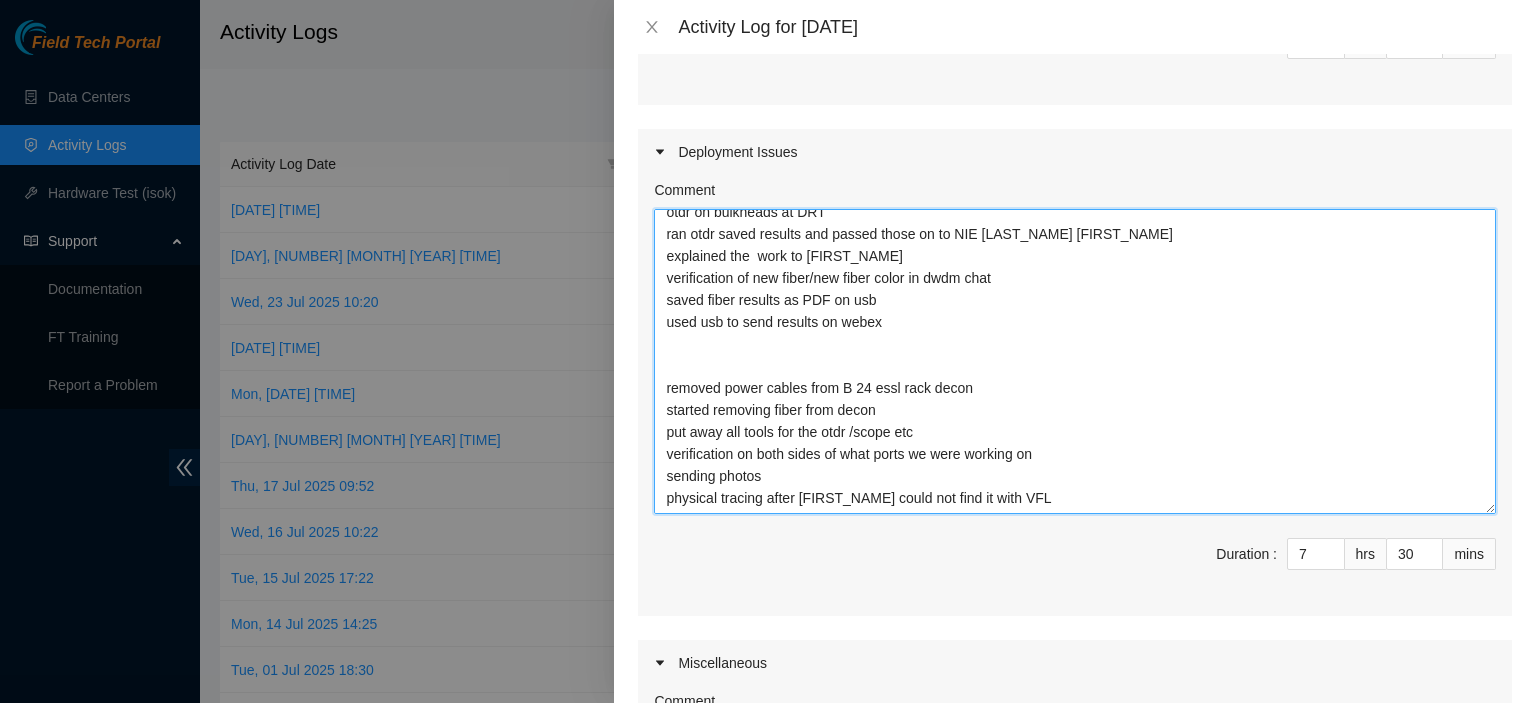 click on "Dark fiber DPs were DP76214 and DP70131, the fiber tracing DP was DP69051
working with NIE [LAST_NAME]
traced fiber physically at digital fortress to verify port
otdr on bulkheads at DRT
ran otdr saved results and passed those on to NIE [LAST_NAME] [FIRST_NAME]
explained the  work to [FIRST_NAME]
verification of new fiber/new fiber color in dwdm chat
saved fiber results as PDF on usb
used usb to send results on webex
removed power cables from B 24 essl rack decon
started removing fiber from decon
put away all tools for the otdr /scope etc
verification on both sides of what ports we were working on
sending photos
physical tracing after [FIRST_NAME] could not find it with VFL" at bounding box center [1075, 361] 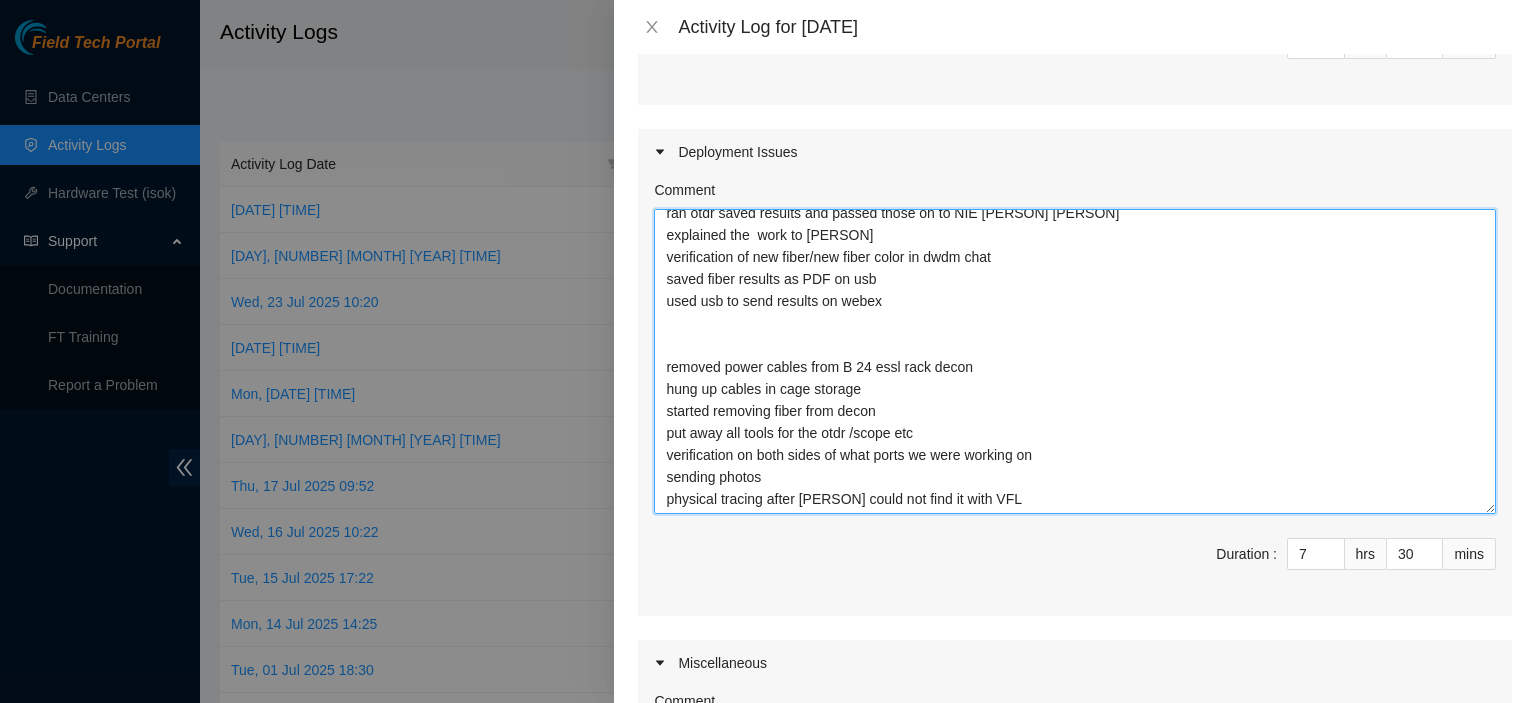 click on "Dark fiber DPs were DP76214 and DP70131, the fiber tracing DP was DP69051
working with NIE [PERSON]
traced fiber physically at digital fortress to verify port
otdr on bulkheads at DRT
ran otdr saved results and passed those on to NIE [PERSON] [PERSON]
explained the  work to [PERSON]
verification of new fiber/new fiber color in dwdm chat
saved fiber results as PDF on usb
used usb to send results on webex
removed power cables from B 24 essl rack decon
hung up cables in cage storage
started removing fiber from decon
put away all tools for the otdr /scope etc
verification on both sides of what ports we were working on
sending photos
physical tracing after [PERSON] could not find it with VFL" at bounding box center (1075, 361) 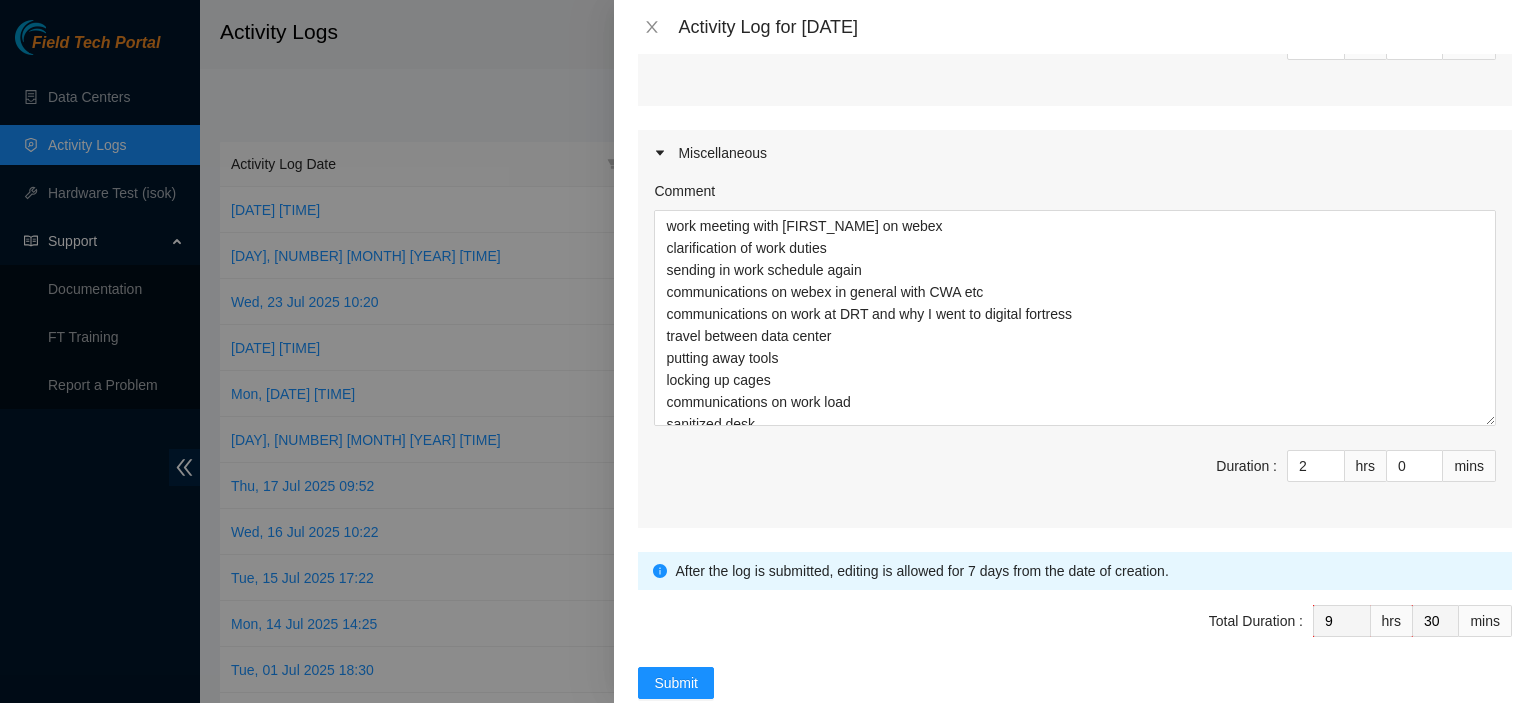 scroll, scrollTop: 960, scrollLeft: 0, axis: vertical 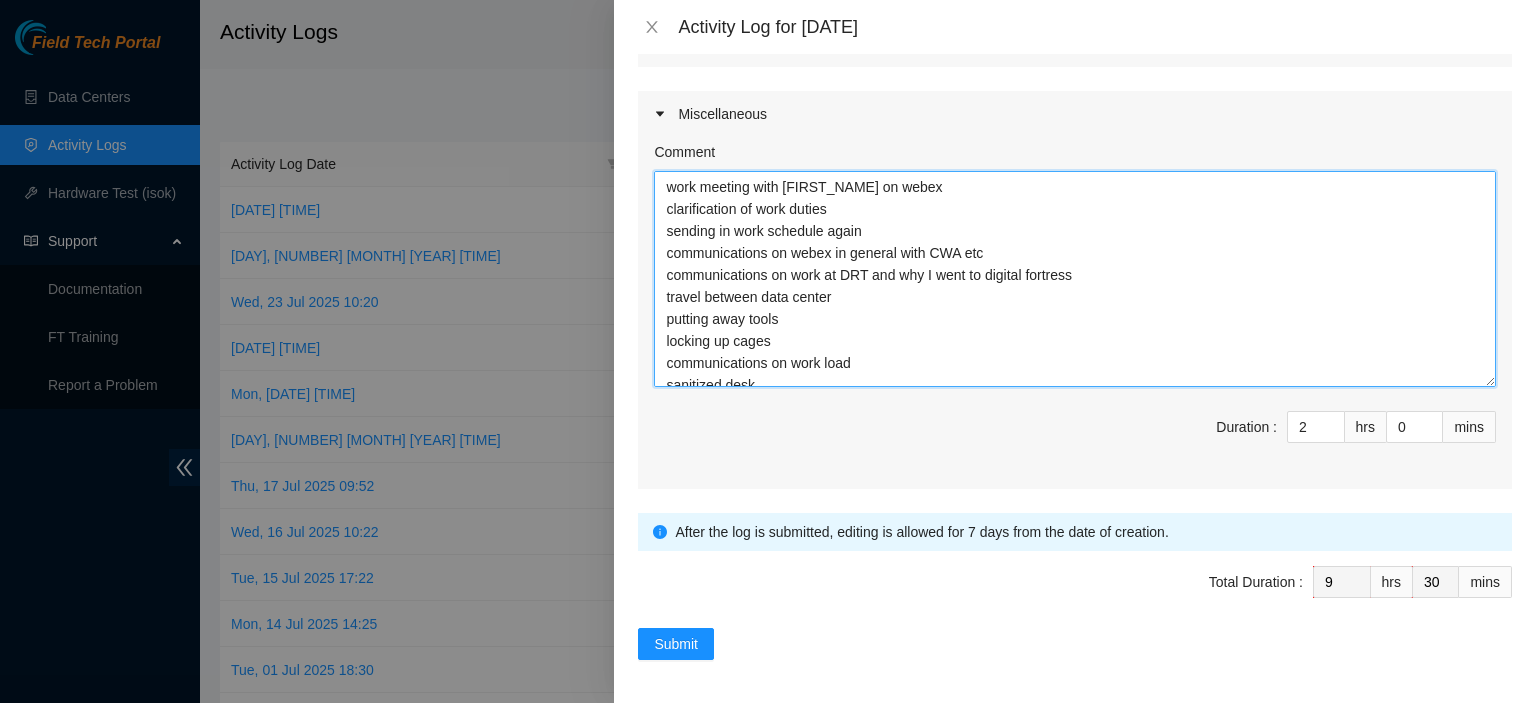 click on "work meeting with [FIRST_NAME] on webex
clarification of work duties
sending in work schedule again
communications on webex in general with CWA etc
communications on work at DRT and why I went to digital fortress
travel between data center
putting away tools
locking up cages
communications on work load
sanitized desk
put away crash cart
charged otdr
work logs" at bounding box center (1075, 279) 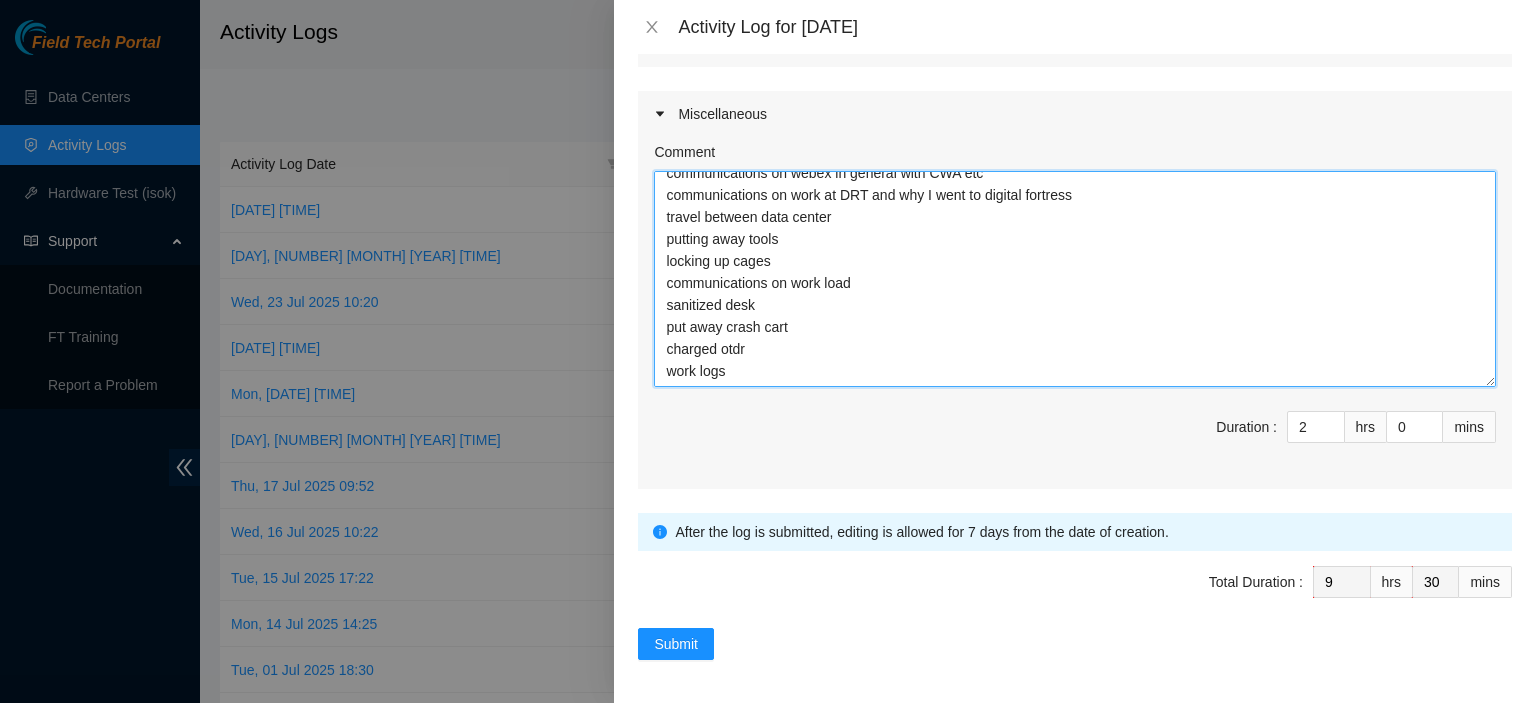 click on "work meeting with [FIRST_NAME] on webex
clarification of work duties
sending in work schedule again
communications on webex in general with CWA etc
communications on work at DRT and why I went to digital fortress
travel between data center
putting away tools
locking up cages
communications on work load
sanitized desk
put away crash cart
charged otdr
work logs" at bounding box center [1075, 279] 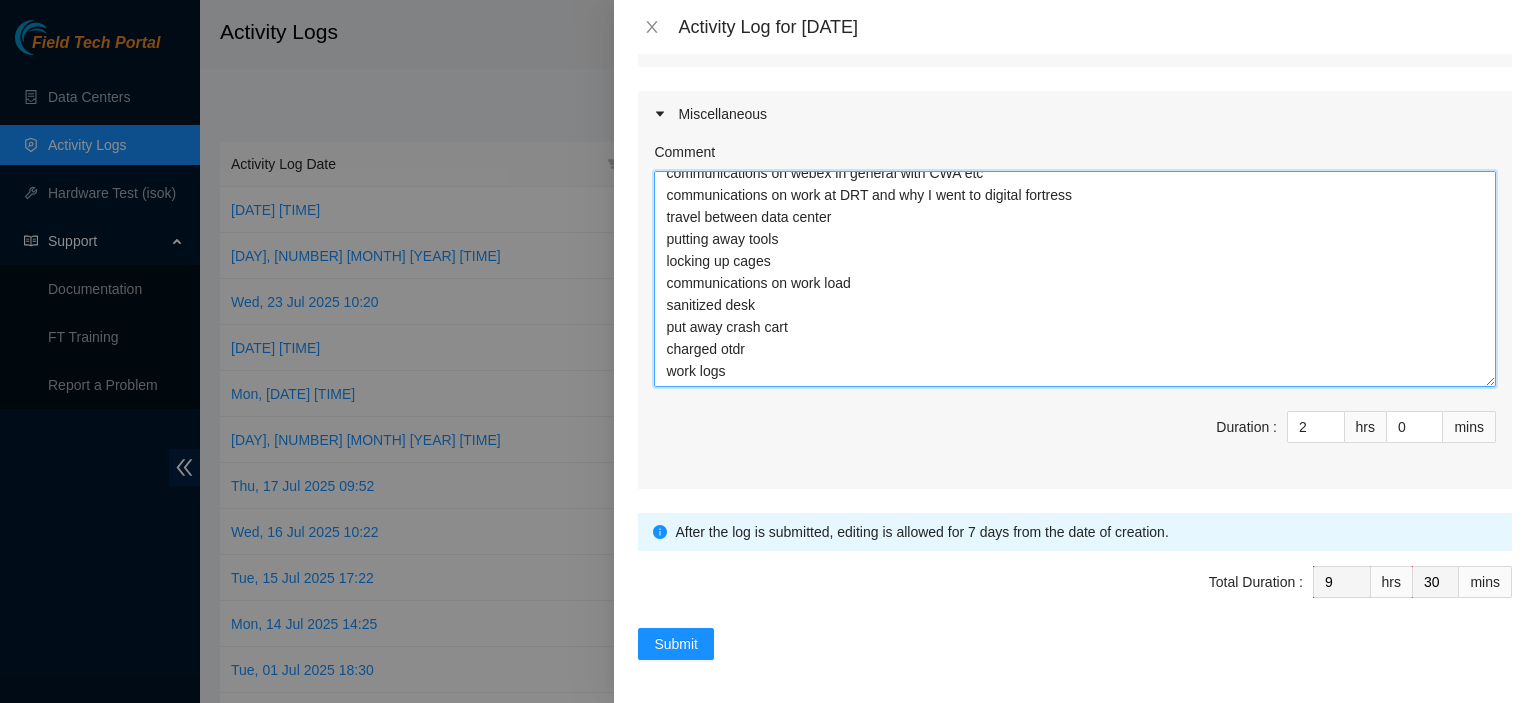 click on "work meeting with [FIRST_NAME] on webex
clarification of work duties
sending in work schedule again
communications on webex in general with CWA etc
communications on work at DRT and why I went to digital fortress
travel between data center
putting away tools
locking up cages
communications on work load
sanitized desk
put away crash cart
charged otdr
work logs" at bounding box center (1075, 279) 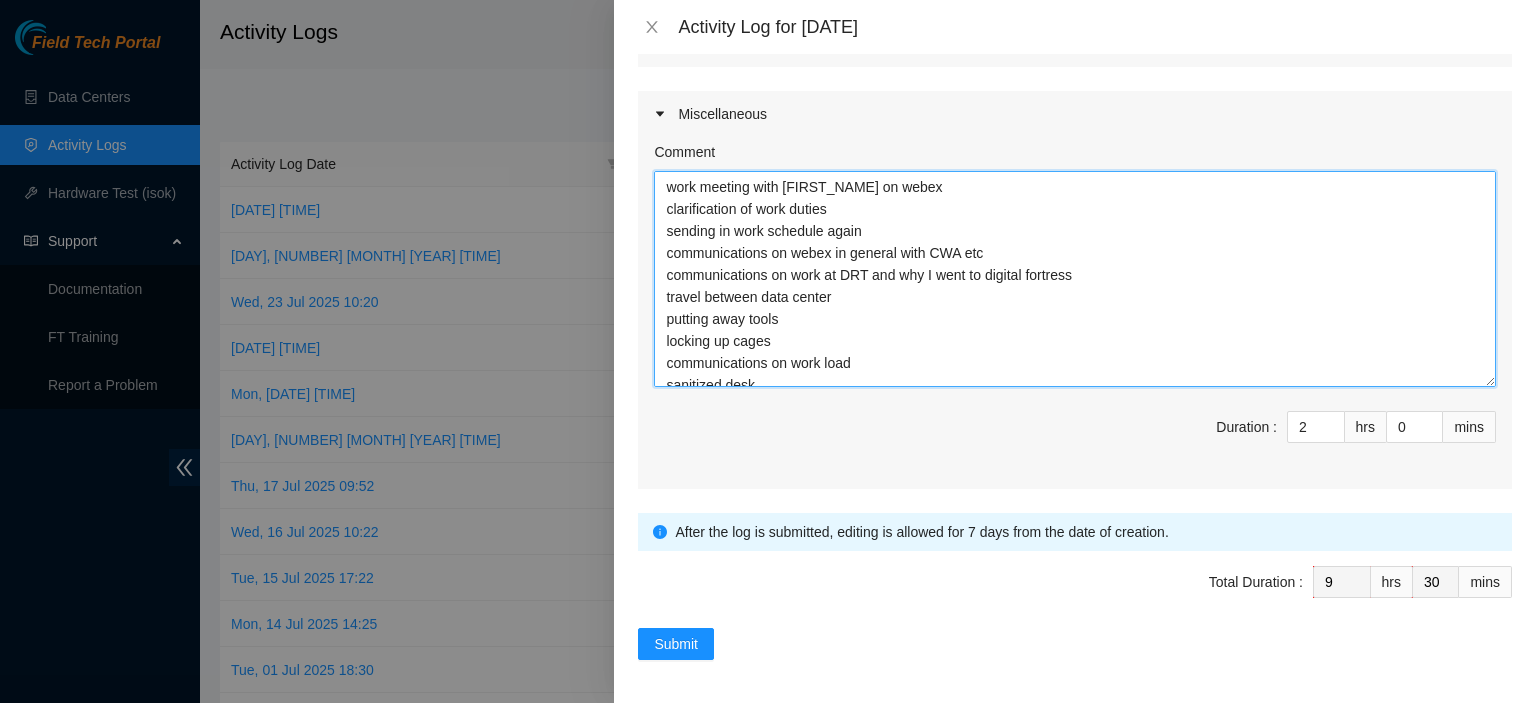 scroll, scrollTop: 101, scrollLeft: 0, axis: vertical 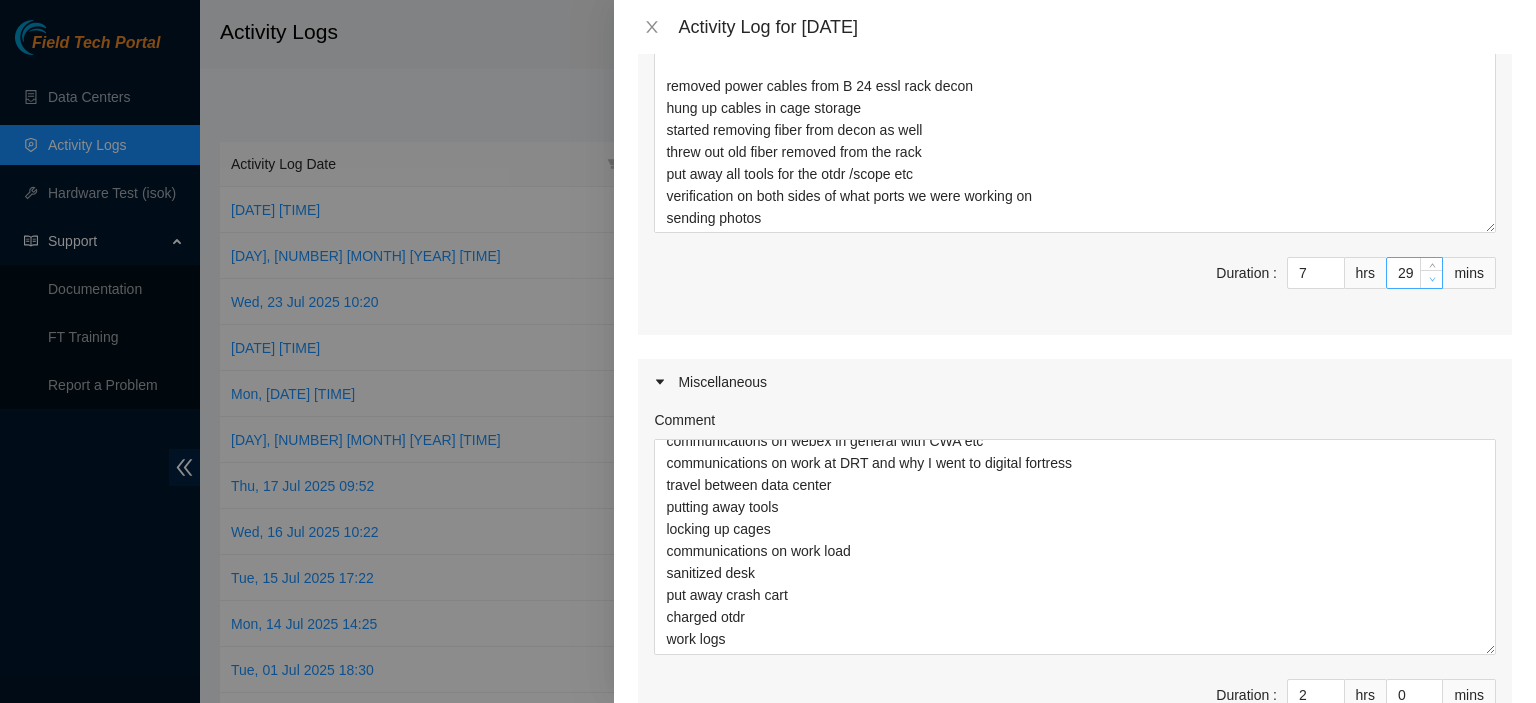 click 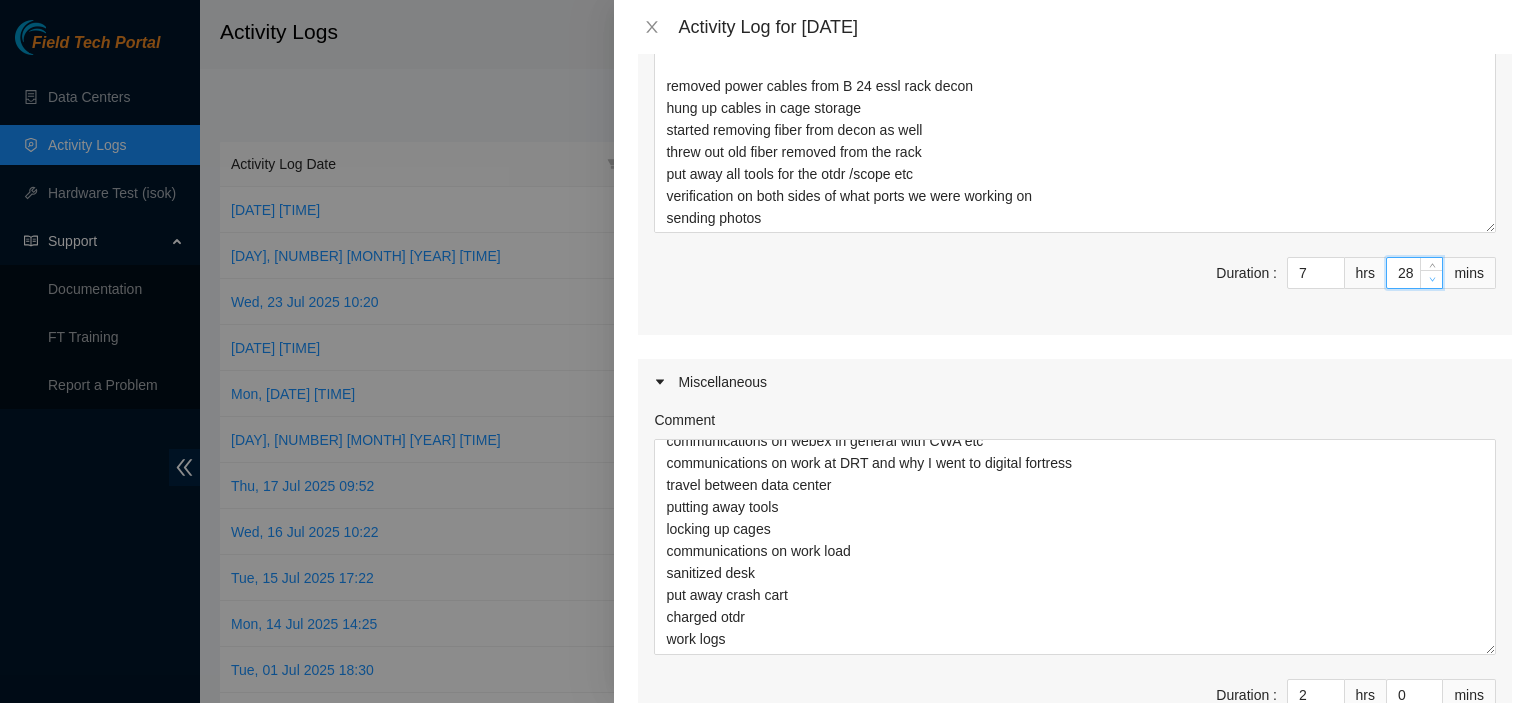 click 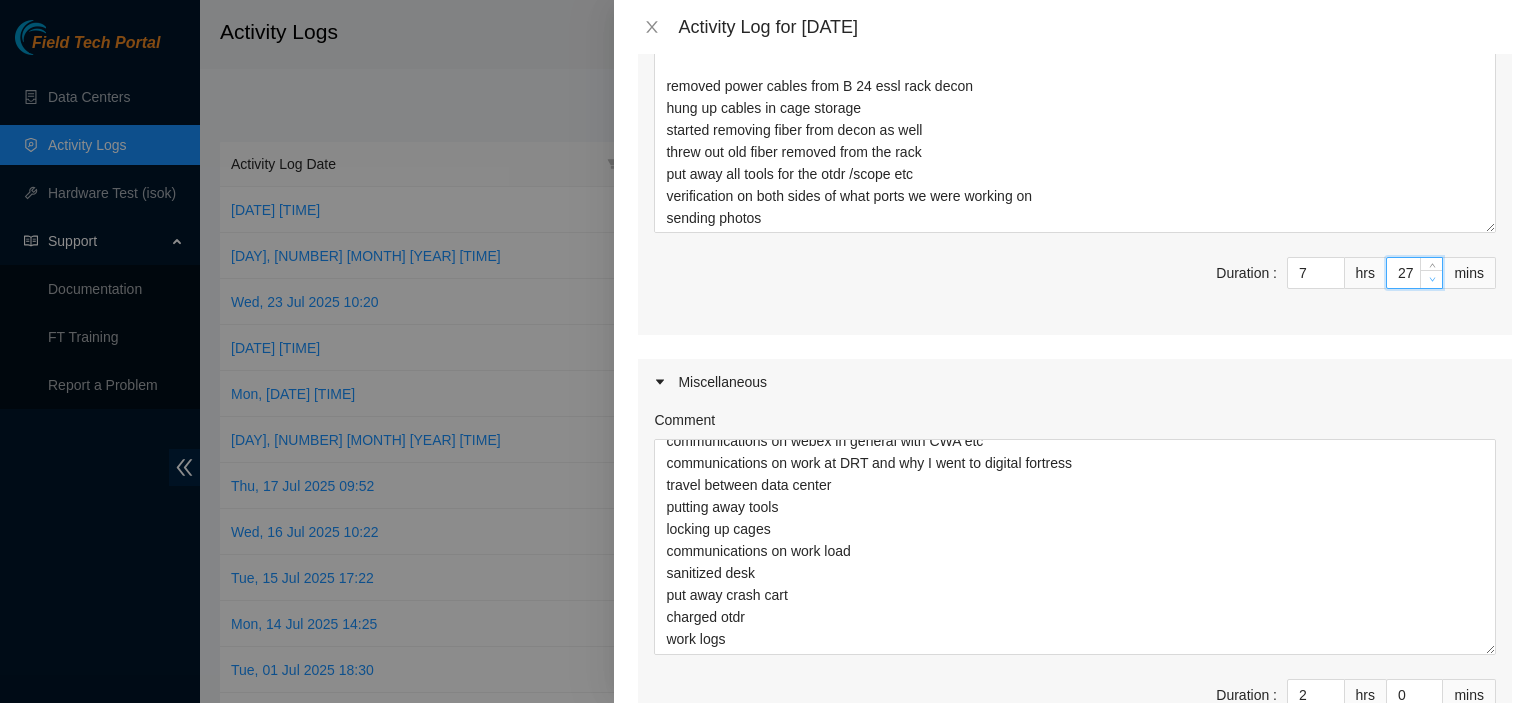 click 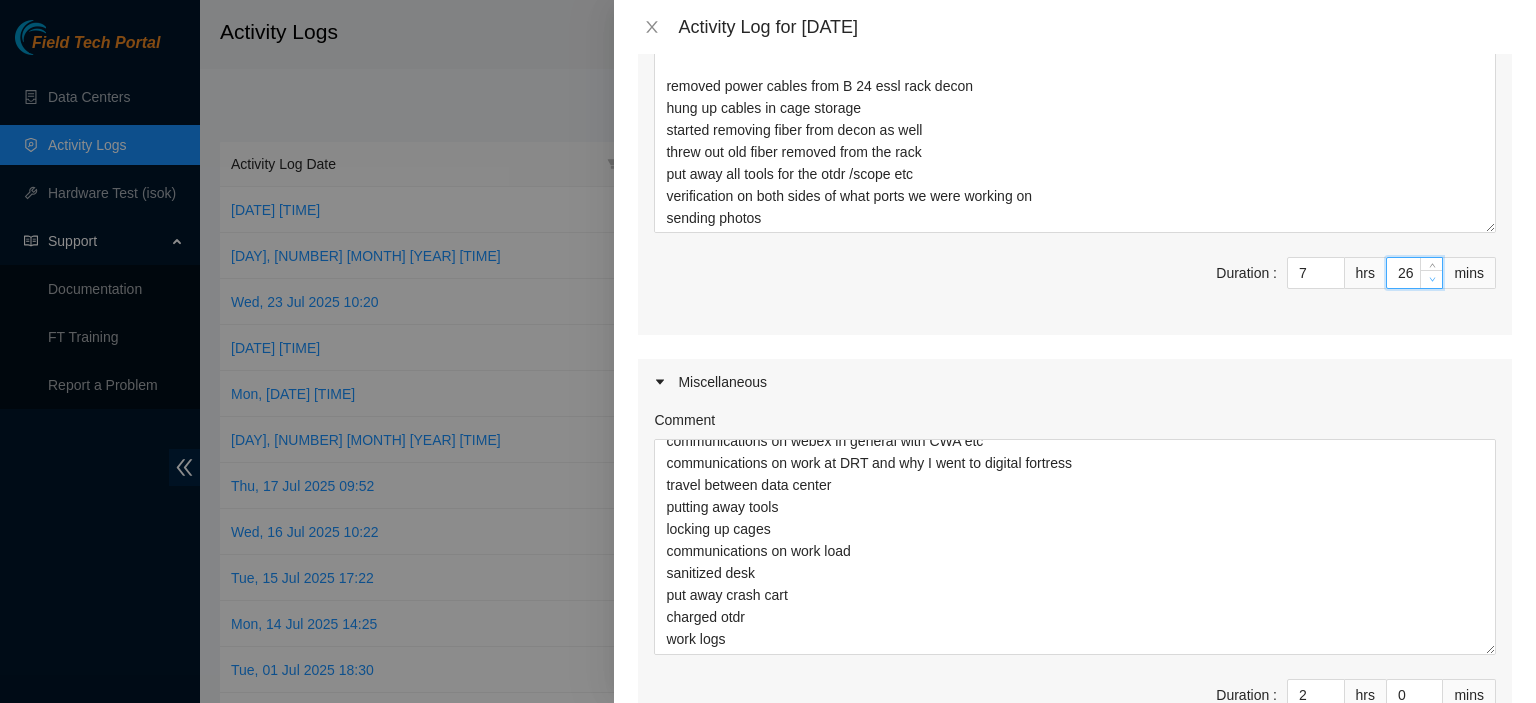 click 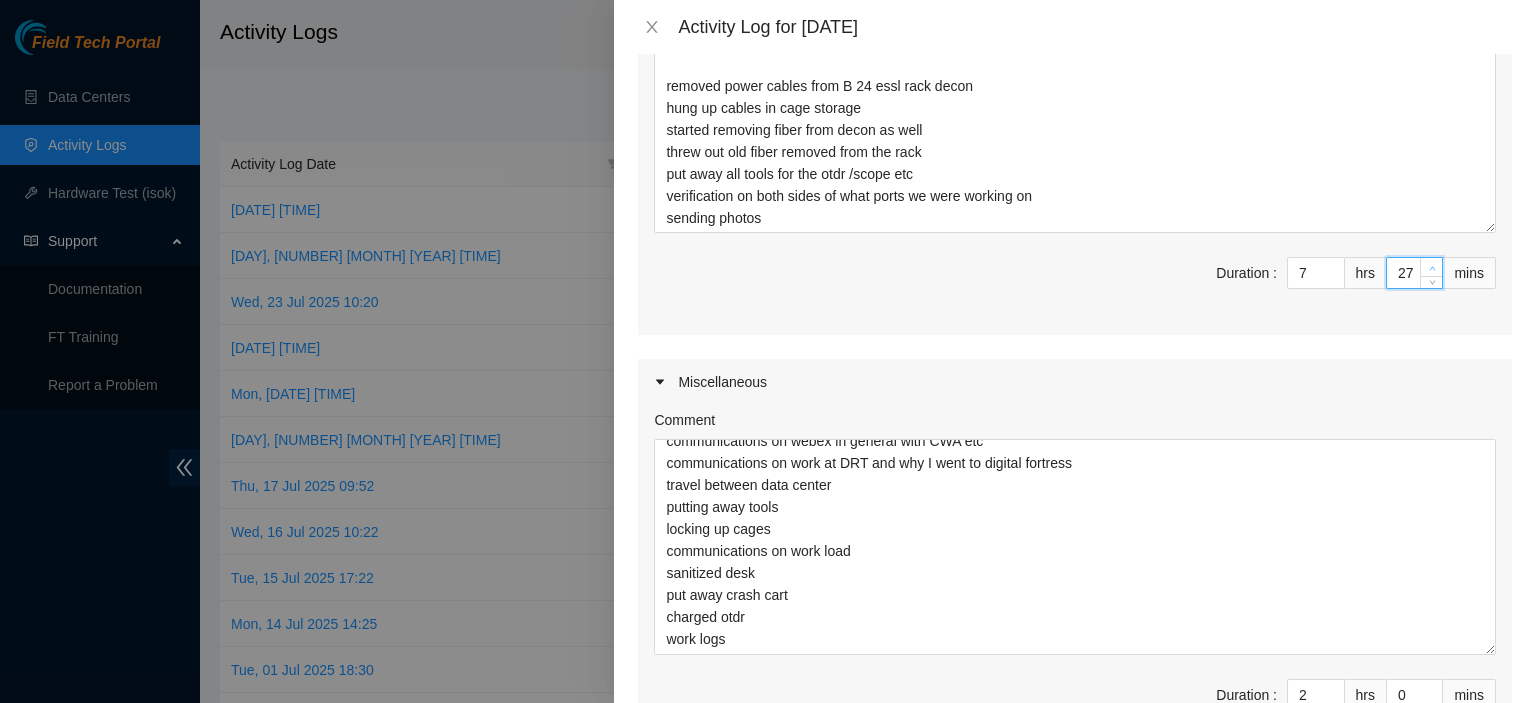 click 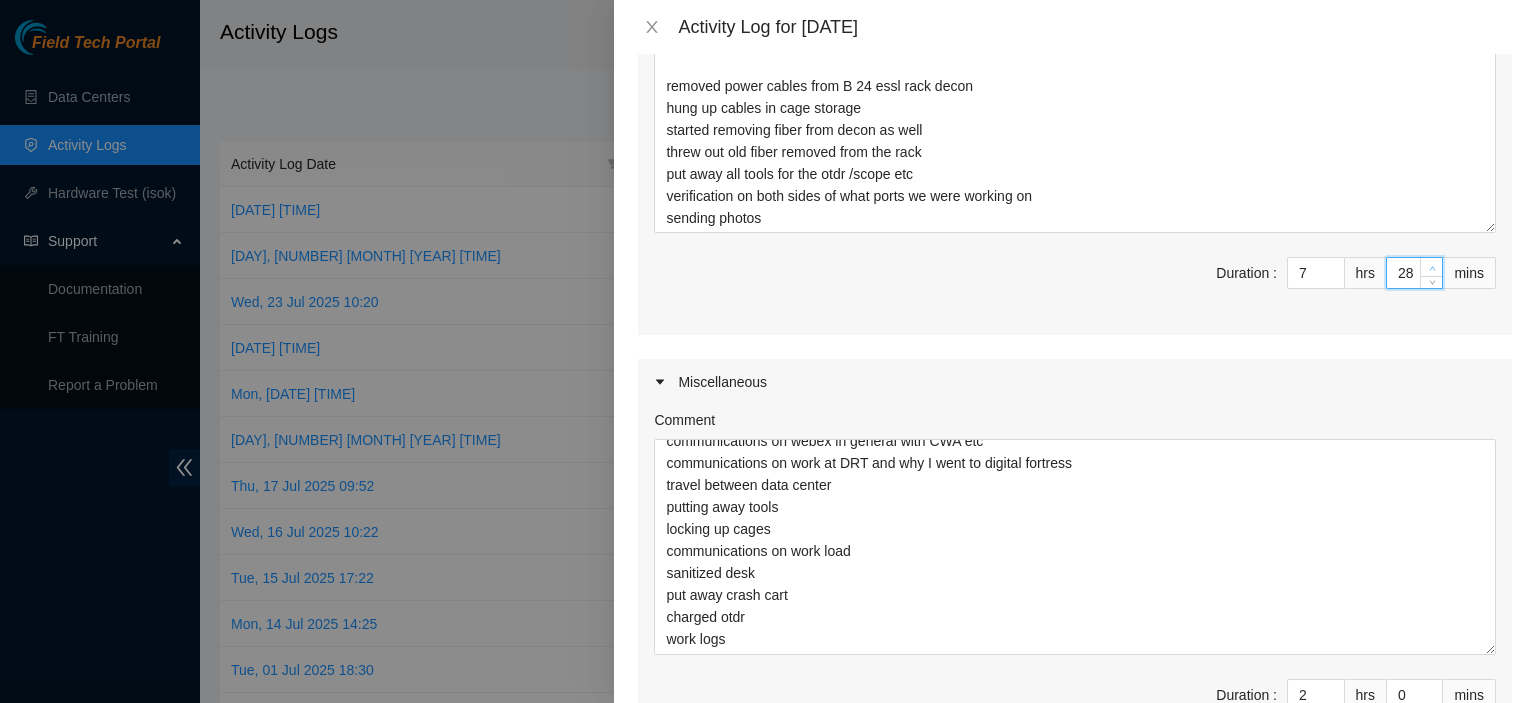 click 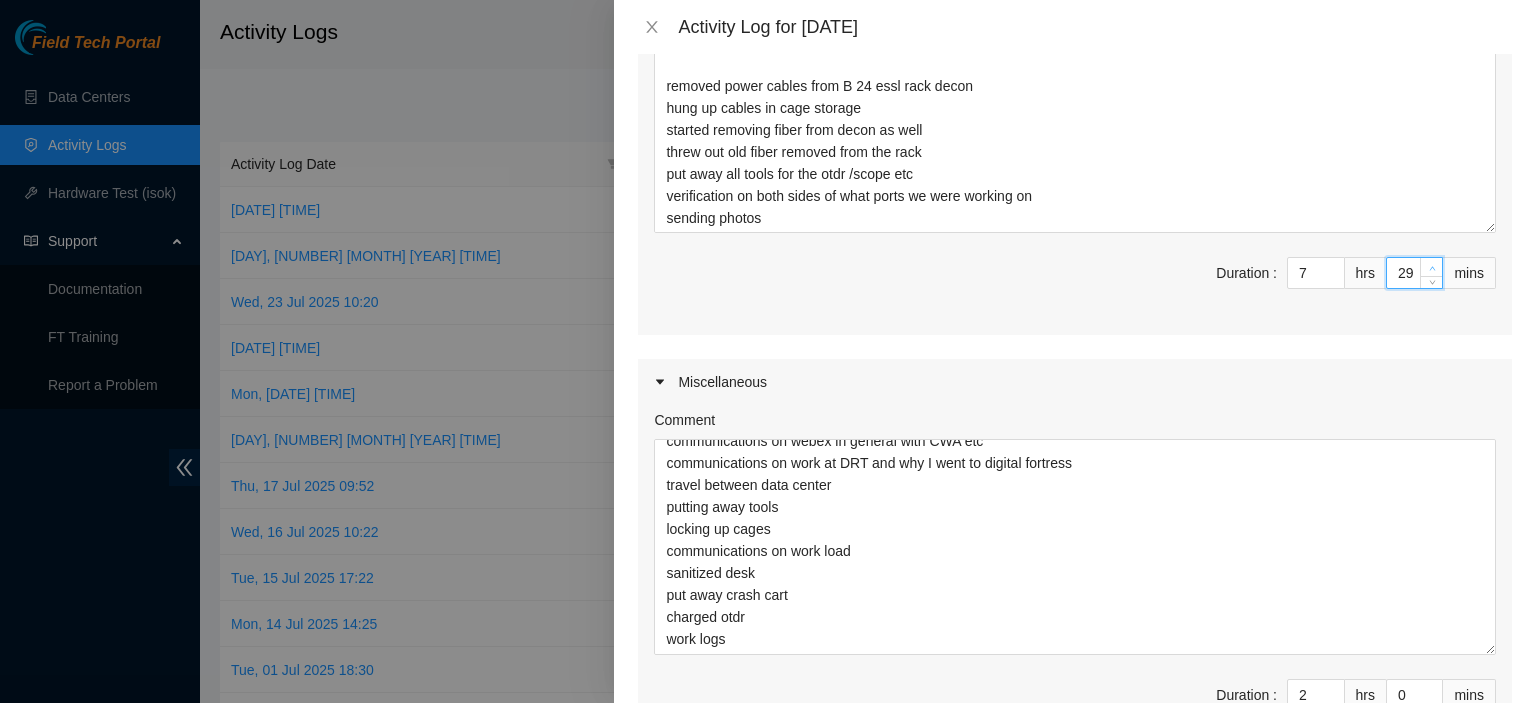 click 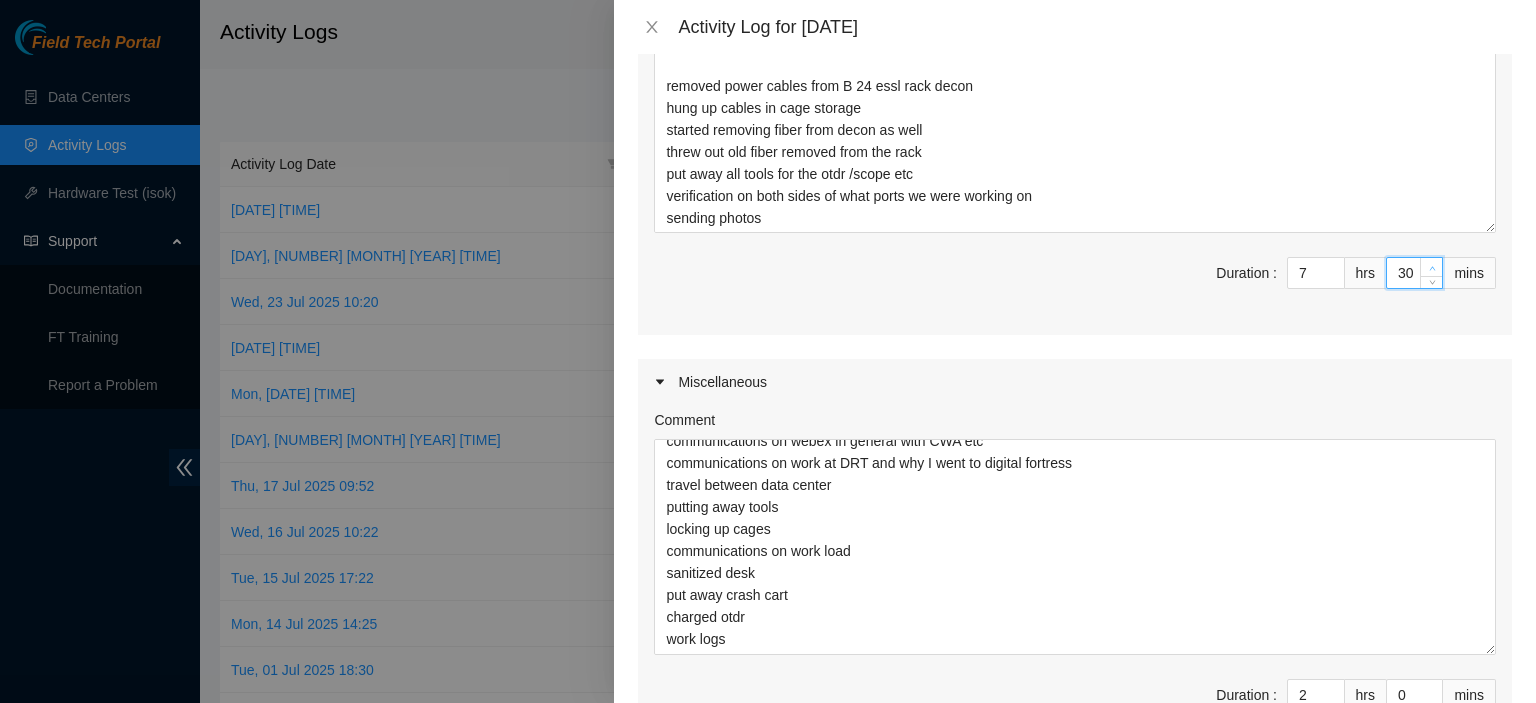 click 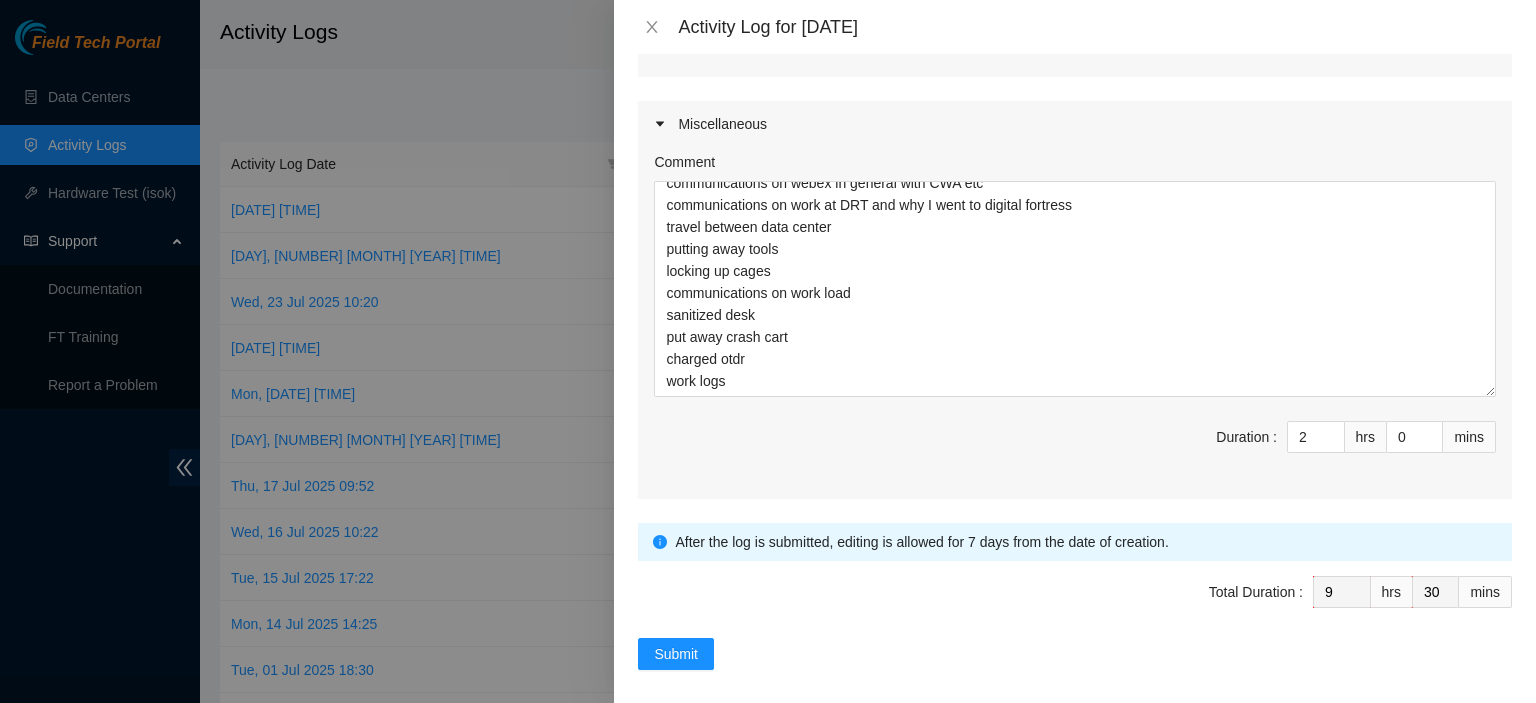 scroll, scrollTop: 960, scrollLeft: 0, axis: vertical 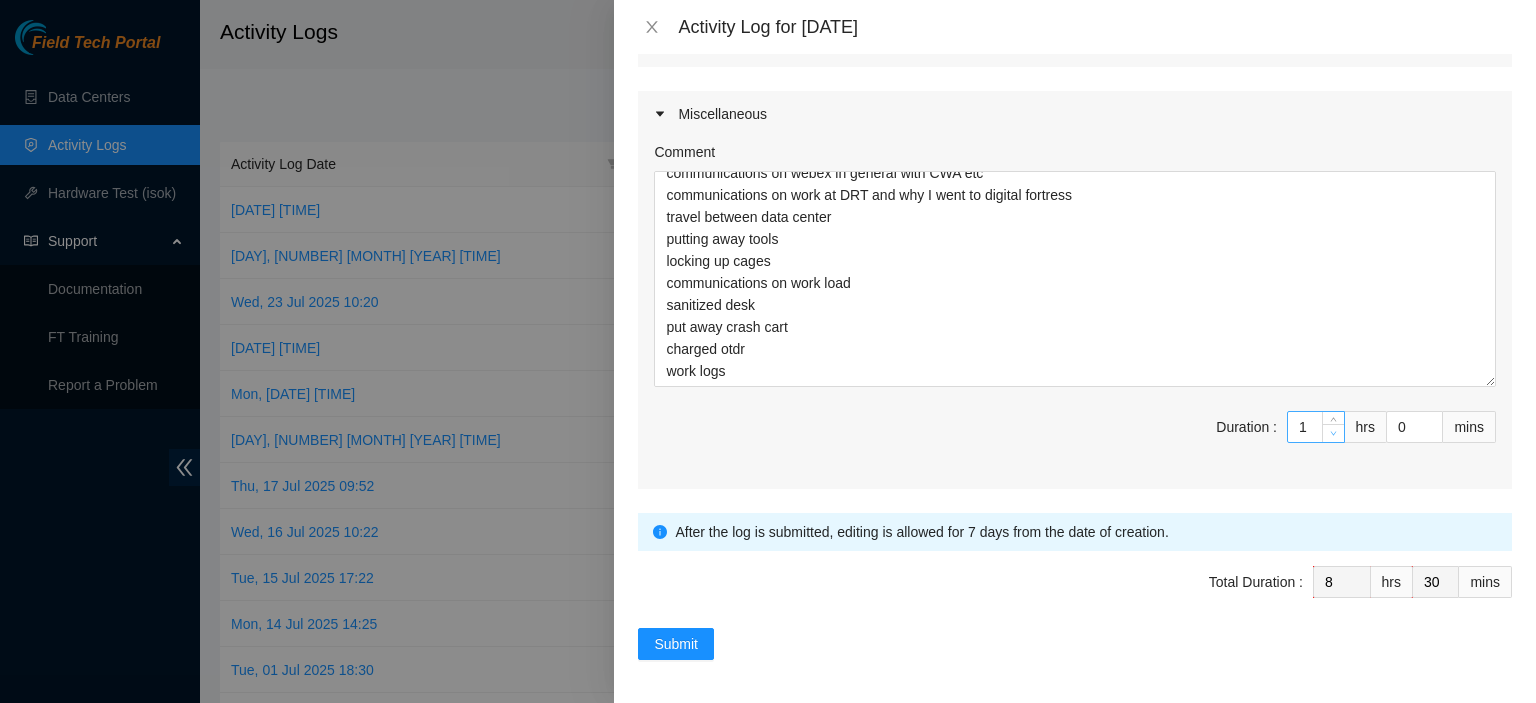 click at bounding box center [1334, 434] 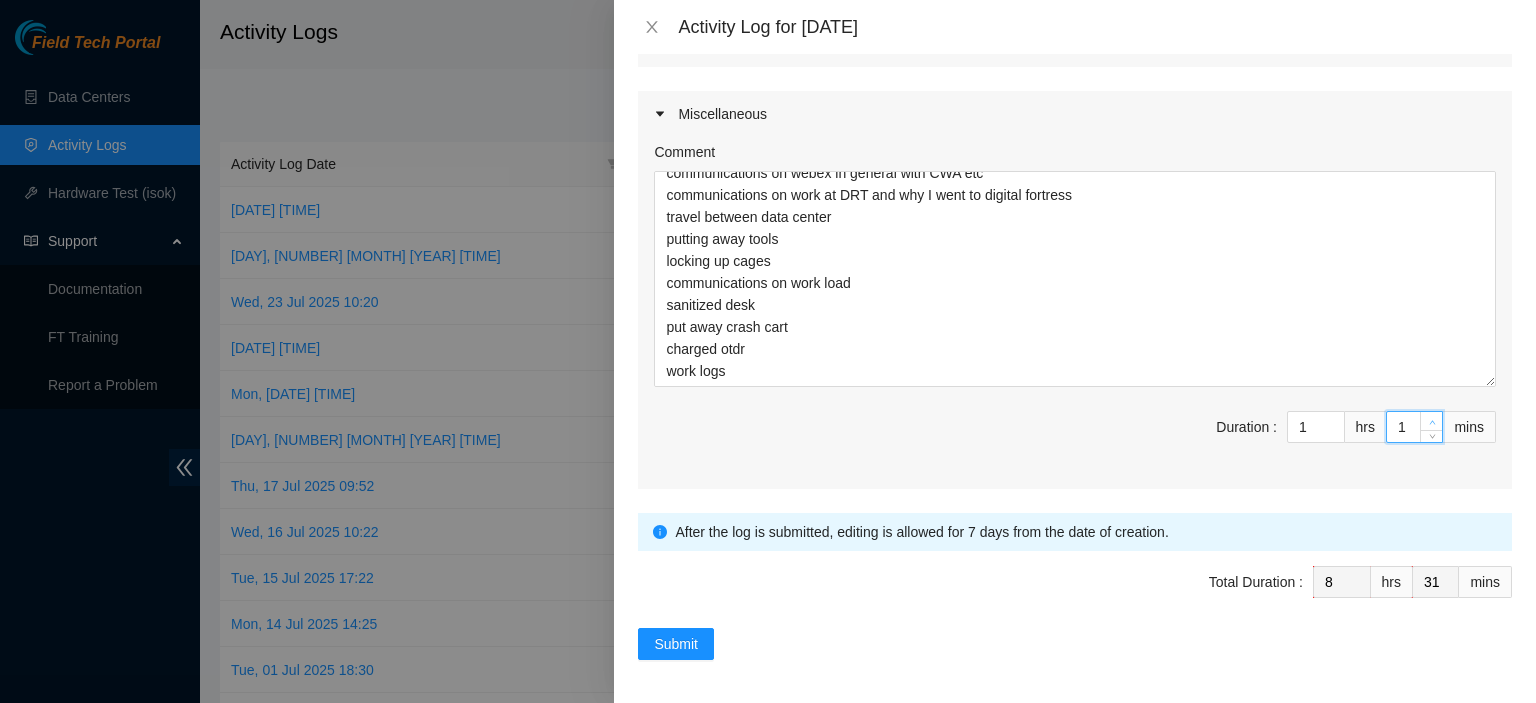 click at bounding box center [1431, 421] 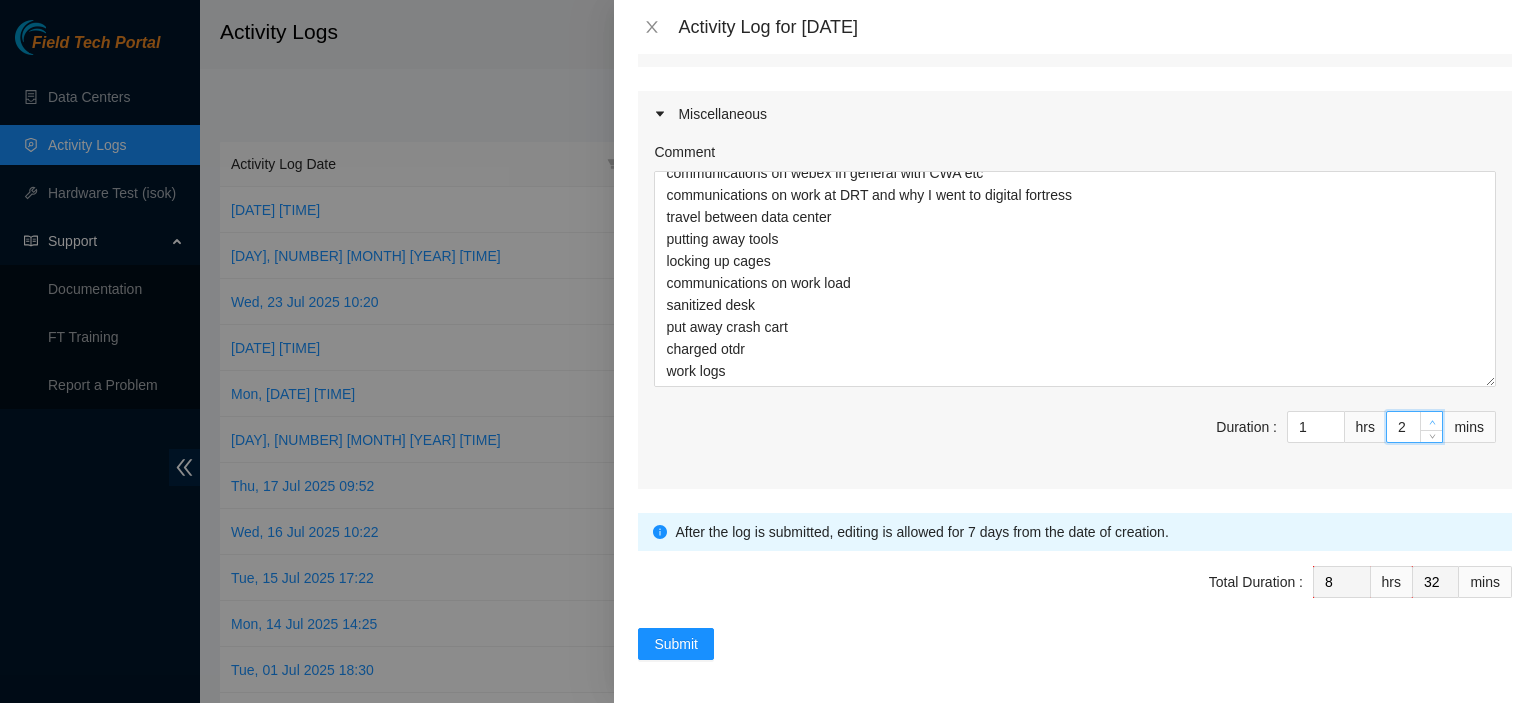 click at bounding box center [1431, 421] 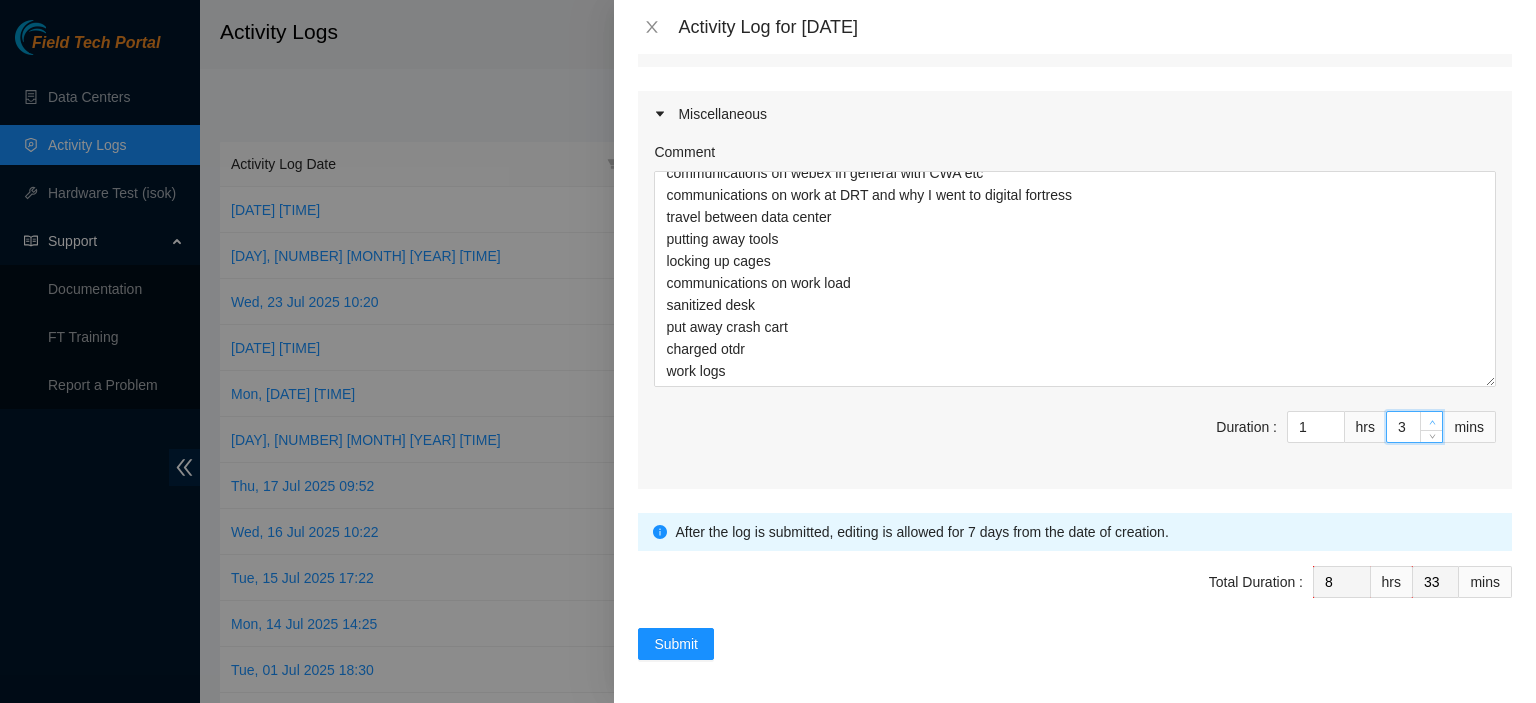 click at bounding box center [1431, 421] 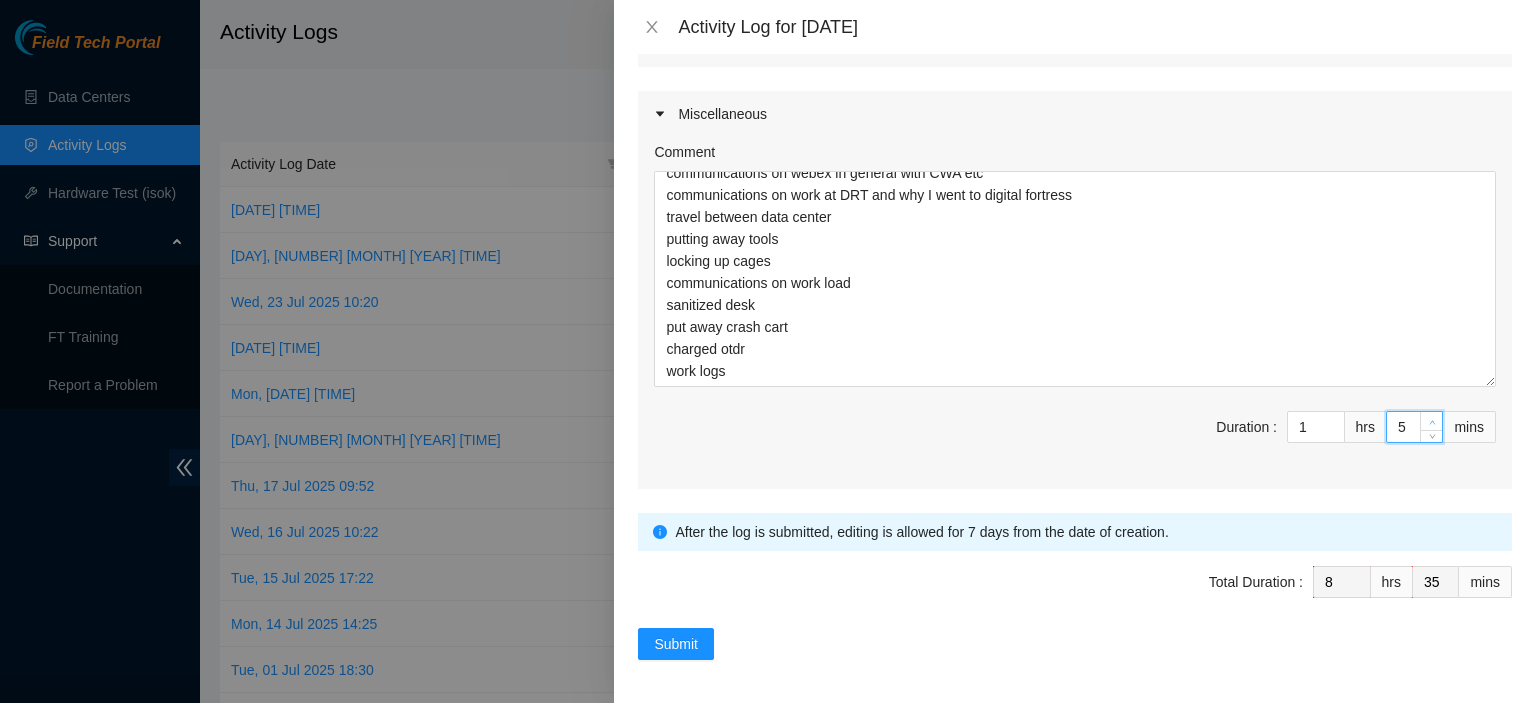 click at bounding box center [1431, 421] 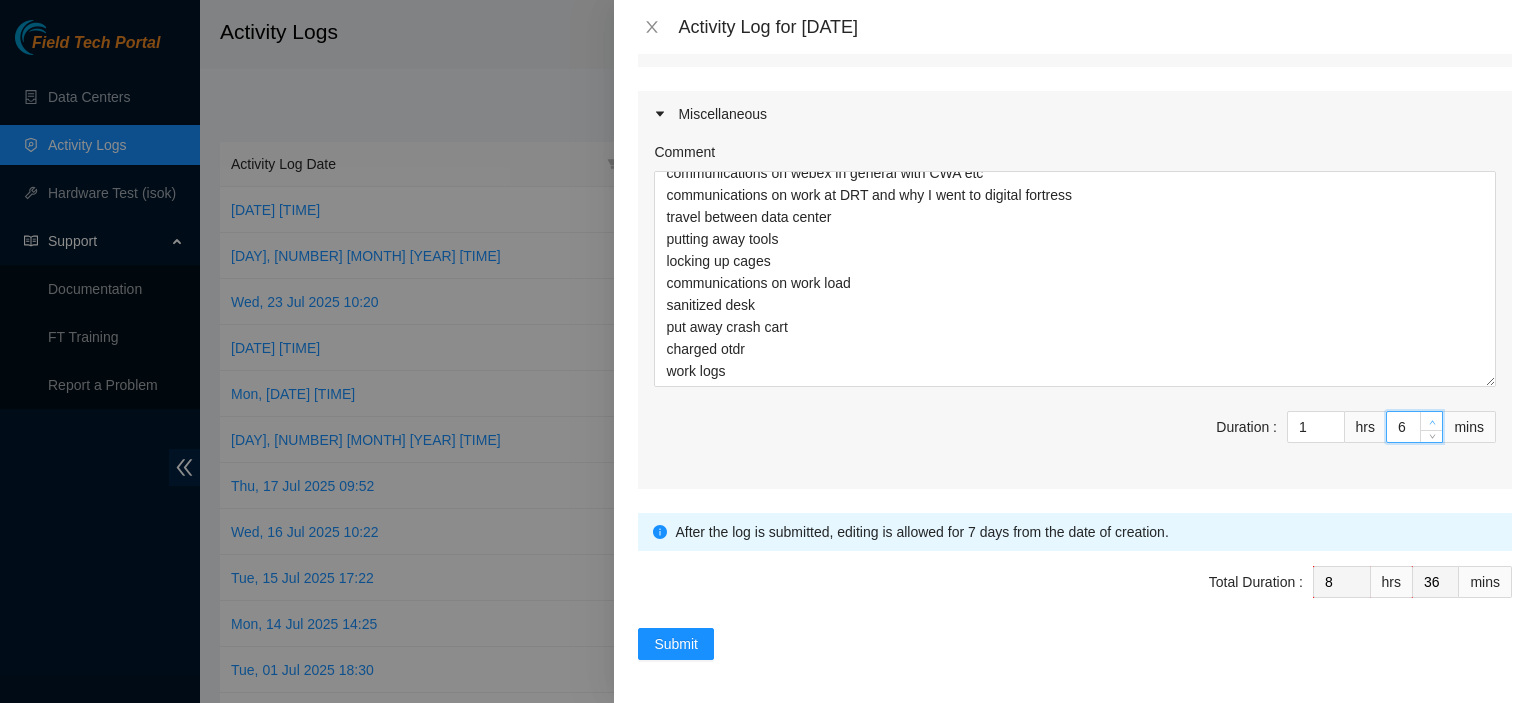 click at bounding box center (1431, 421) 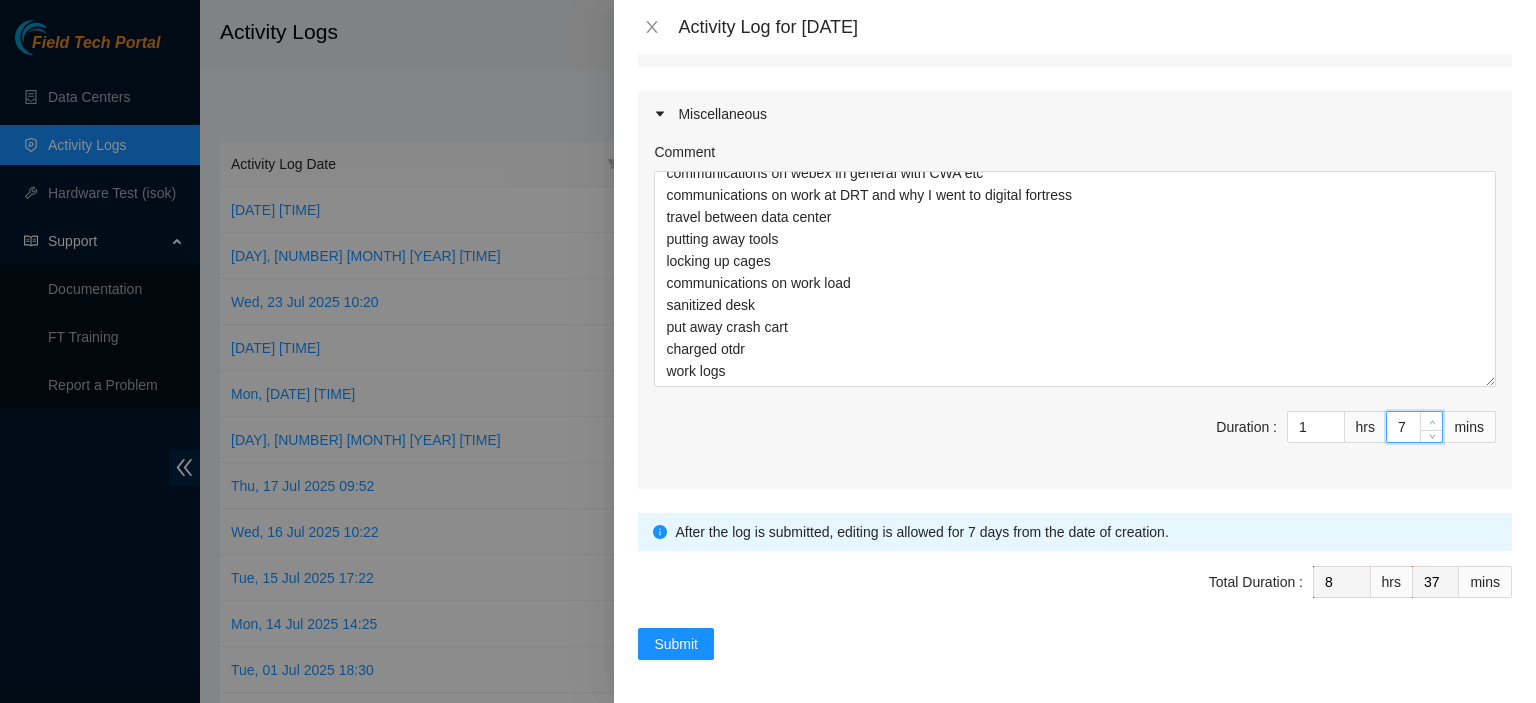 click at bounding box center [1431, 421] 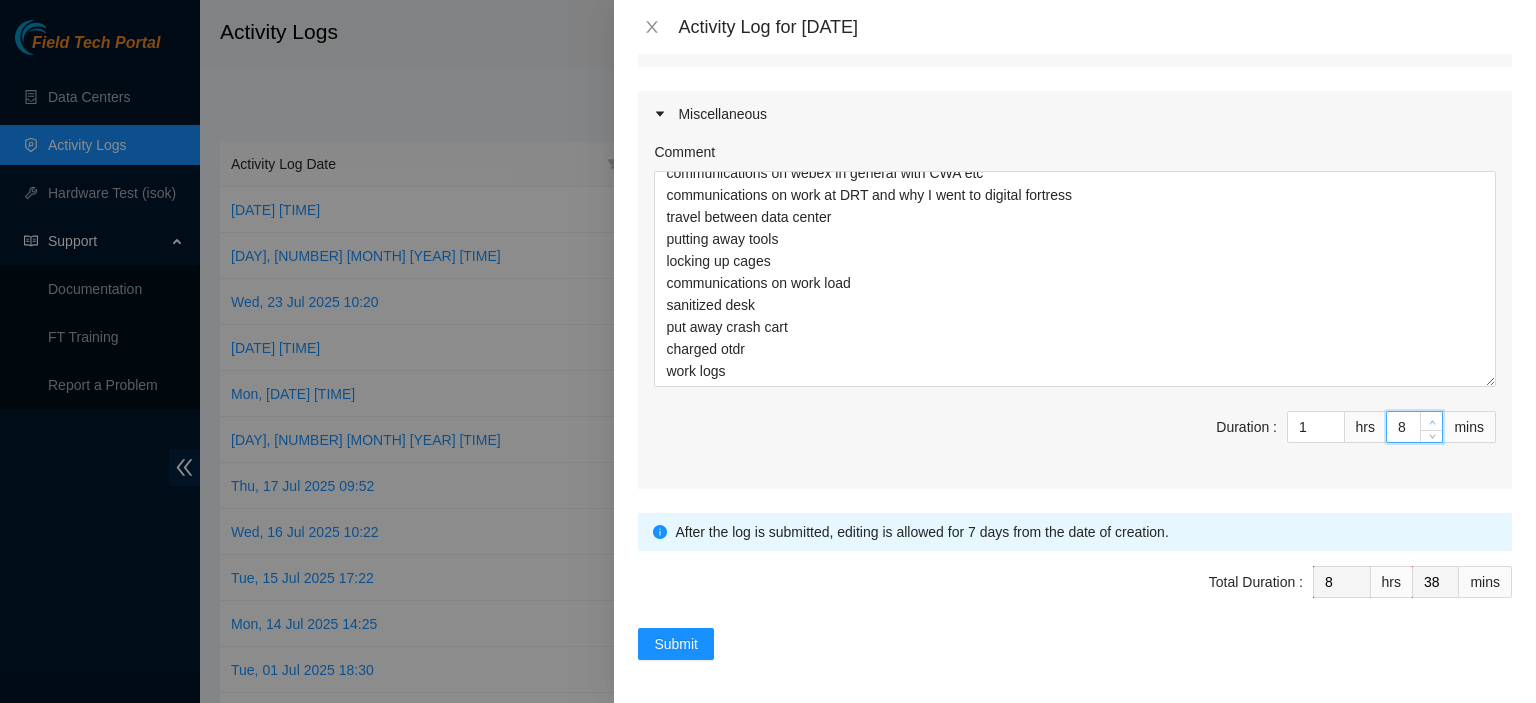 click at bounding box center (1431, 421) 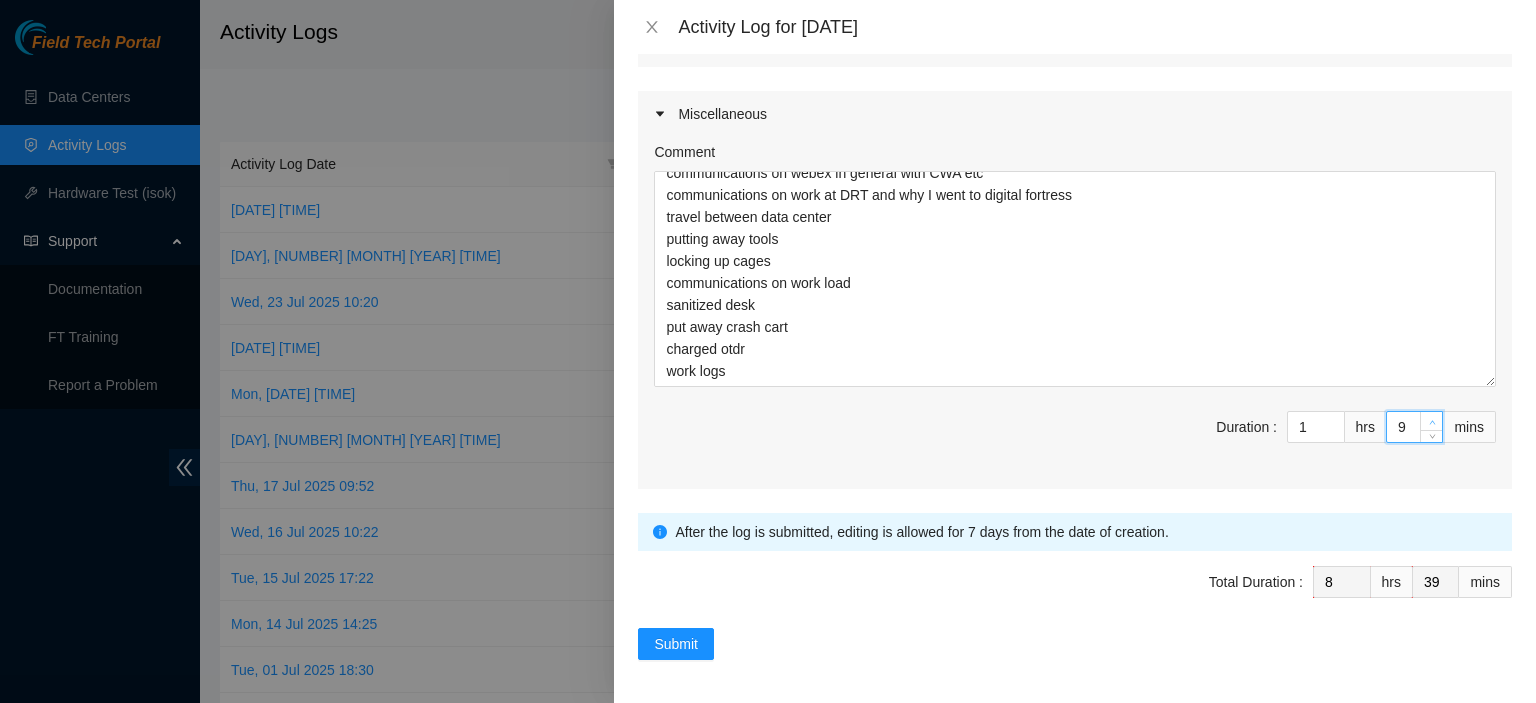 click at bounding box center (1431, 421) 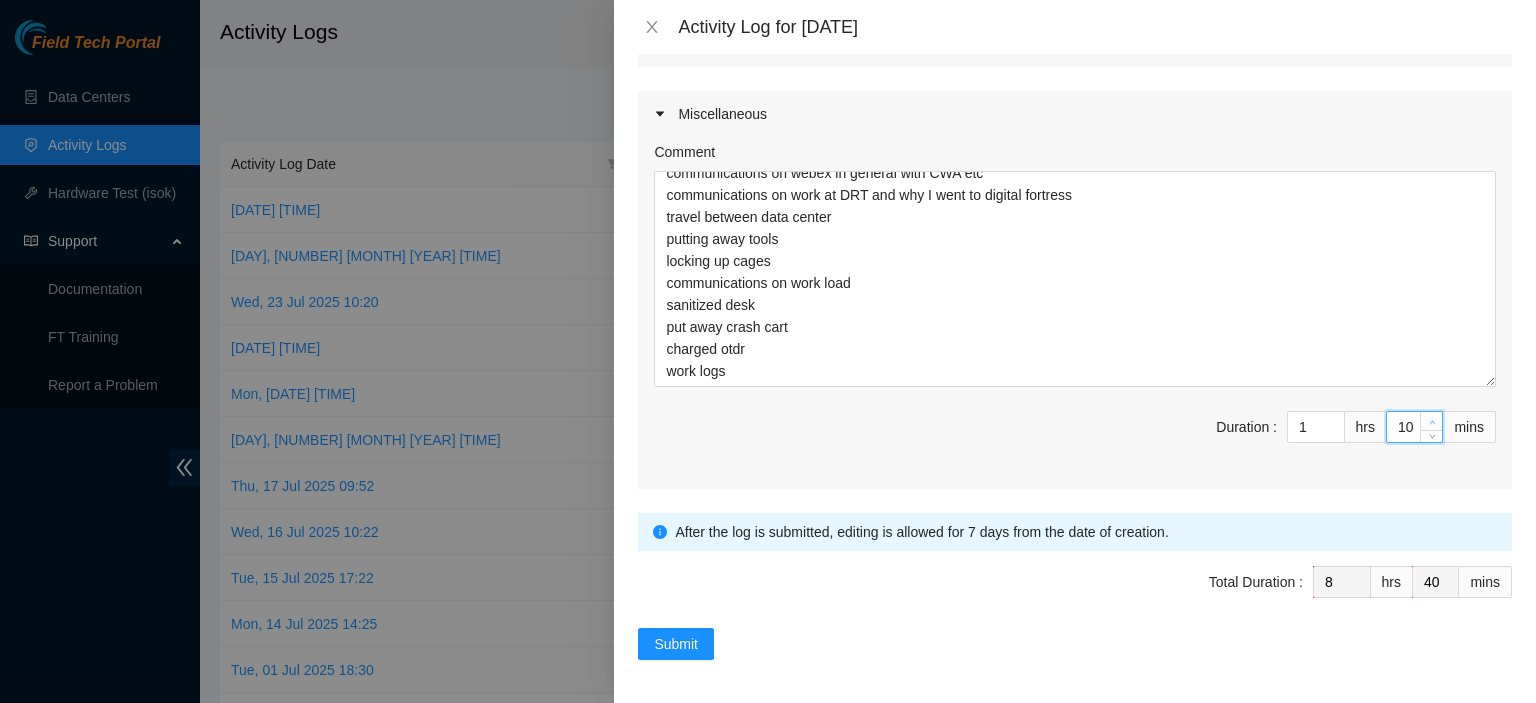 click at bounding box center (1431, 421) 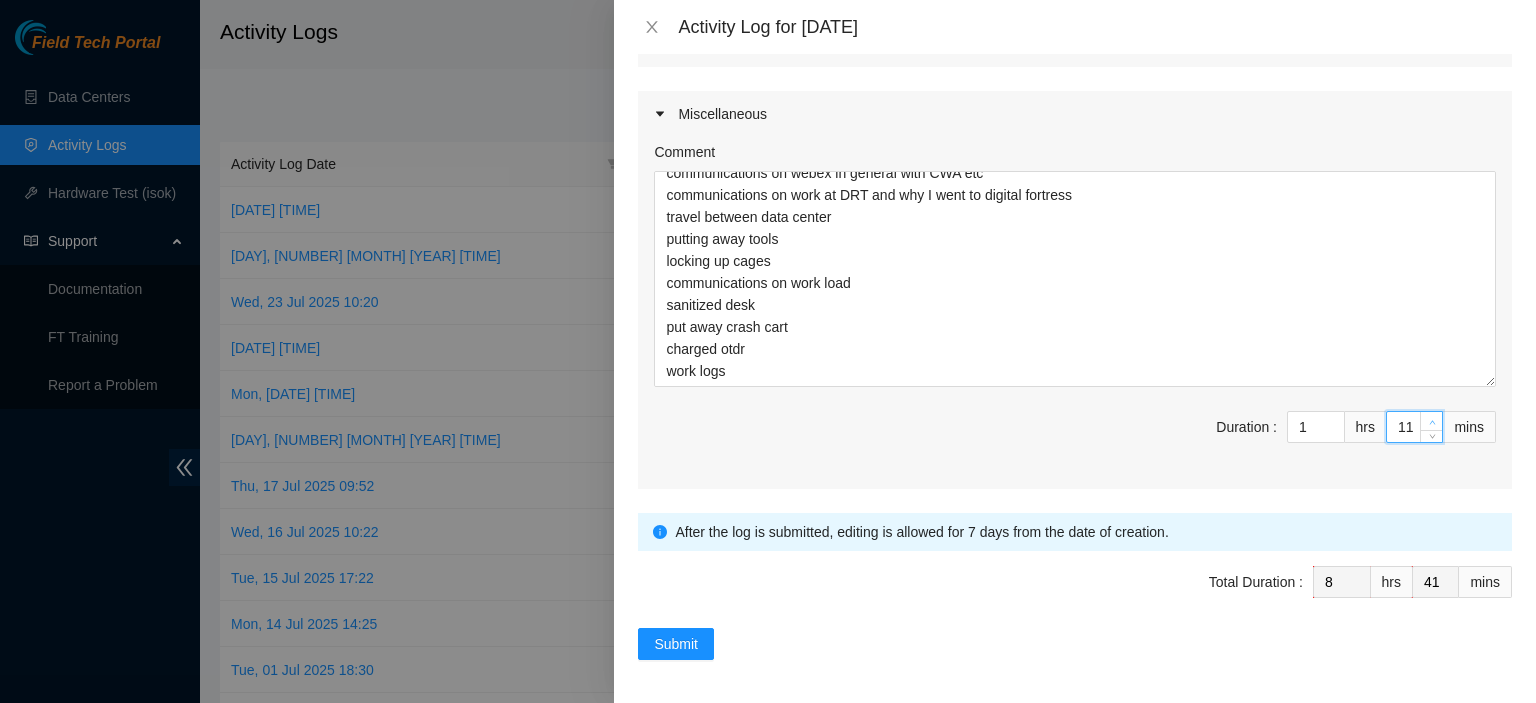 click at bounding box center (1431, 421) 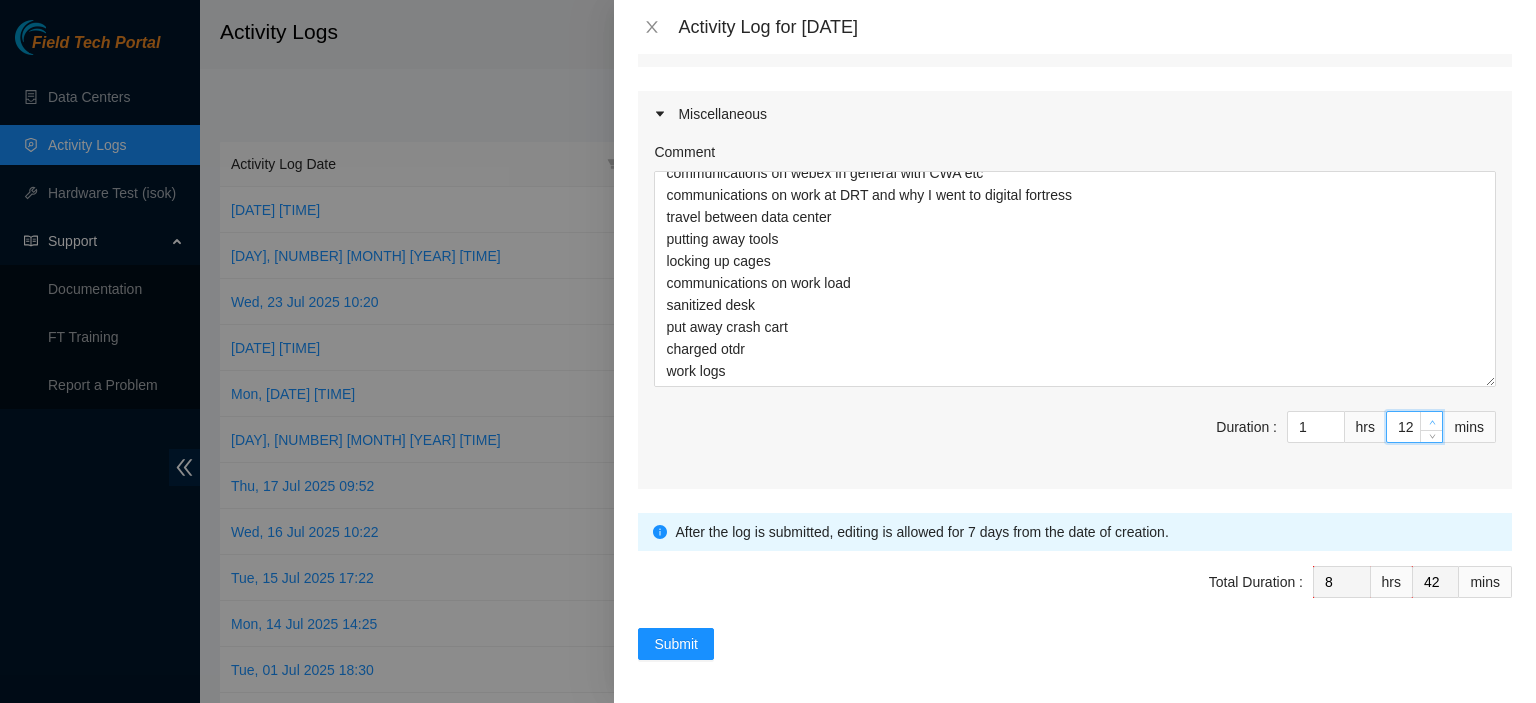 click at bounding box center (1431, 421) 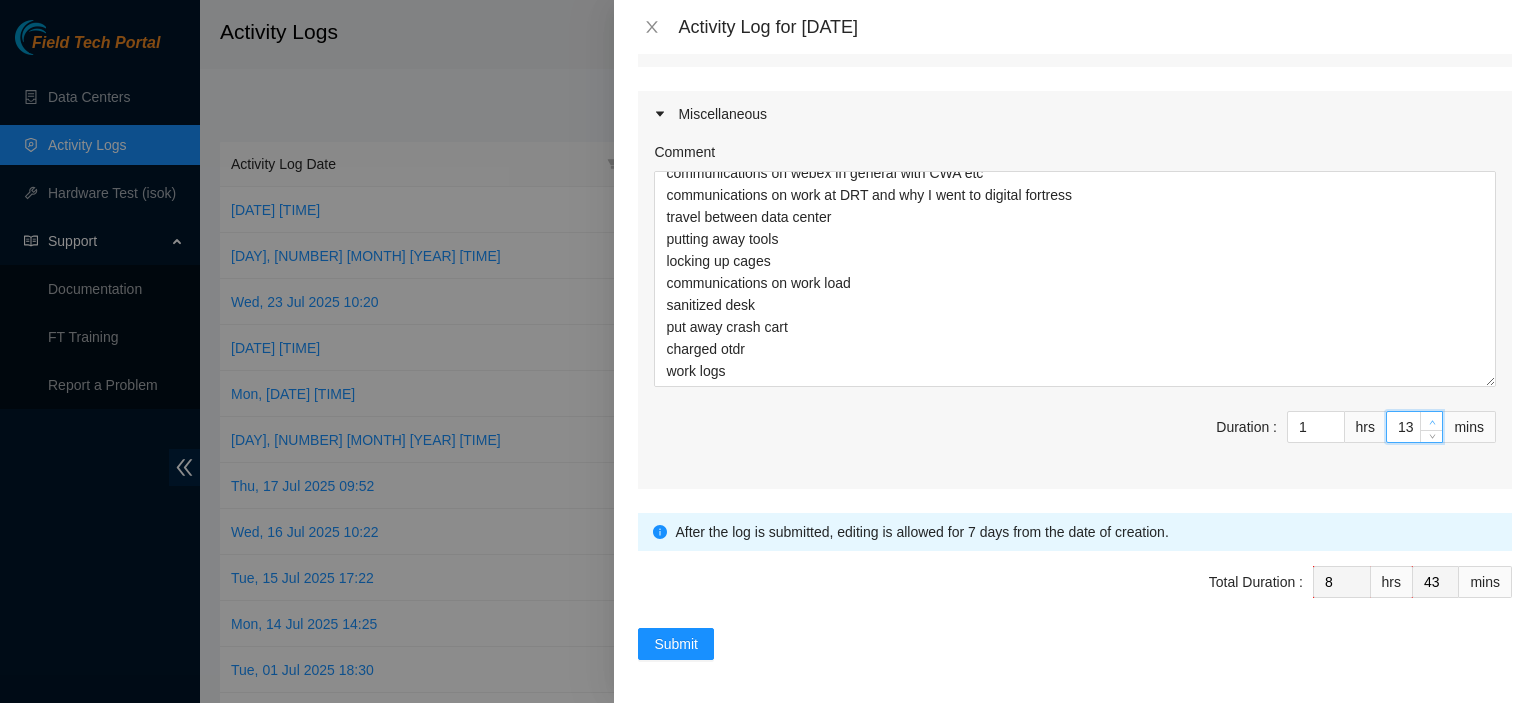 click at bounding box center (1431, 421) 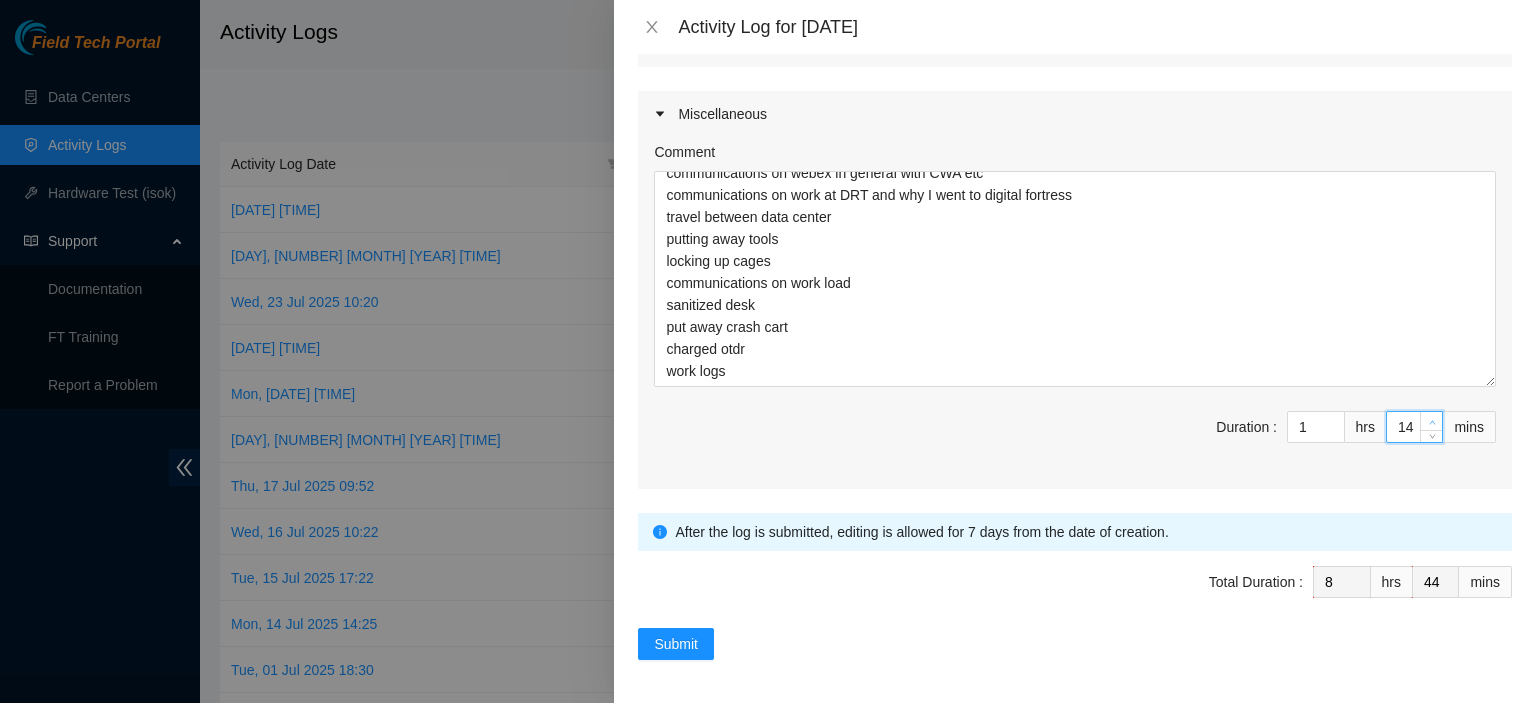 click at bounding box center (1431, 421) 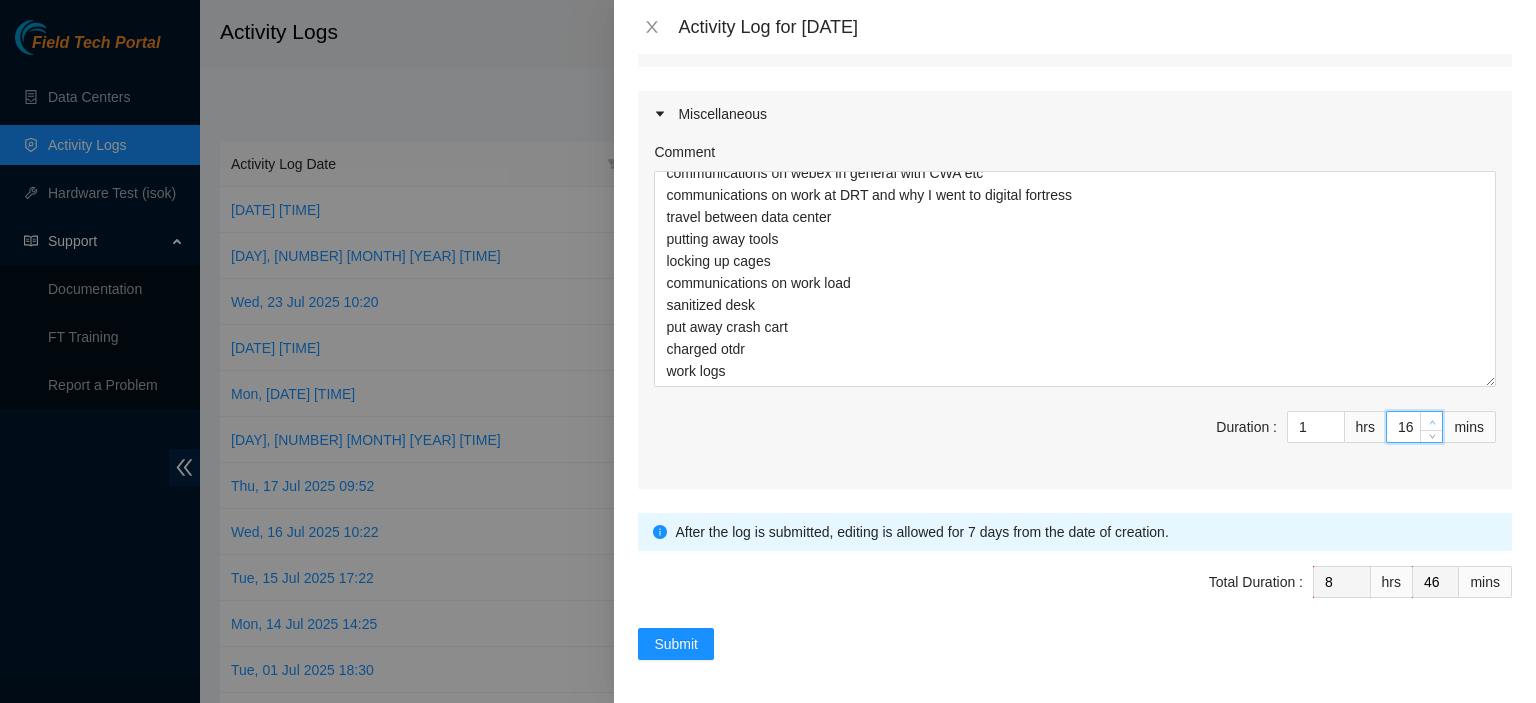 click at bounding box center [1431, 421] 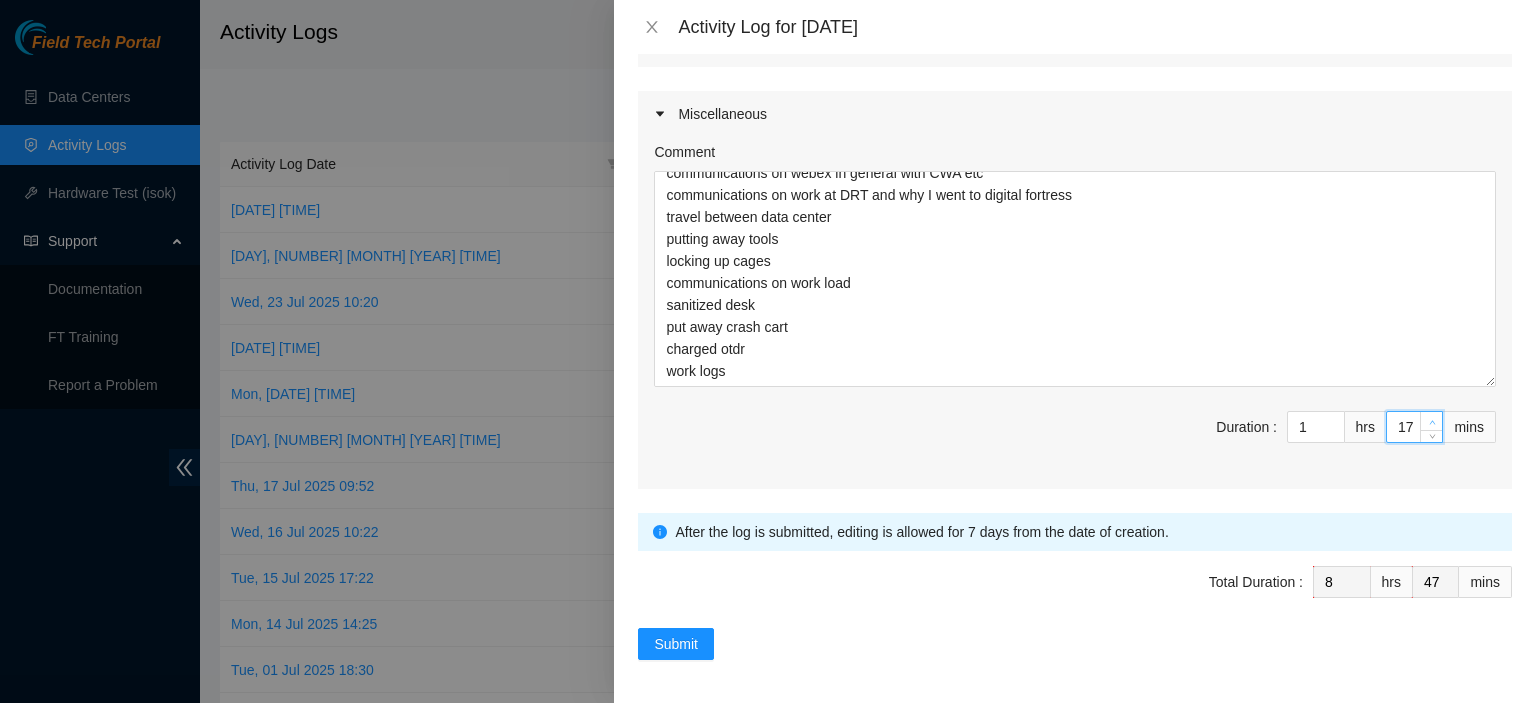 click at bounding box center (1431, 421) 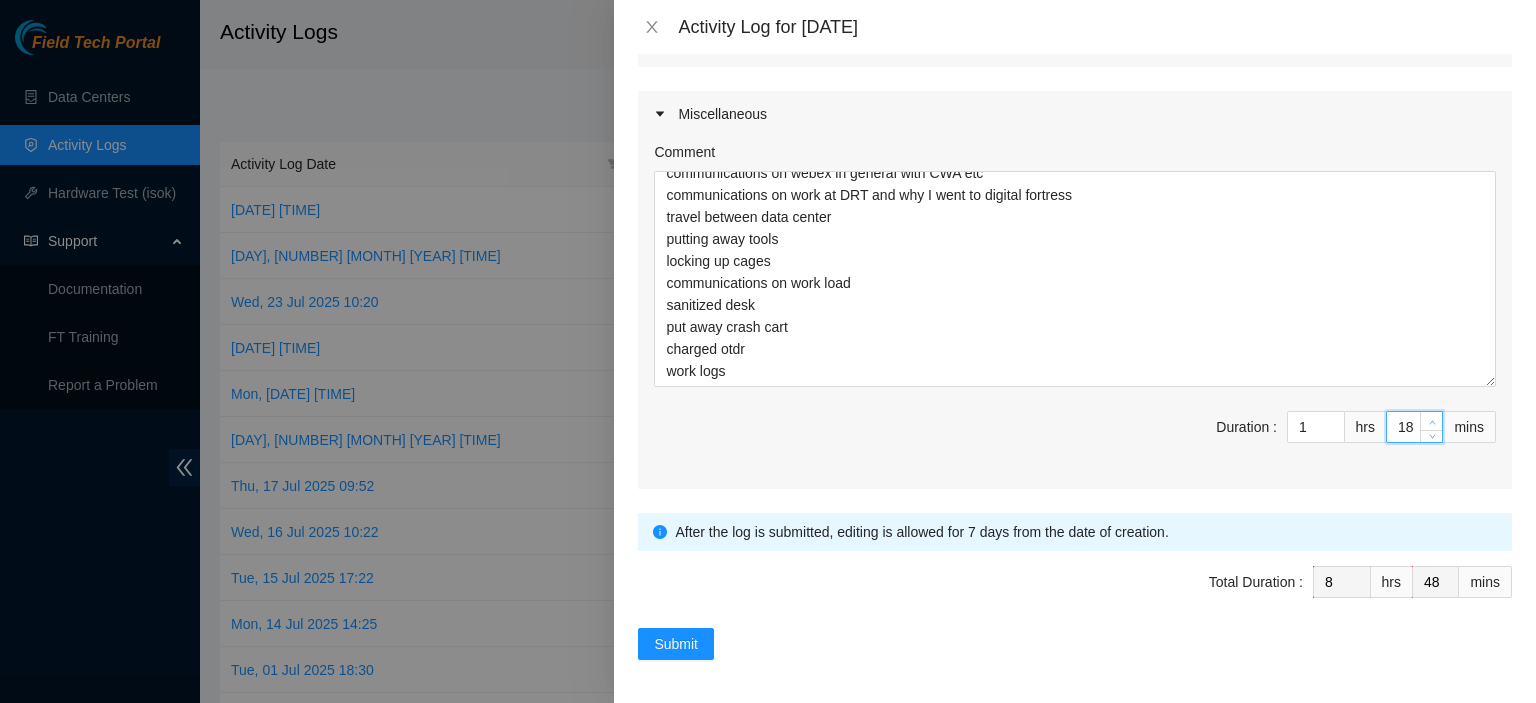 click at bounding box center (1431, 421) 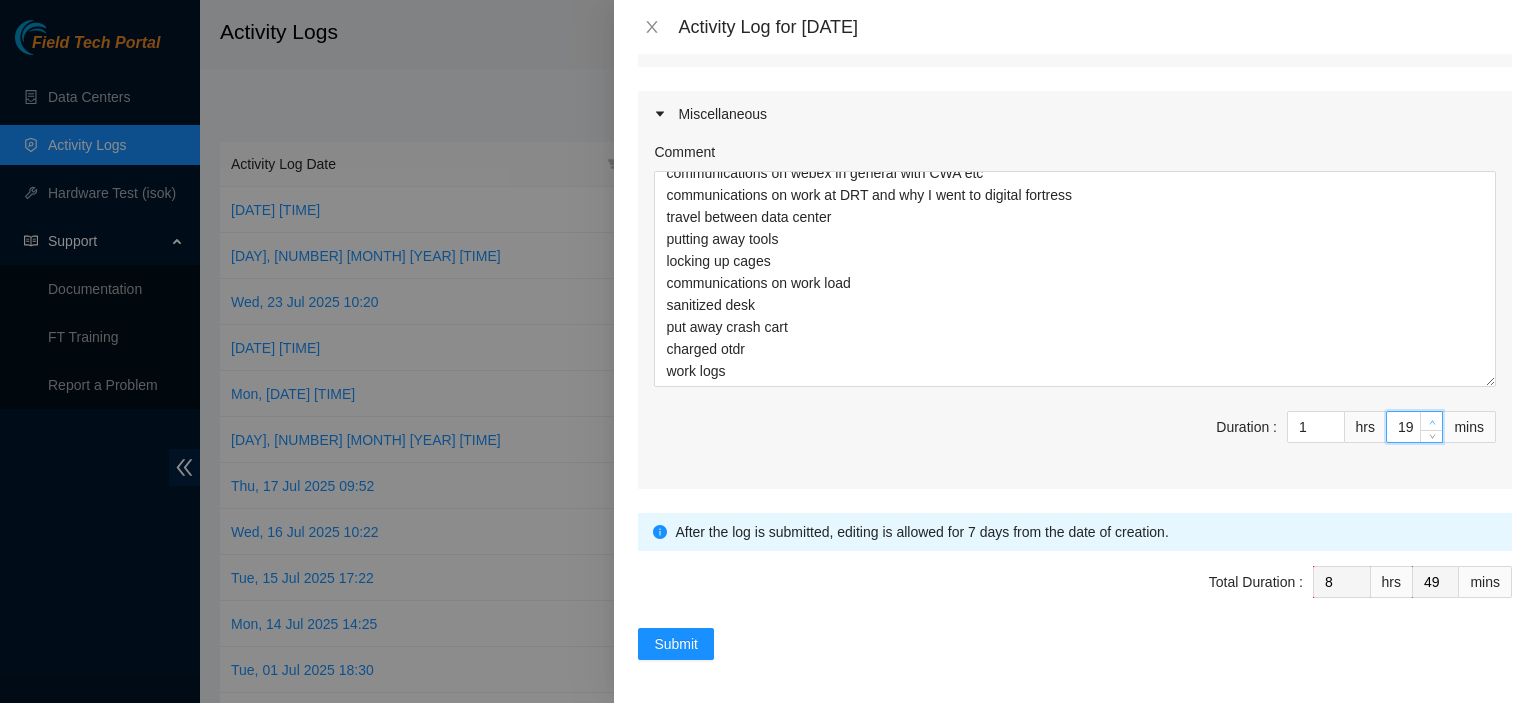 click at bounding box center (1431, 421) 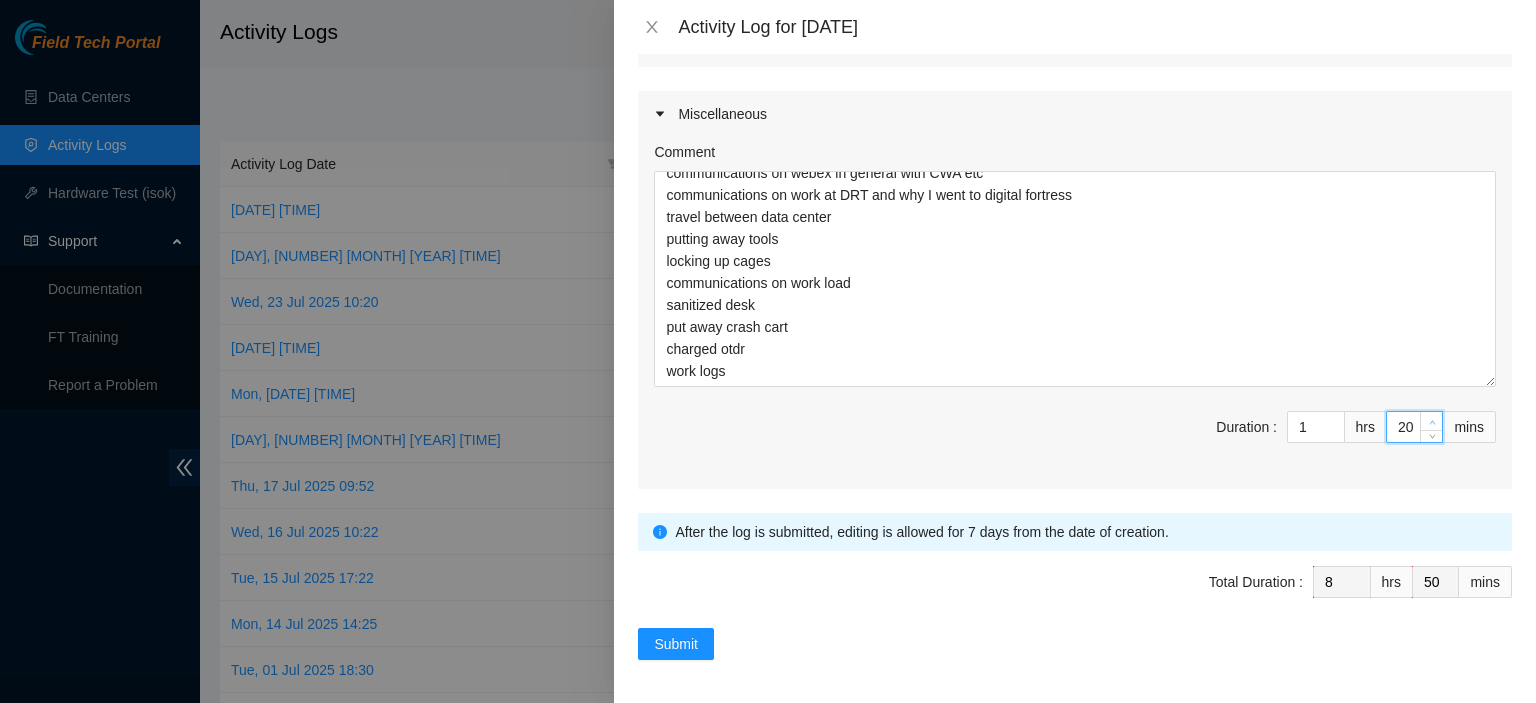 click at bounding box center (1431, 421) 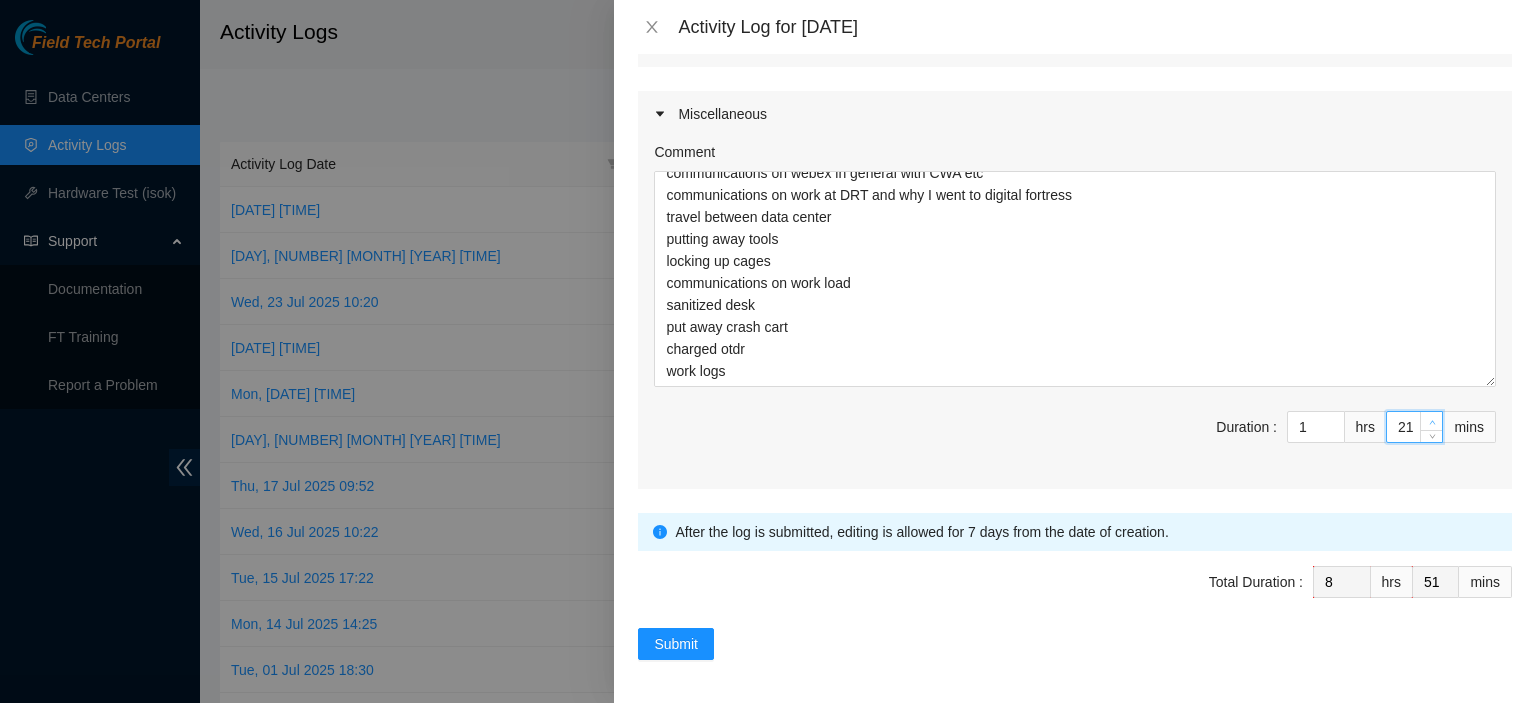 click at bounding box center [1431, 421] 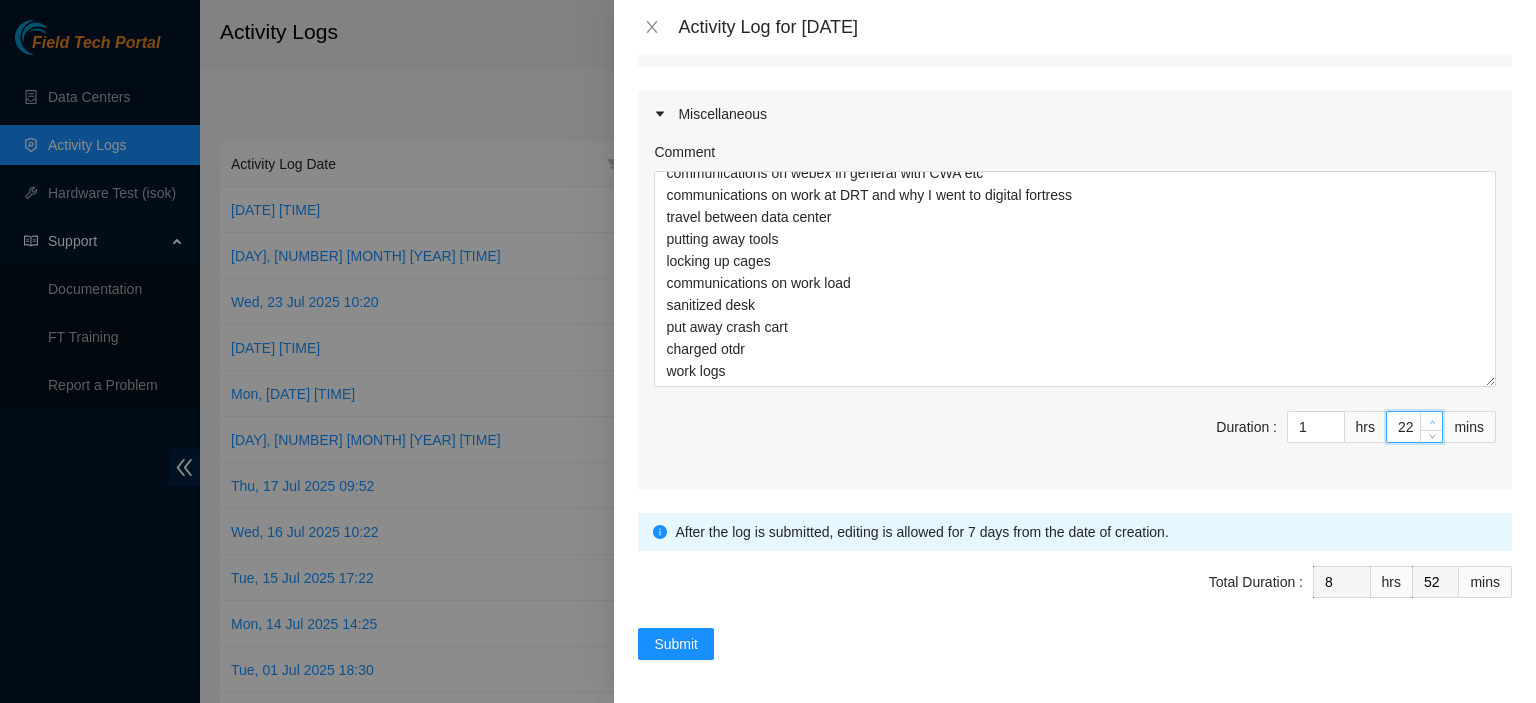 click at bounding box center (1431, 421) 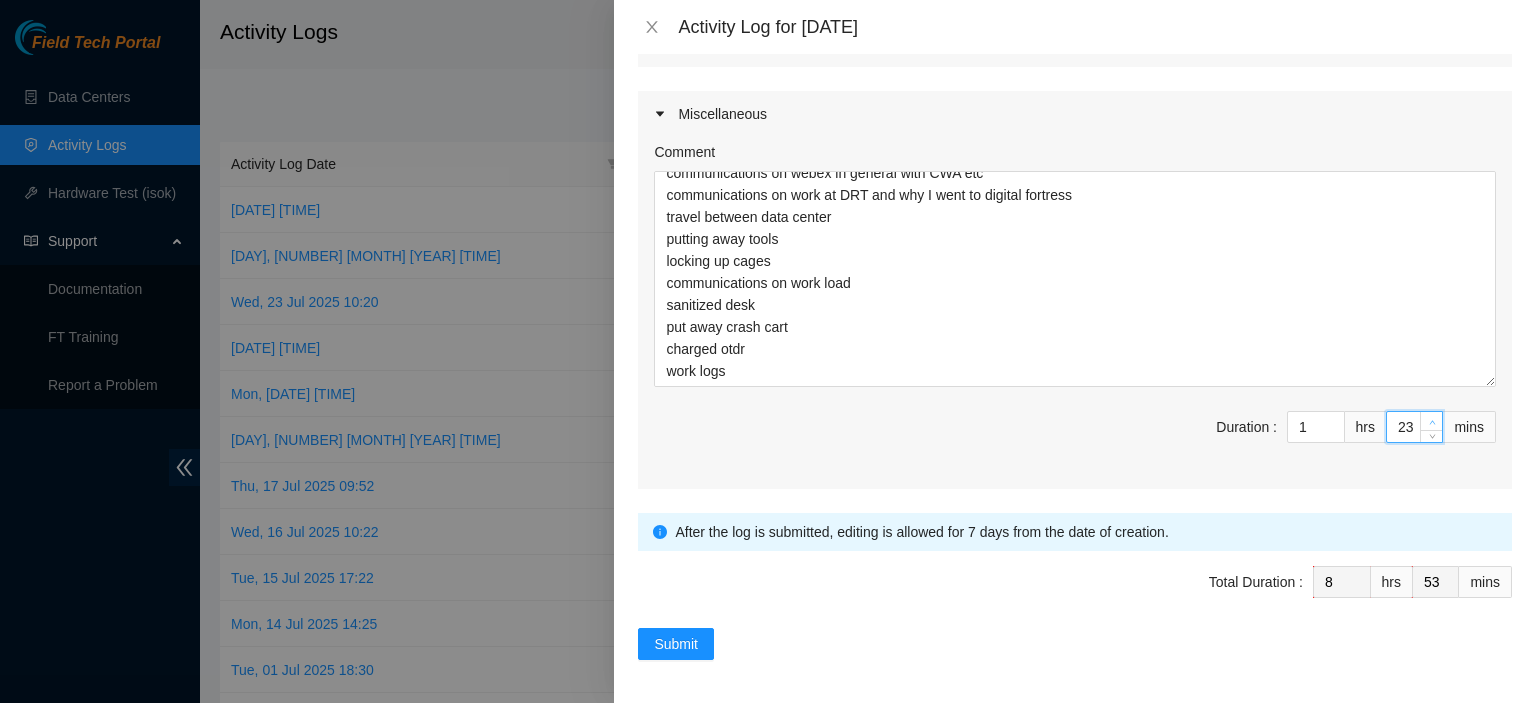 click at bounding box center [1431, 421] 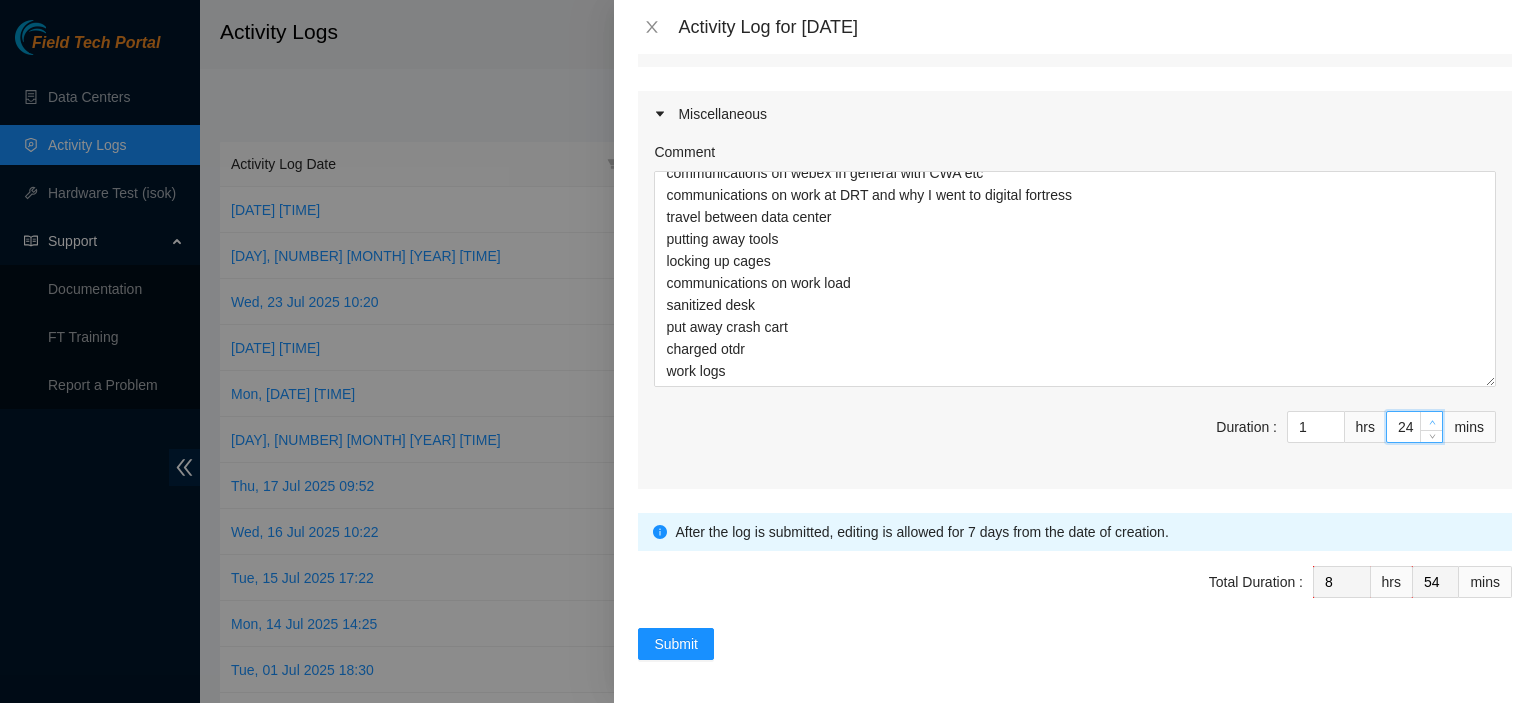 click at bounding box center (1431, 421) 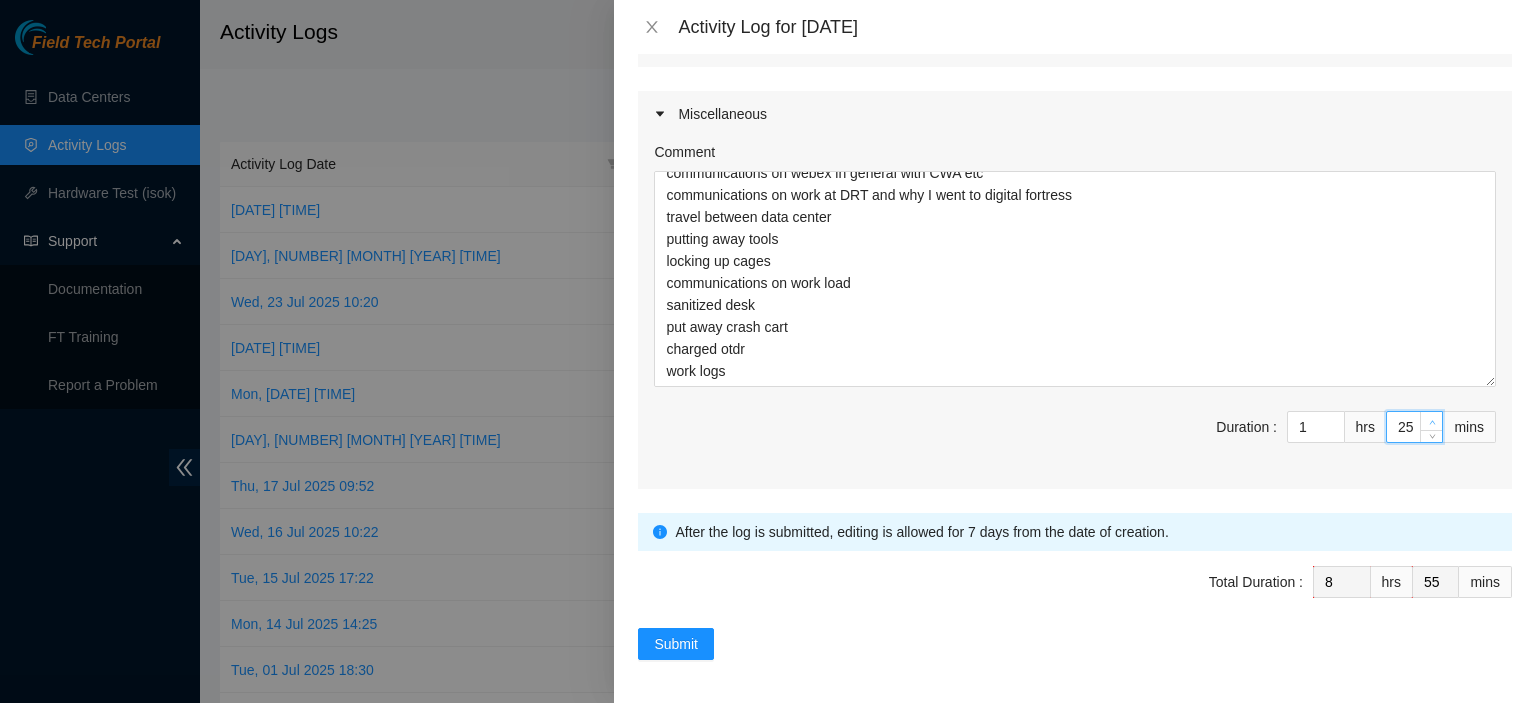 click at bounding box center [1431, 421] 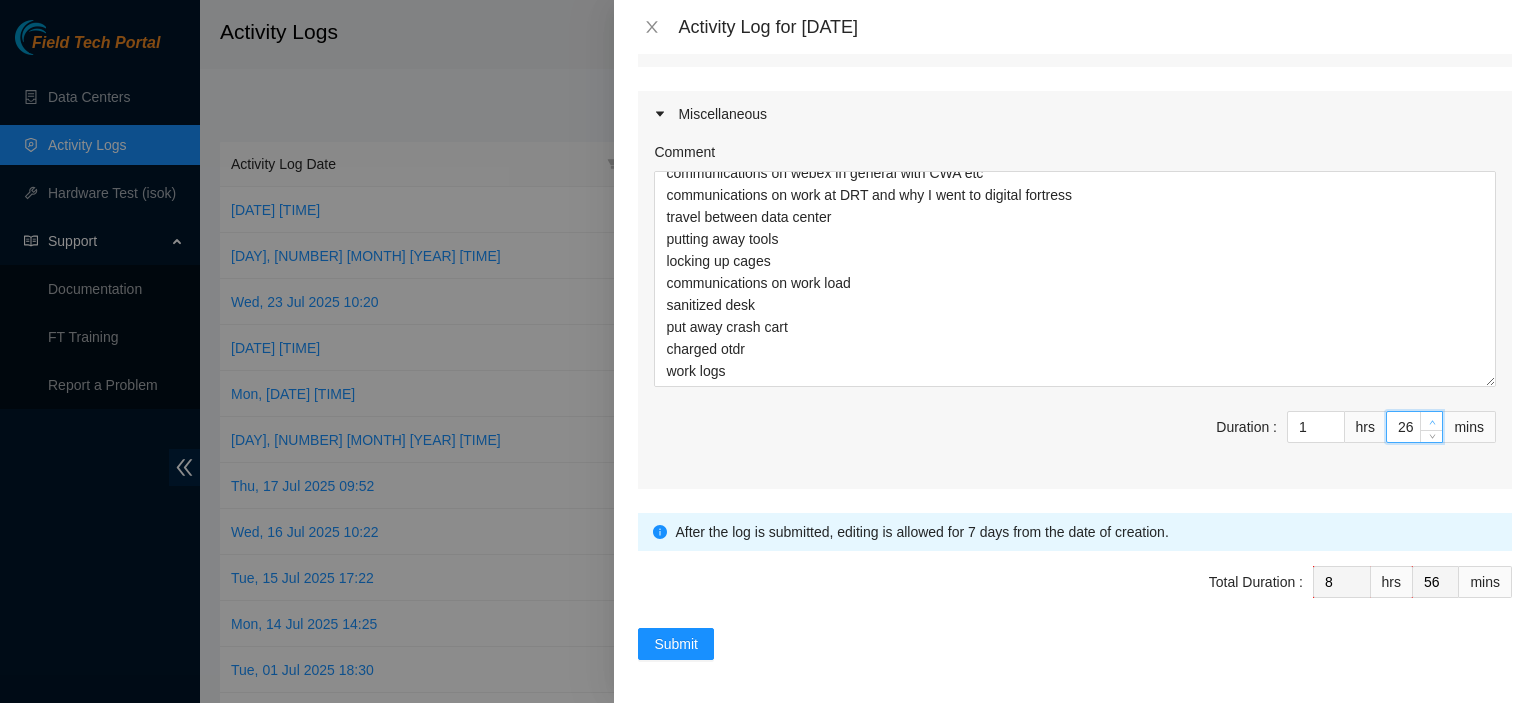 click at bounding box center [1431, 421] 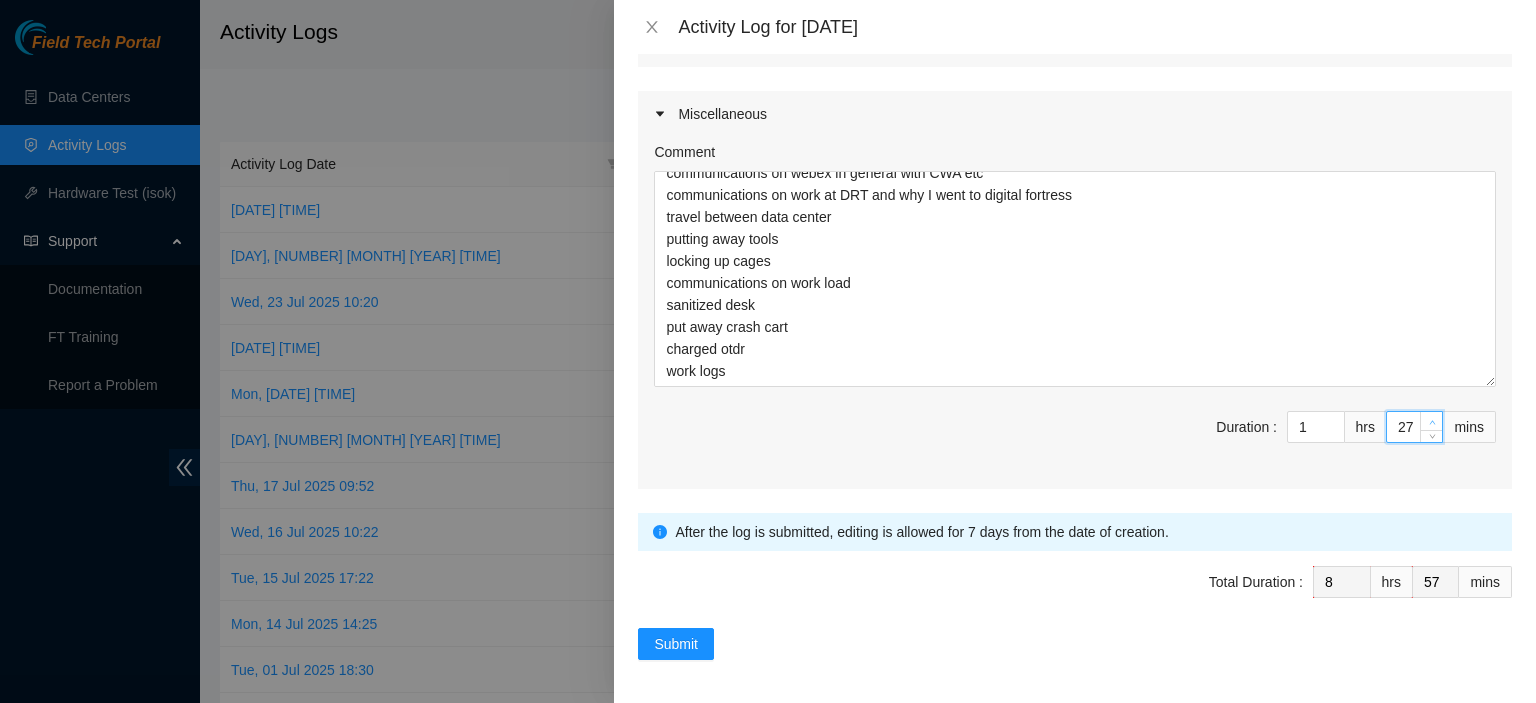 click at bounding box center (1431, 421) 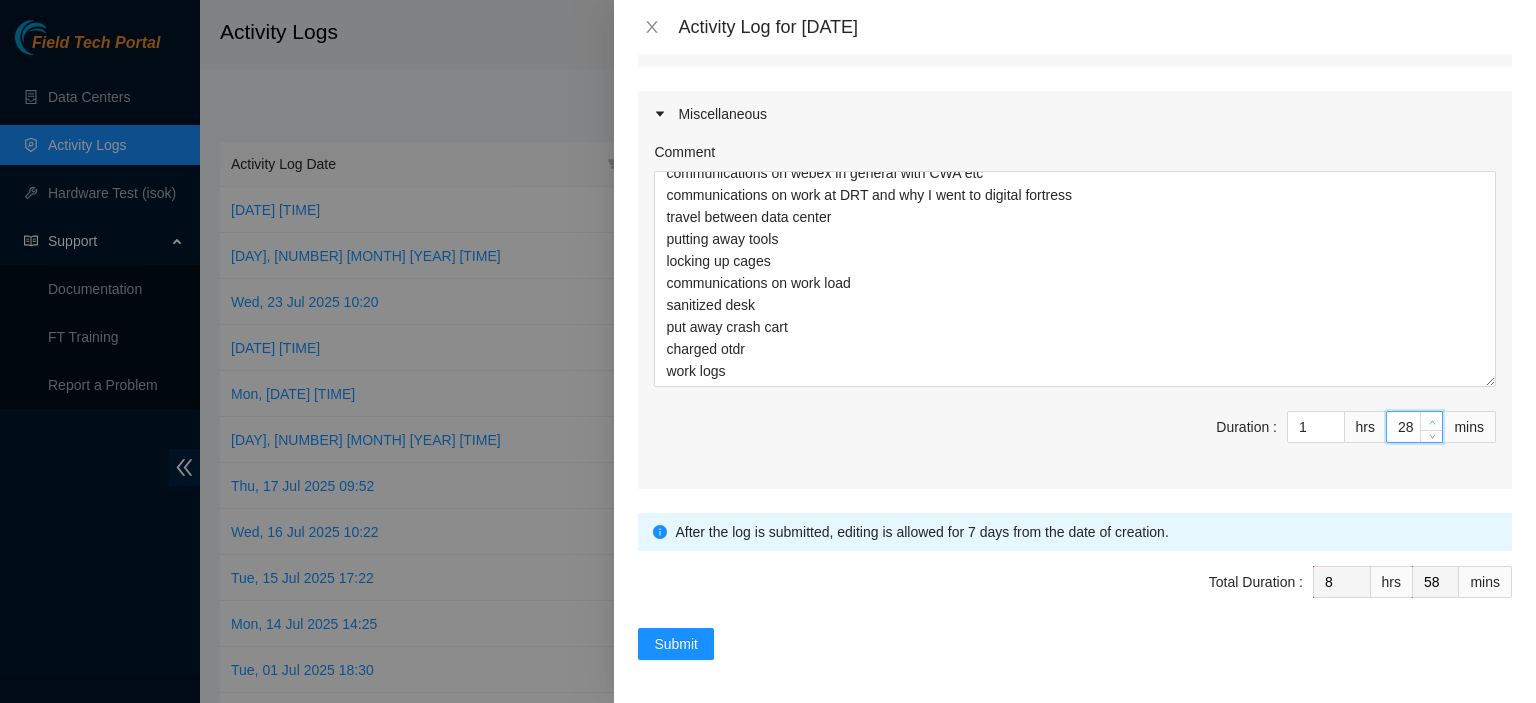 click at bounding box center (1431, 421) 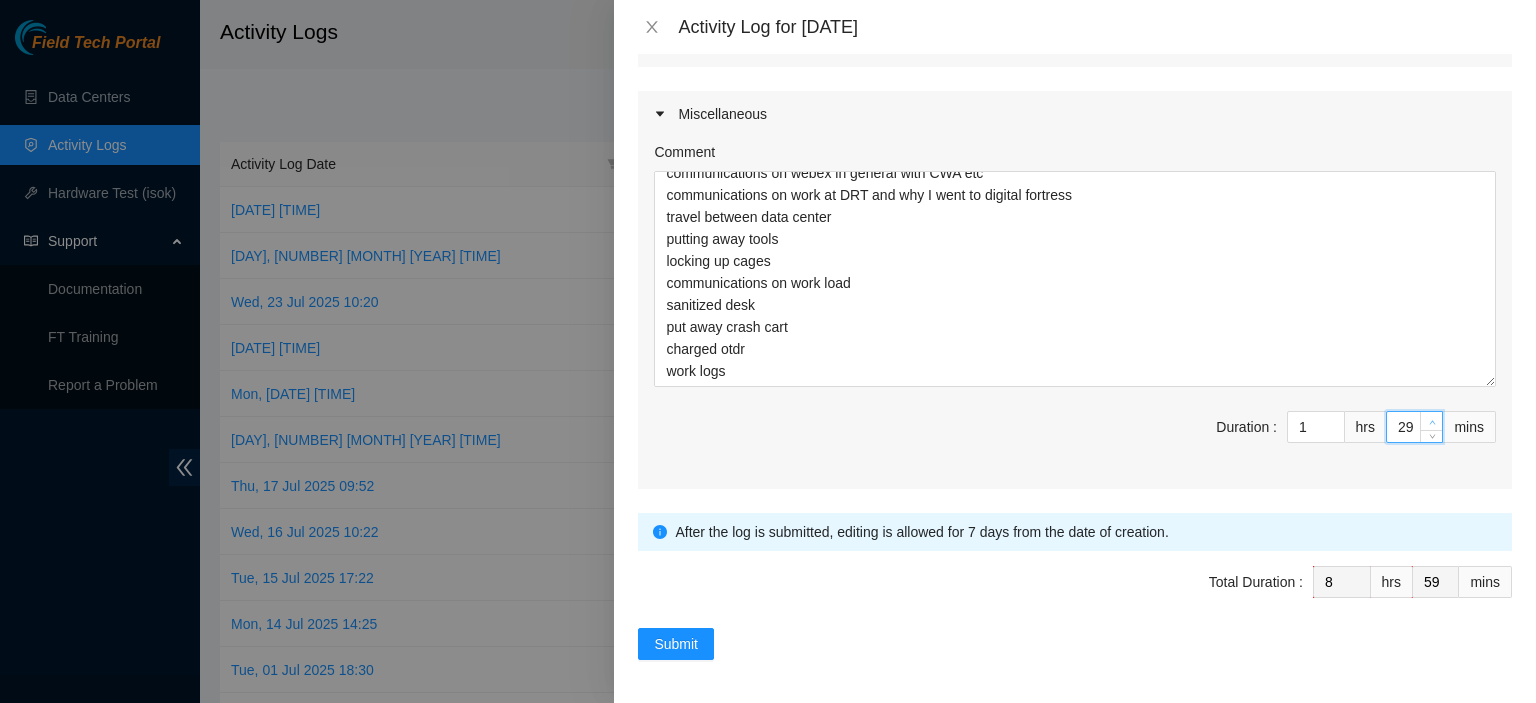 click at bounding box center [1431, 421] 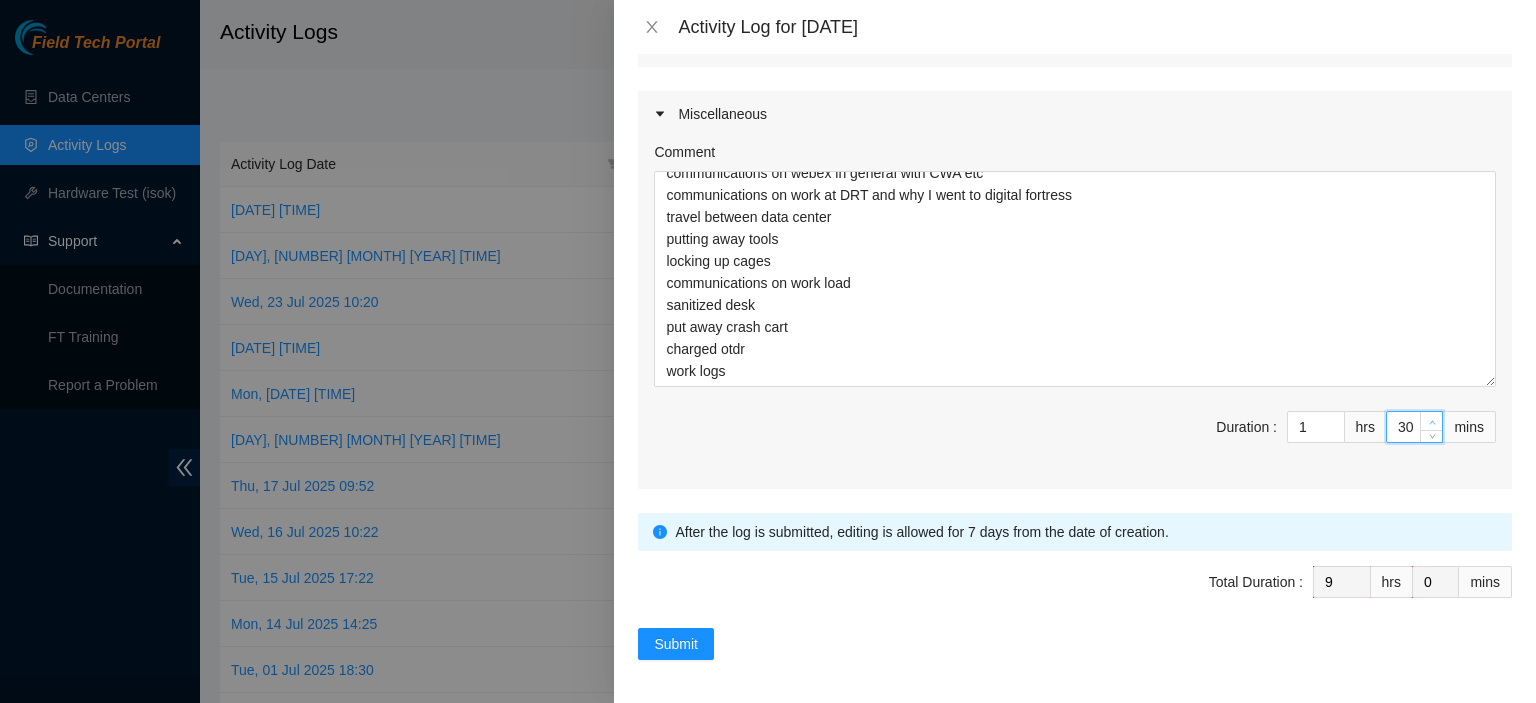 click at bounding box center (1431, 421) 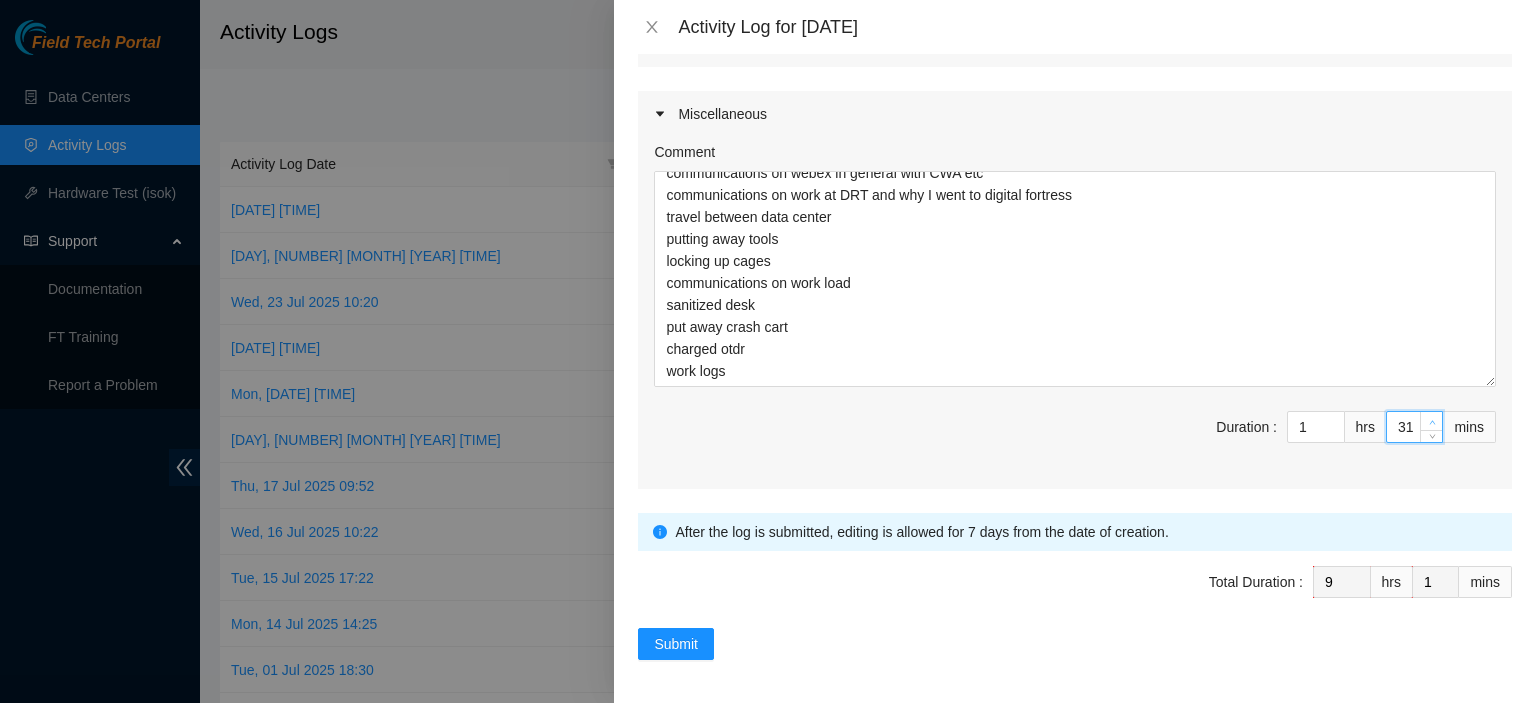 click at bounding box center [1431, 421] 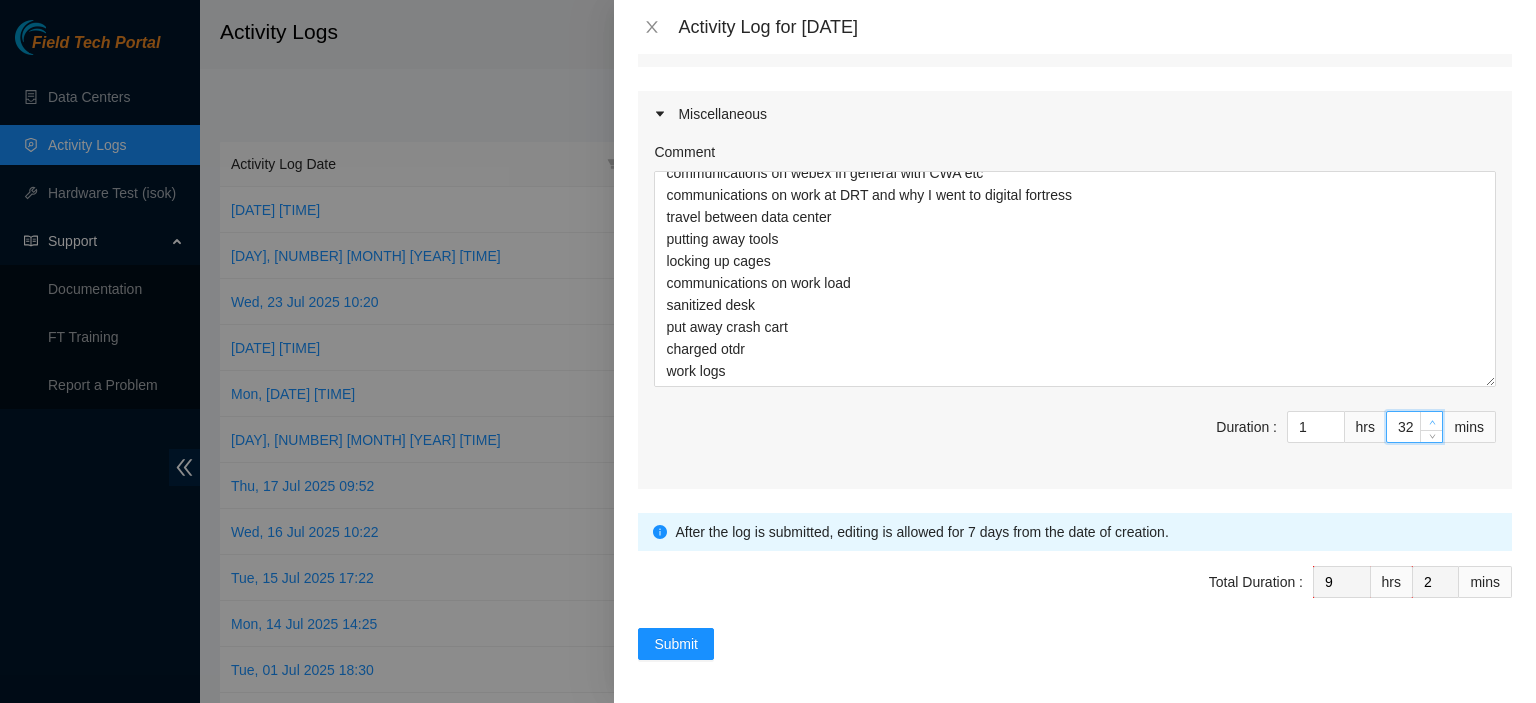 click at bounding box center [1431, 421] 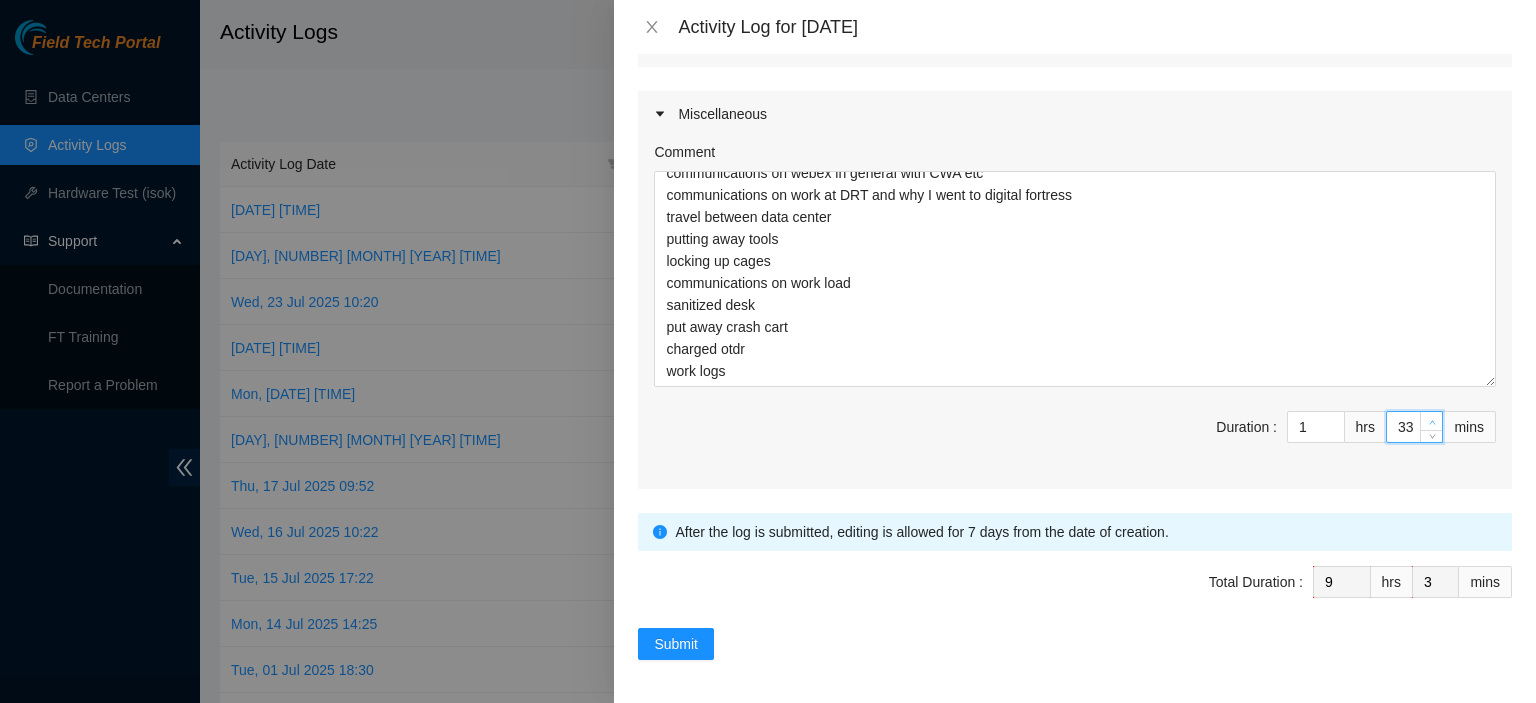 click at bounding box center (1431, 421) 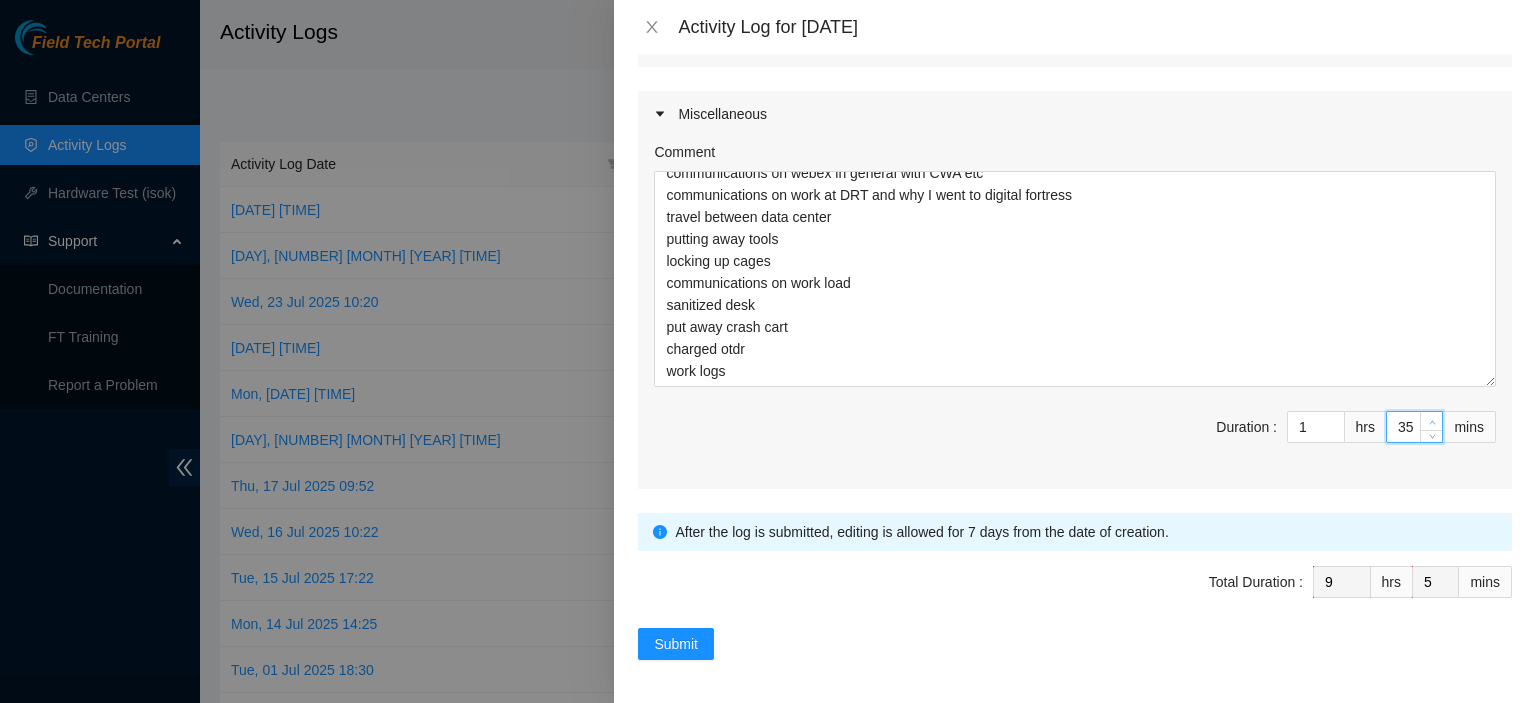 click at bounding box center [1431, 421] 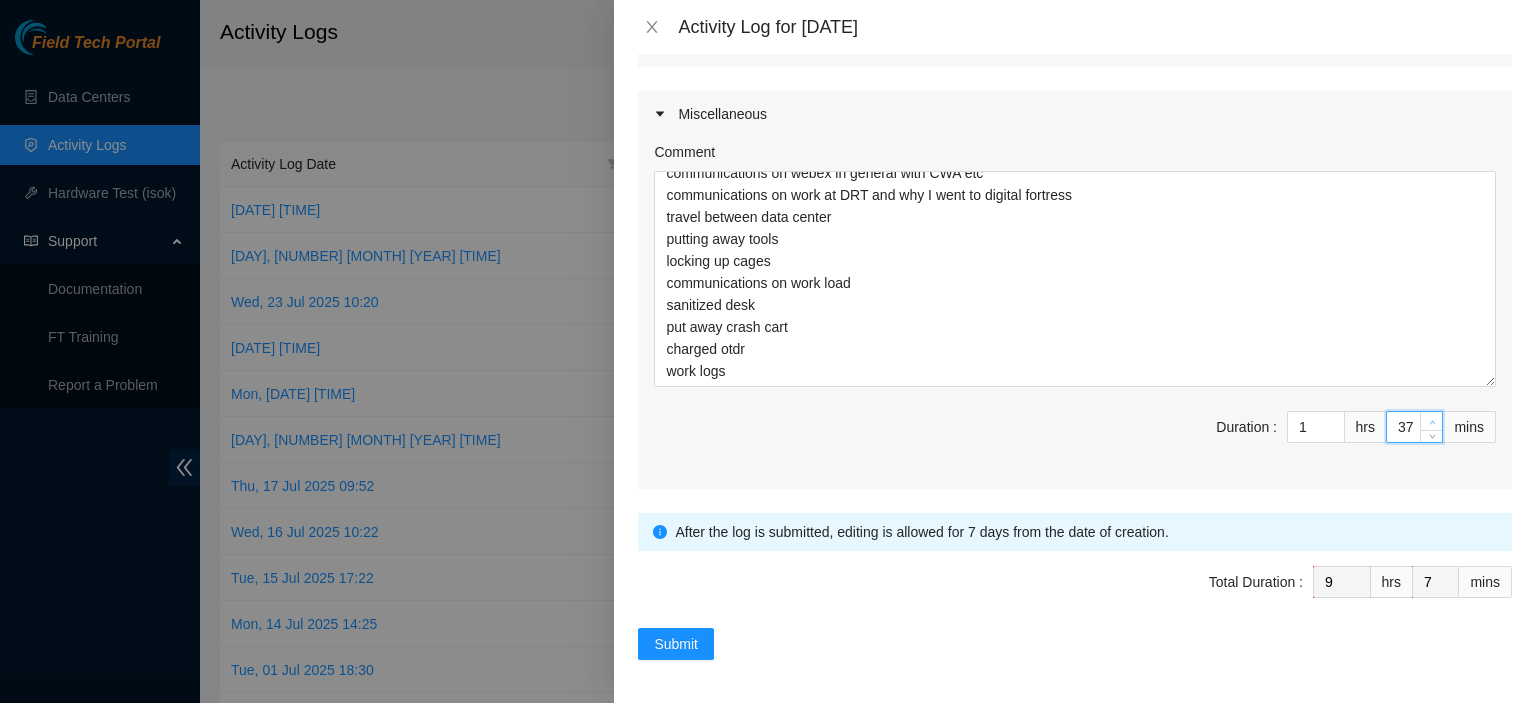 click at bounding box center (1431, 421) 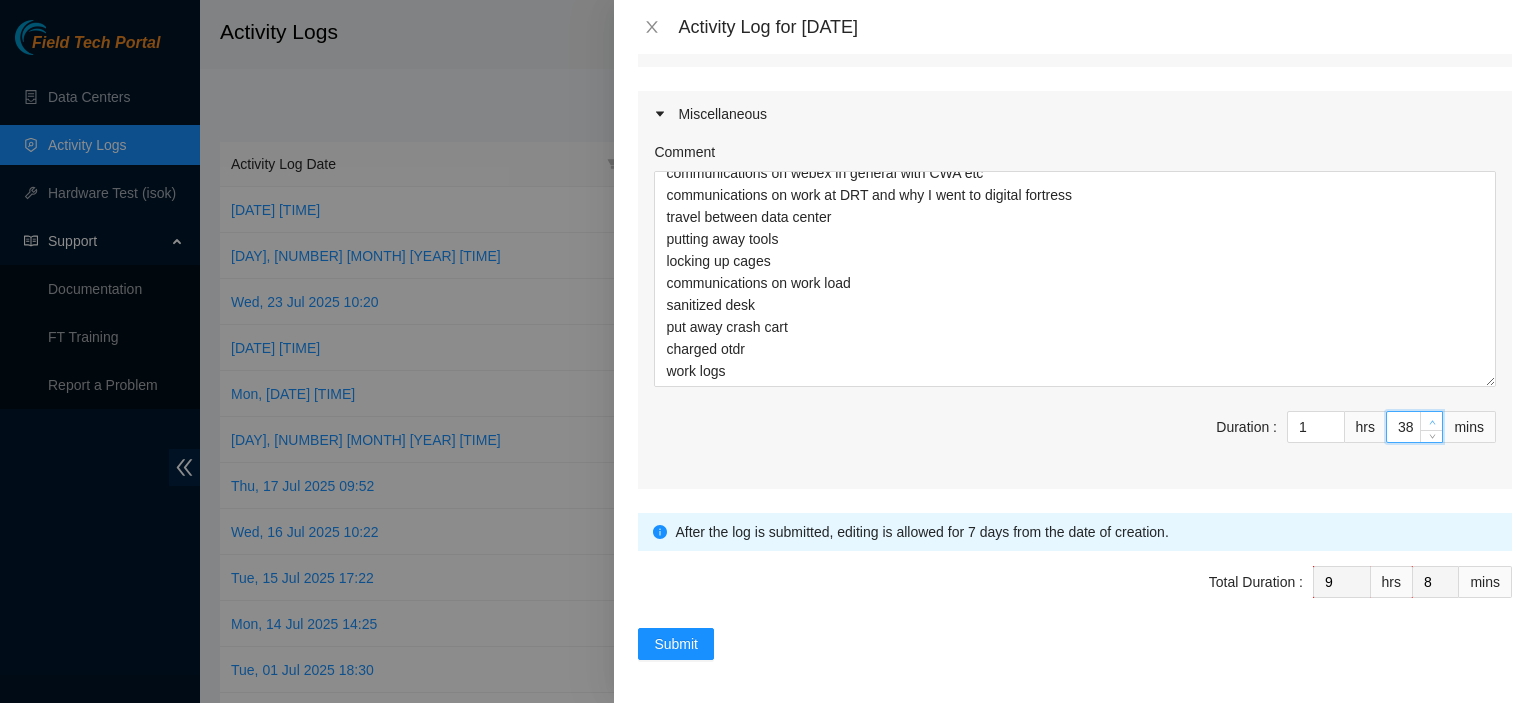 click at bounding box center [1431, 421] 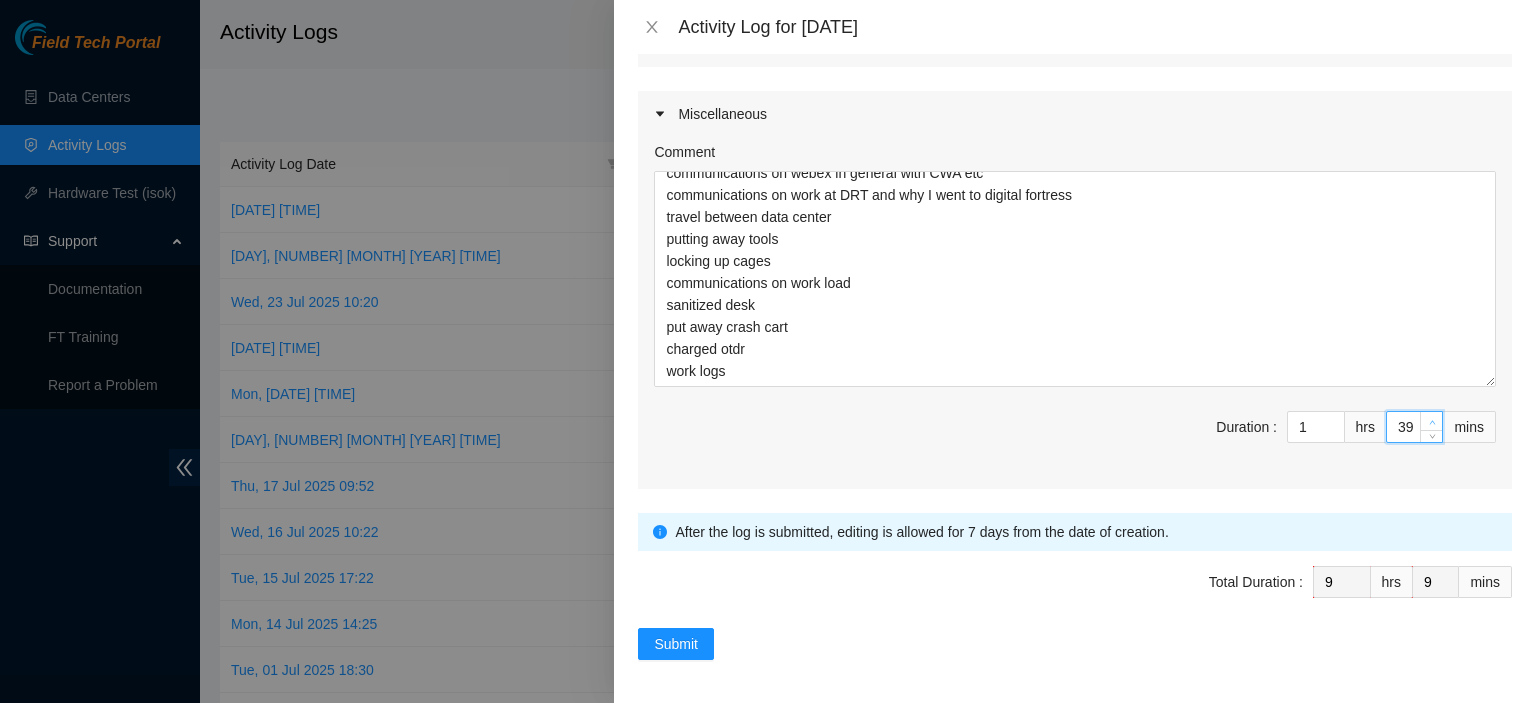 click at bounding box center [1431, 421] 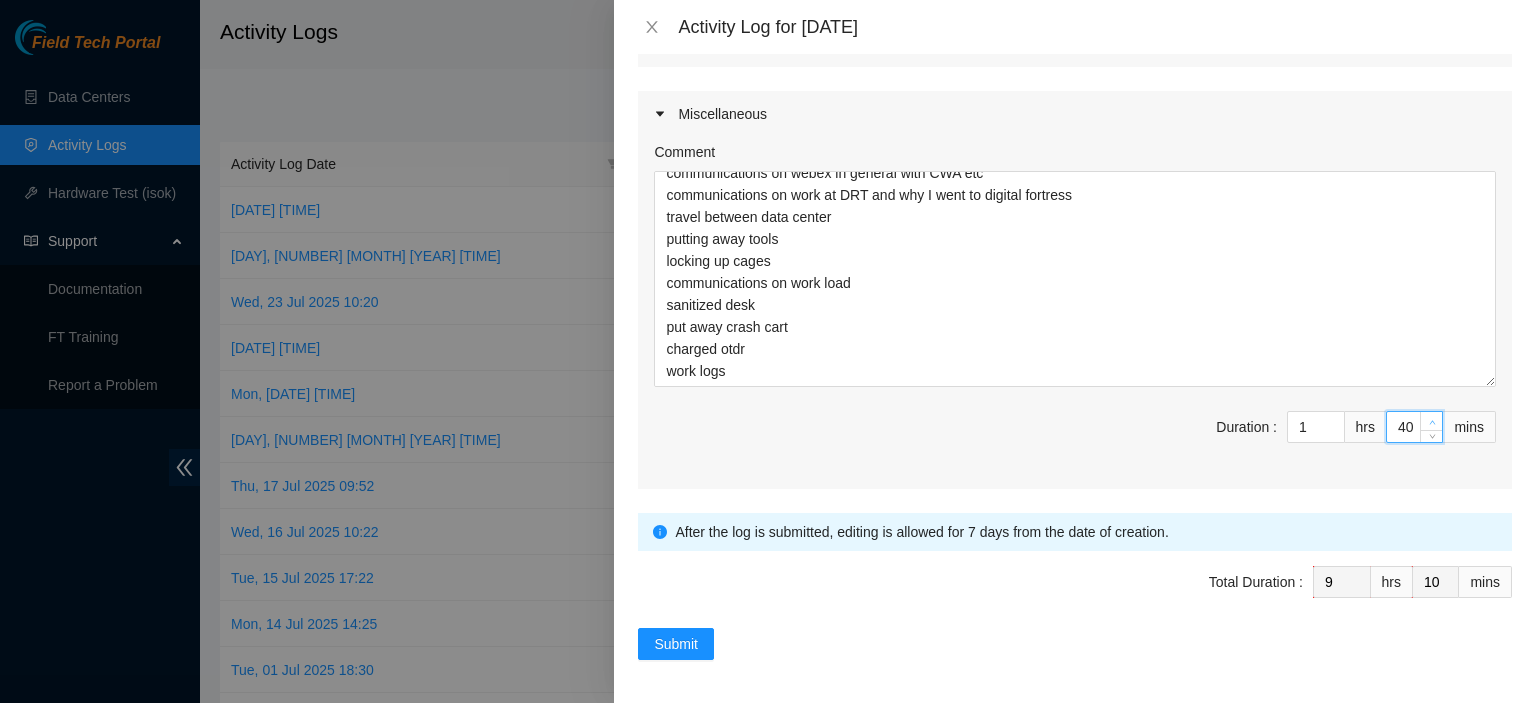 click at bounding box center [1431, 421] 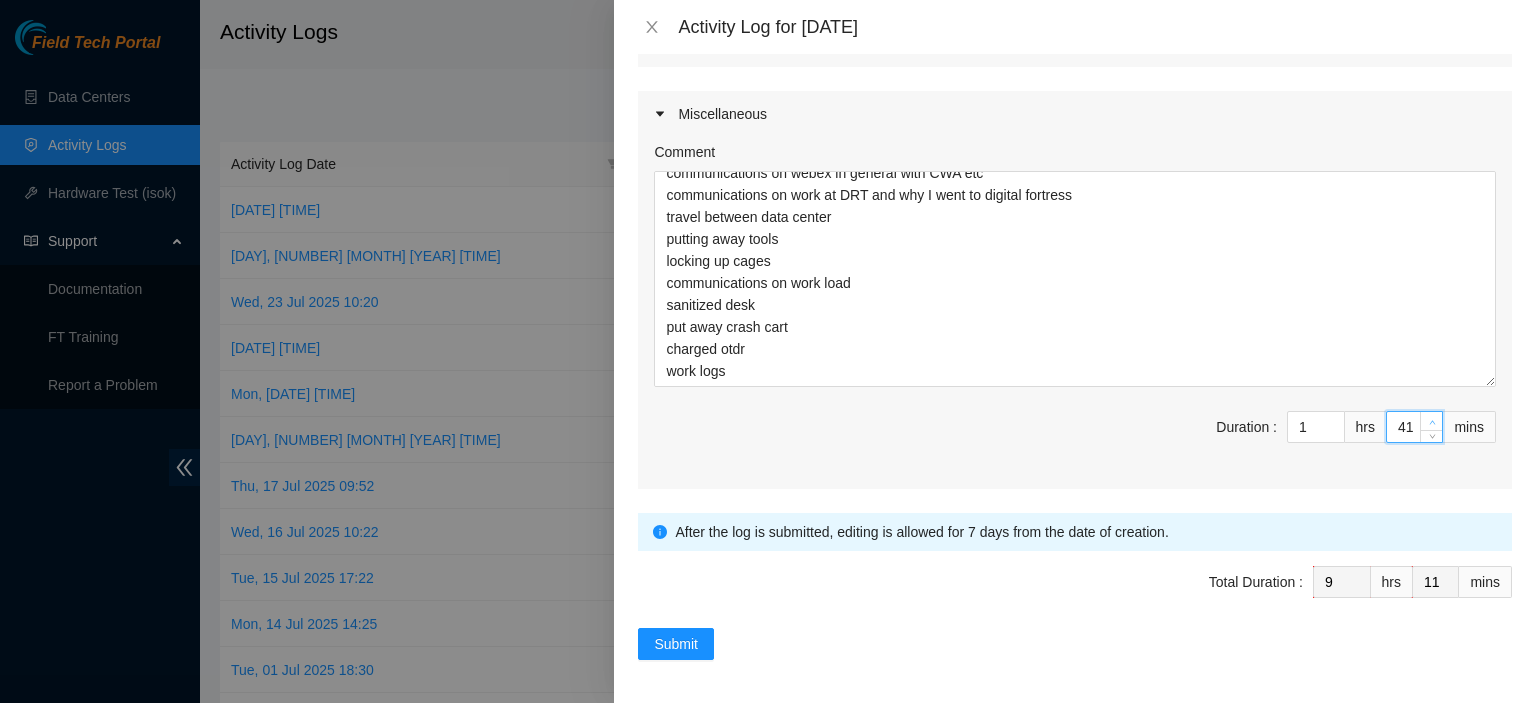 click at bounding box center [1431, 421] 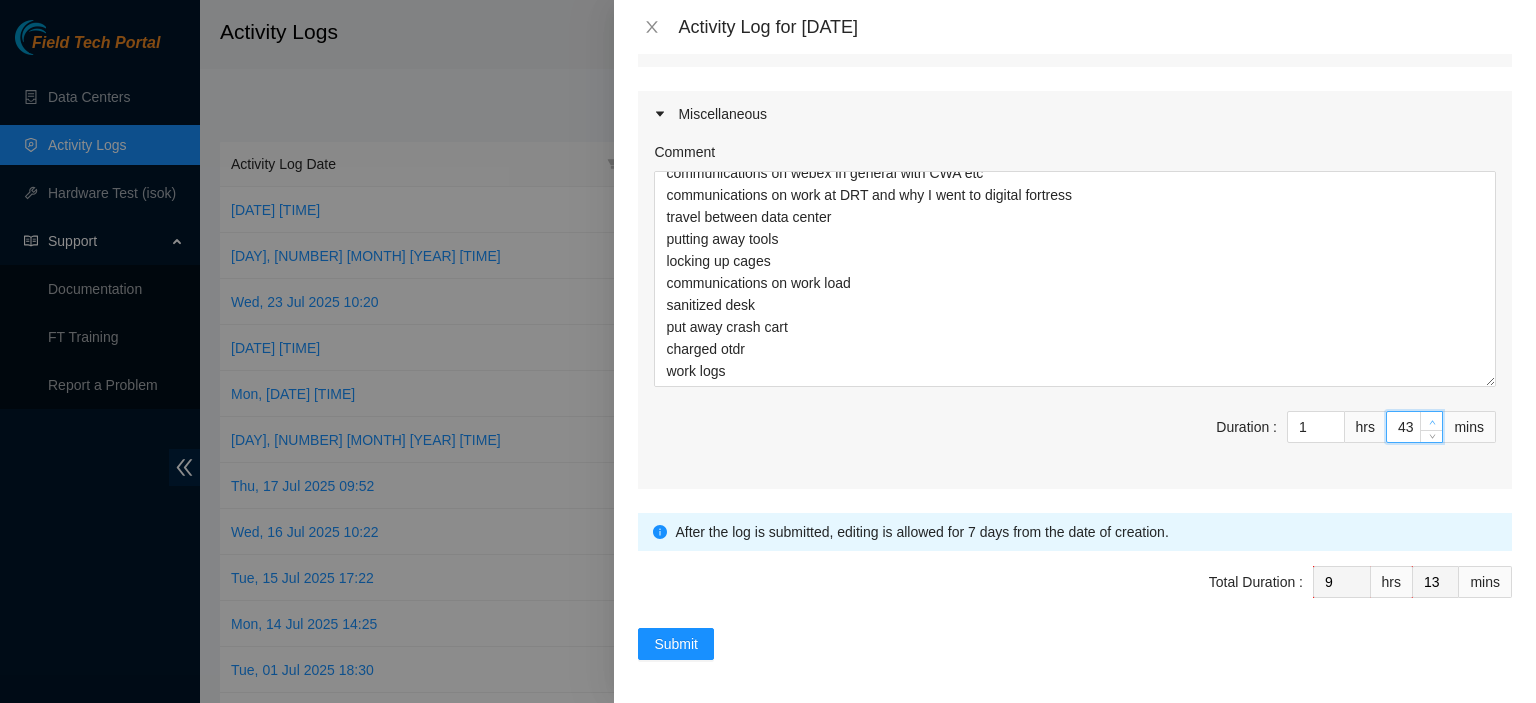 click at bounding box center [1431, 421] 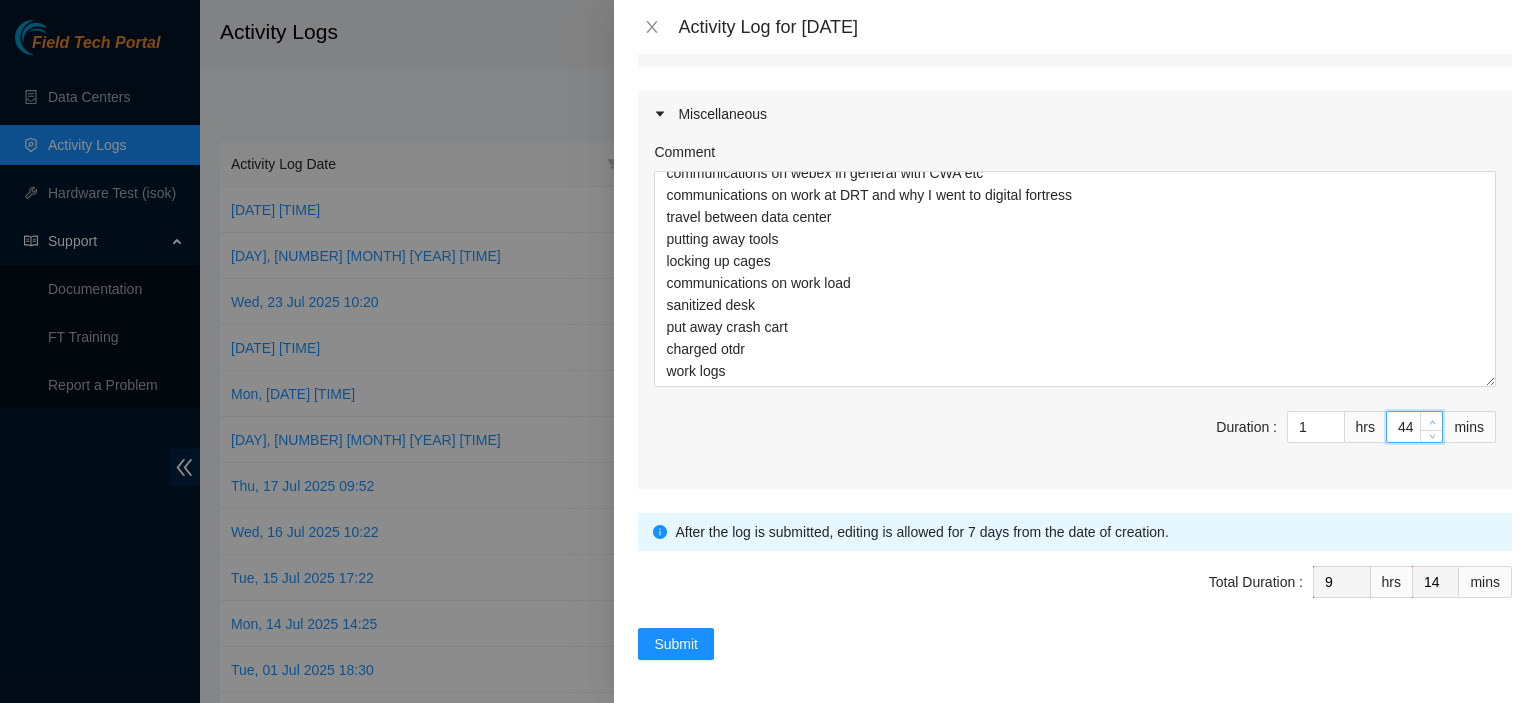 click at bounding box center [1431, 421] 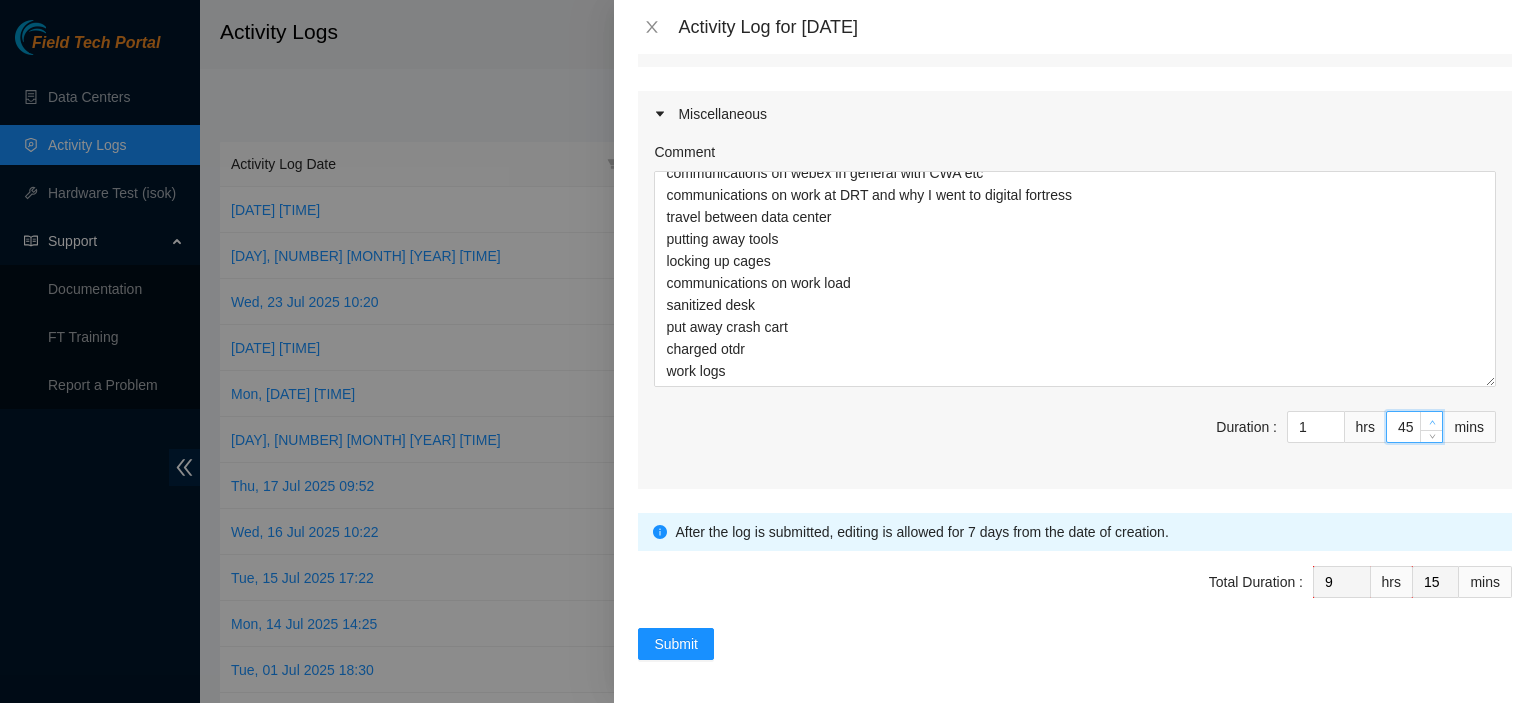 click at bounding box center (1431, 421) 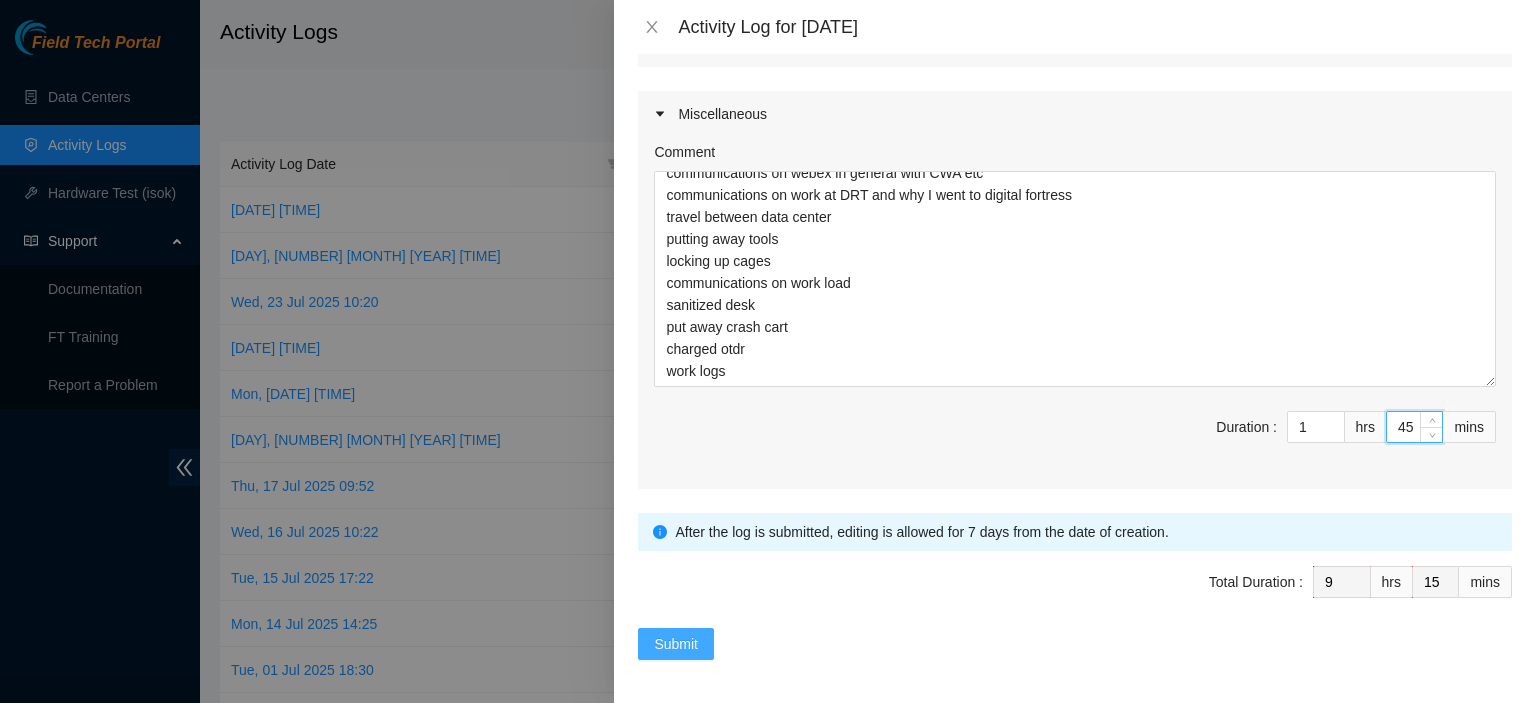 click on "Submit" at bounding box center (676, 644) 